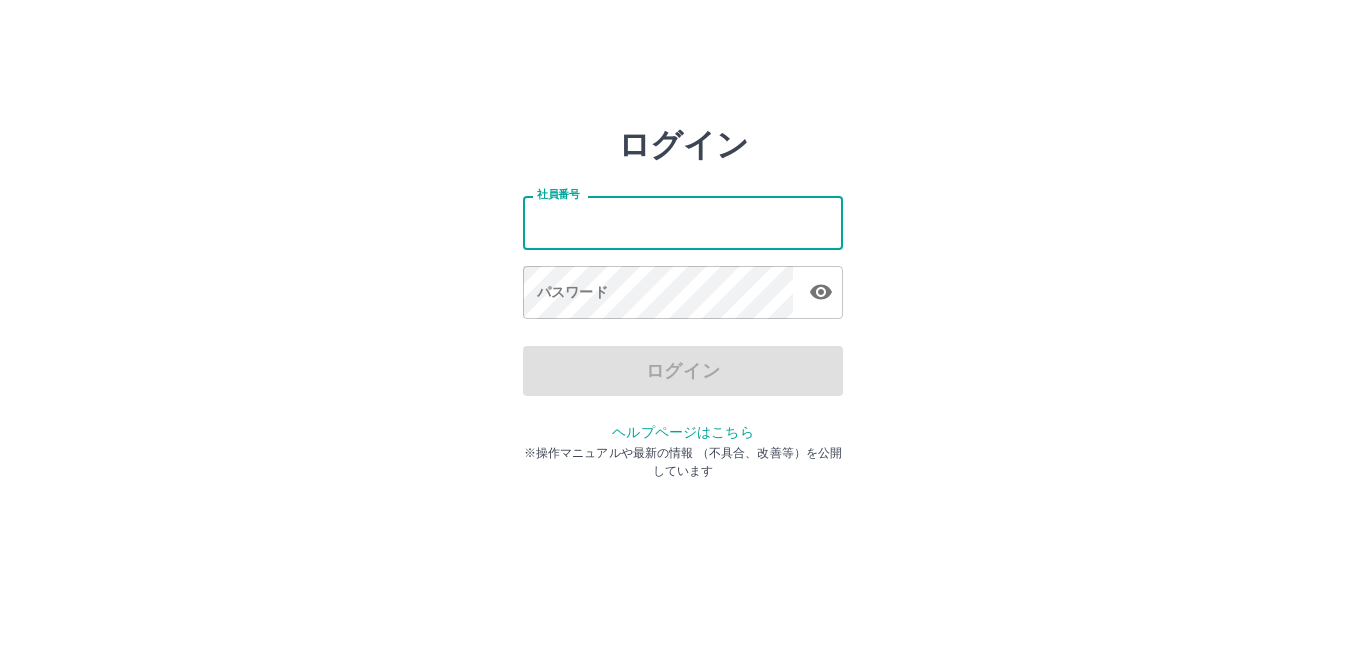 scroll, scrollTop: 0, scrollLeft: 0, axis: both 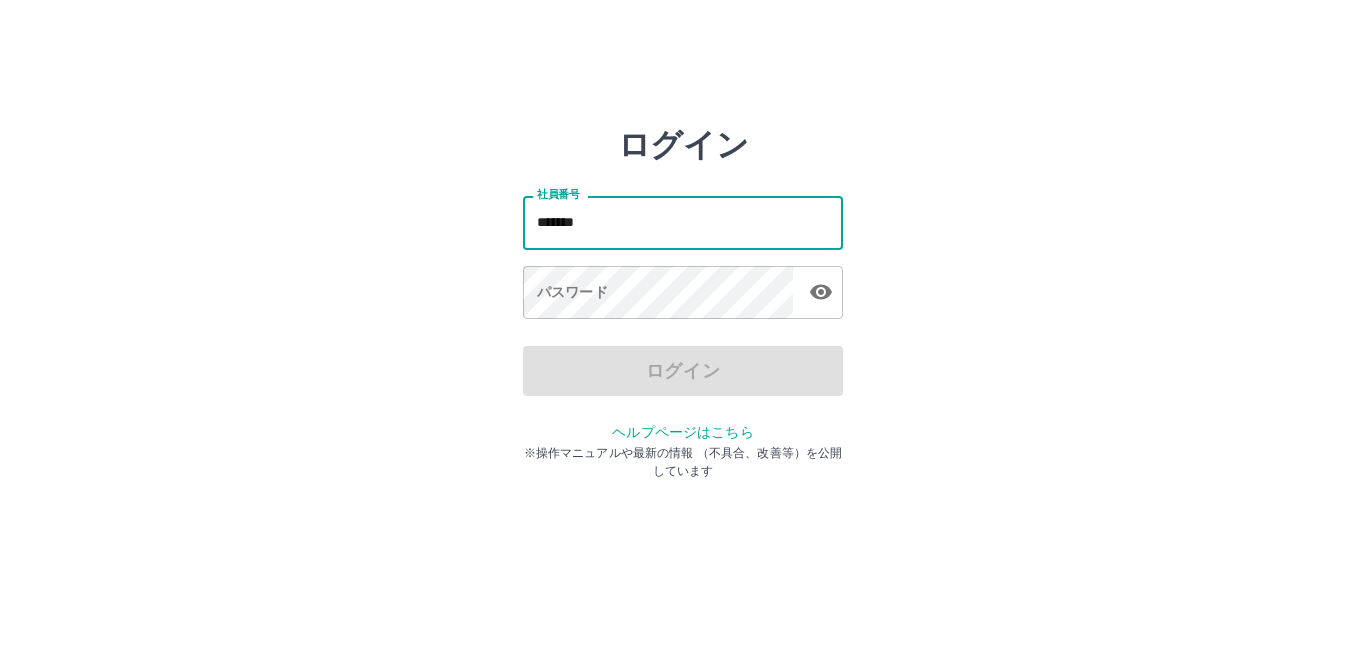 type on "*******" 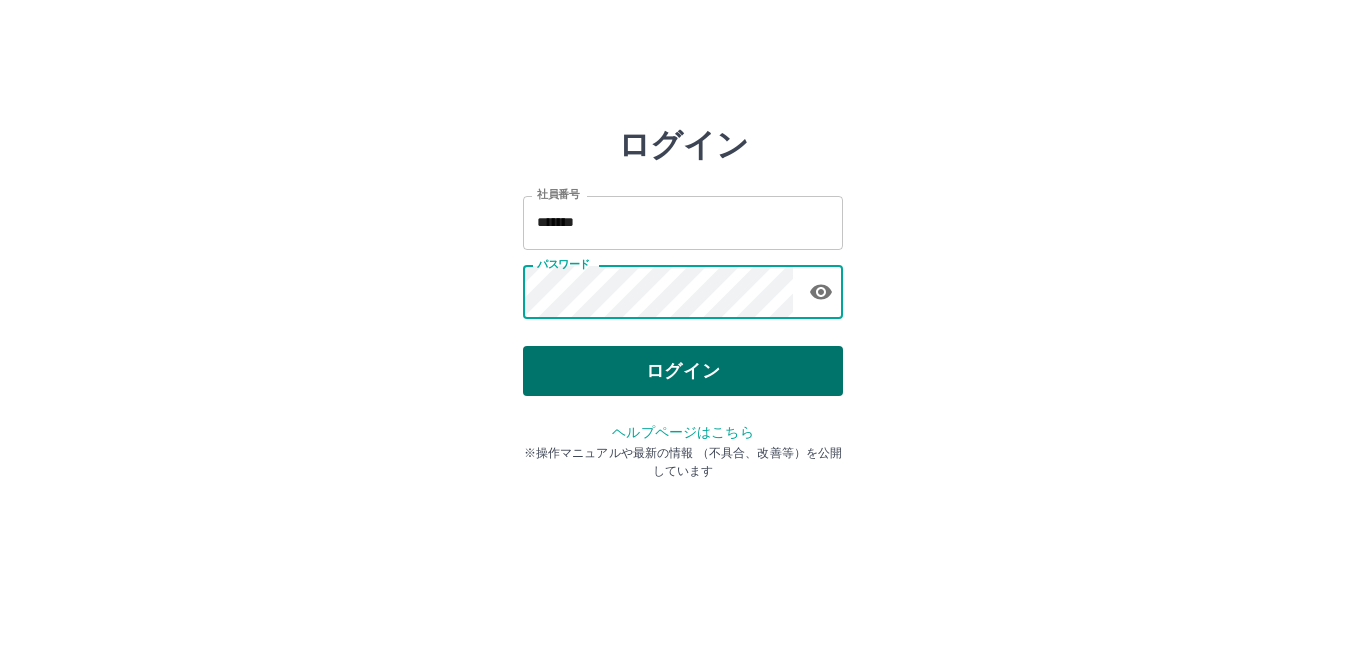 click on "ログイン" at bounding box center [683, 371] 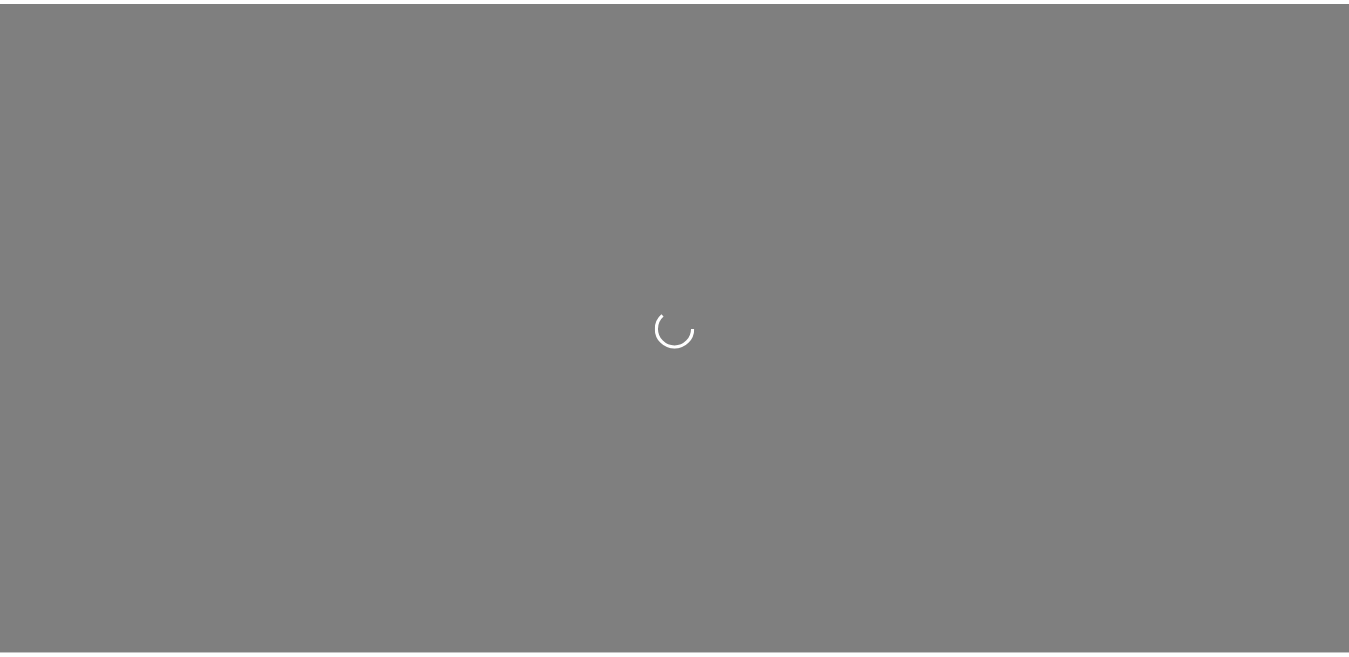 scroll, scrollTop: 0, scrollLeft: 0, axis: both 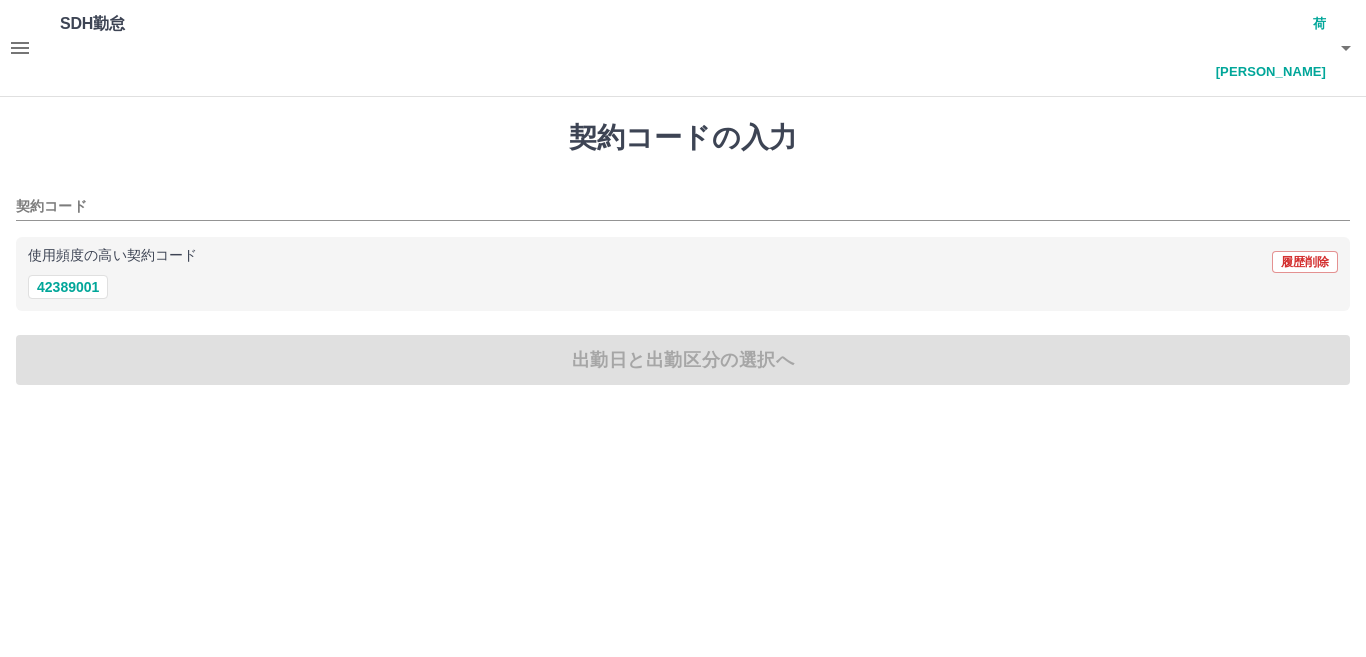 click 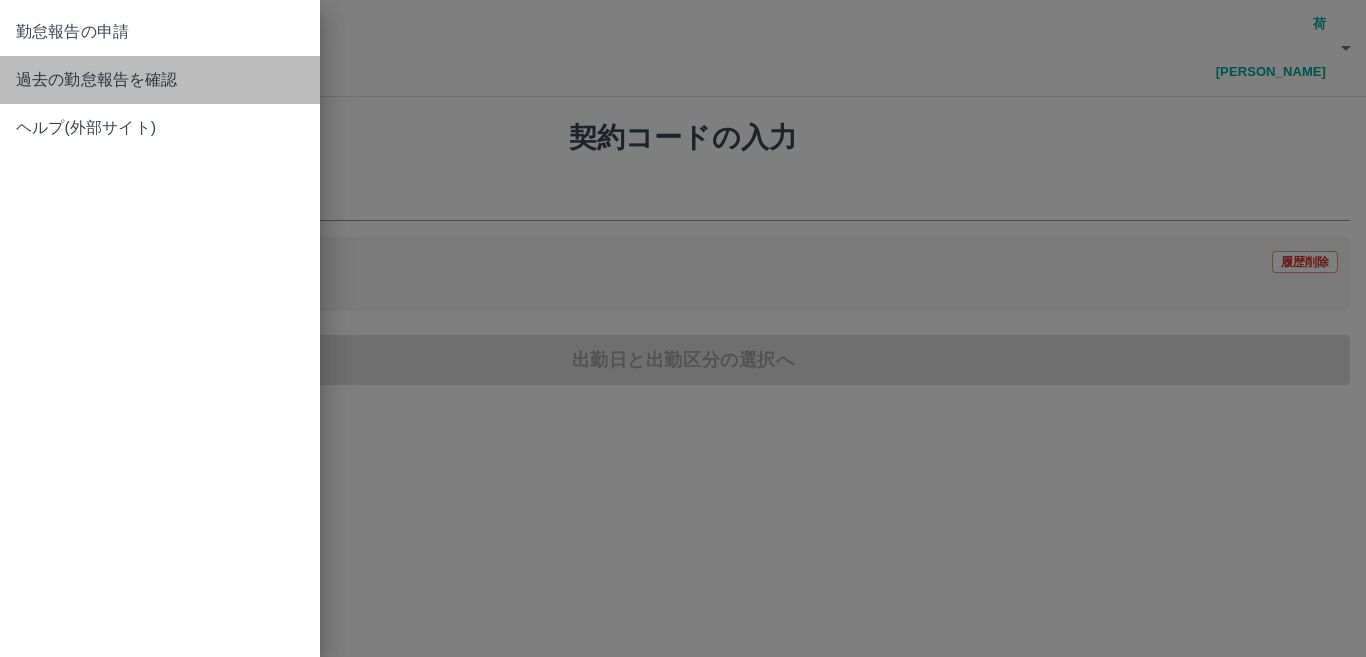 click on "過去の勤怠報告を確認" at bounding box center [160, 80] 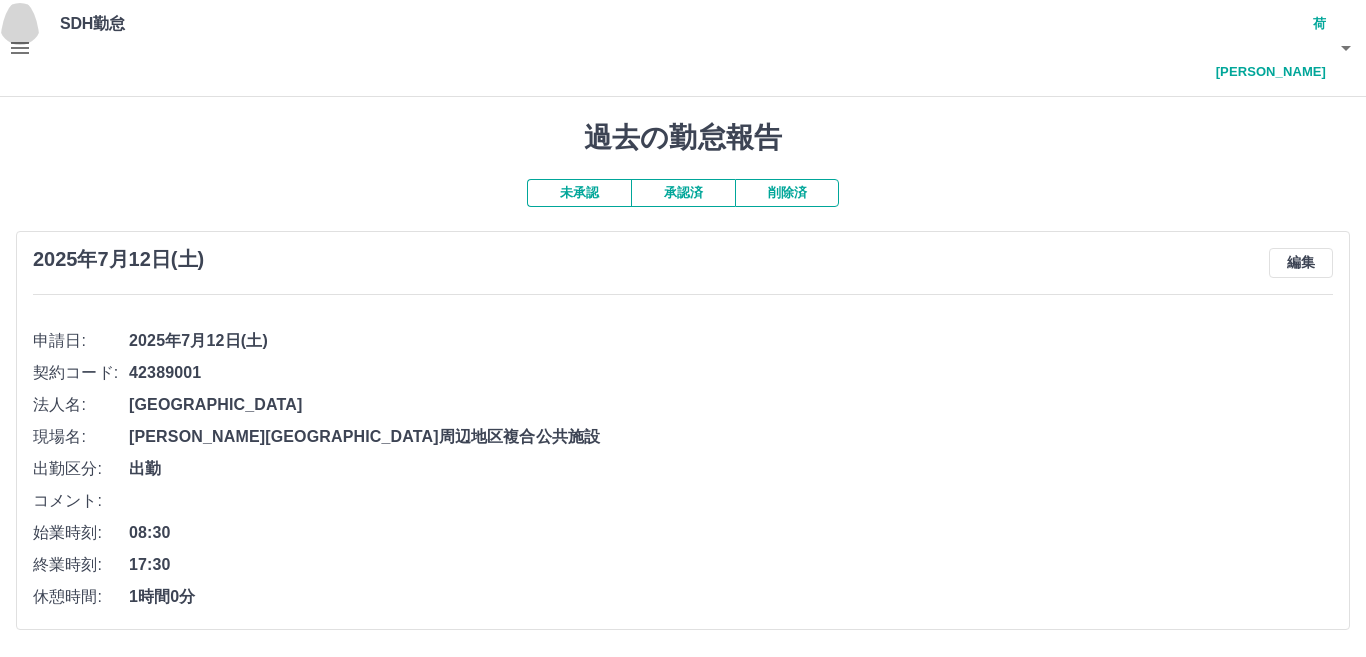 click 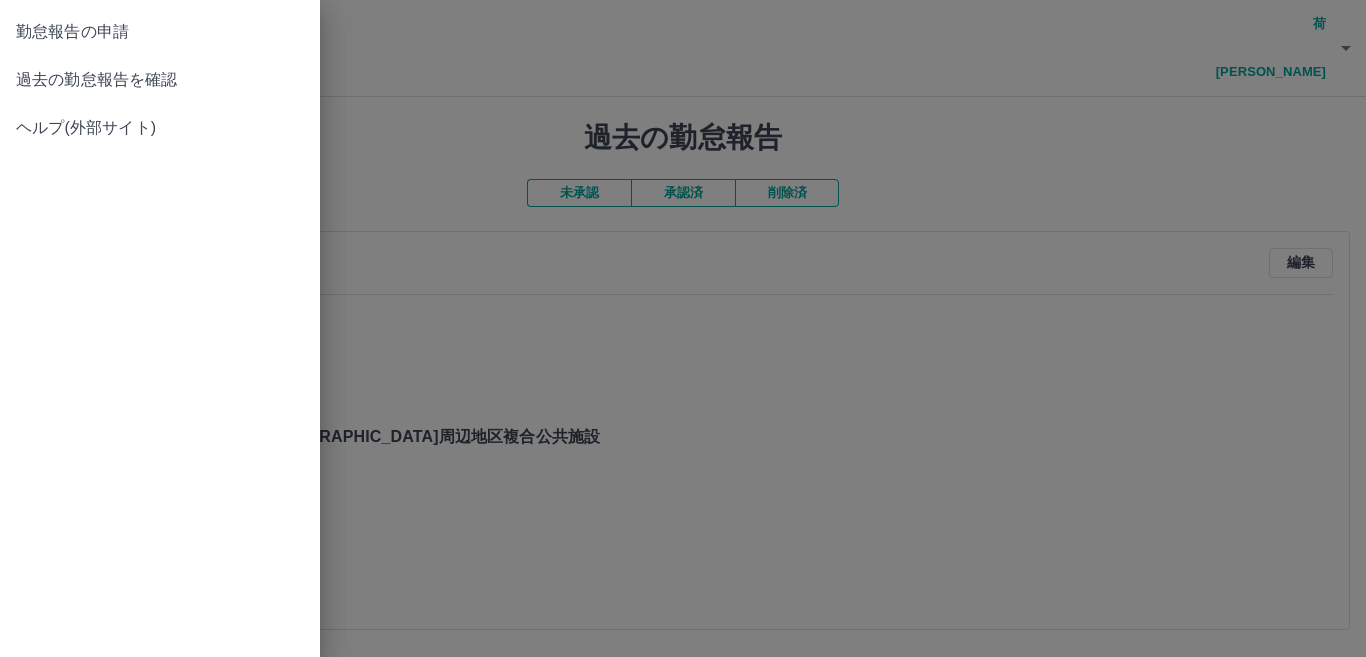 click on "勤怠報告の申請" at bounding box center [160, 32] 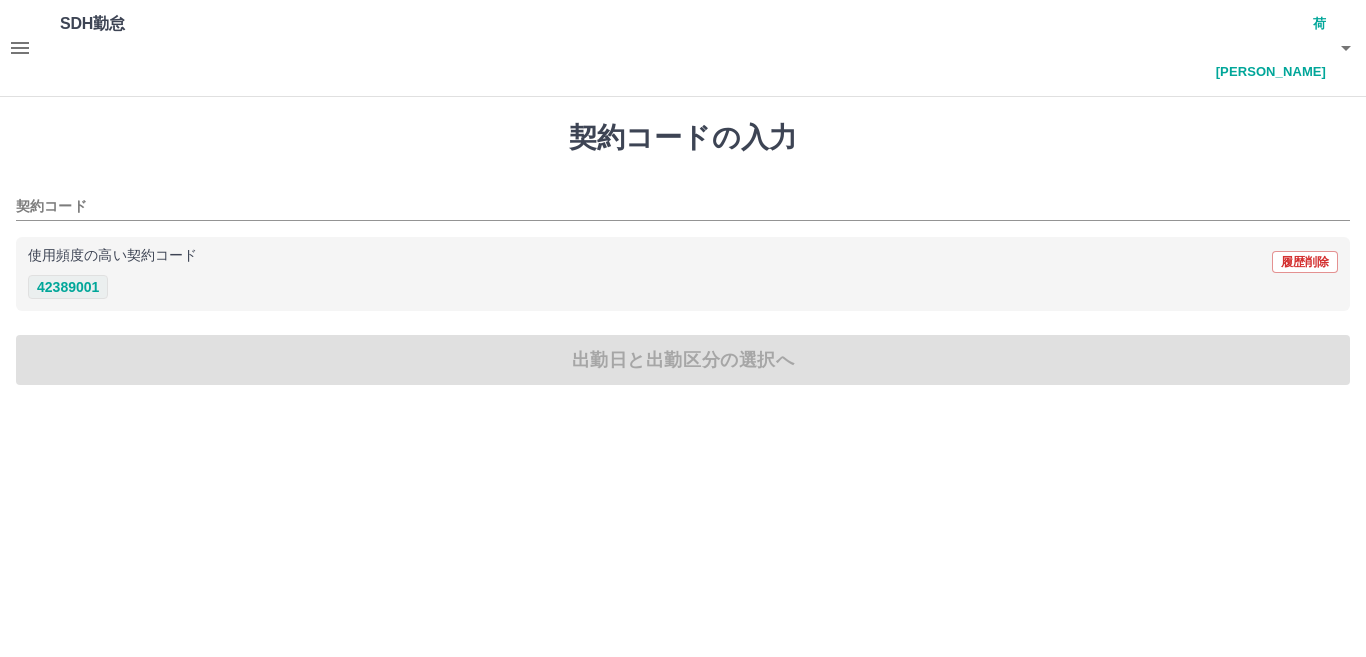 click on "42389001" at bounding box center [68, 287] 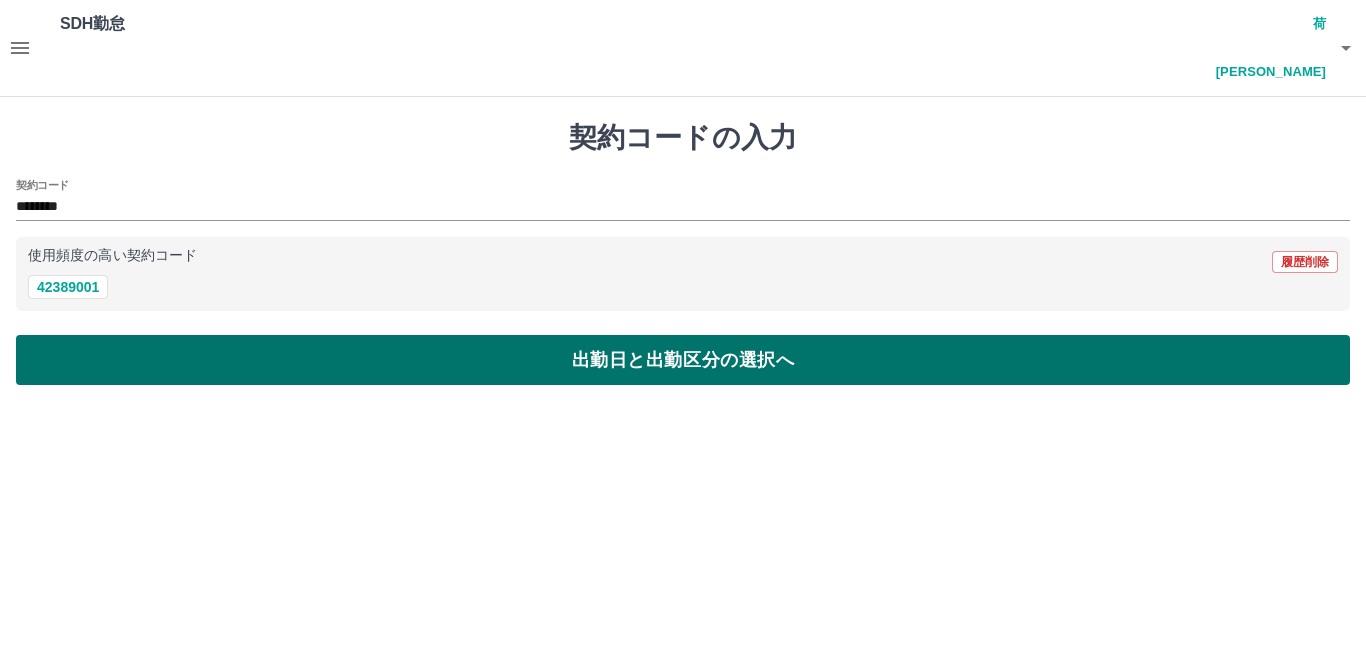 click on "出勤日と出勤区分の選択へ" at bounding box center [683, 360] 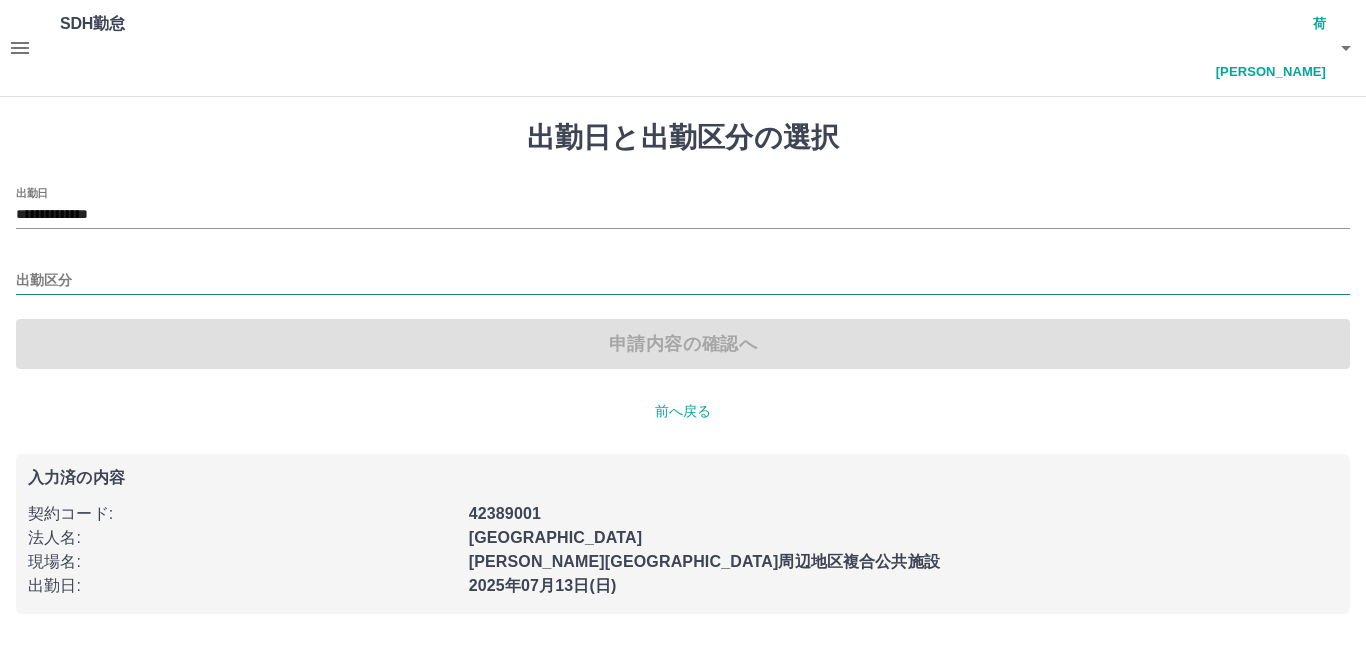 click on "出勤区分" at bounding box center [683, 281] 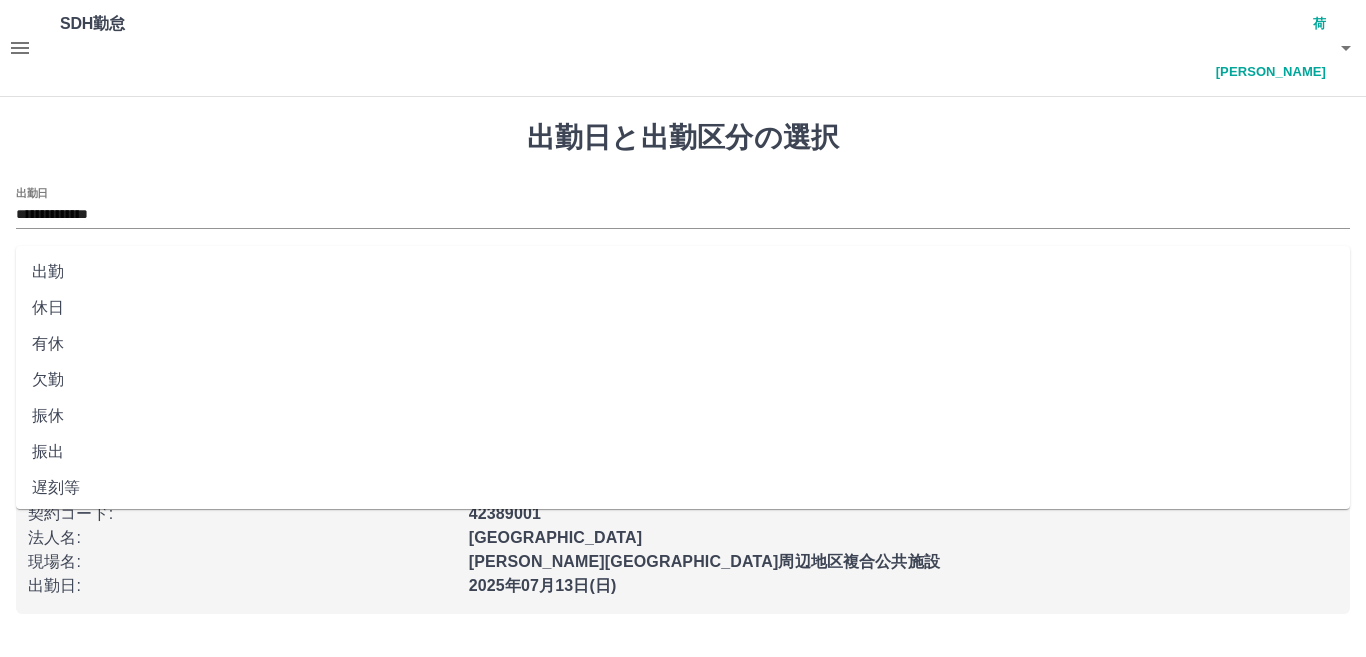 click on "出勤" at bounding box center (683, 272) 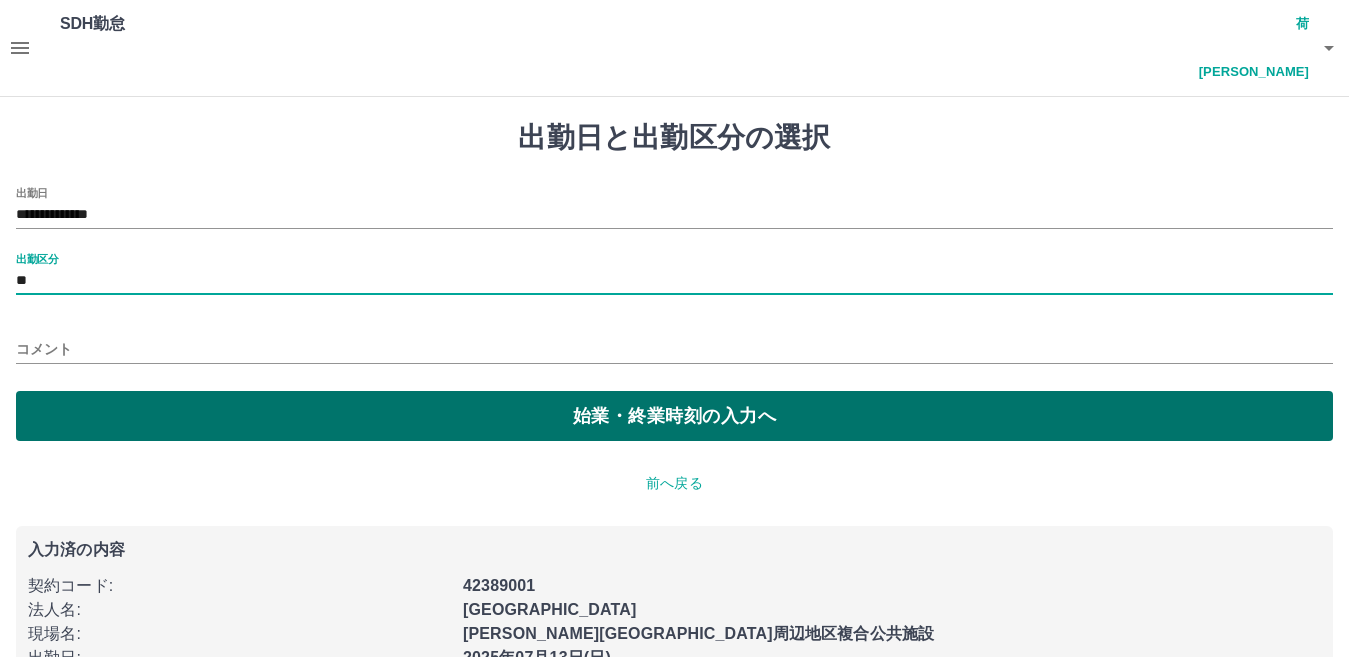 click on "始業・終業時刻の入力へ" at bounding box center (674, 416) 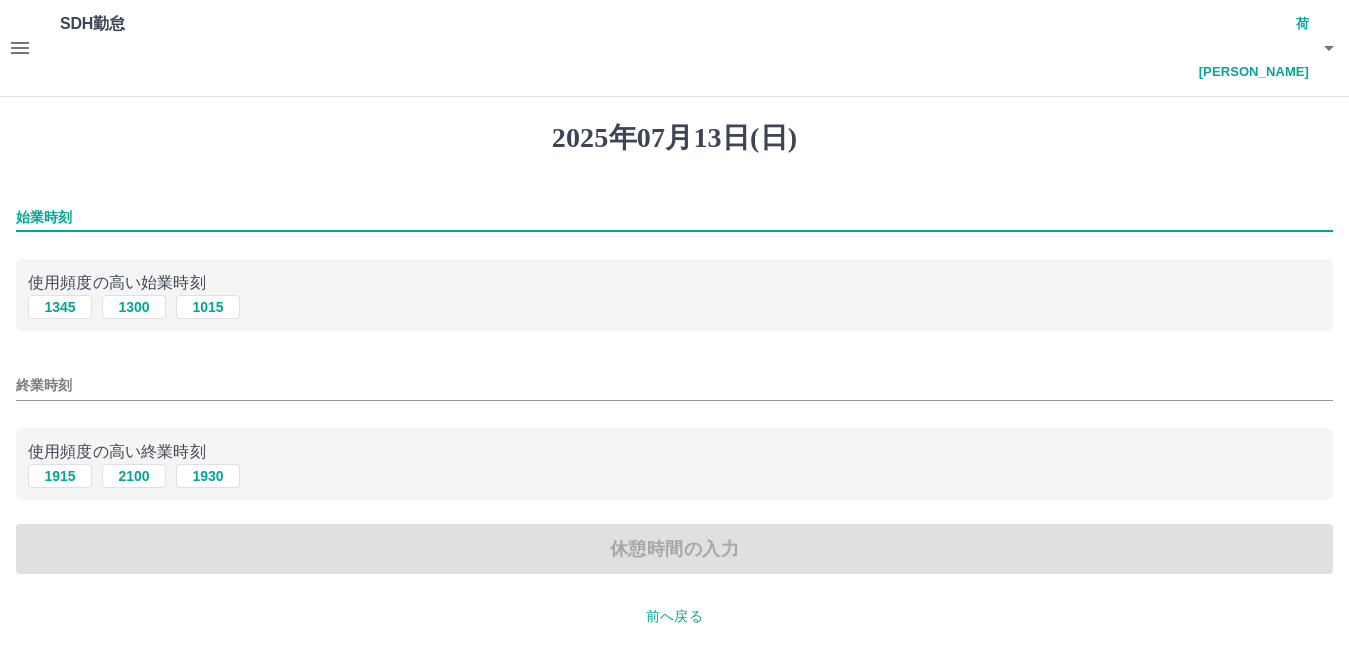 click on "始業時刻" at bounding box center (674, 217) 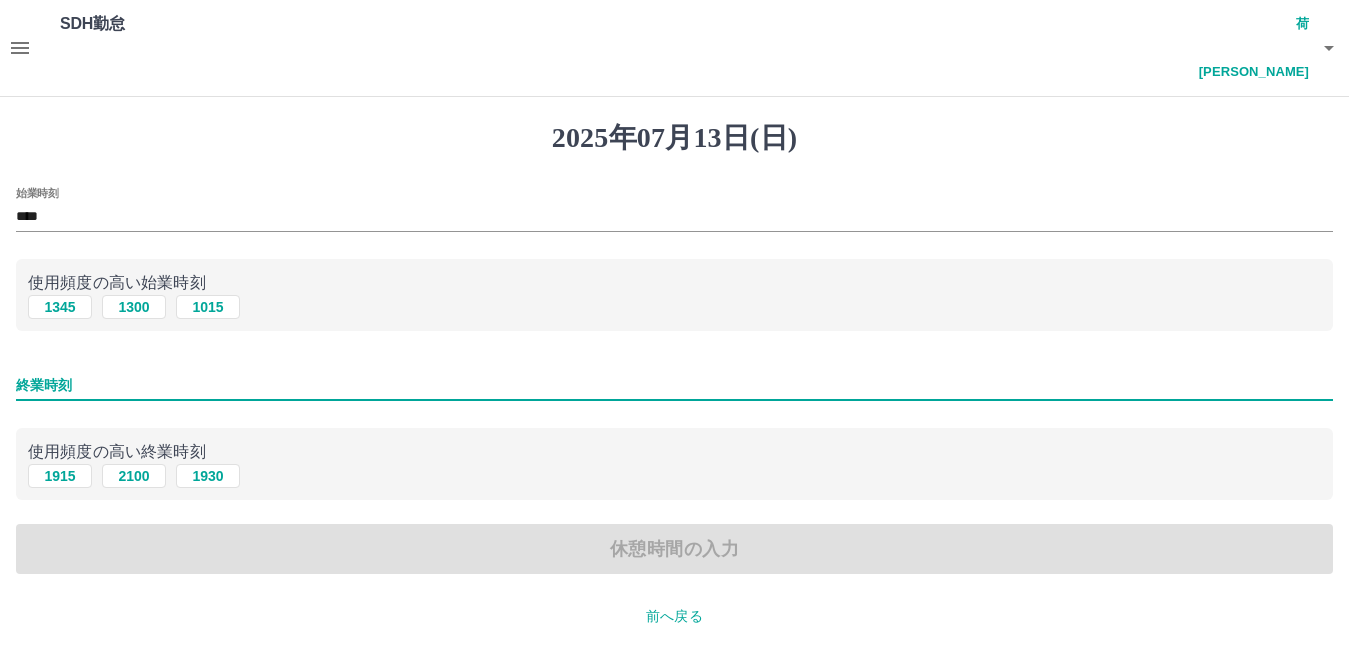 click on "終業時刻" at bounding box center [674, 385] 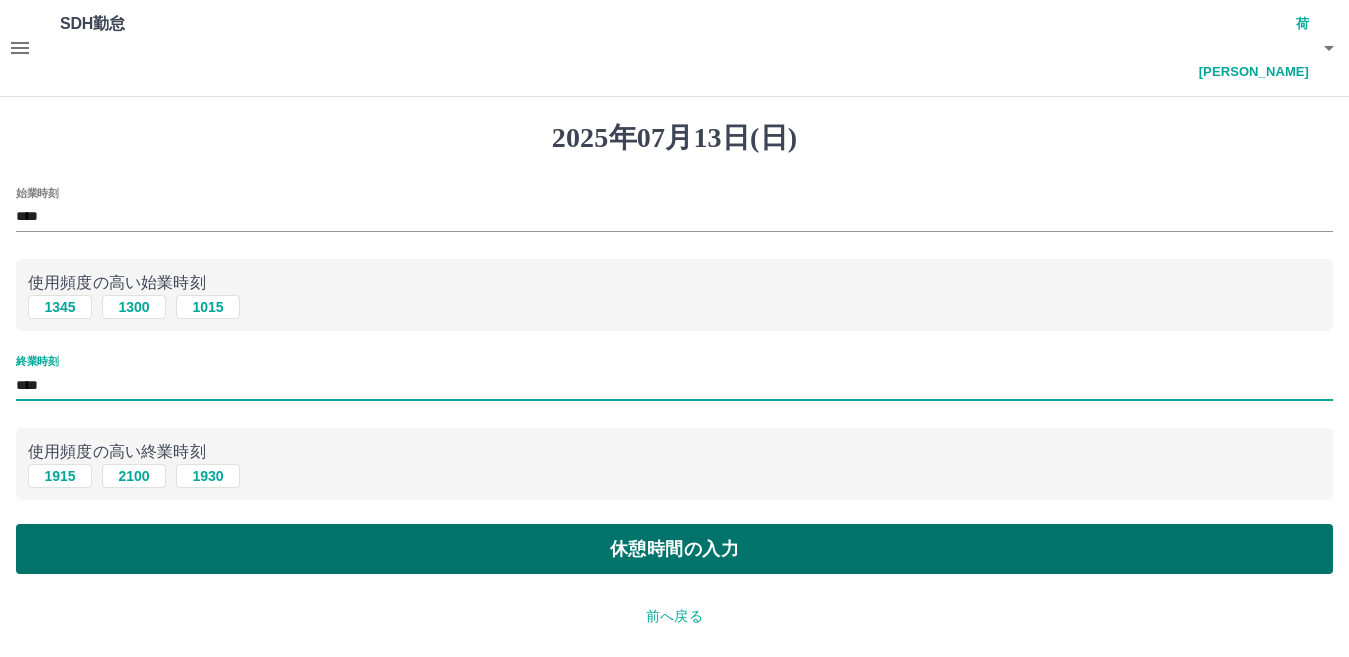 type on "****" 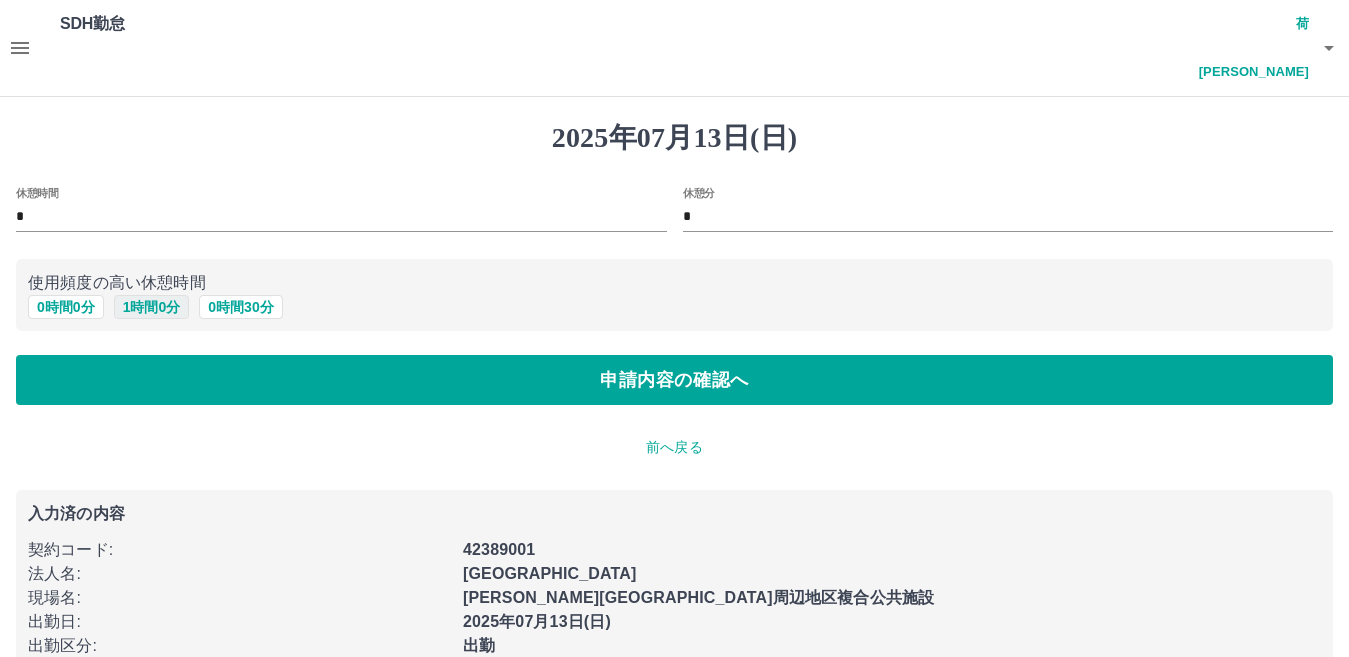 click on "1 時間 0 分" at bounding box center [152, 307] 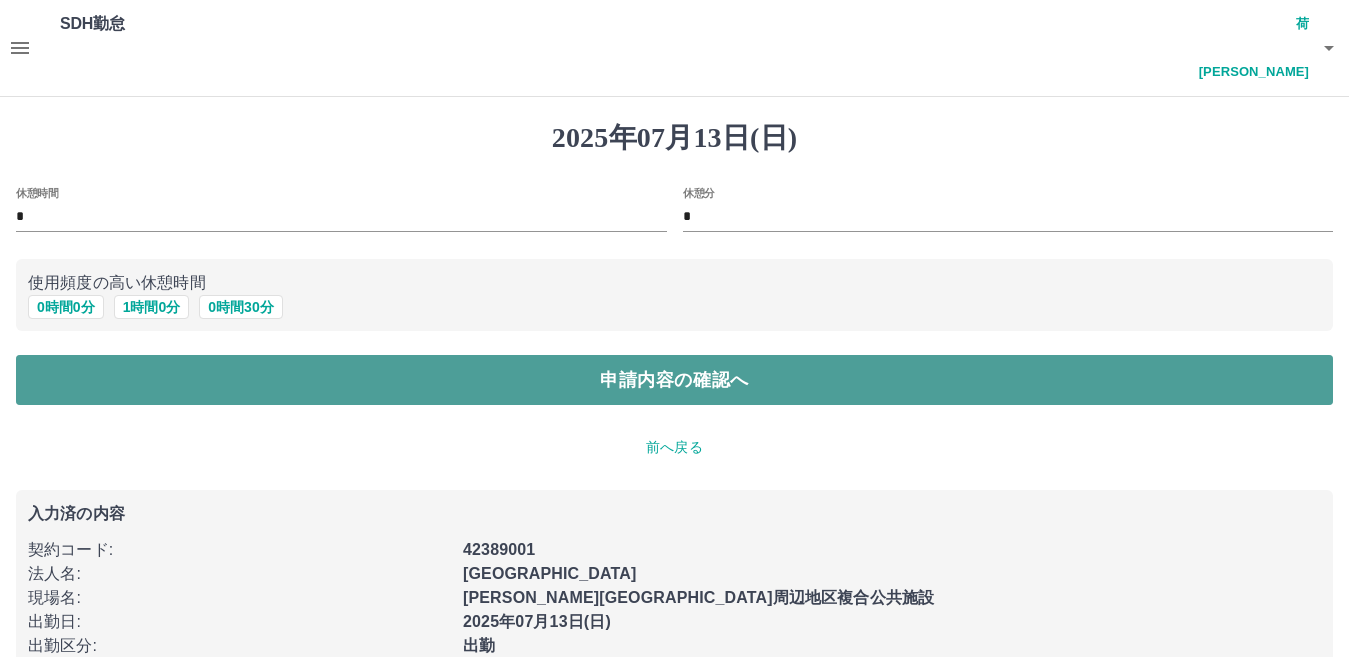 click on "申請内容の確認へ" at bounding box center [674, 380] 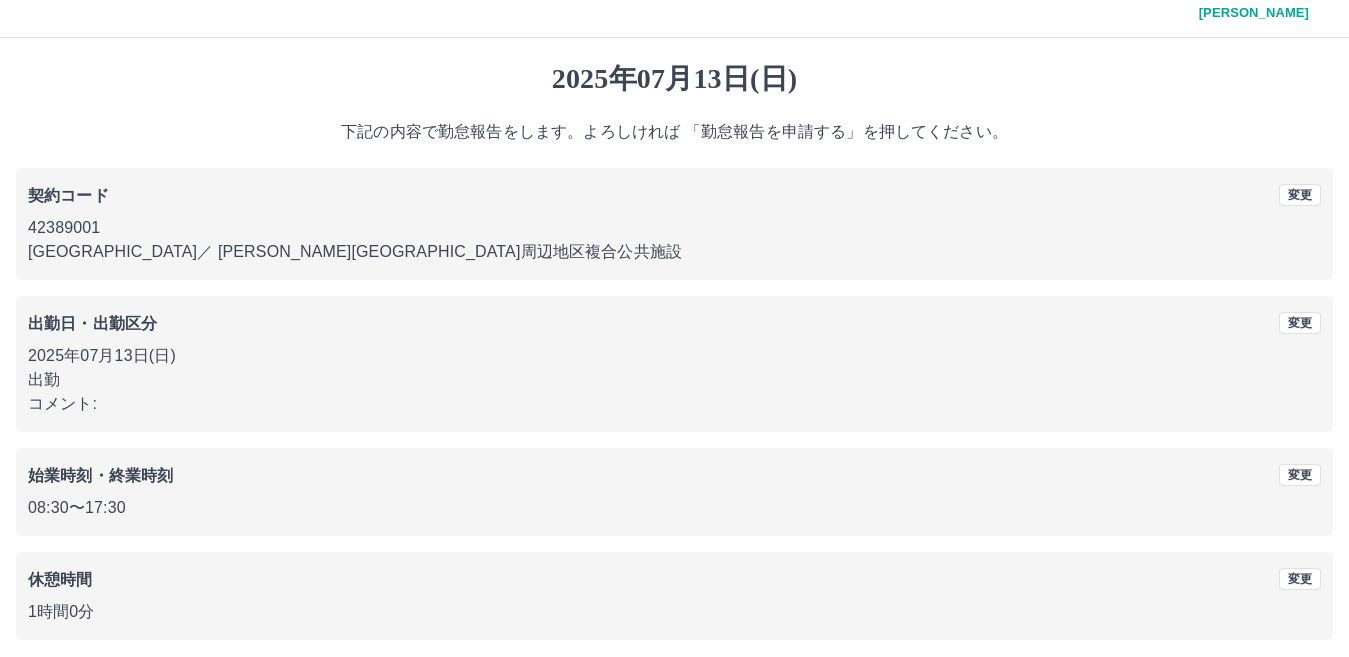 scroll, scrollTop: 91, scrollLeft: 0, axis: vertical 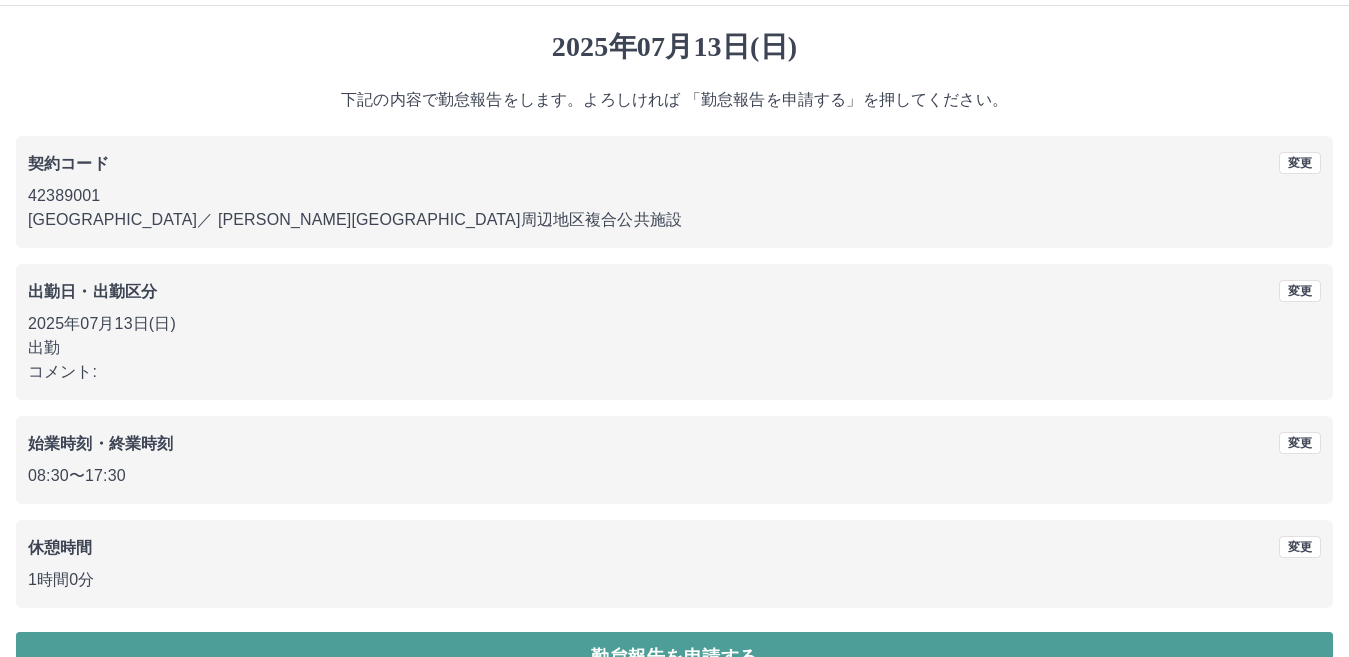 click on "勤怠報告を申請する" at bounding box center (674, 657) 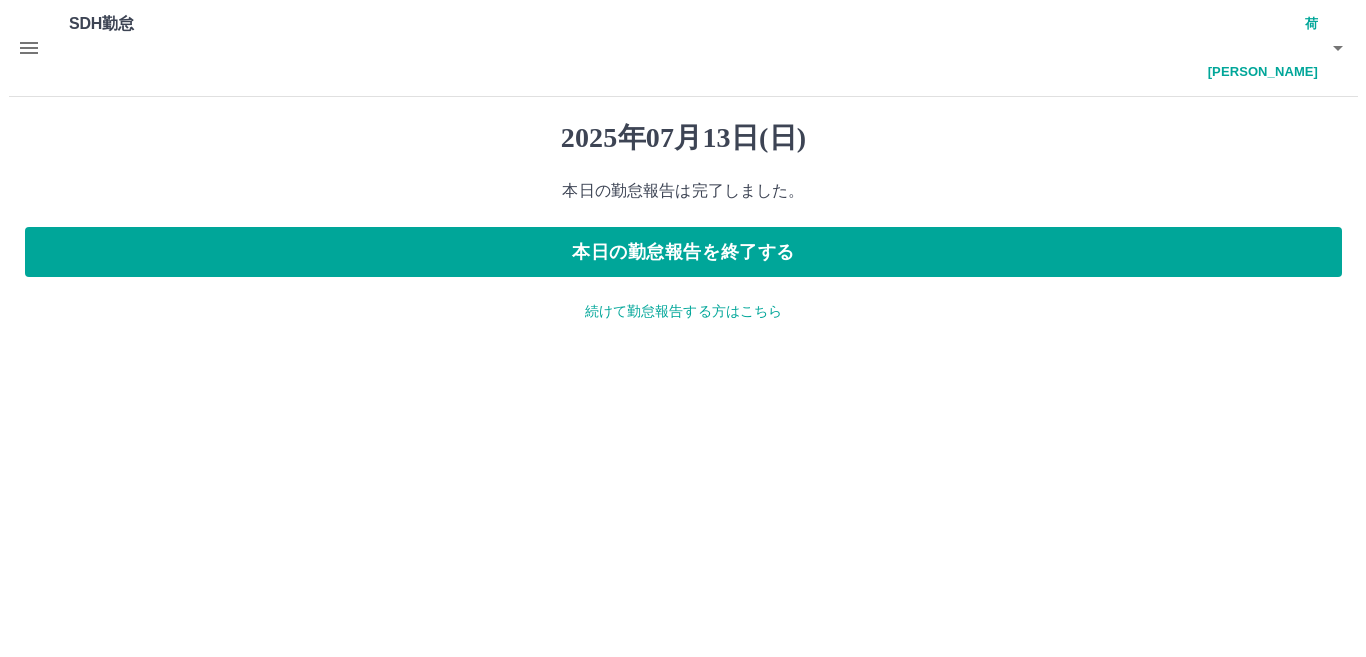 scroll, scrollTop: 0, scrollLeft: 0, axis: both 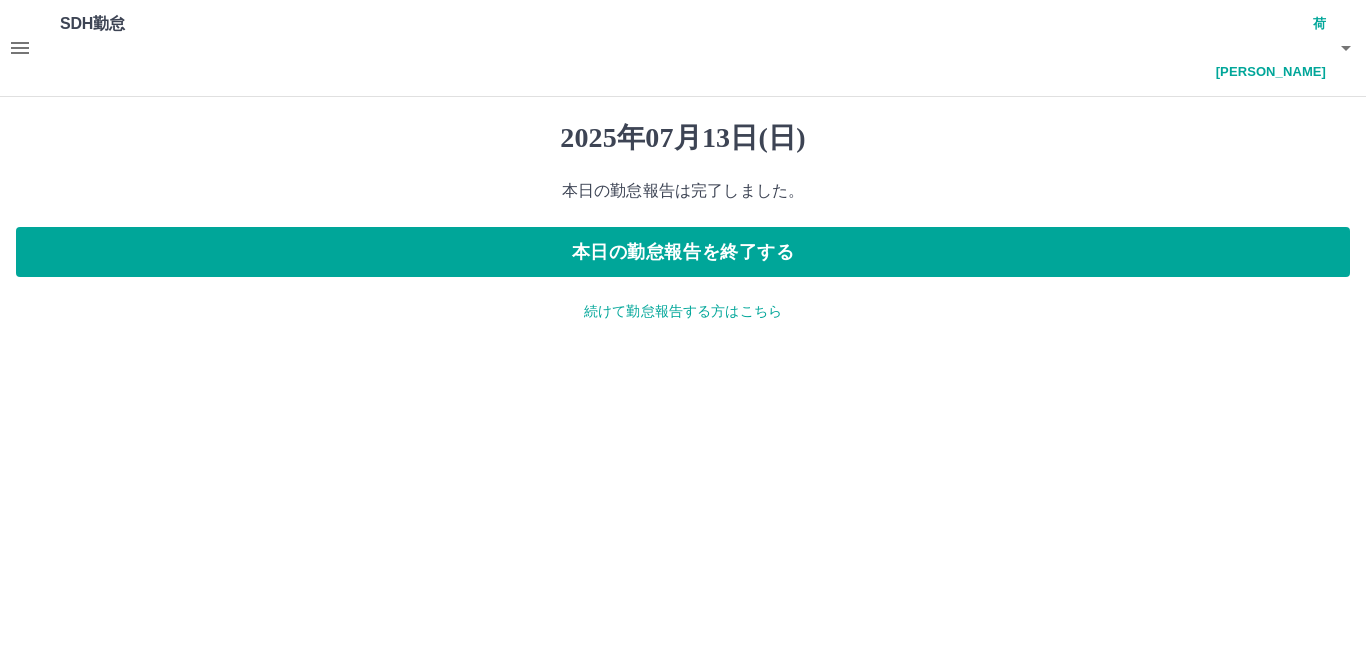 click on "続けて勤怠報告する方はこちら" at bounding box center [683, 311] 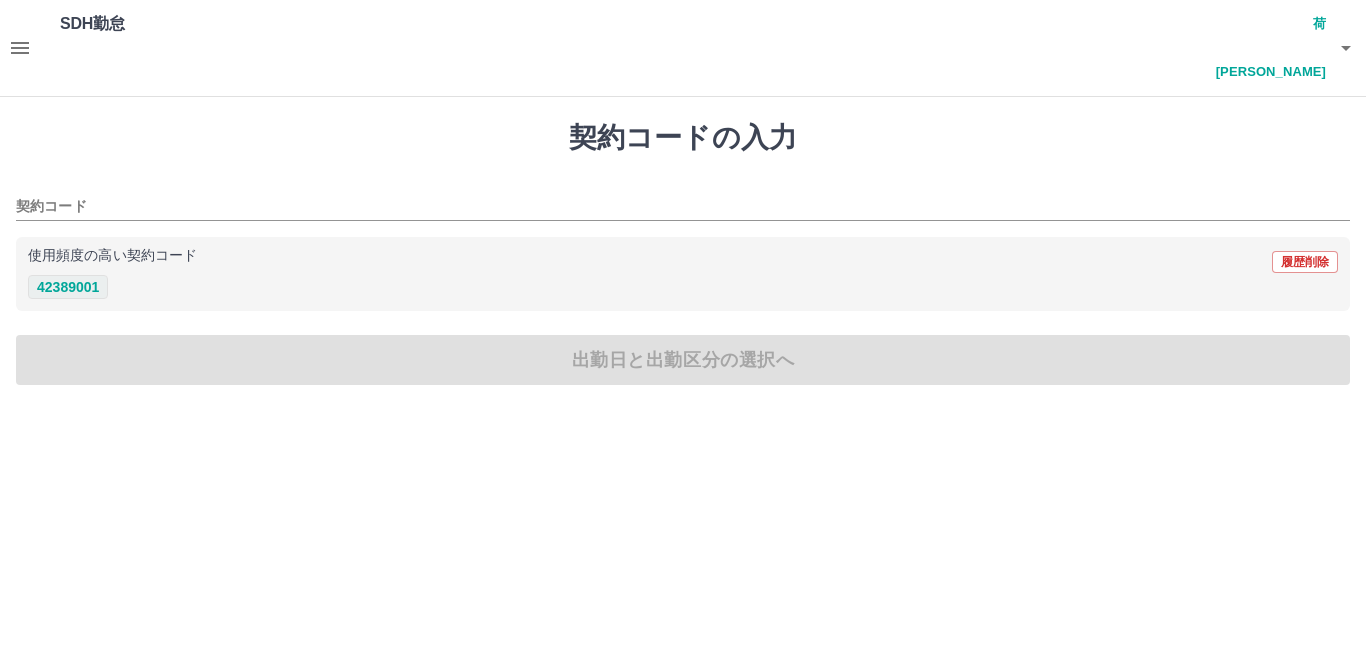 click on "42389001" at bounding box center (68, 287) 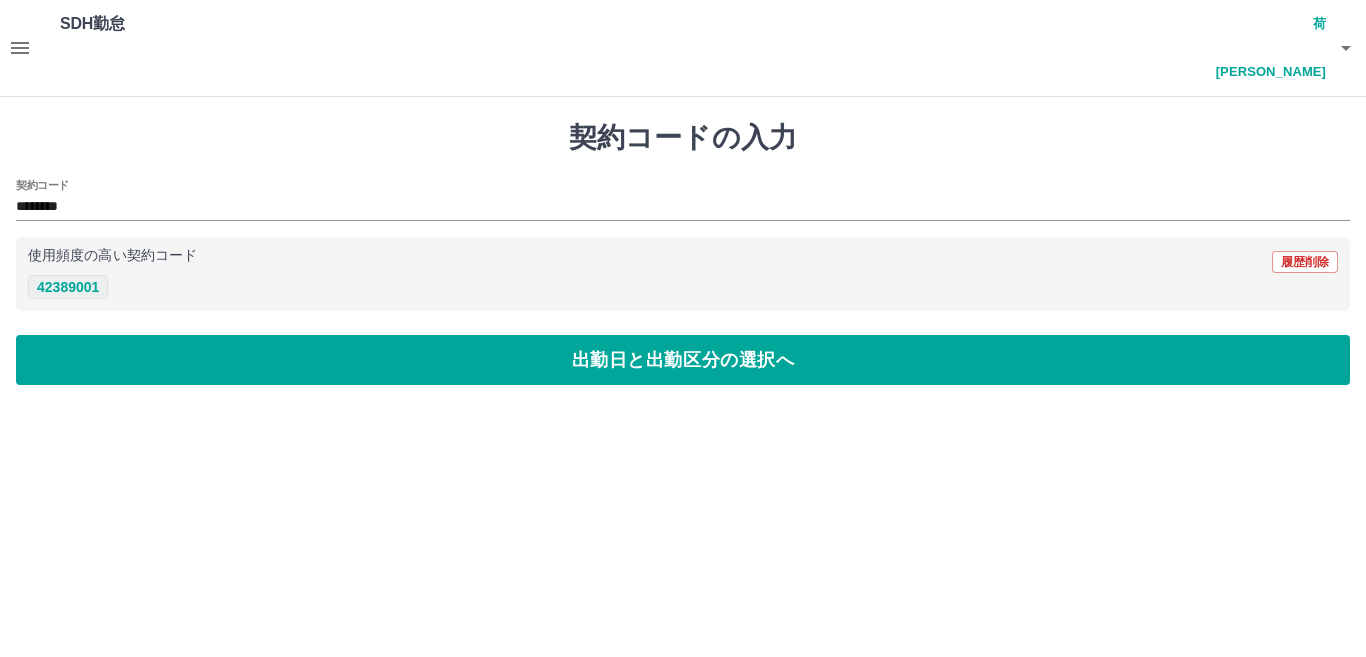 type on "********" 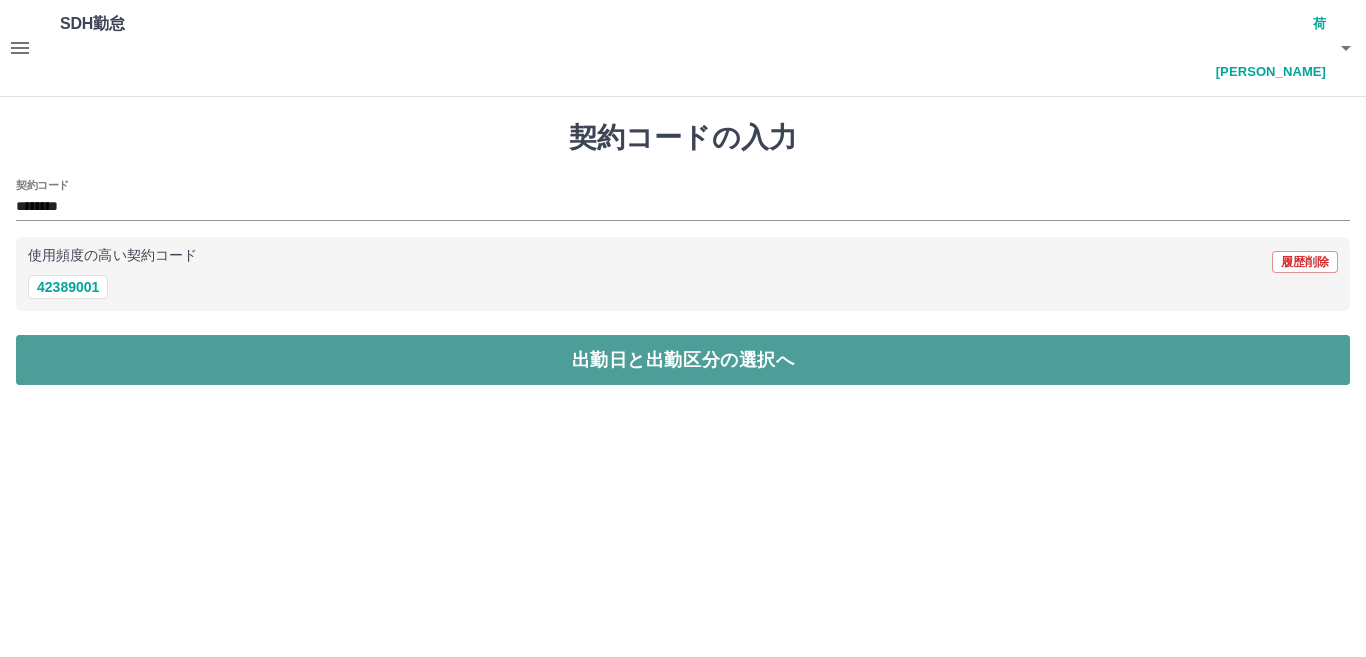 click on "出勤日と出勤区分の選択へ" at bounding box center (683, 360) 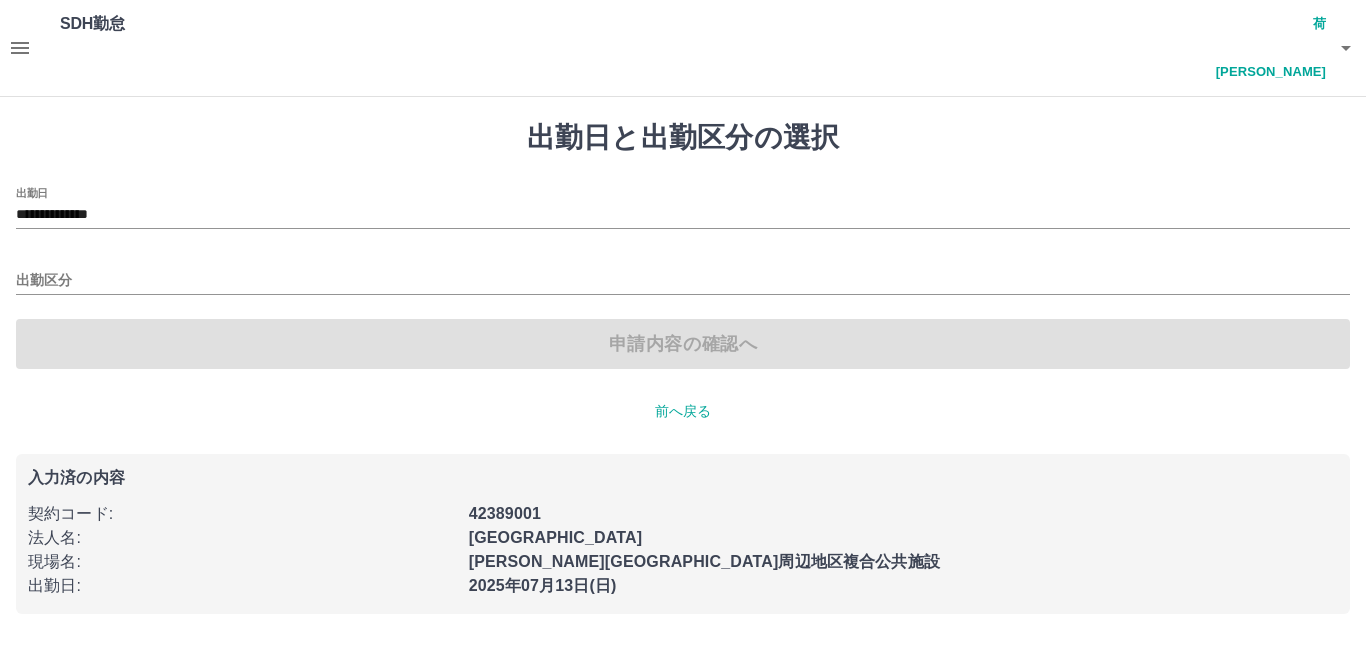 click on "**********" at bounding box center (683, 208) 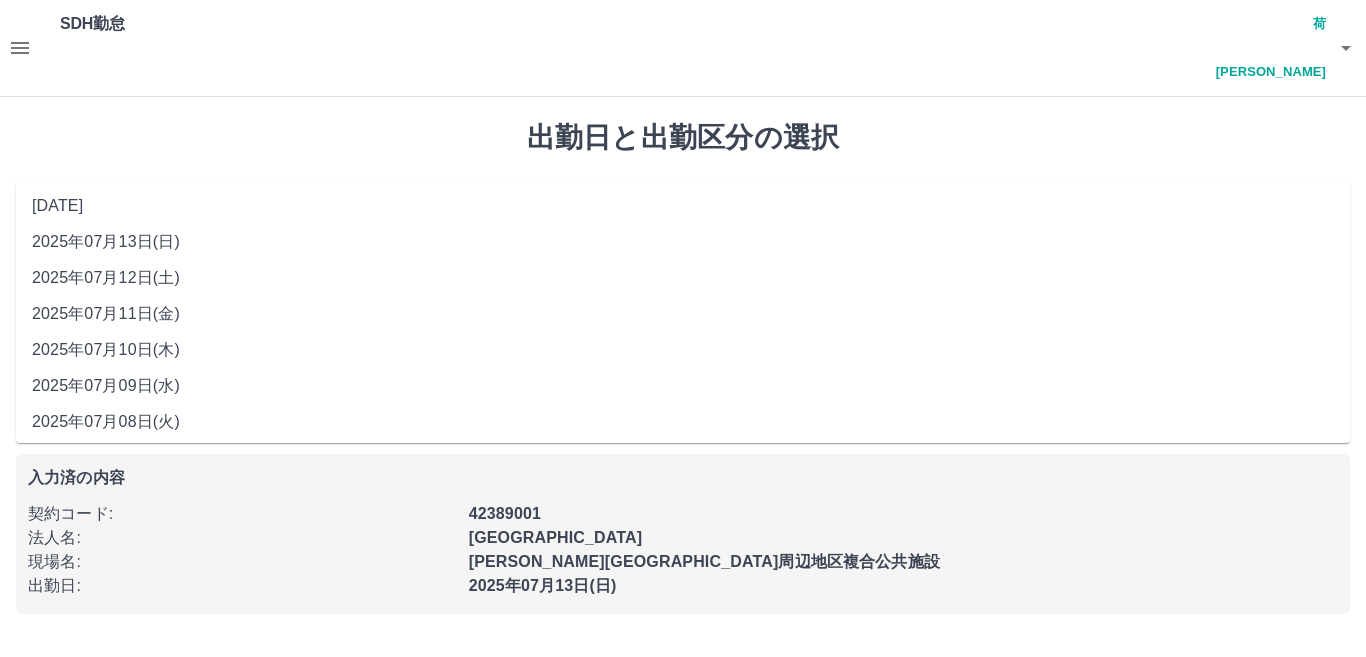 click on "[DATE]" at bounding box center (683, 206) 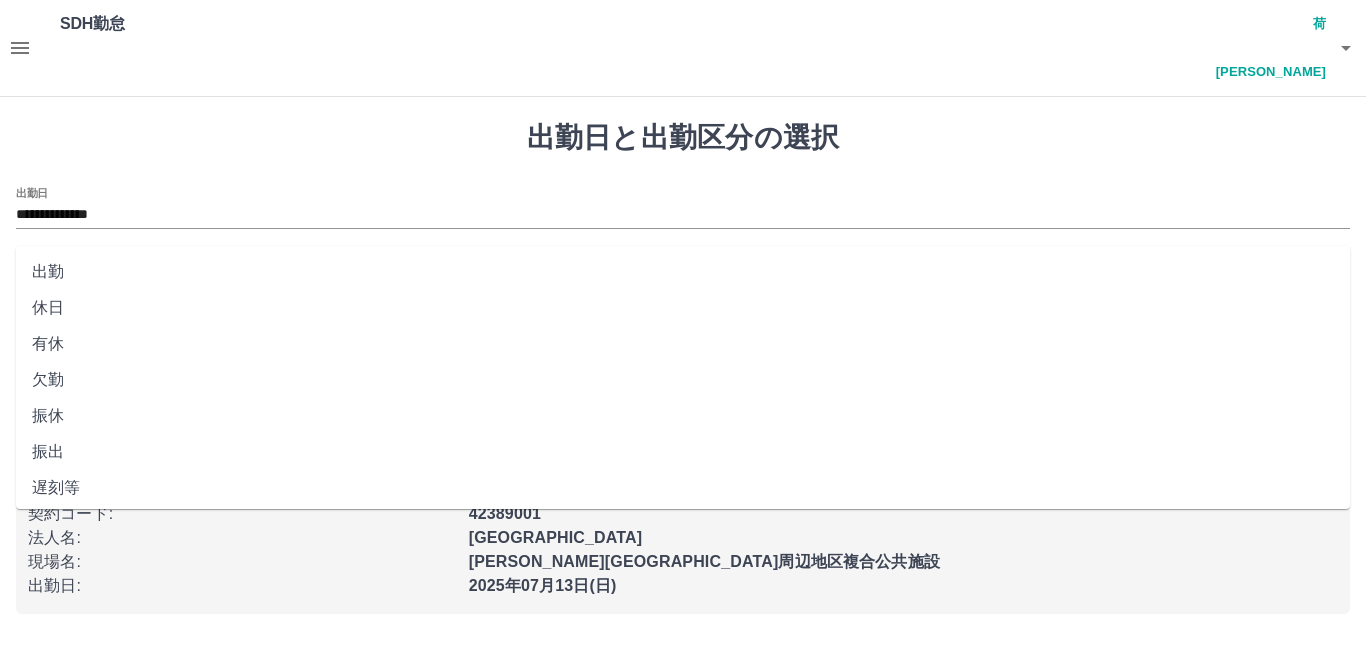 click on "出勤区分" at bounding box center (683, 281) 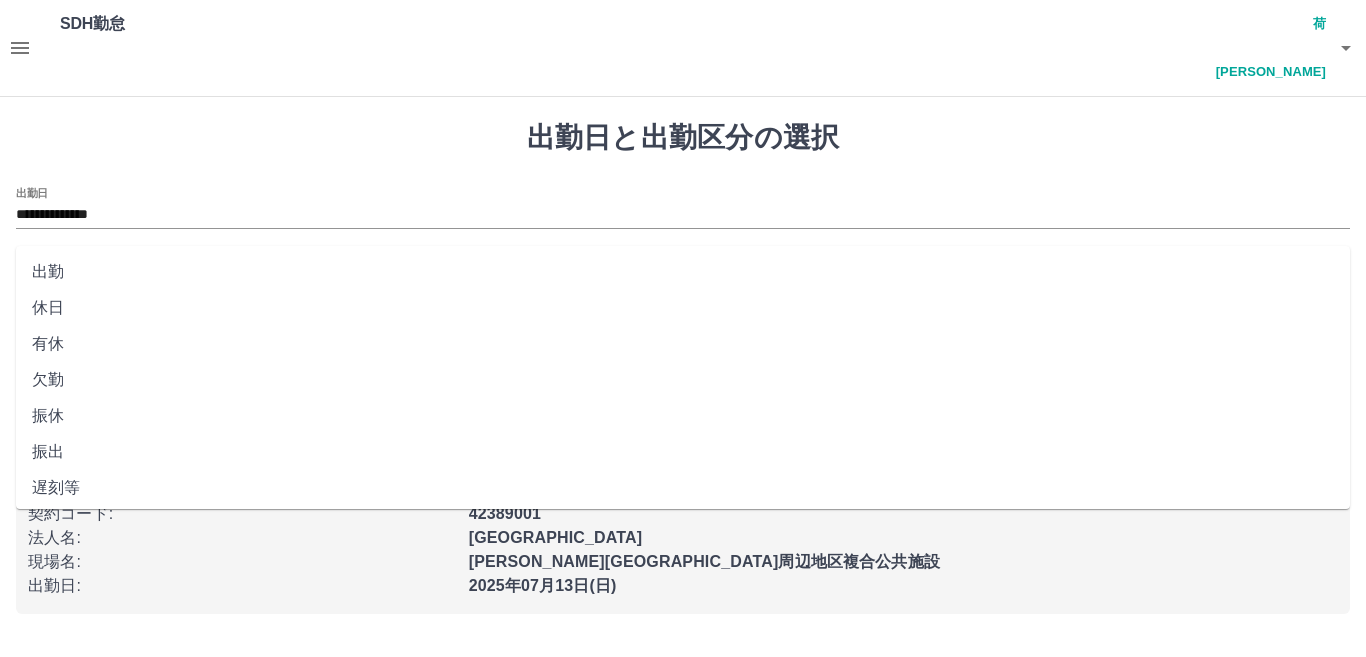 click on "休日" at bounding box center (683, 308) 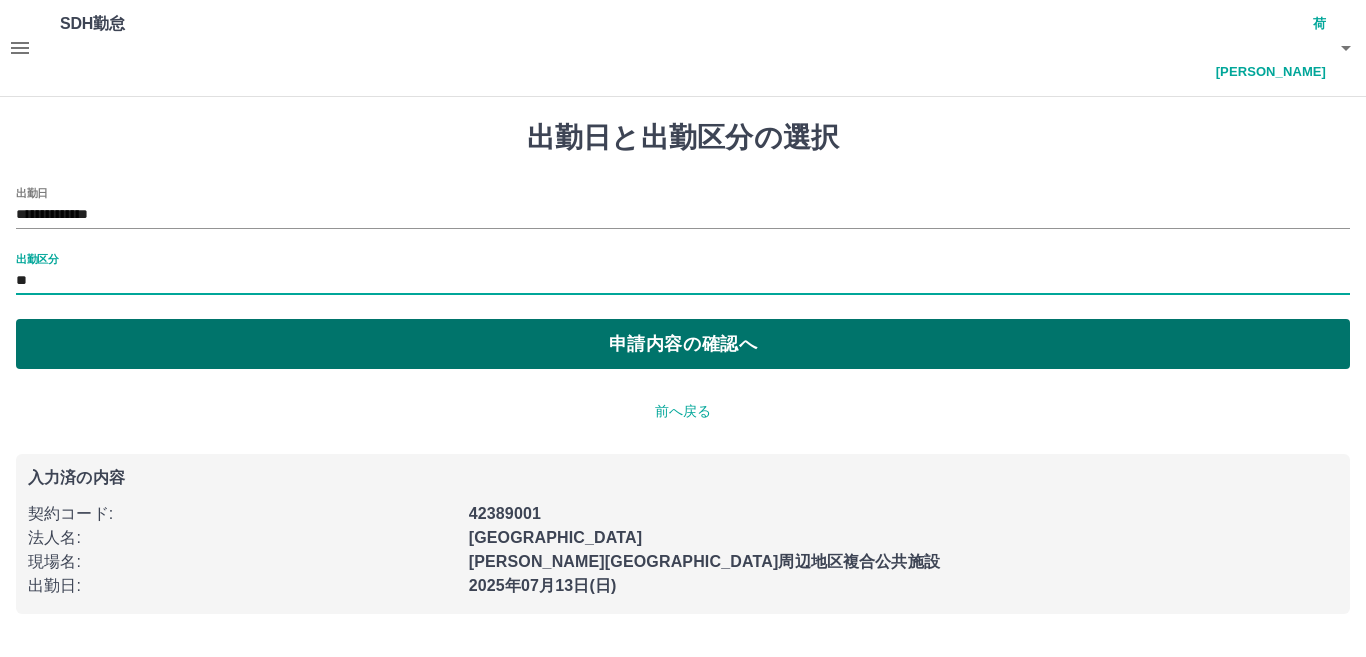 click on "申請内容の確認へ" at bounding box center [683, 344] 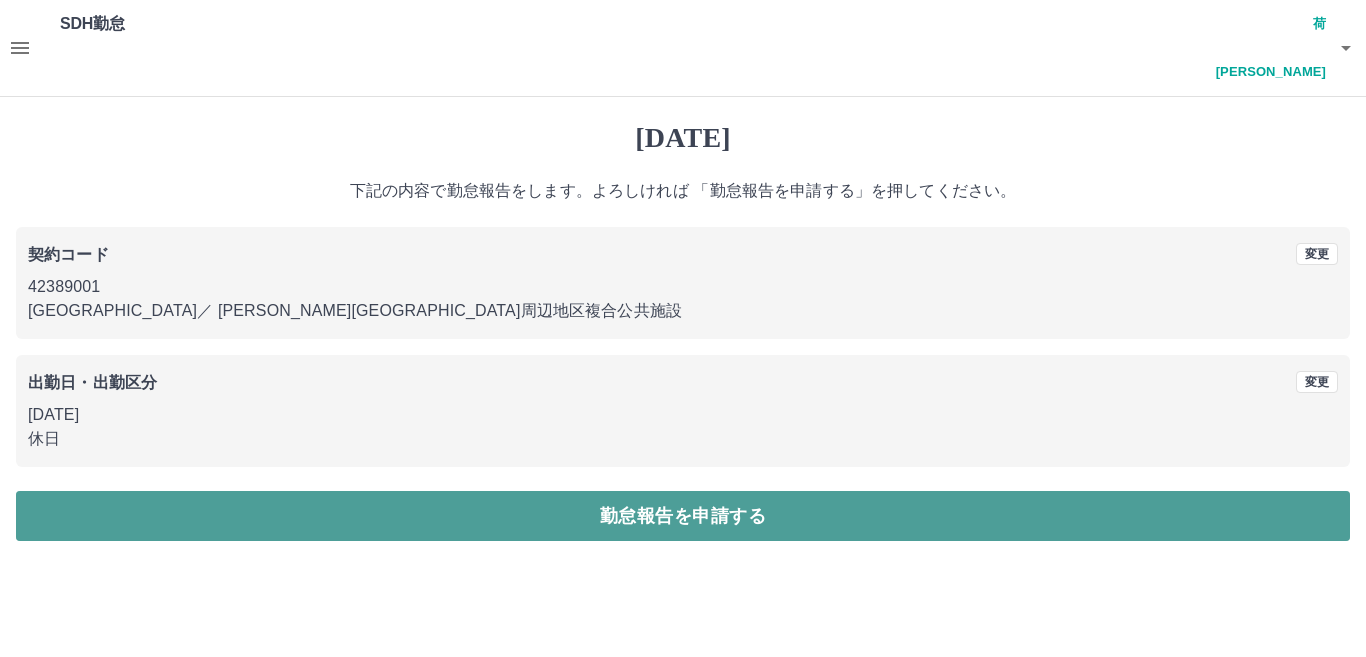 click on "勤怠報告を申請する" at bounding box center (683, 516) 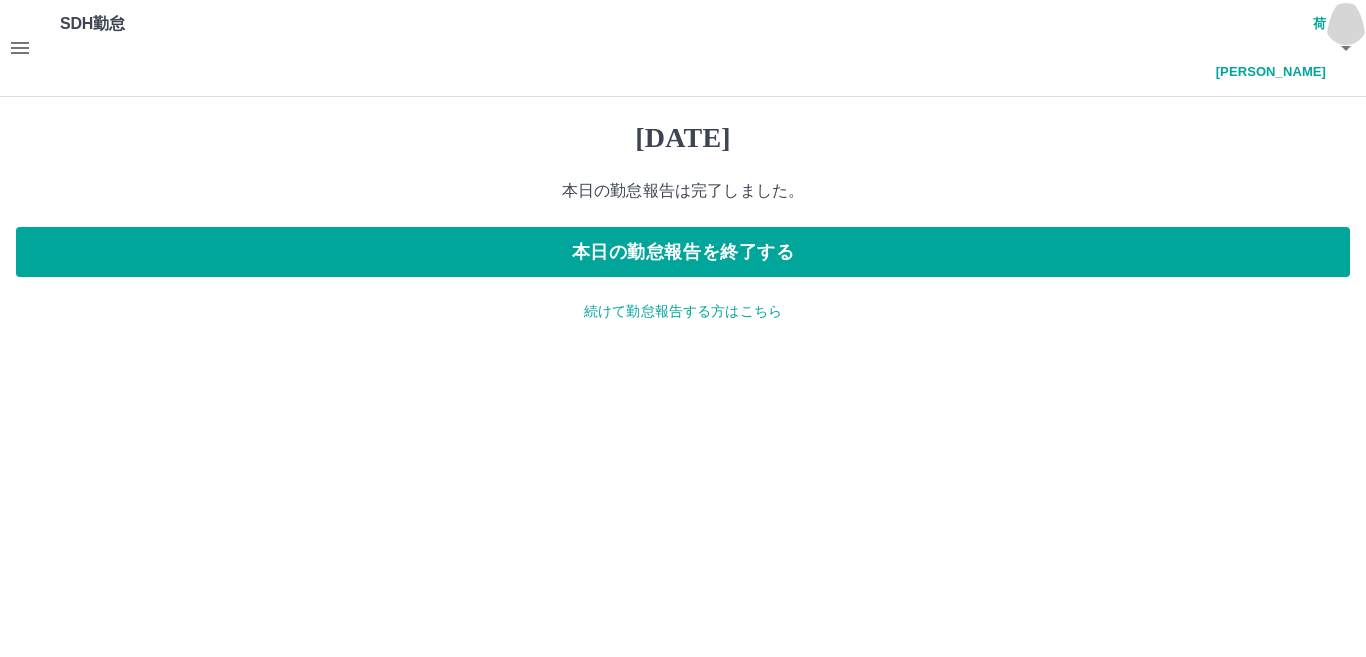 click 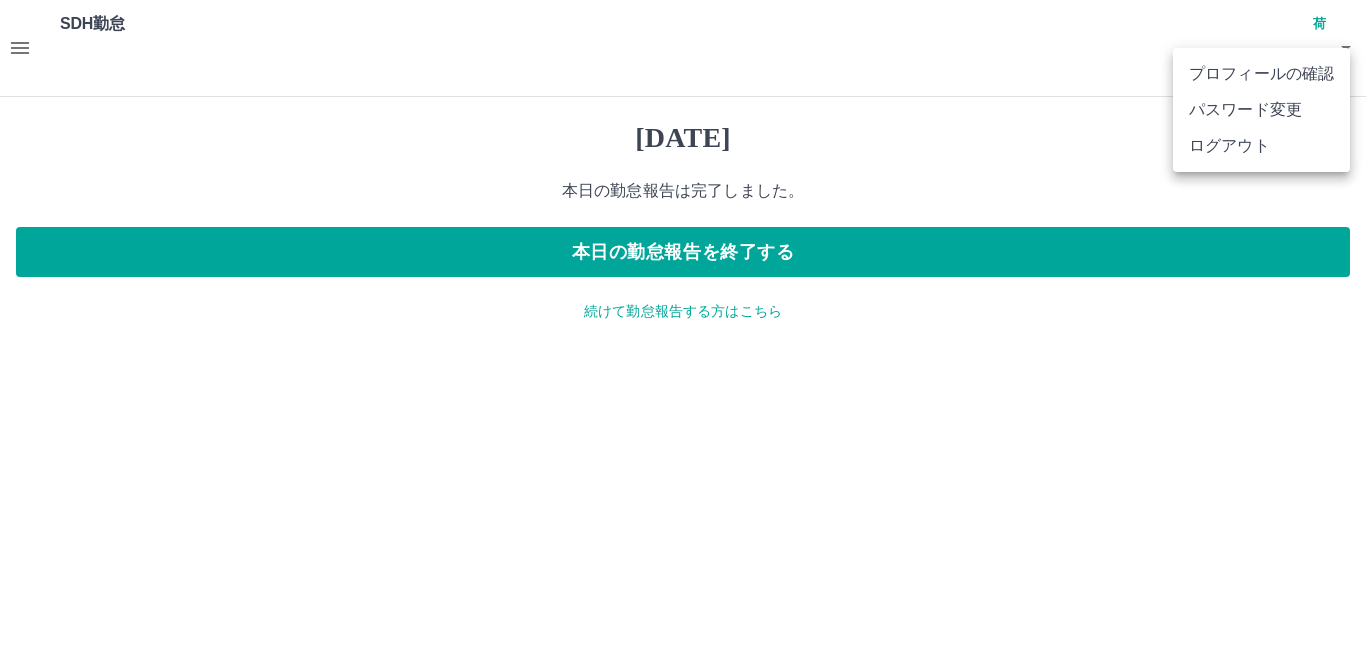 click on "ログアウト" at bounding box center (1261, 146) 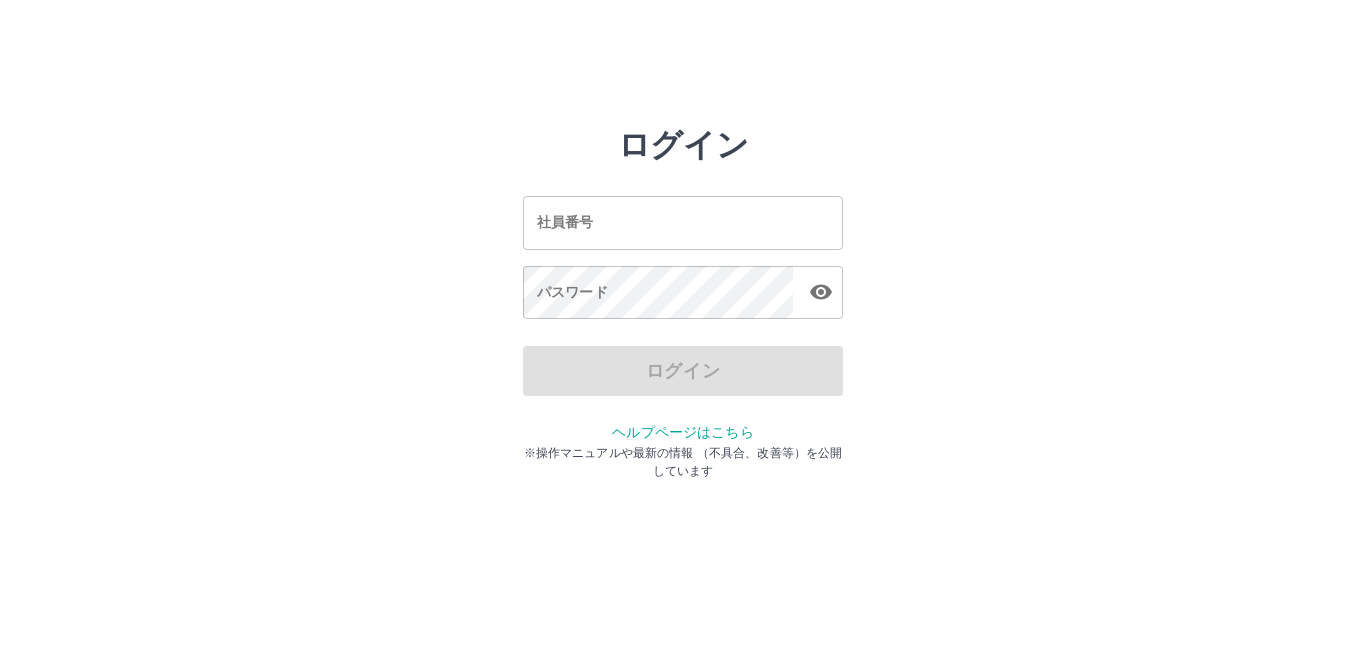scroll, scrollTop: 0, scrollLeft: 0, axis: both 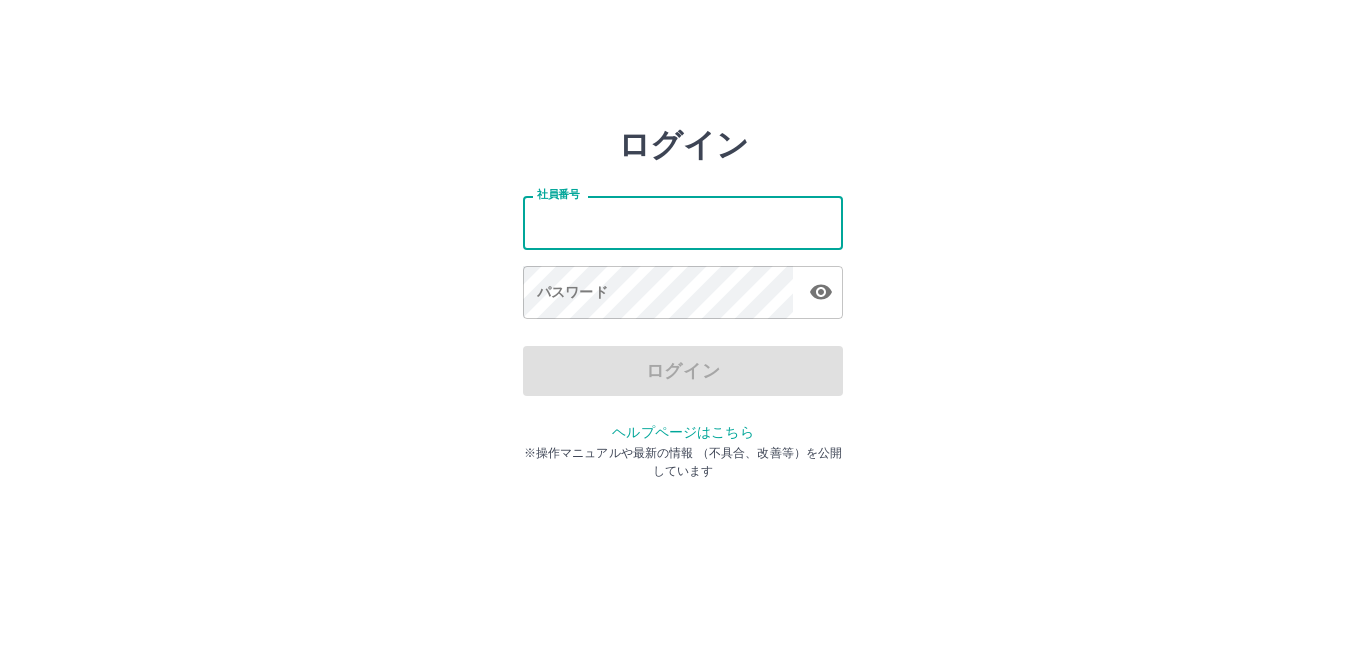 click on "社員番号" at bounding box center (683, 222) 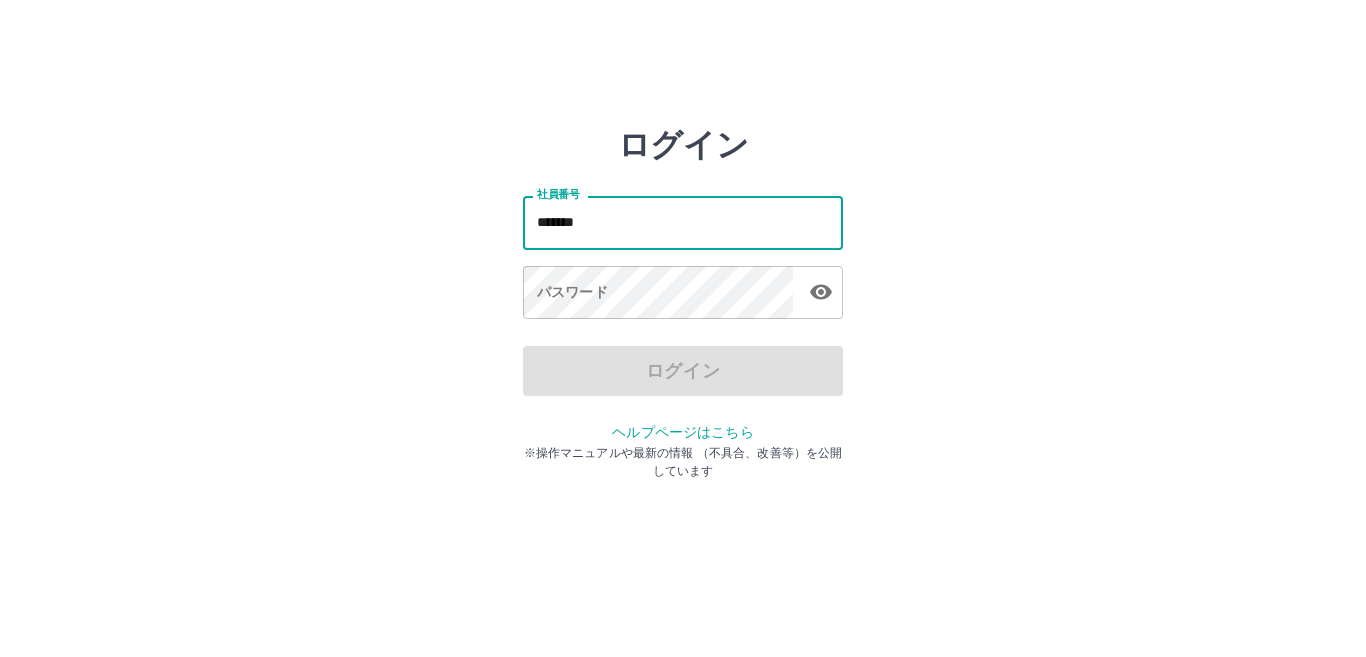 type on "*******" 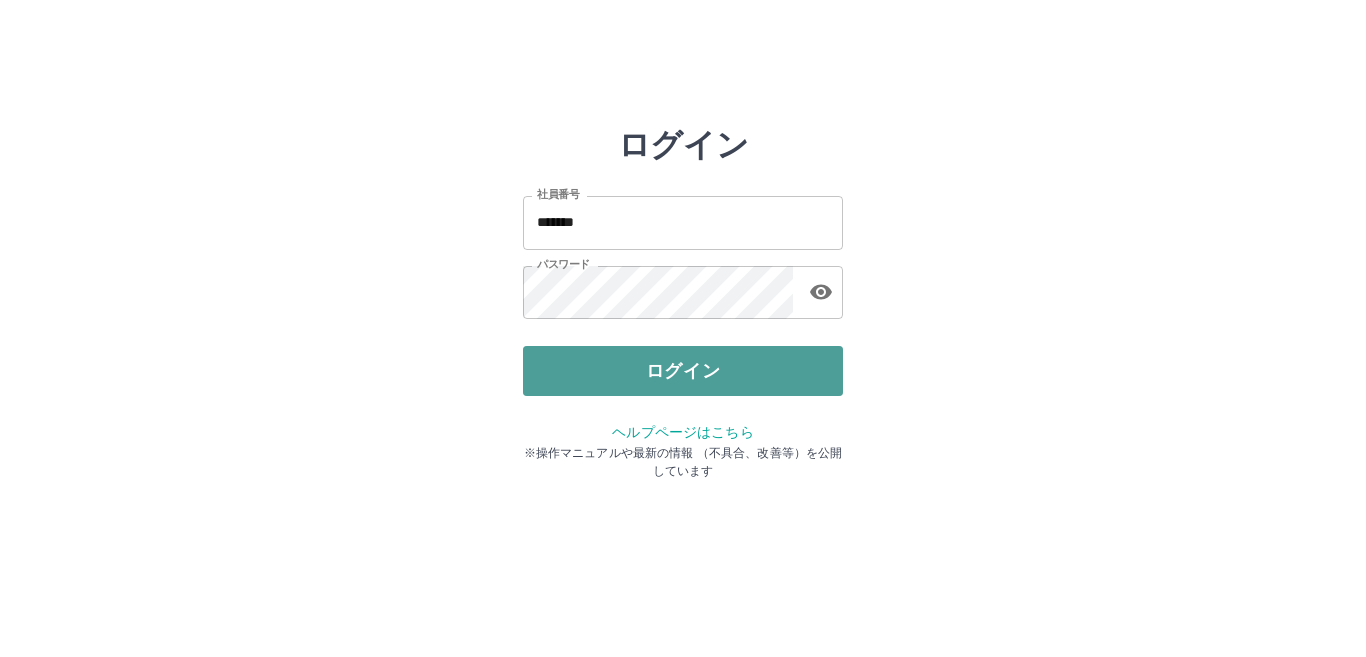 click on "ログイン" at bounding box center (683, 371) 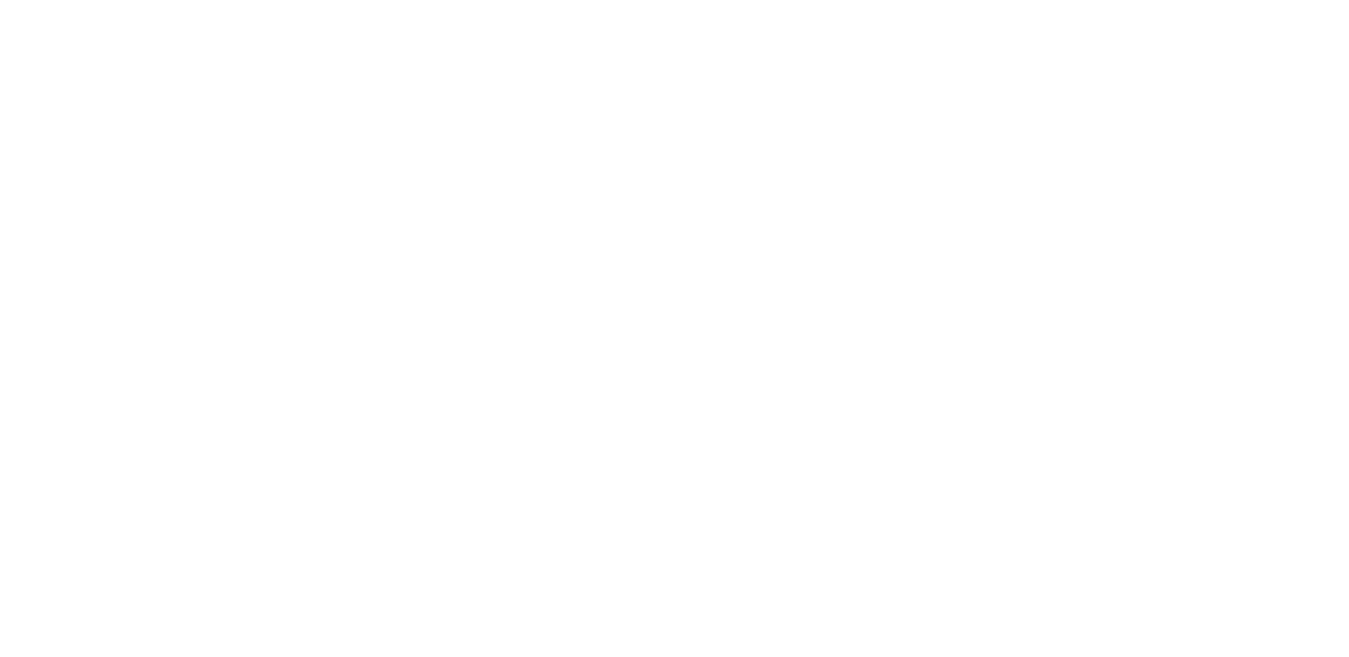 scroll, scrollTop: 0, scrollLeft: 0, axis: both 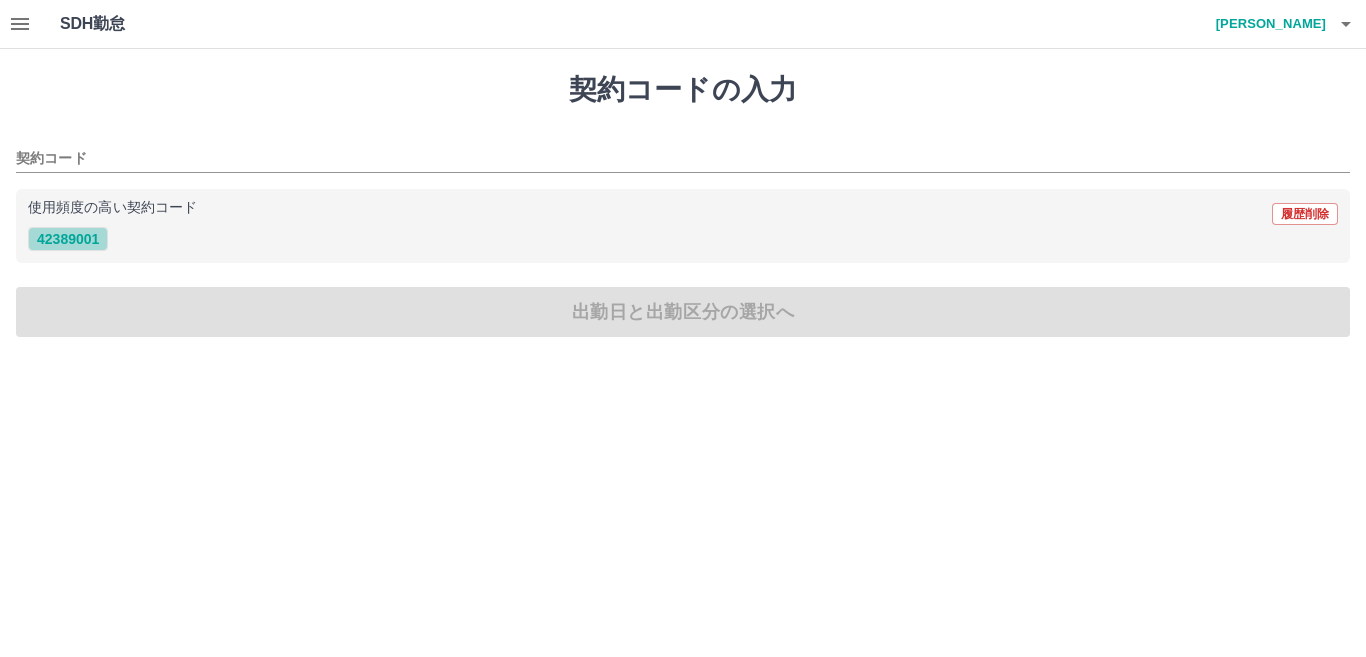 click on "42389001" at bounding box center [68, 239] 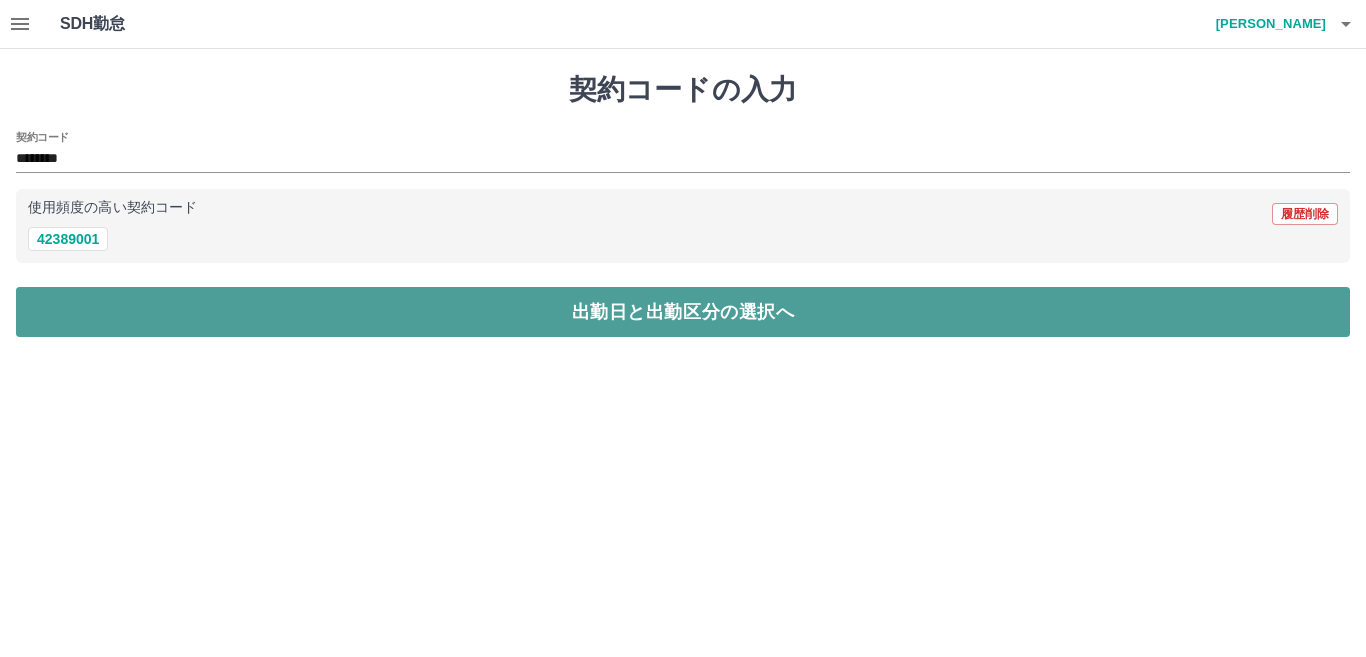click on "出勤日と出勤区分の選択へ" at bounding box center [683, 312] 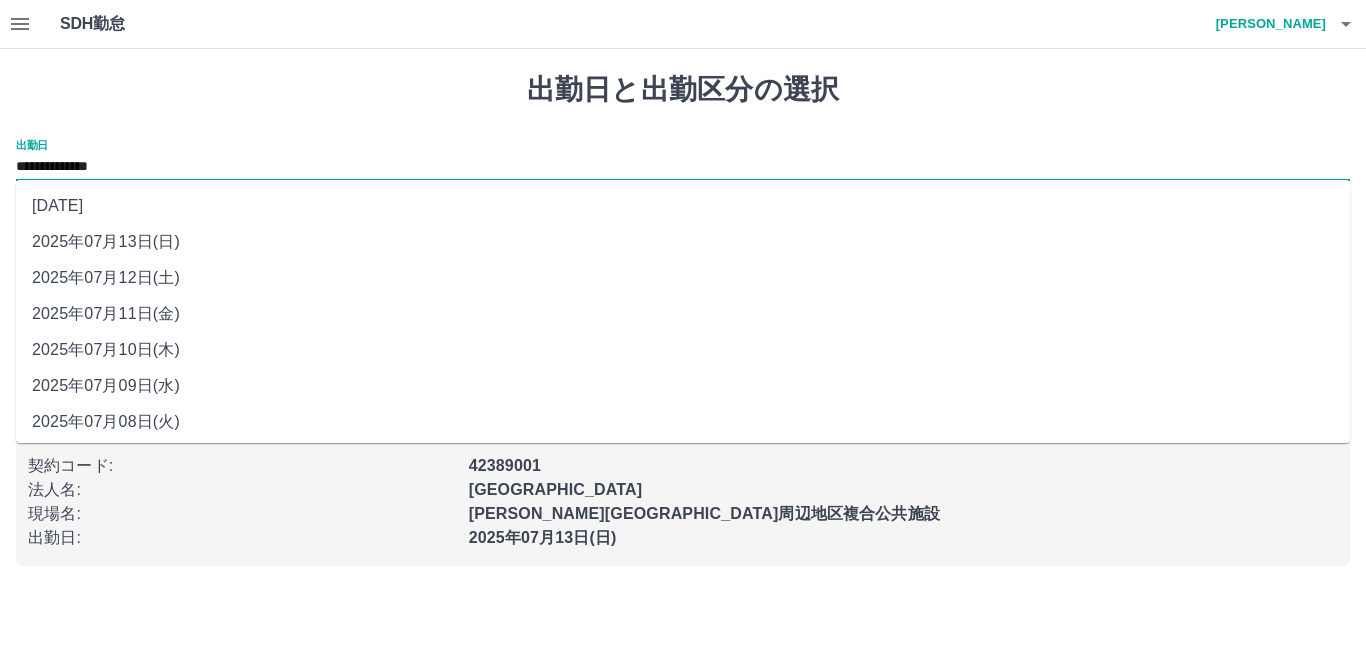 click on "**********" at bounding box center [683, 167] 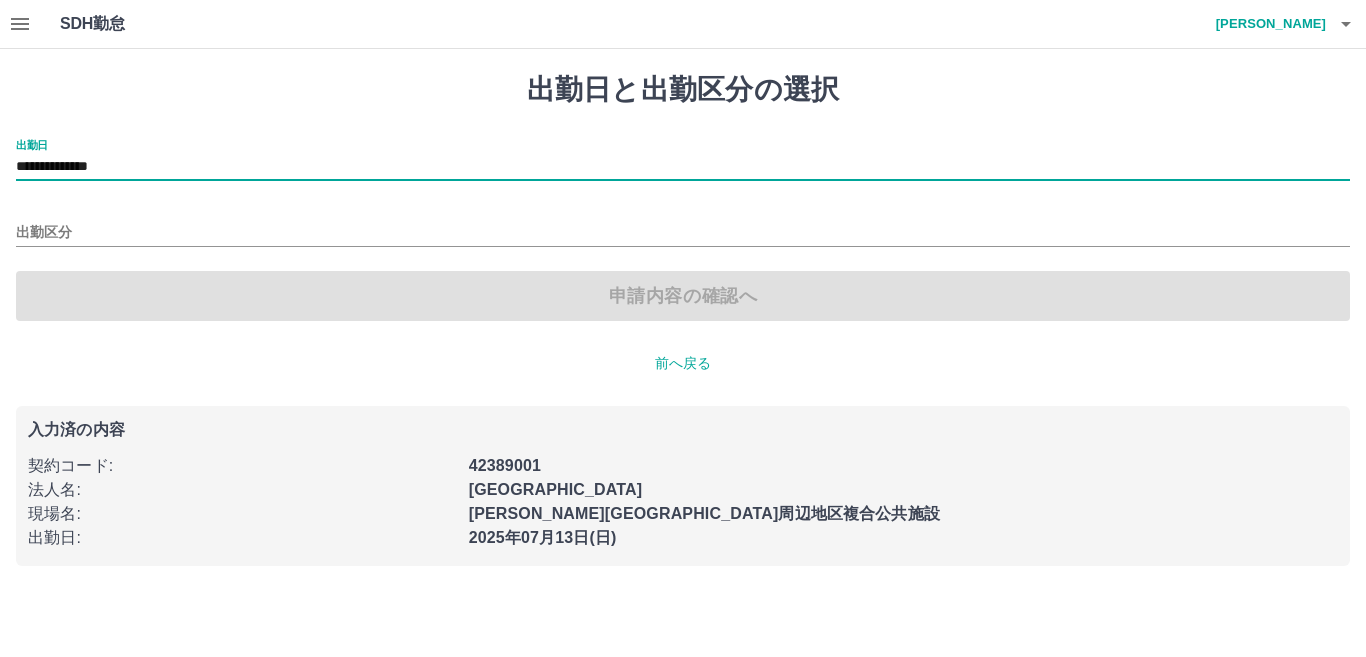 type on "**********" 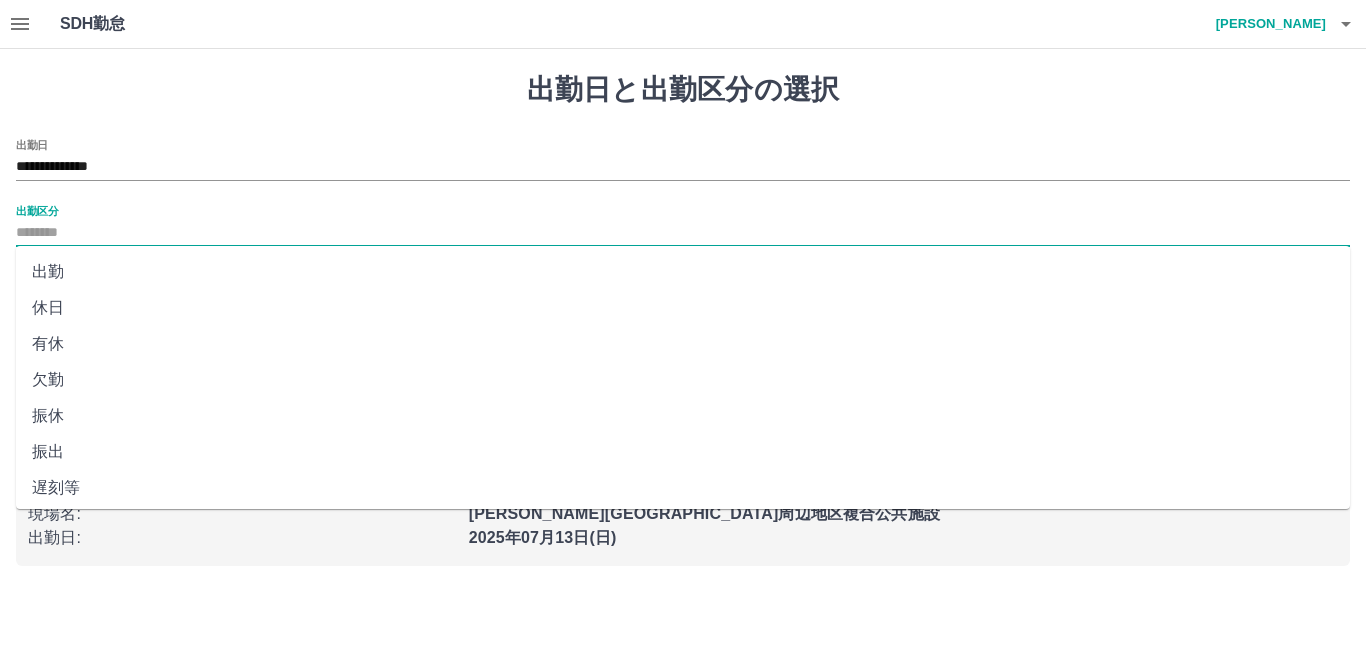 click on "出勤区分" at bounding box center (683, 233) 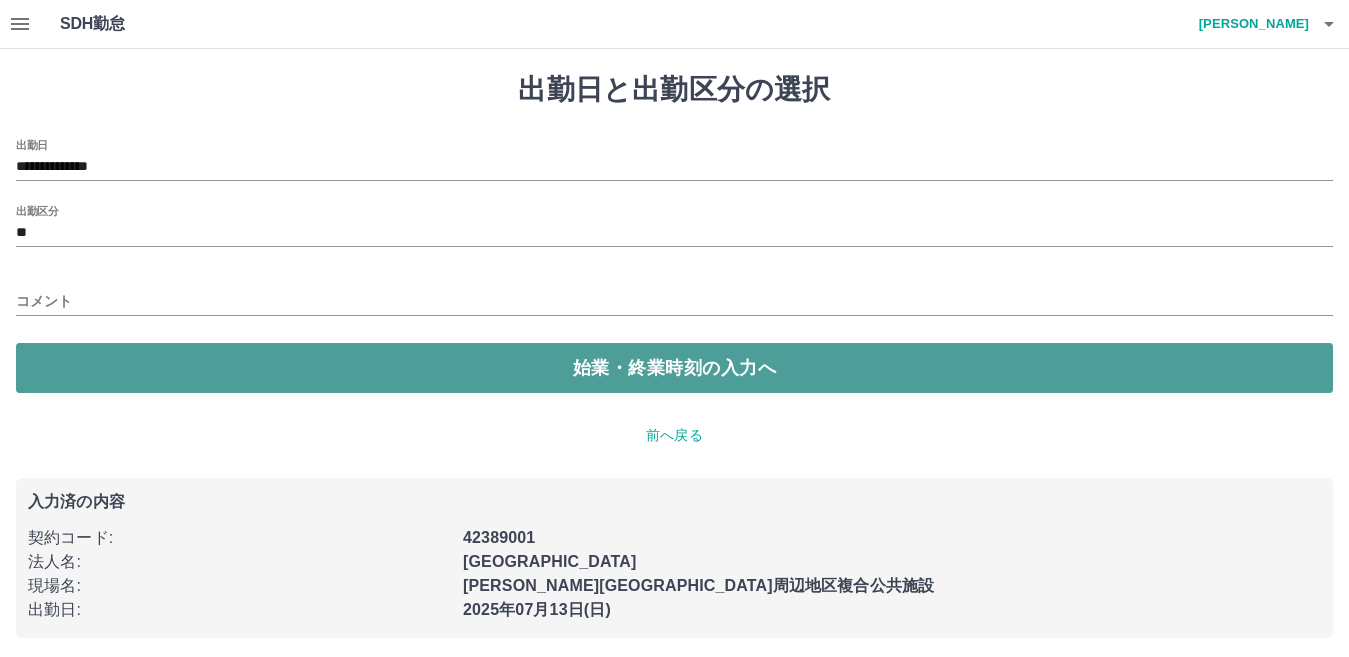 click on "始業・終業時刻の入力へ" at bounding box center [674, 368] 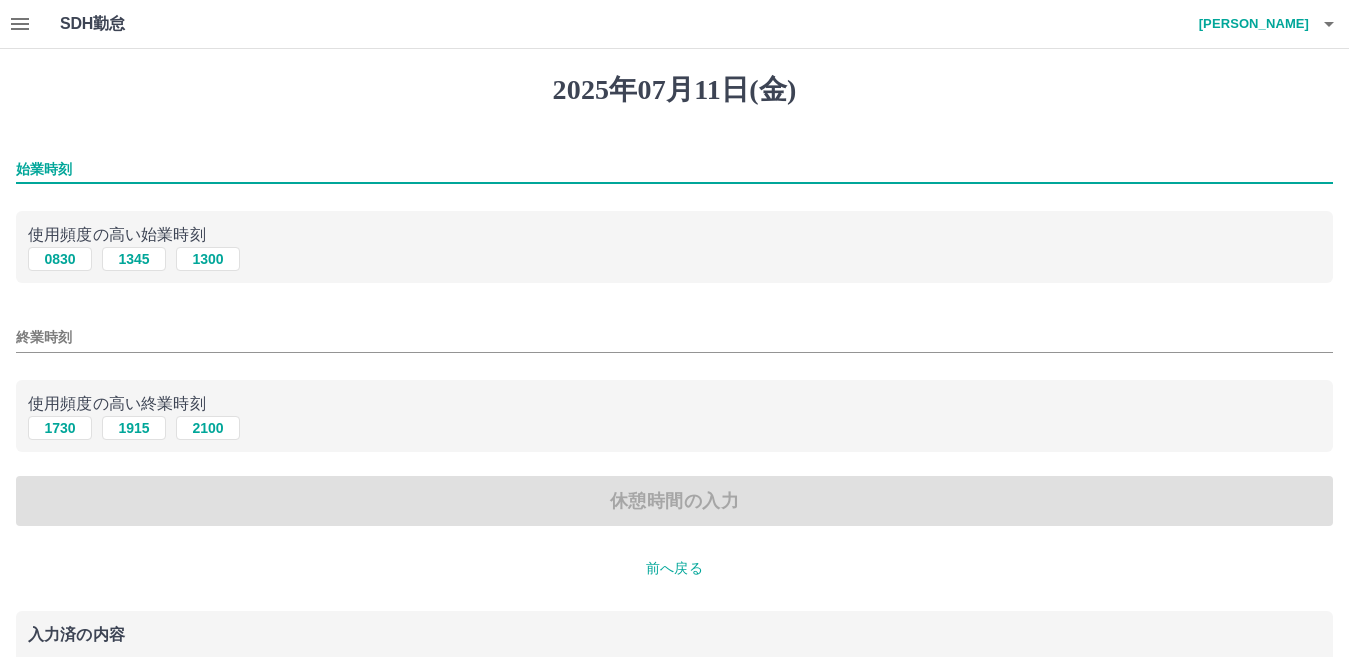click on "始業時刻" at bounding box center [674, 169] 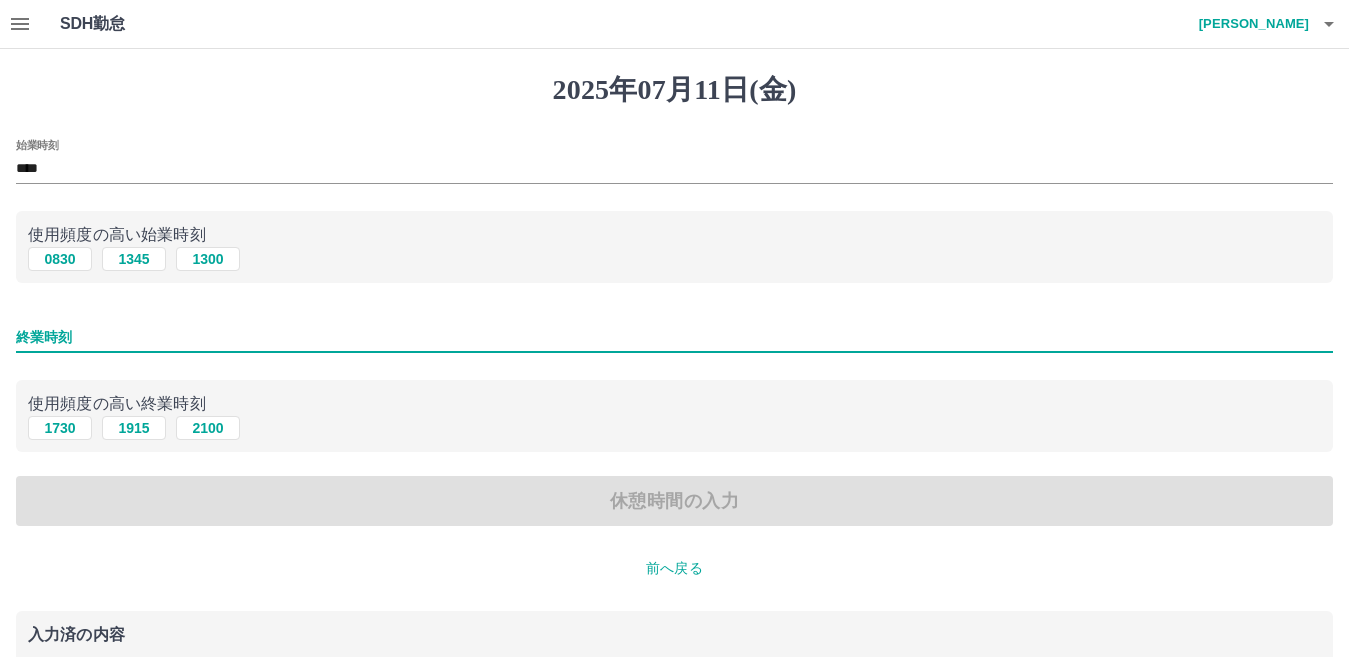 click on "終業時刻" at bounding box center (674, 337) 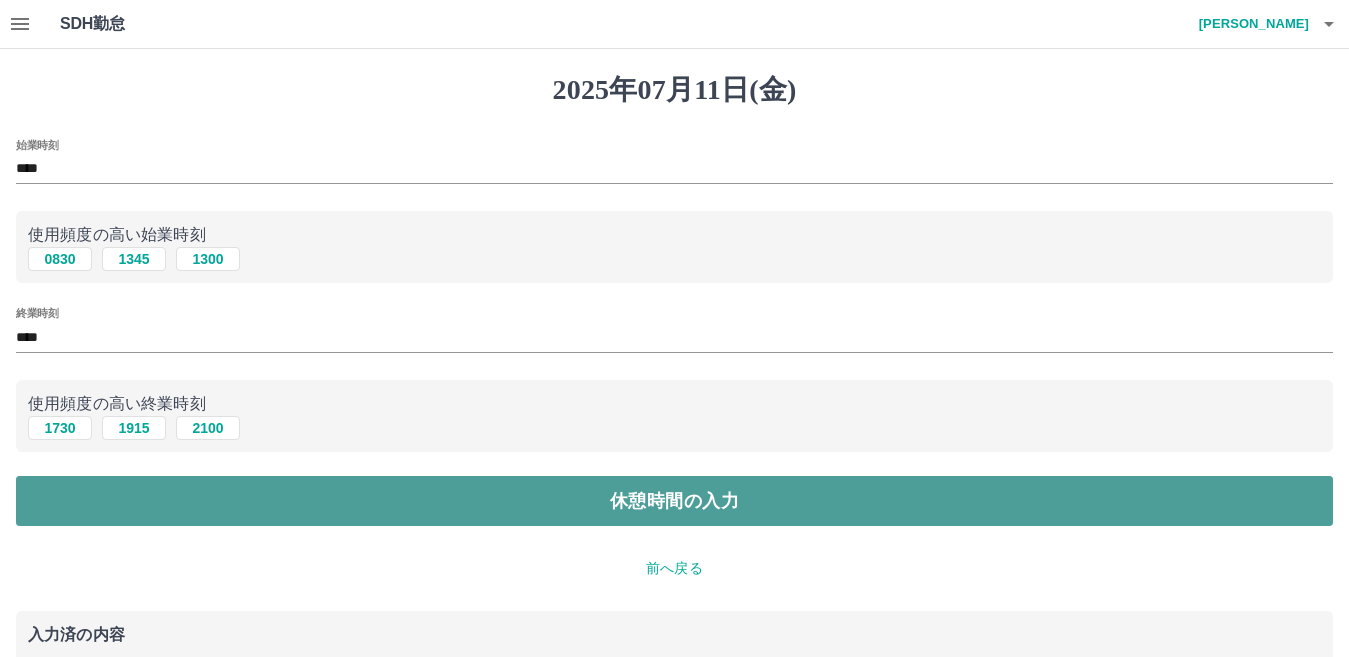 click on "休憩時間の入力" at bounding box center [674, 501] 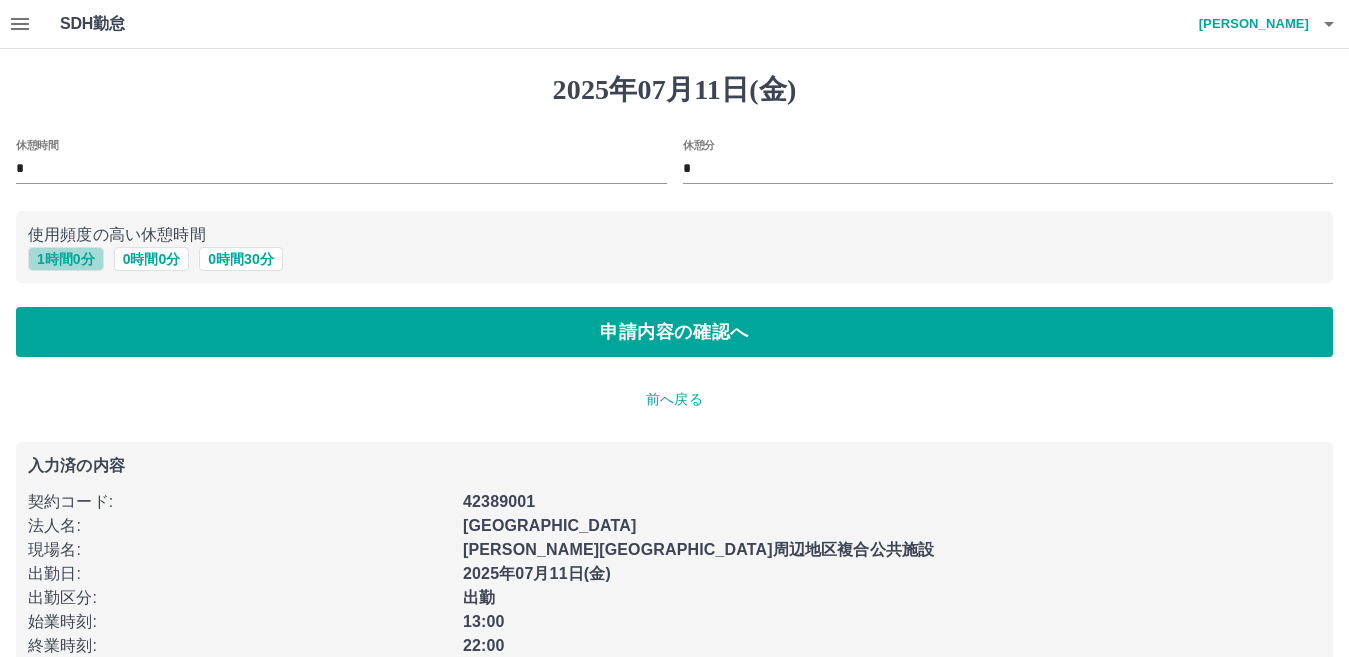 click on "1 時間 0 分" at bounding box center [66, 259] 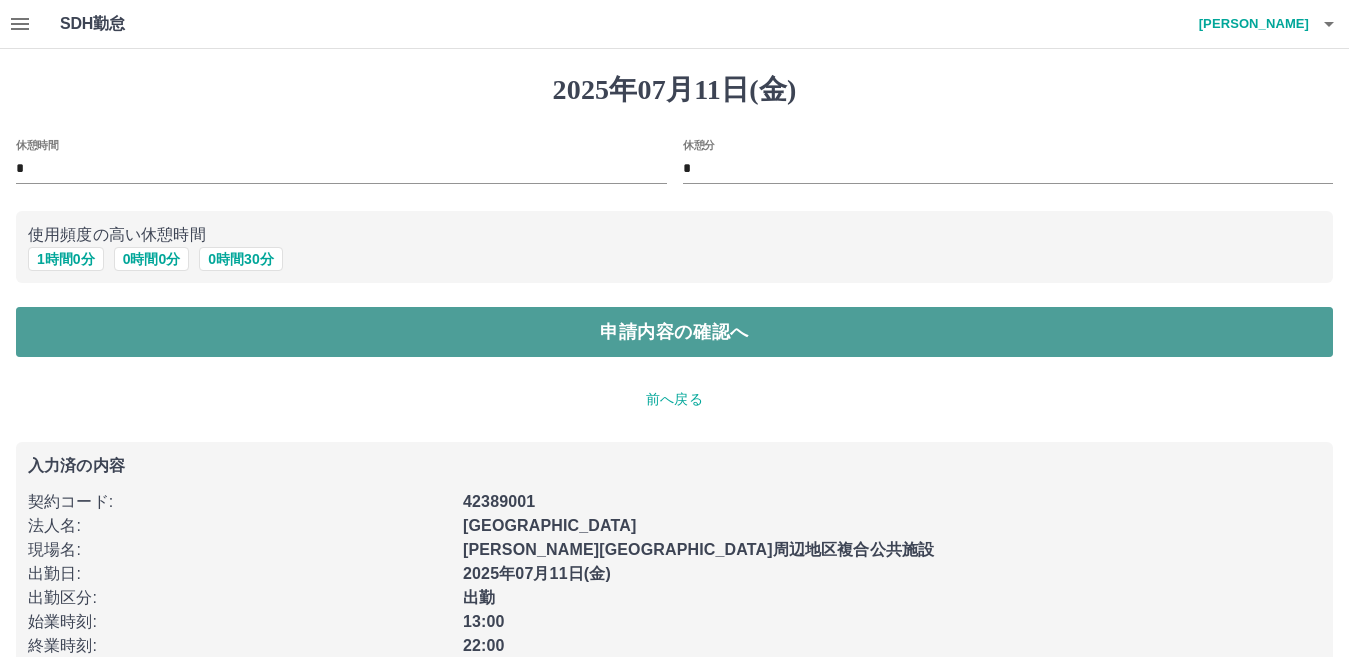click on "申請内容の確認へ" at bounding box center (674, 332) 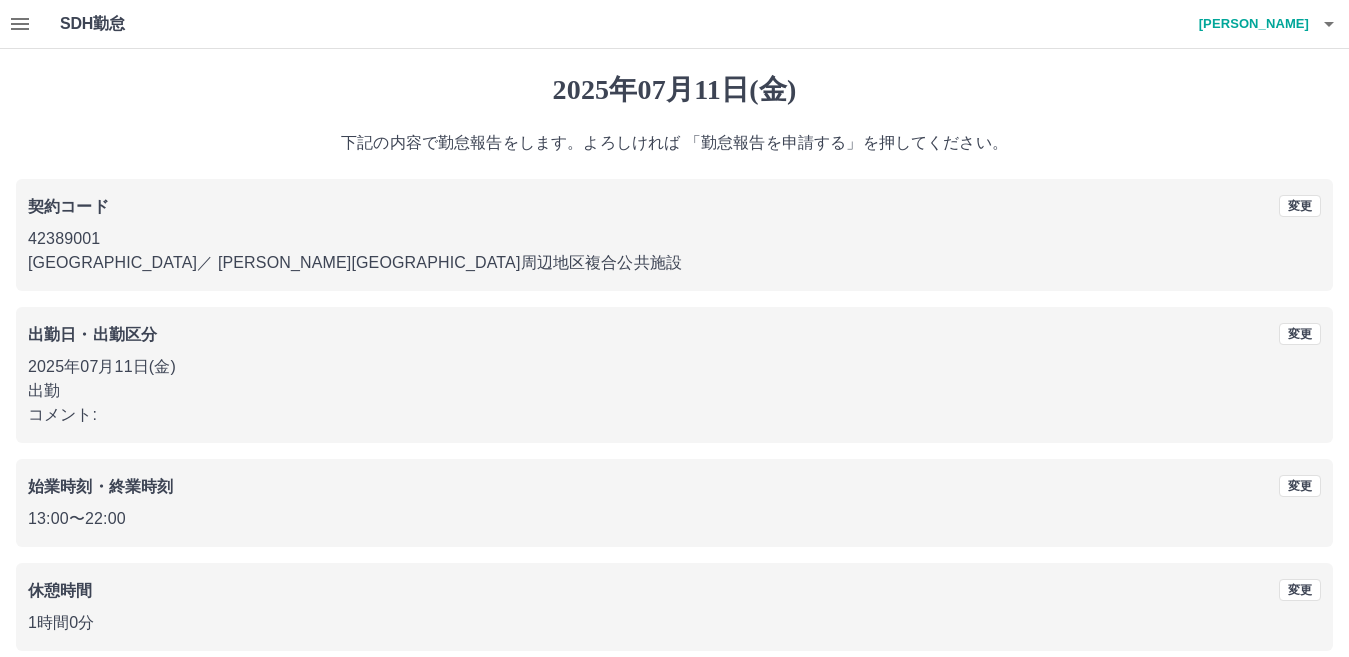 scroll, scrollTop: 91, scrollLeft: 0, axis: vertical 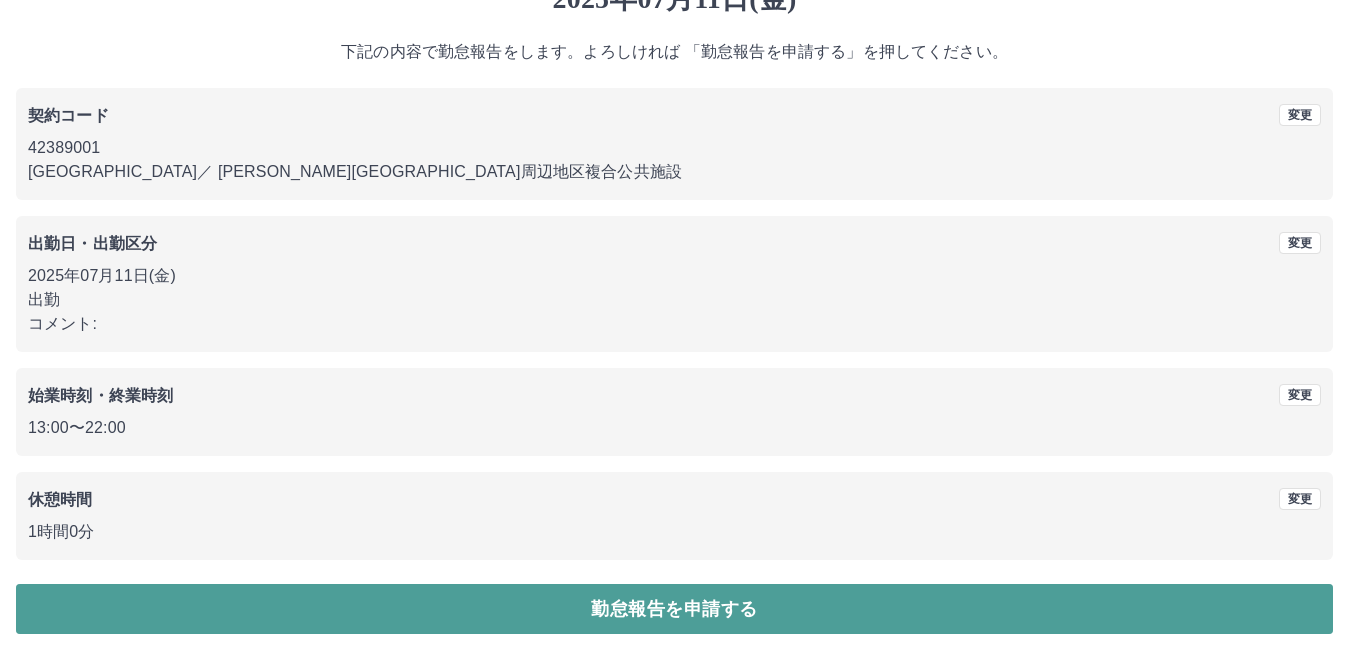click on "勤怠報告を申請する" at bounding box center [674, 609] 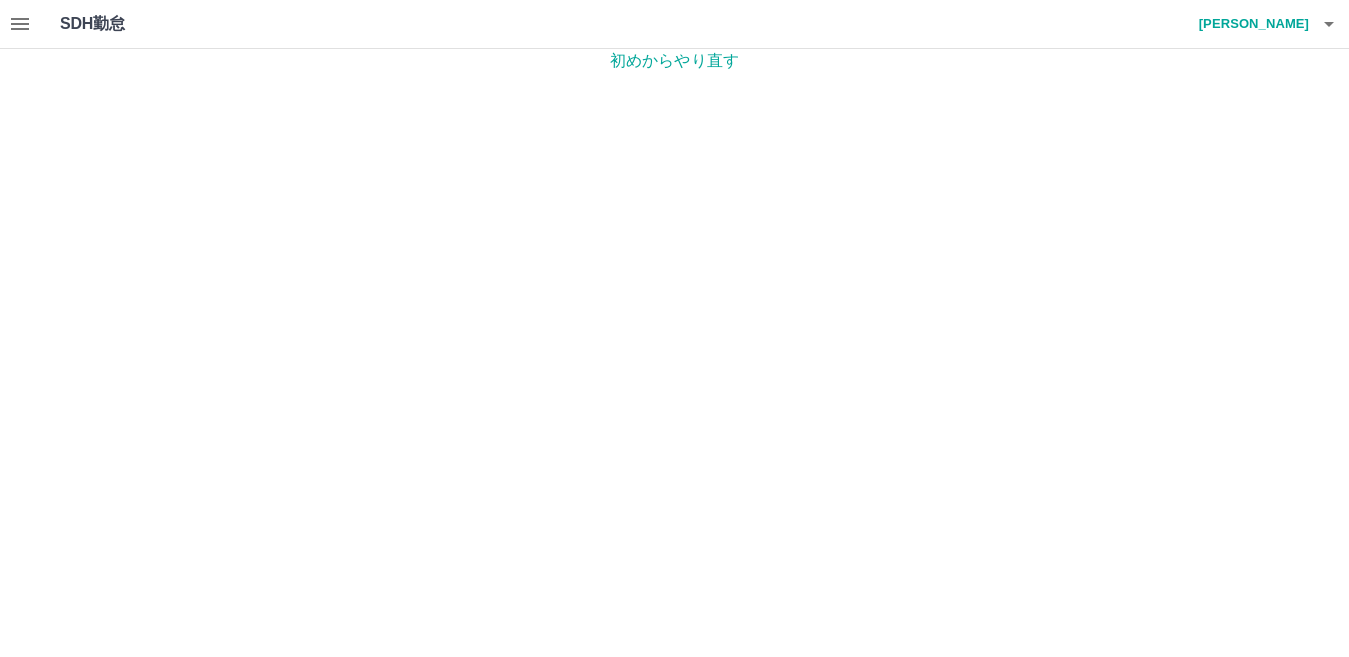 scroll, scrollTop: 0, scrollLeft: 0, axis: both 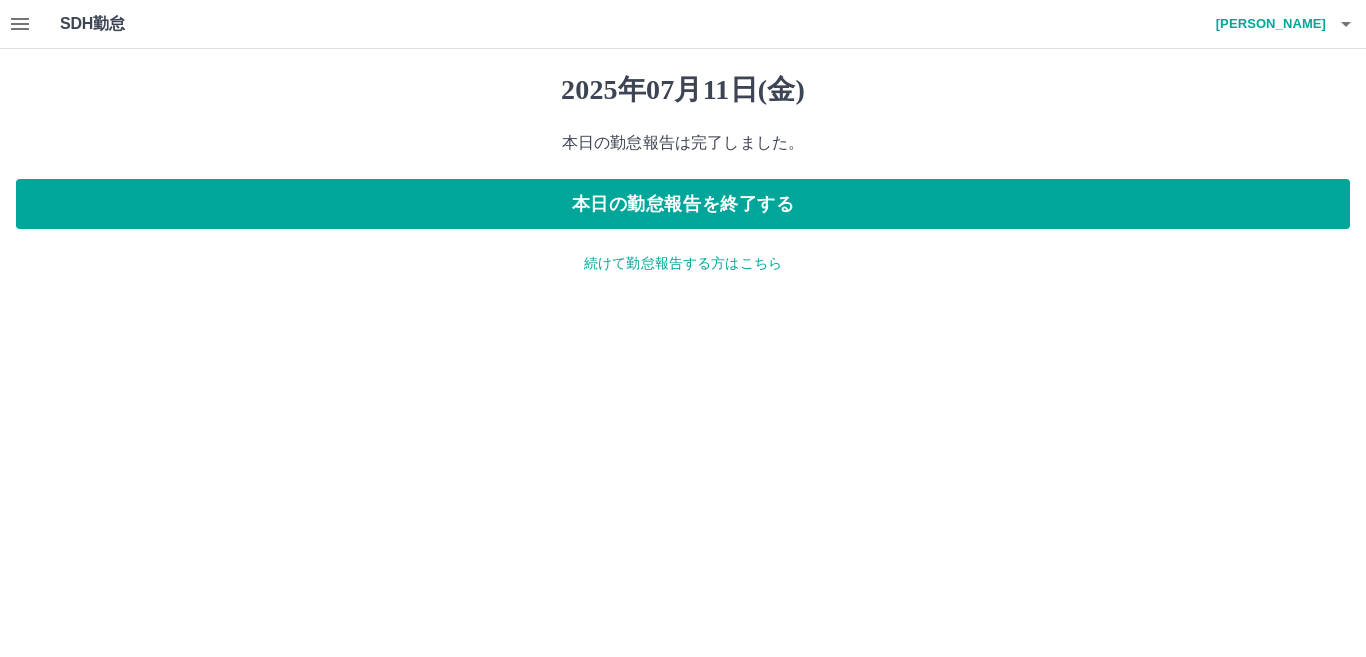click on "続けて勤怠報告する方はこちら" at bounding box center [683, 263] 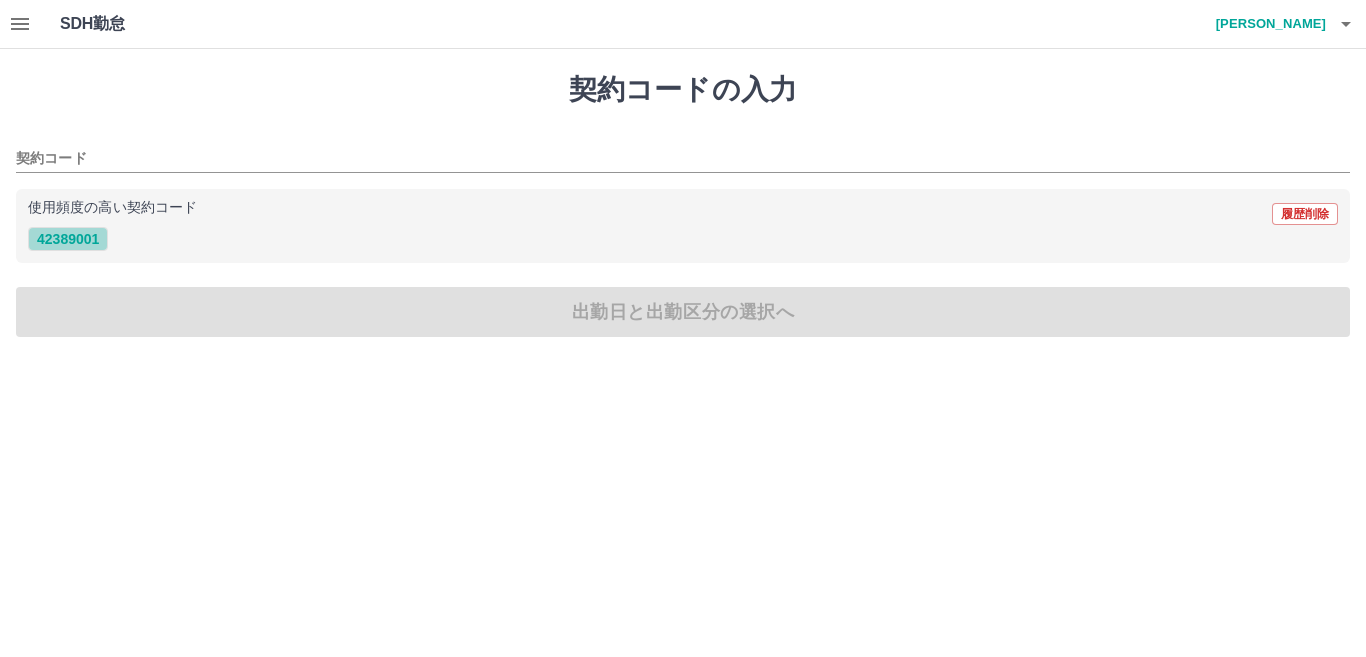 click on "42389001" at bounding box center (68, 239) 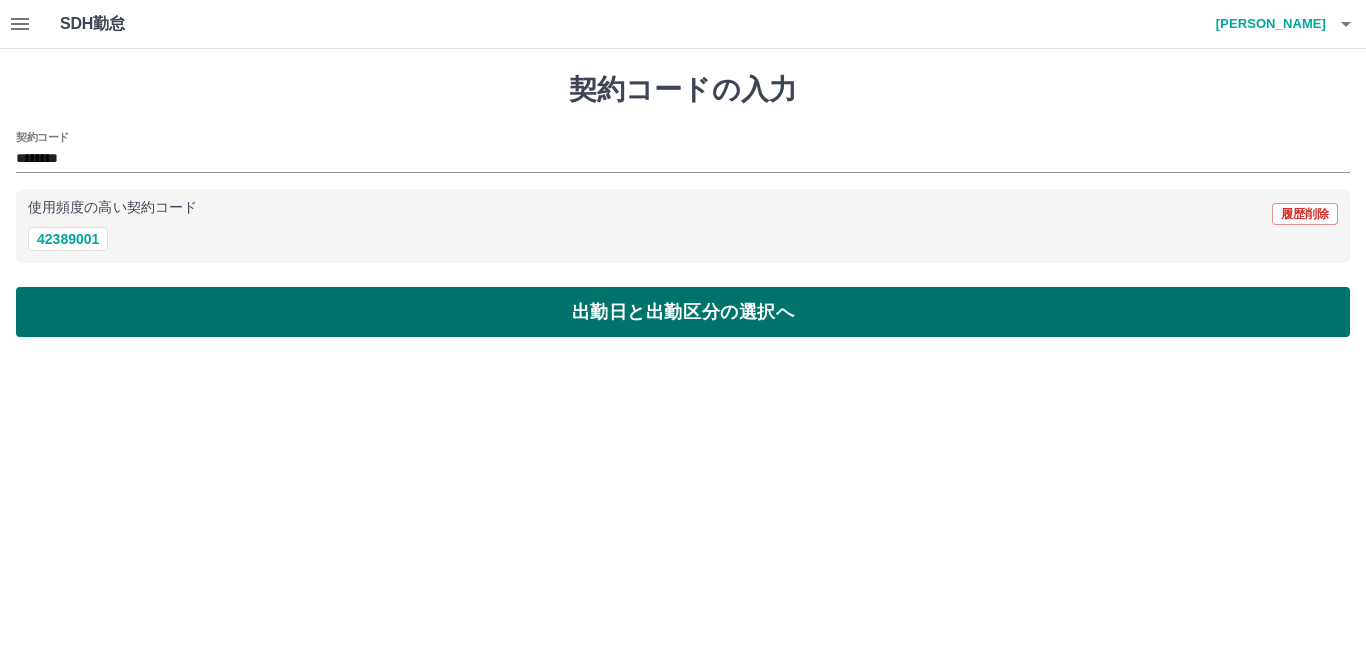 click on "出勤日と出勤区分の選択へ" at bounding box center (683, 312) 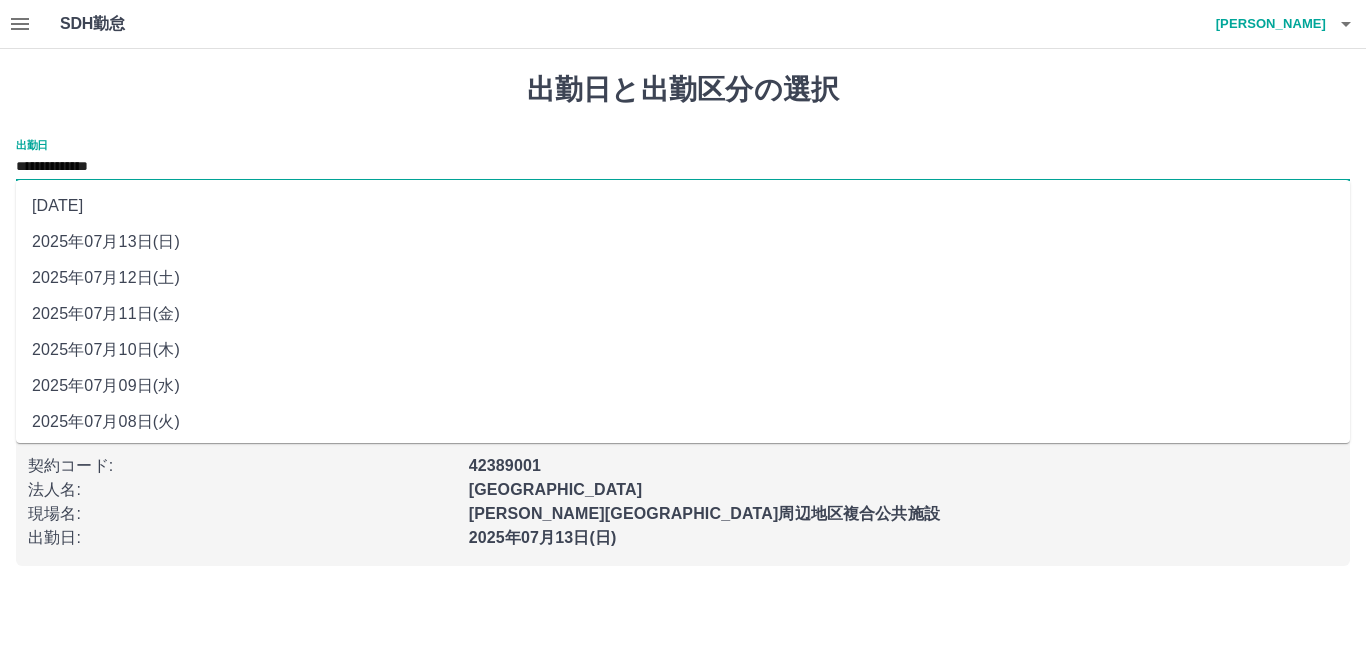 click on "**********" at bounding box center [683, 167] 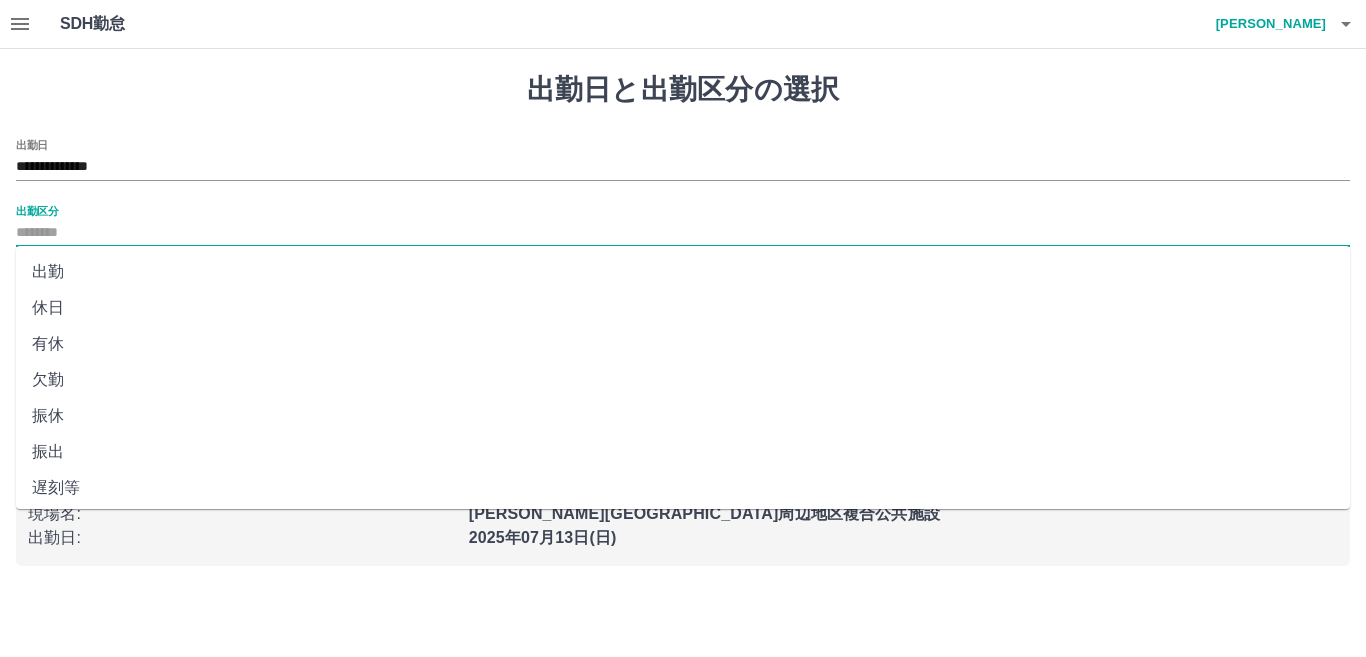 click on "出勤区分" at bounding box center (683, 233) 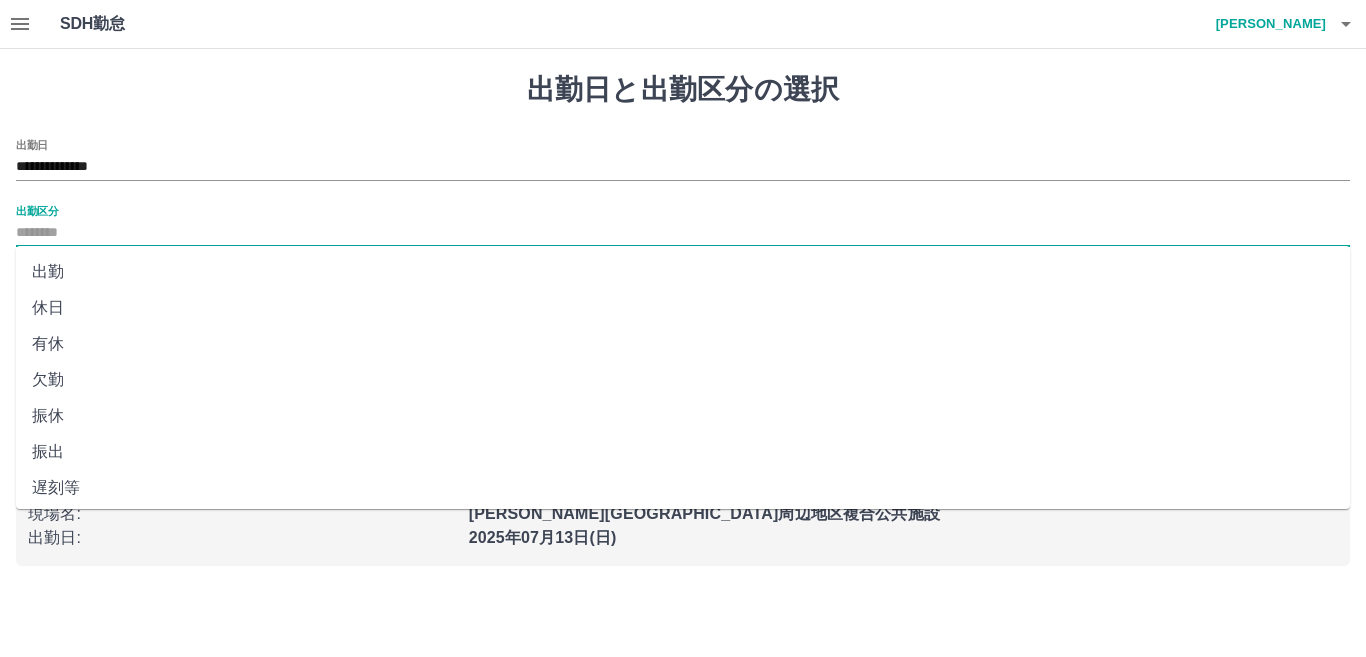 click on "出勤" at bounding box center [683, 272] 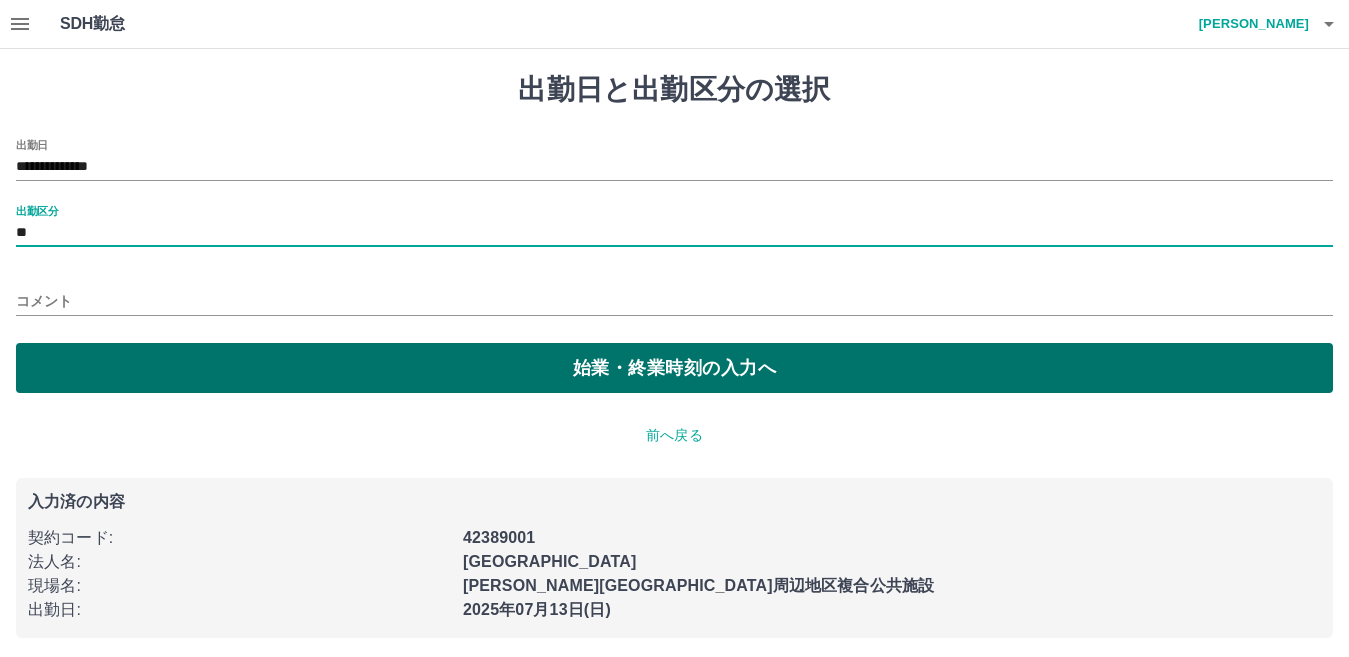 click on "始業・終業時刻の入力へ" at bounding box center [674, 368] 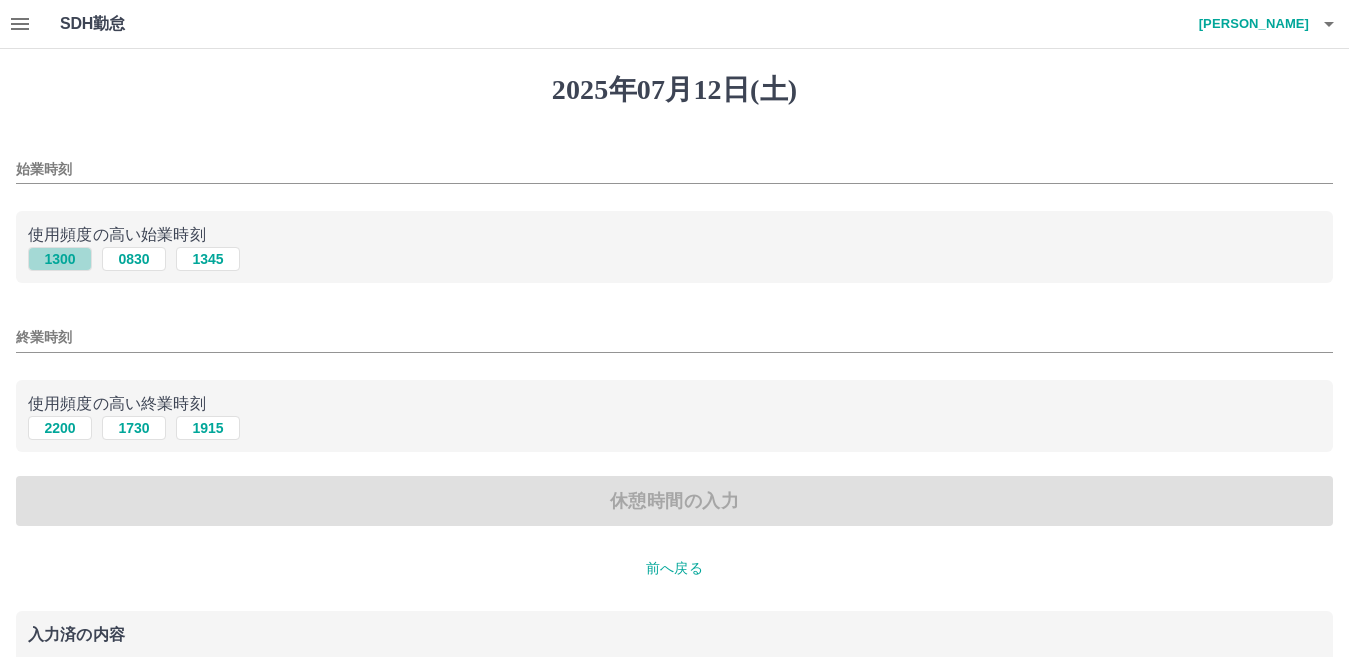 click on "1300" at bounding box center [60, 259] 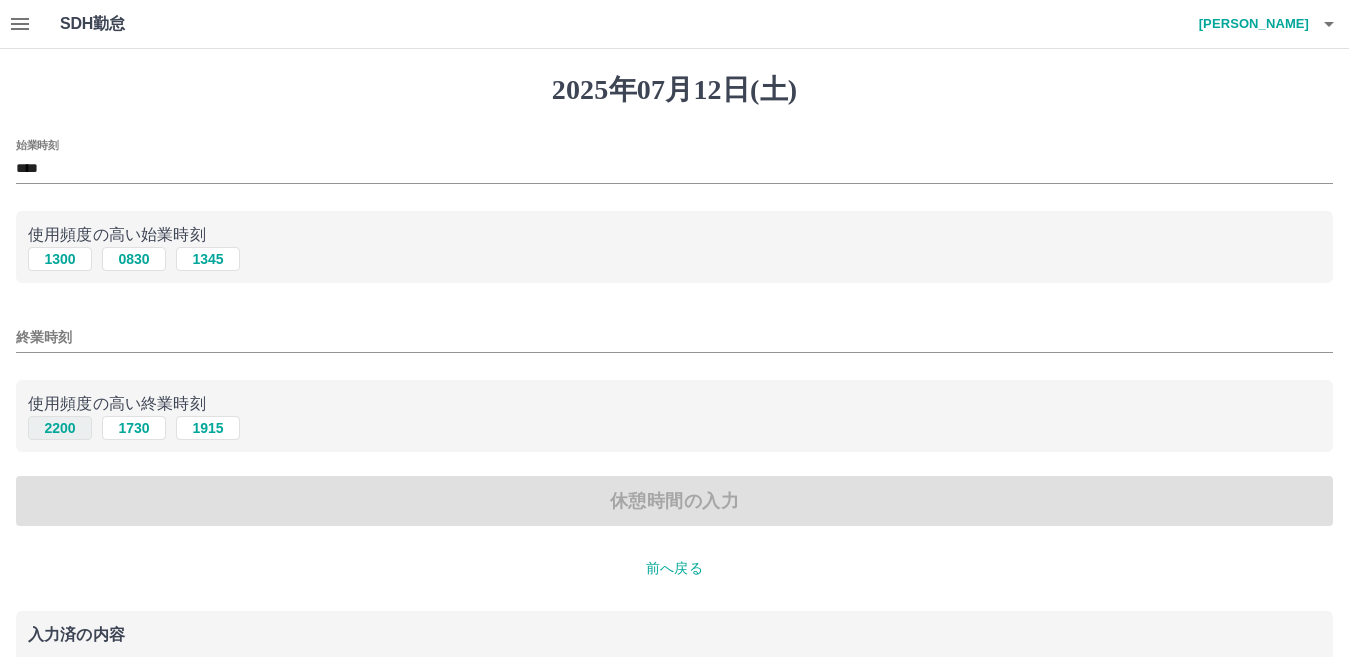 click on "2200" at bounding box center [60, 428] 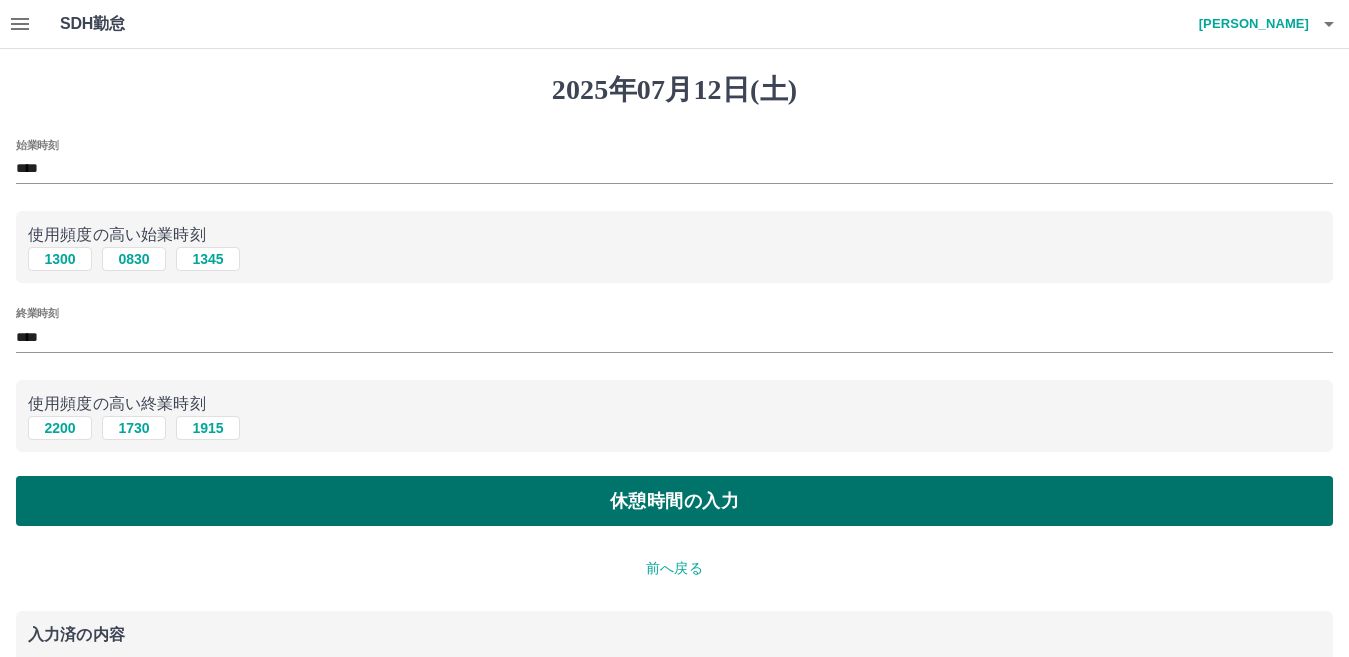 click on "休憩時間の入力" at bounding box center [674, 501] 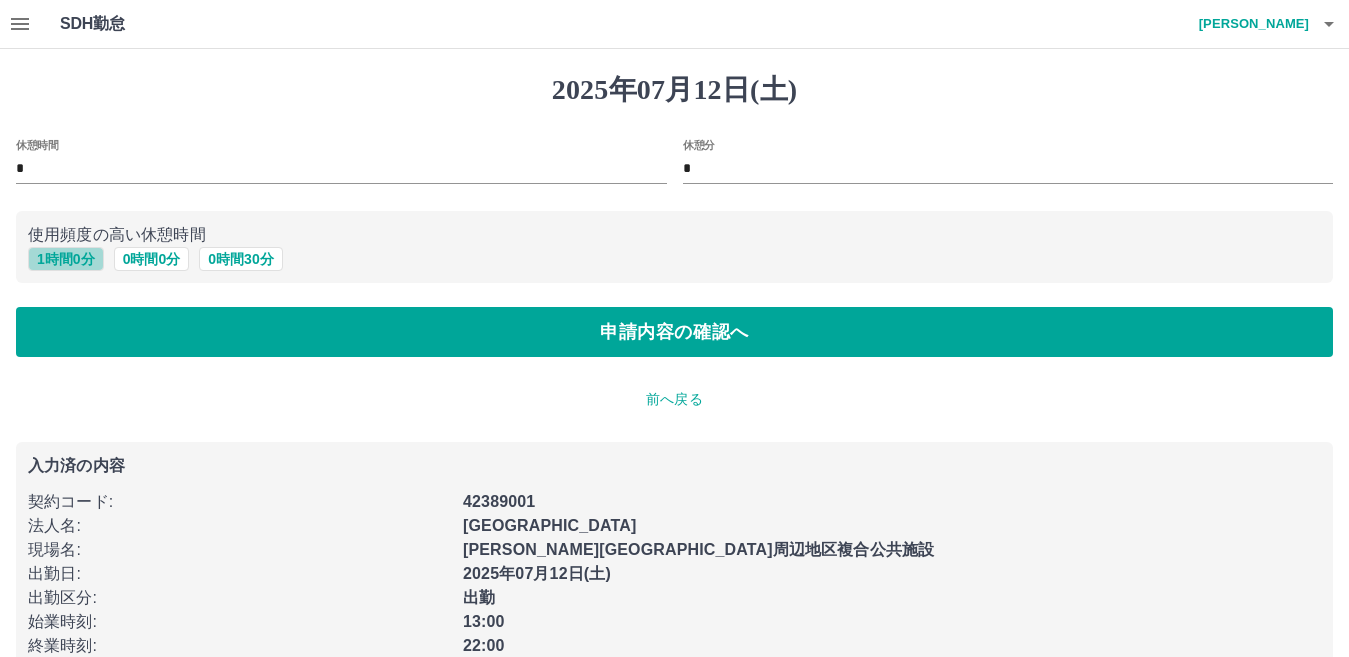 click on "1 時間 0 分" at bounding box center (66, 259) 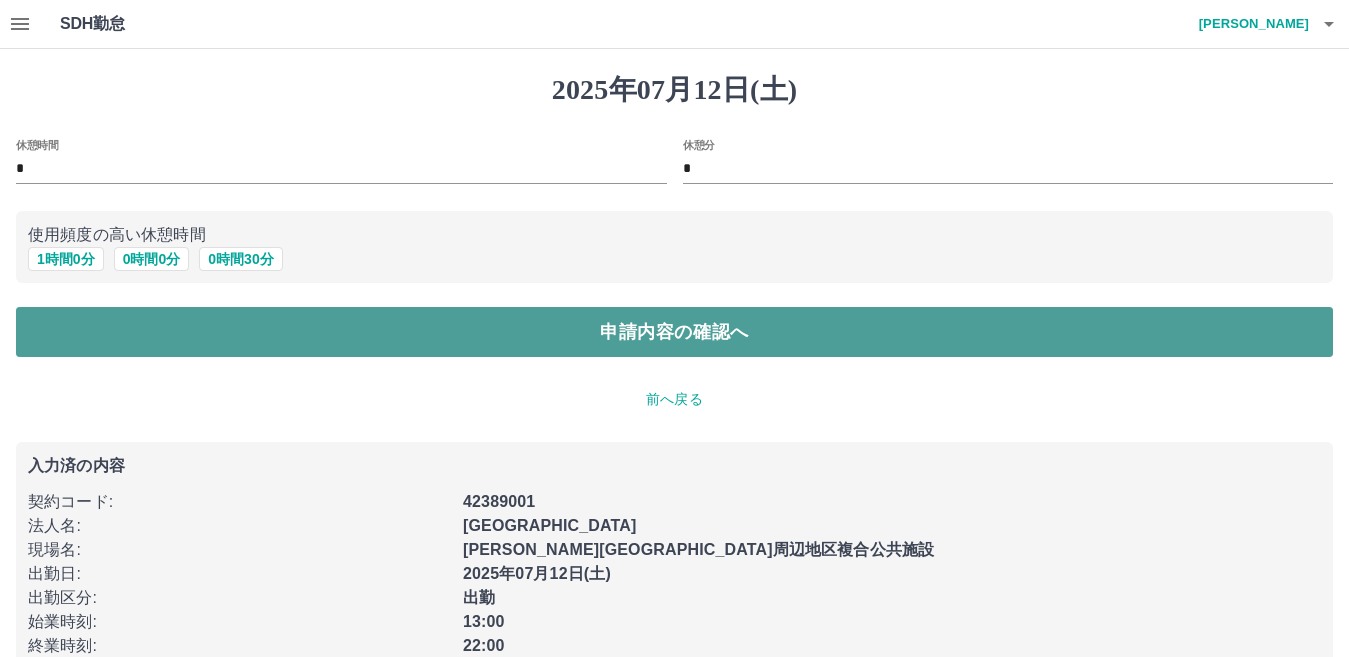 click on "申請内容の確認へ" at bounding box center (674, 332) 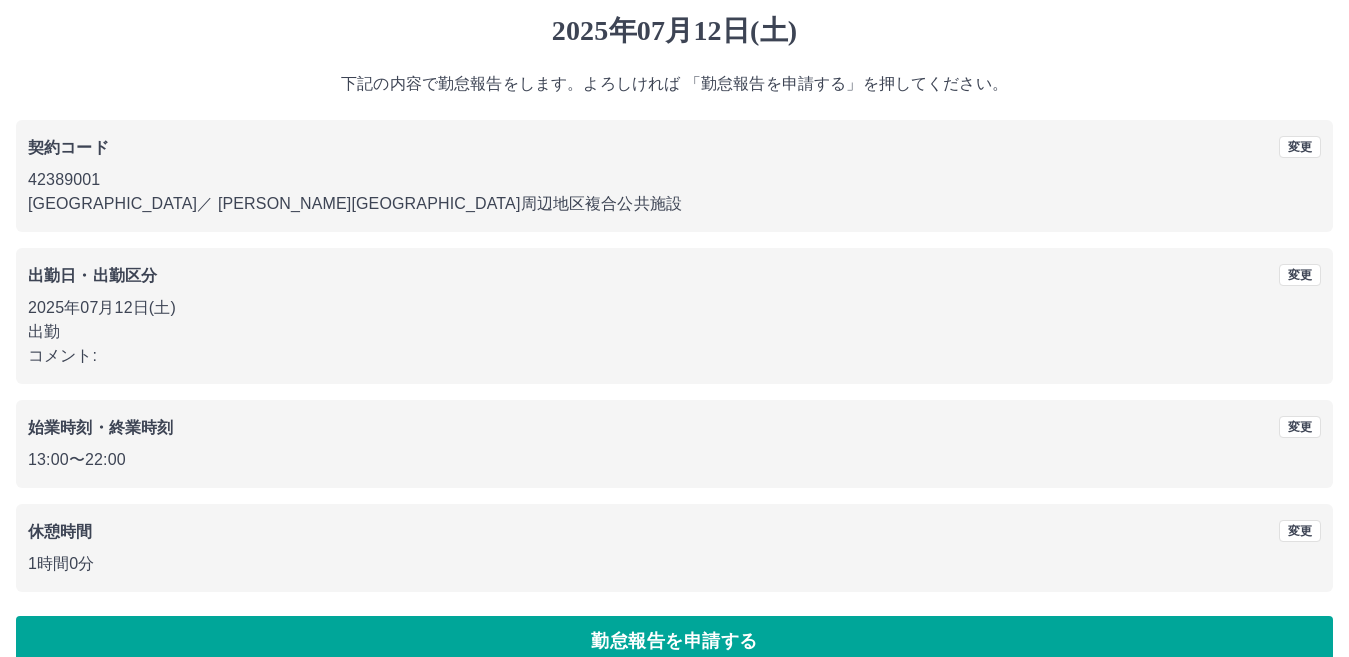 scroll, scrollTop: 91, scrollLeft: 0, axis: vertical 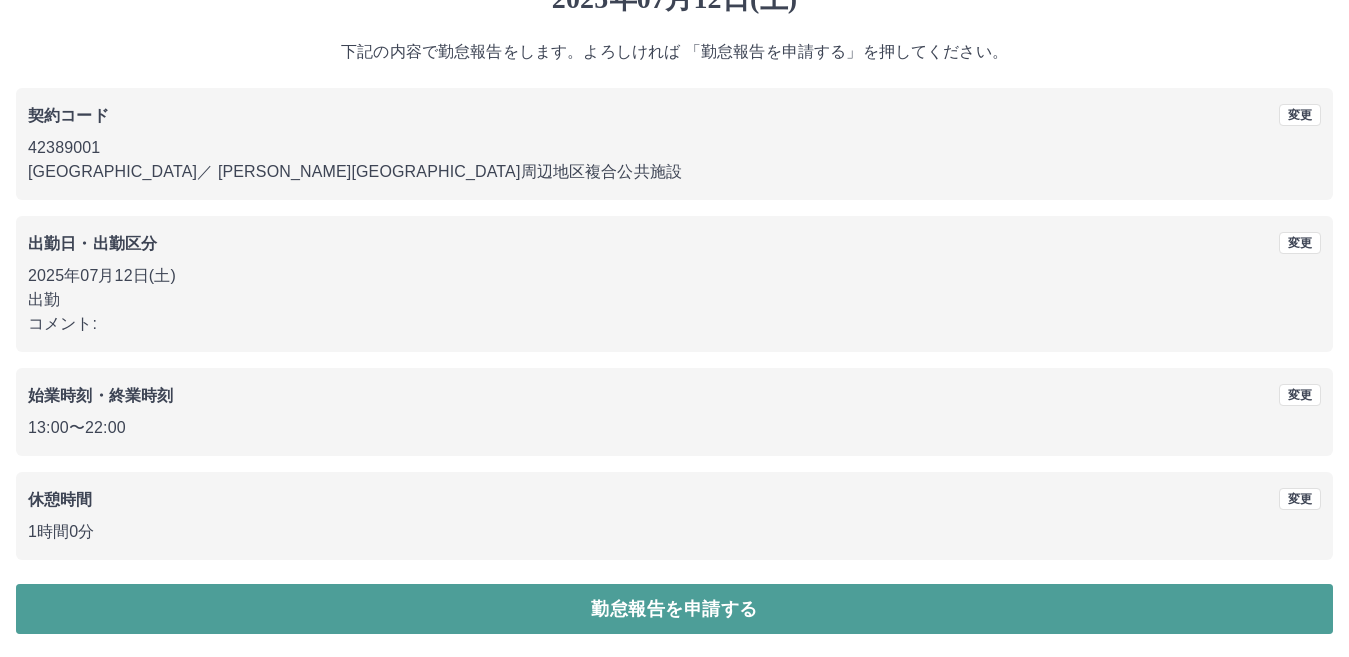 click on "勤怠報告を申請する" at bounding box center [674, 609] 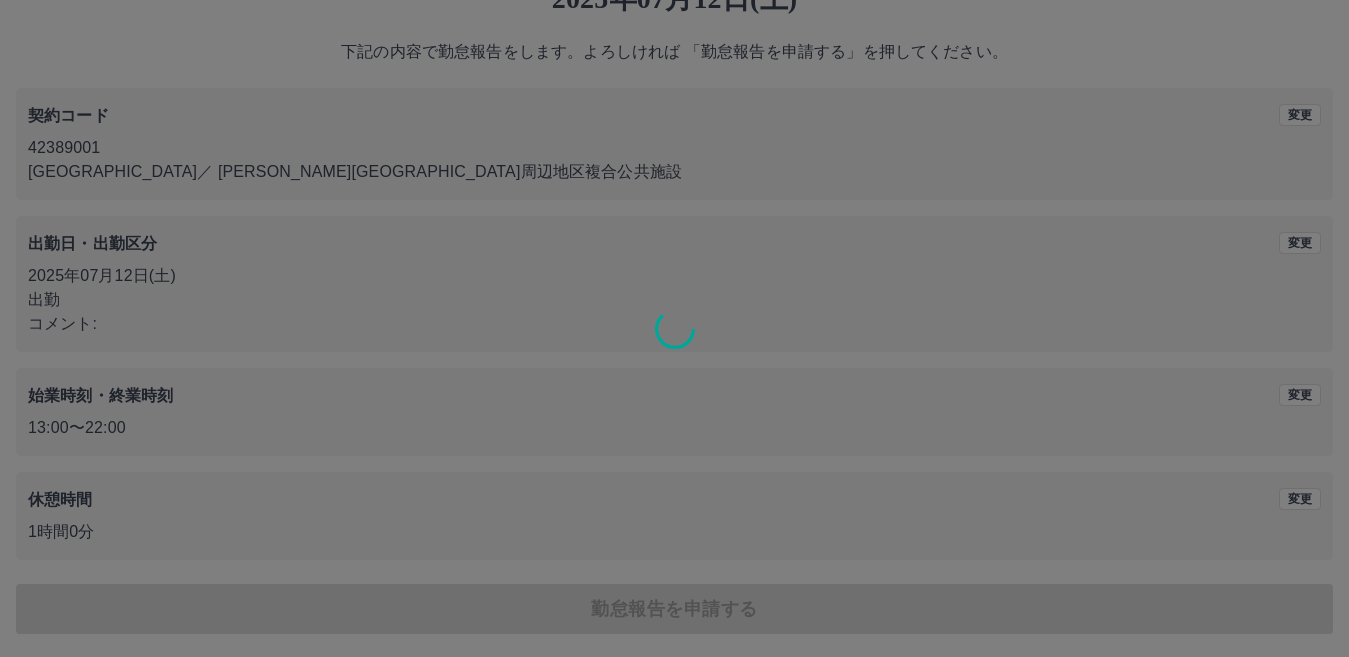scroll, scrollTop: 0, scrollLeft: 0, axis: both 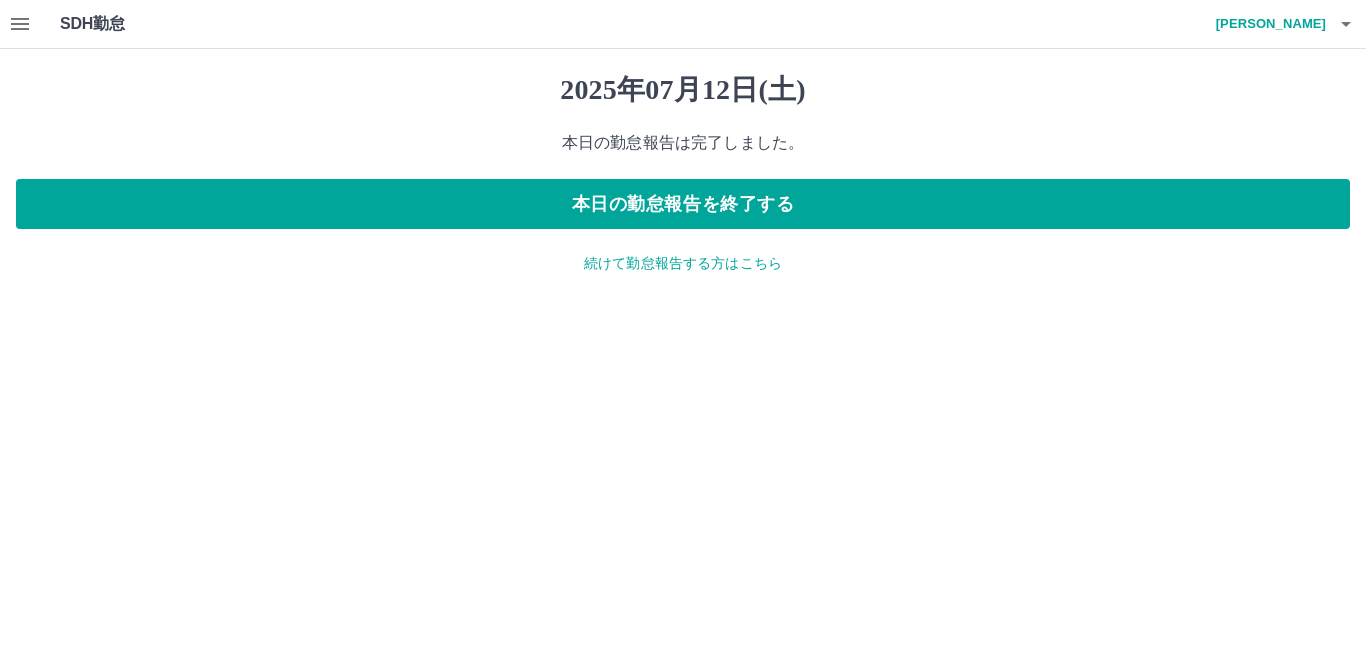 click on "続けて勤怠報告する方はこちら" at bounding box center (683, 263) 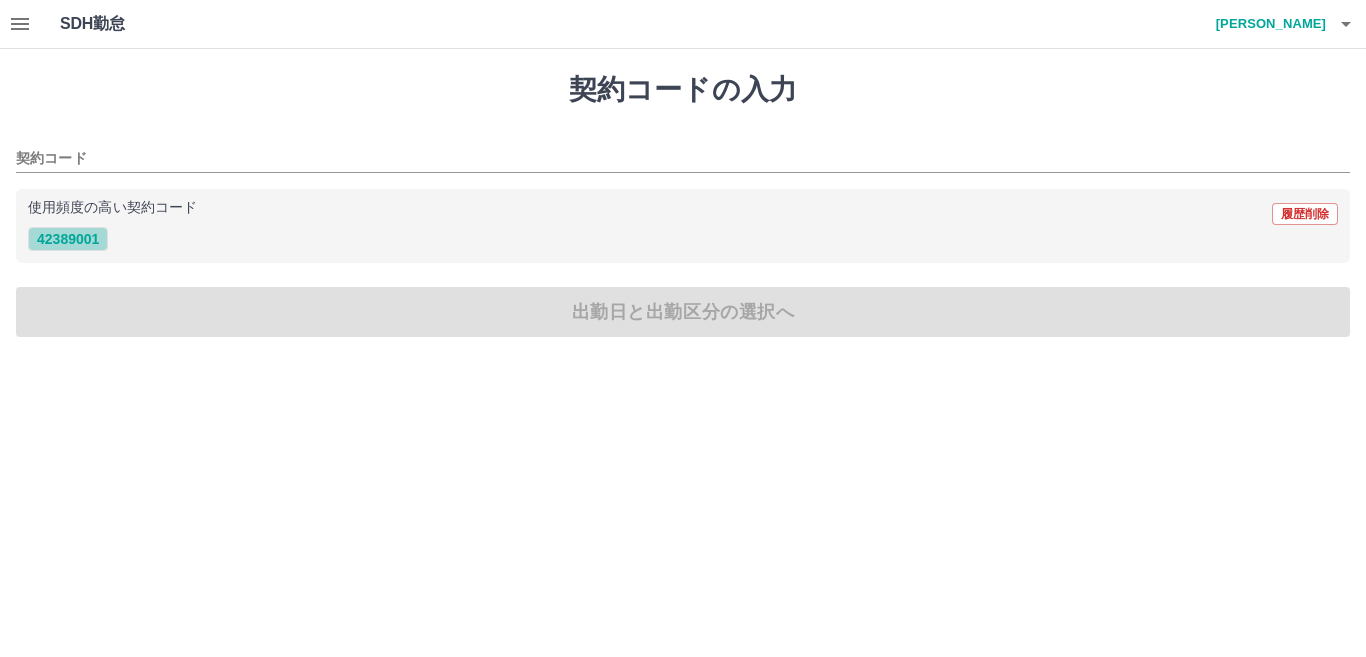 click on "42389001" at bounding box center [68, 239] 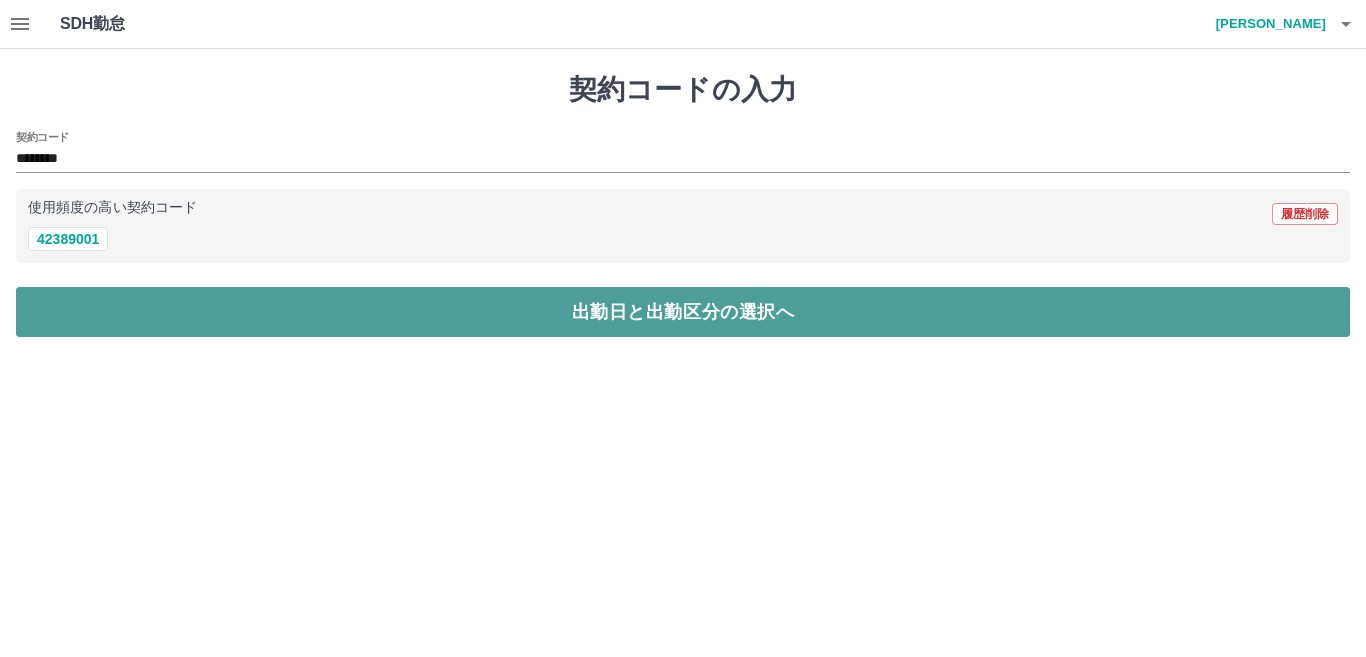 click on "出勤日と出勤区分の選択へ" at bounding box center [683, 312] 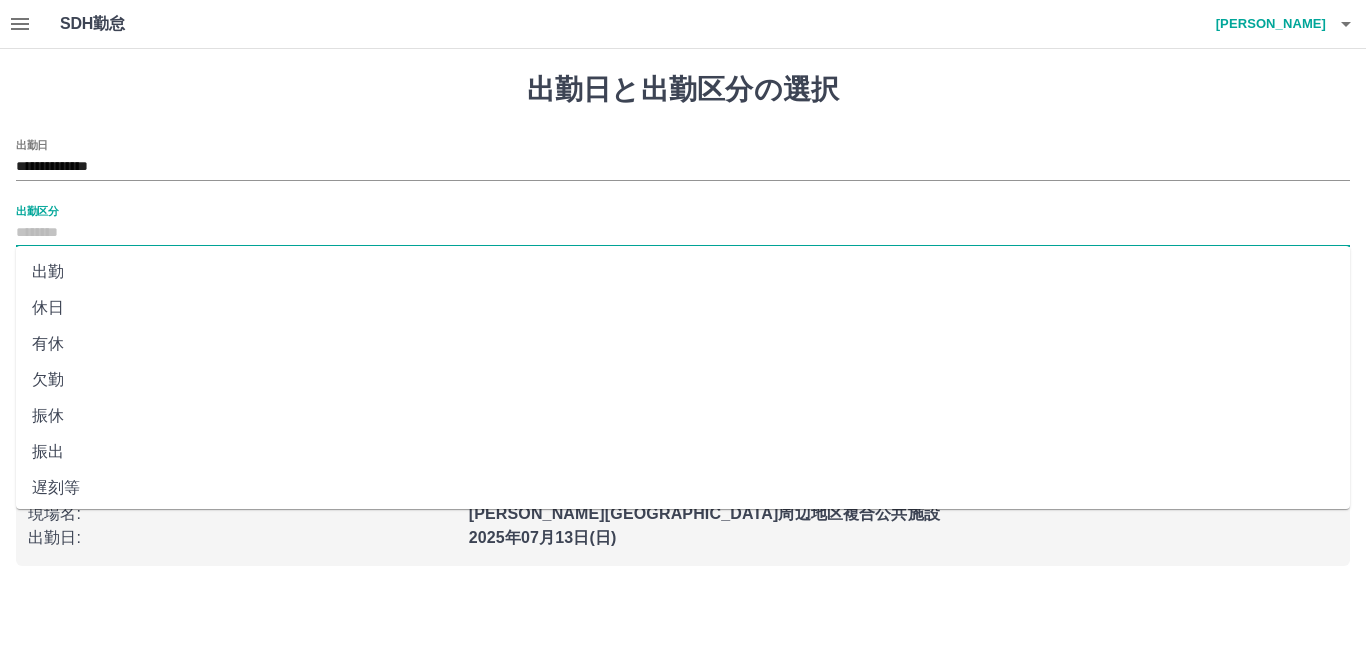 click on "出勤区分" at bounding box center [683, 233] 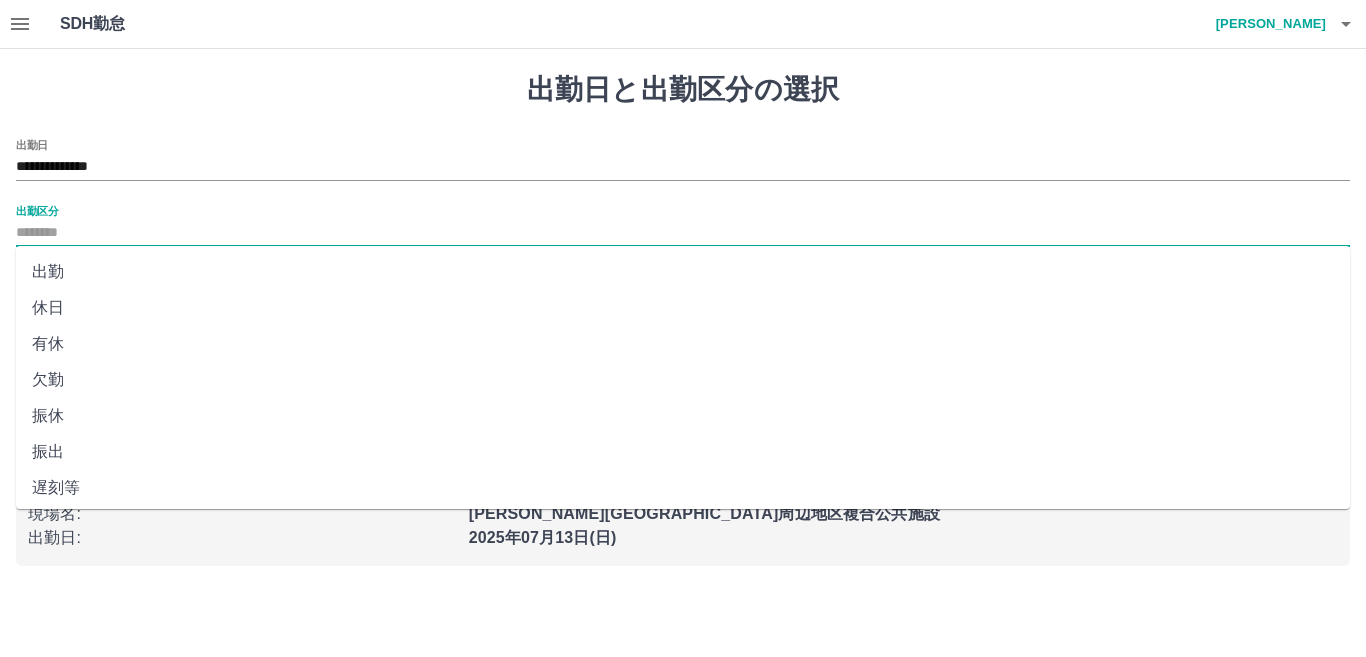 click on "出勤" at bounding box center [683, 272] 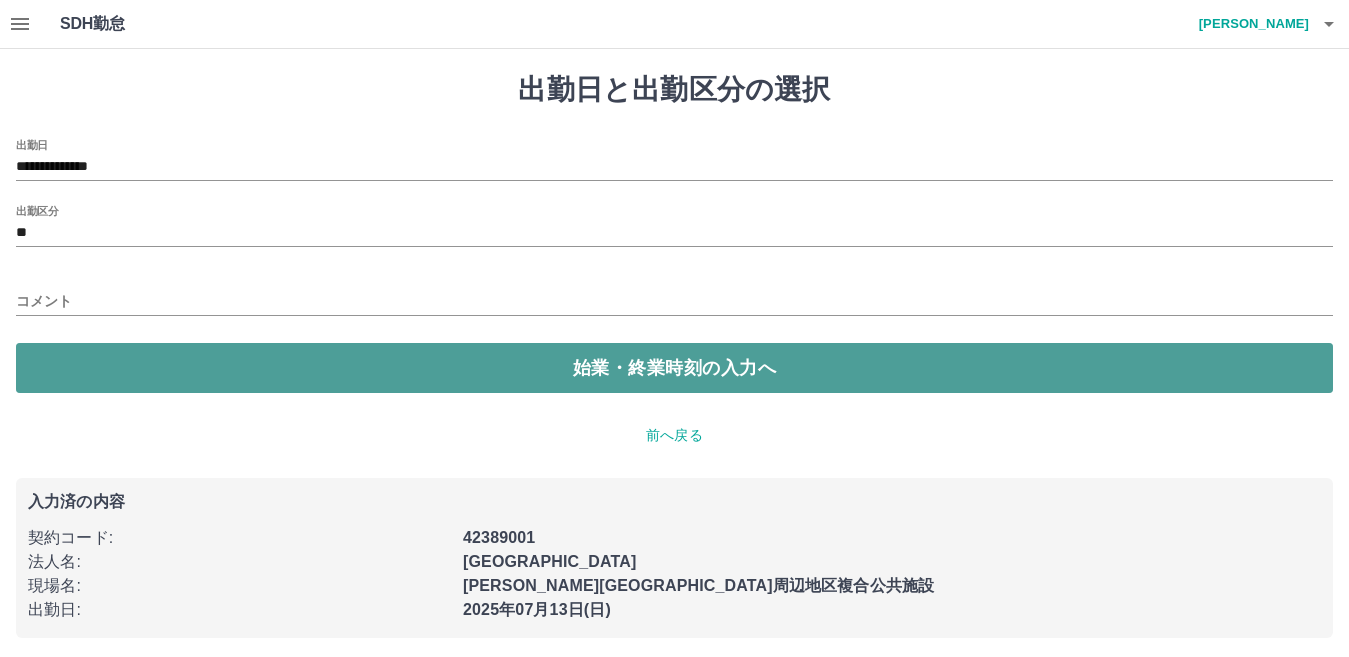click on "始業・終業時刻の入力へ" at bounding box center (674, 368) 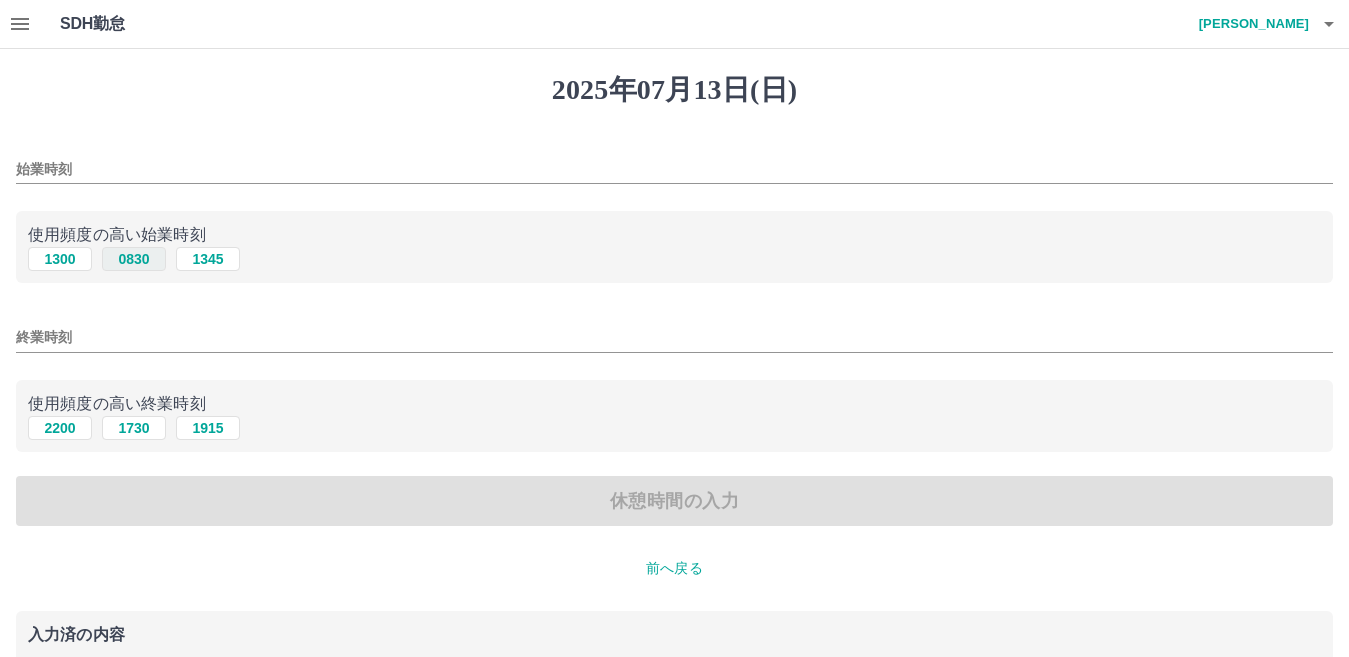 click on "0830" at bounding box center [134, 259] 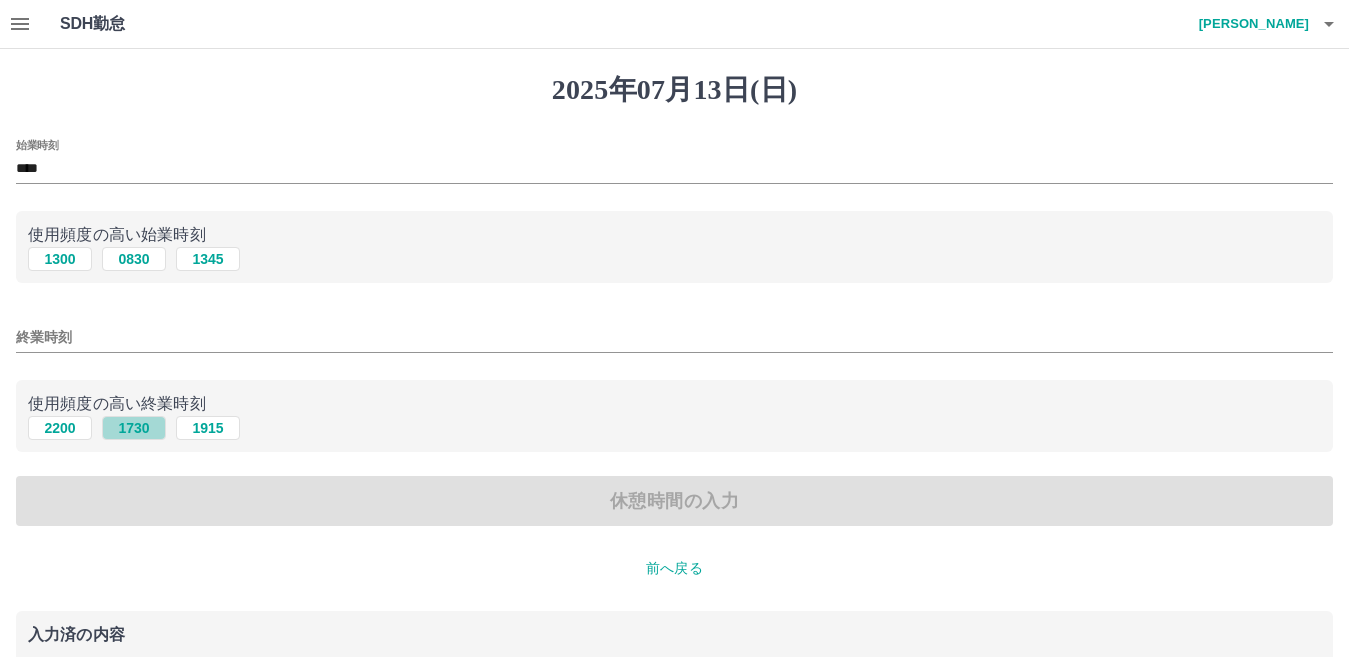 click on "1730" at bounding box center [134, 428] 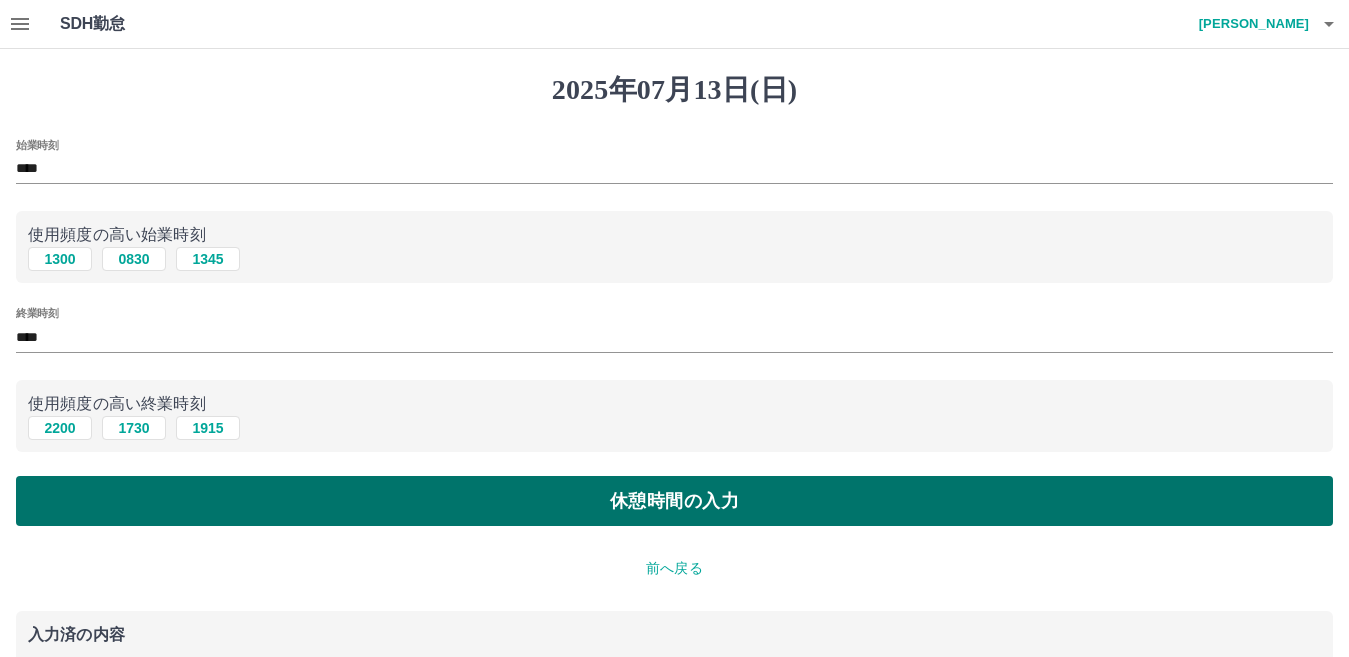 click on "休憩時間の入力" at bounding box center (674, 501) 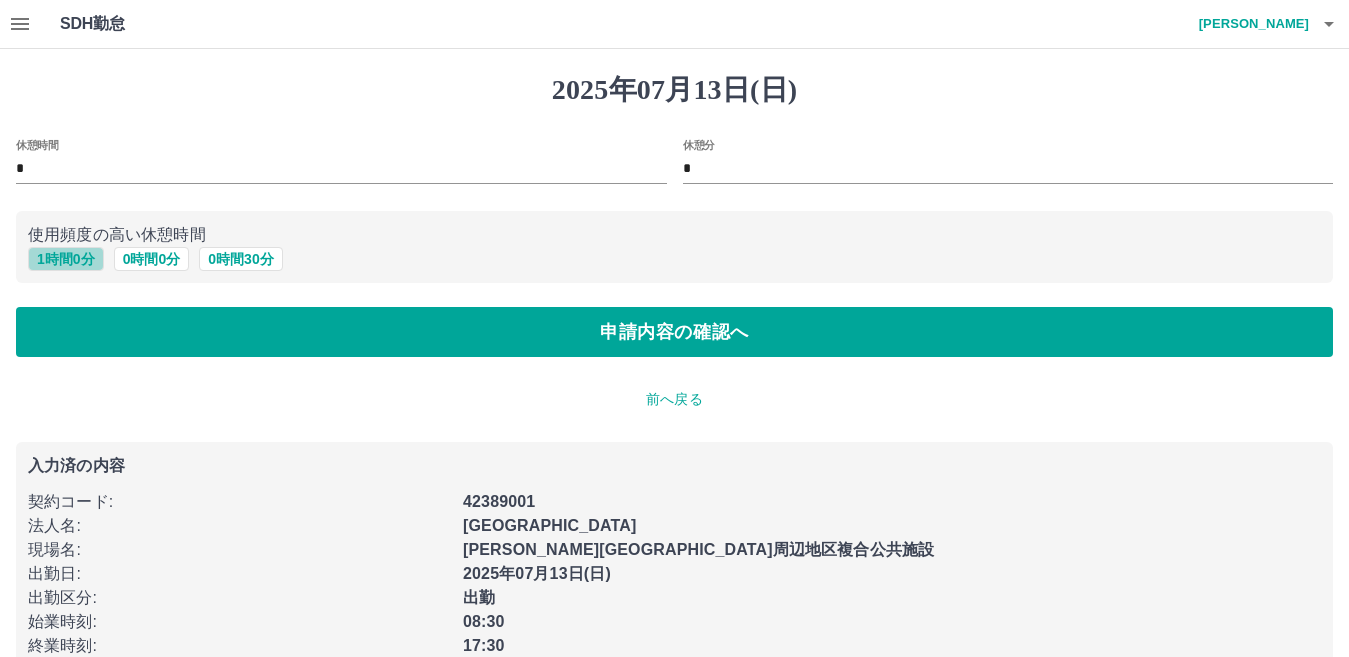 click on "1 時間 0 分" at bounding box center (66, 259) 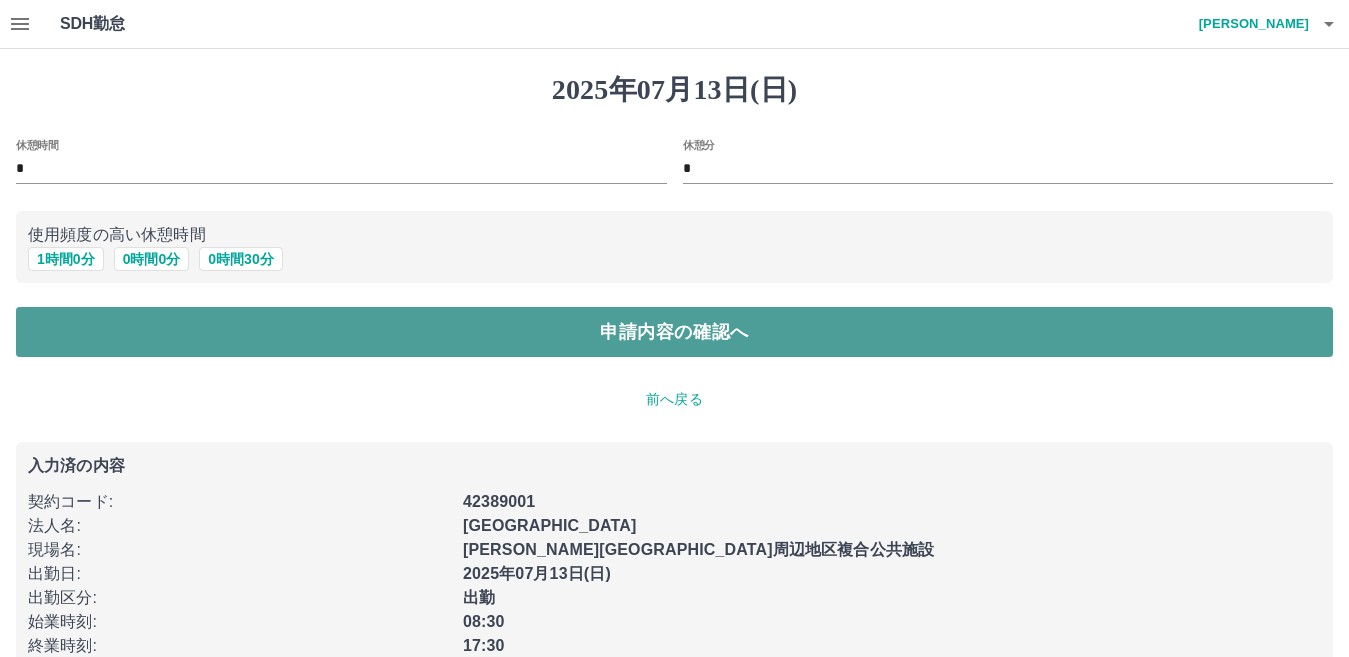 click on "申請内容の確認へ" at bounding box center (674, 332) 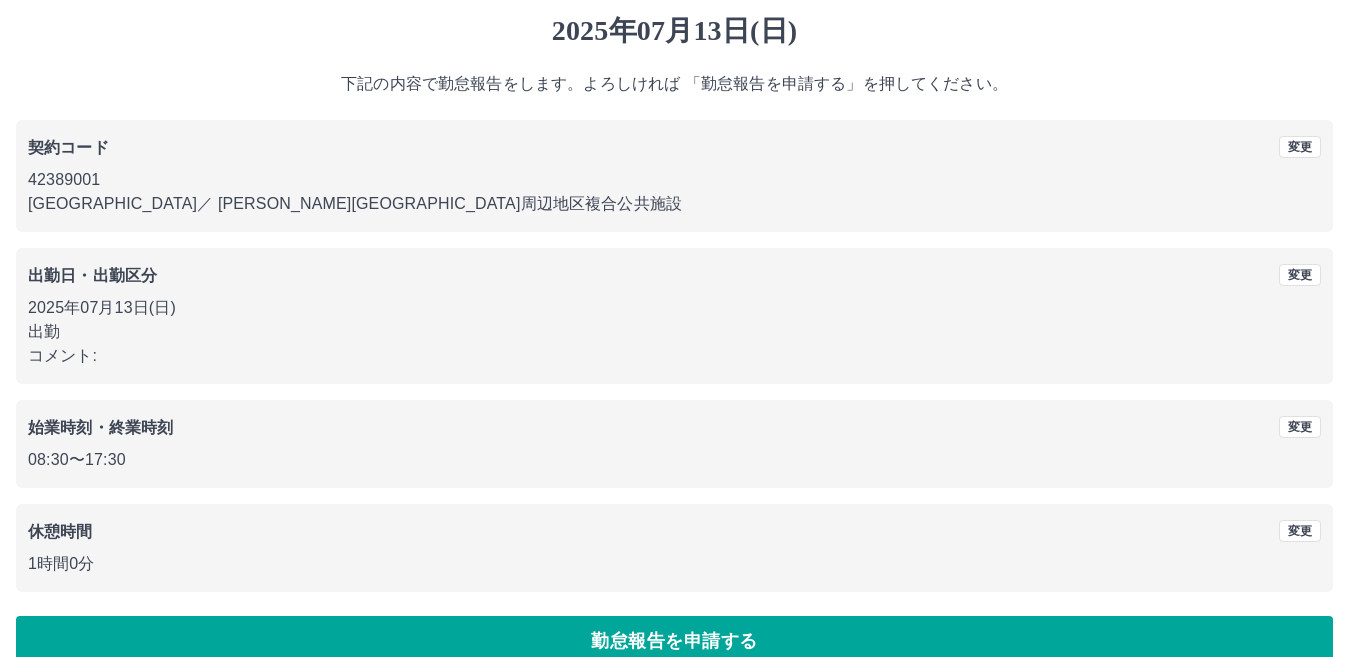 scroll, scrollTop: 91, scrollLeft: 0, axis: vertical 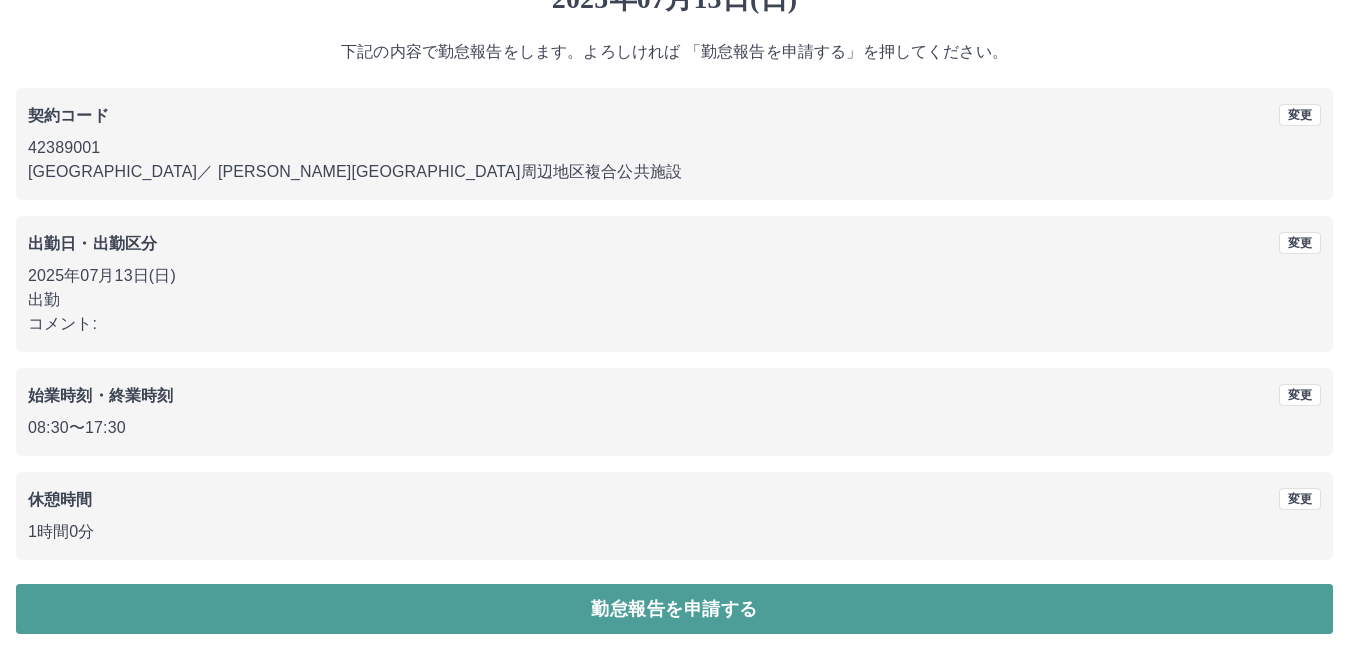 click on "勤怠報告を申請する" at bounding box center [674, 609] 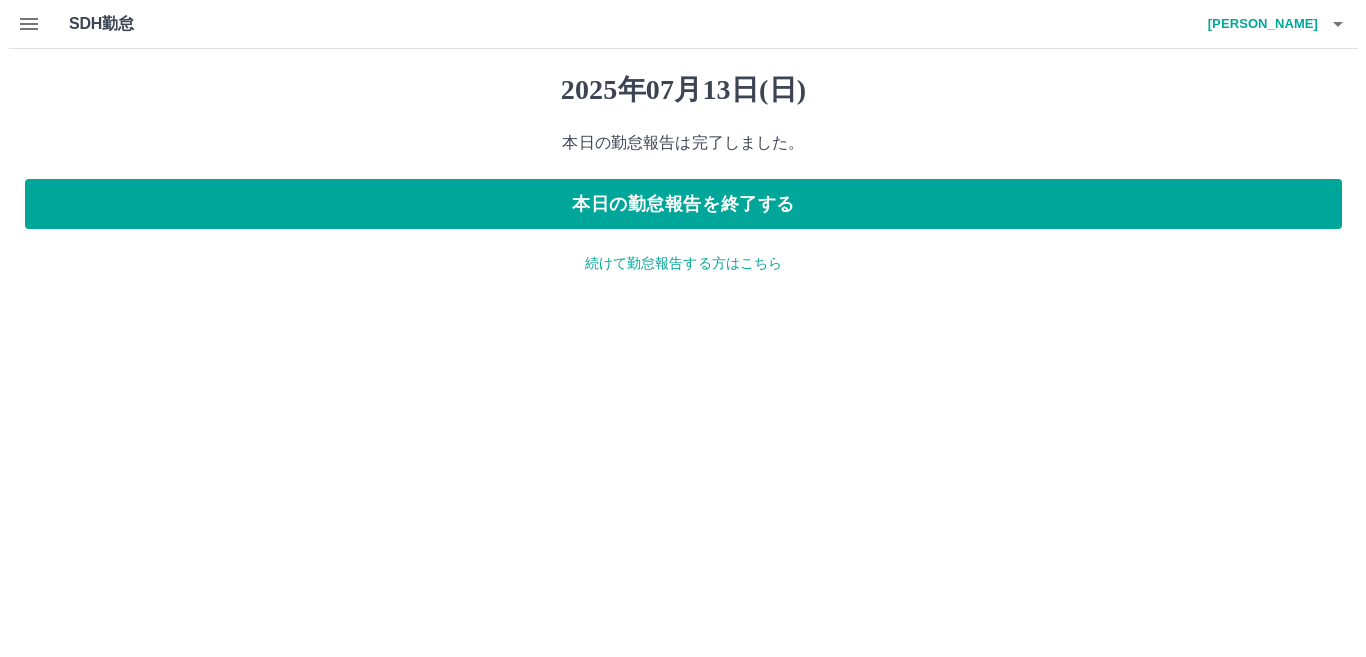 scroll, scrollTop: 0, scrollLeft: 0, axis: both 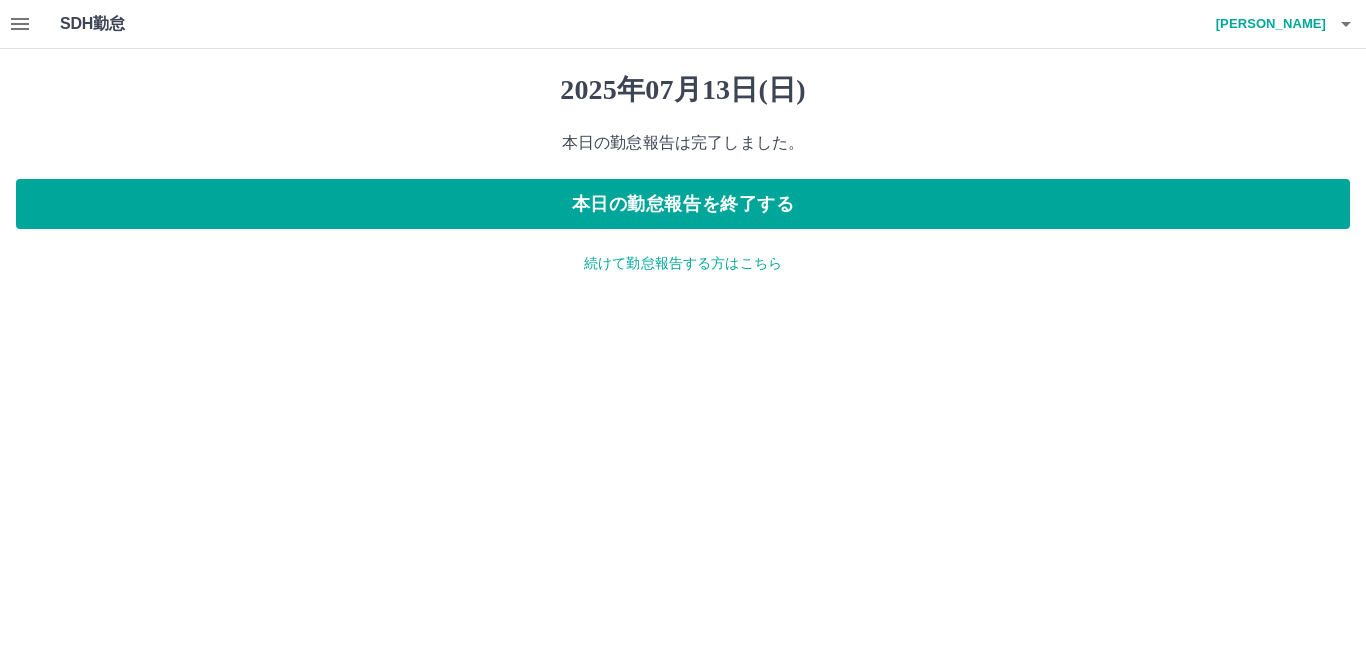 click on "続けて勤怠報告する方はこちら" at bounding box center (683, 263) 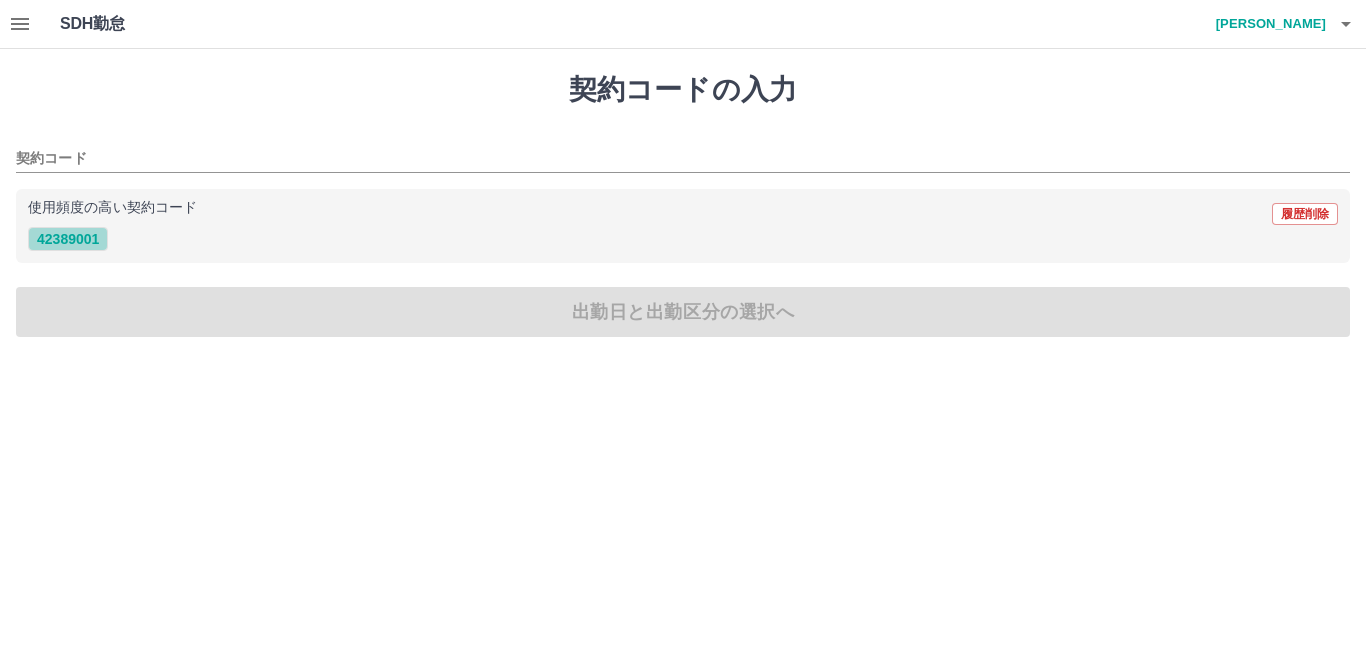 click on "42389001" at bounding box center [68, 239] 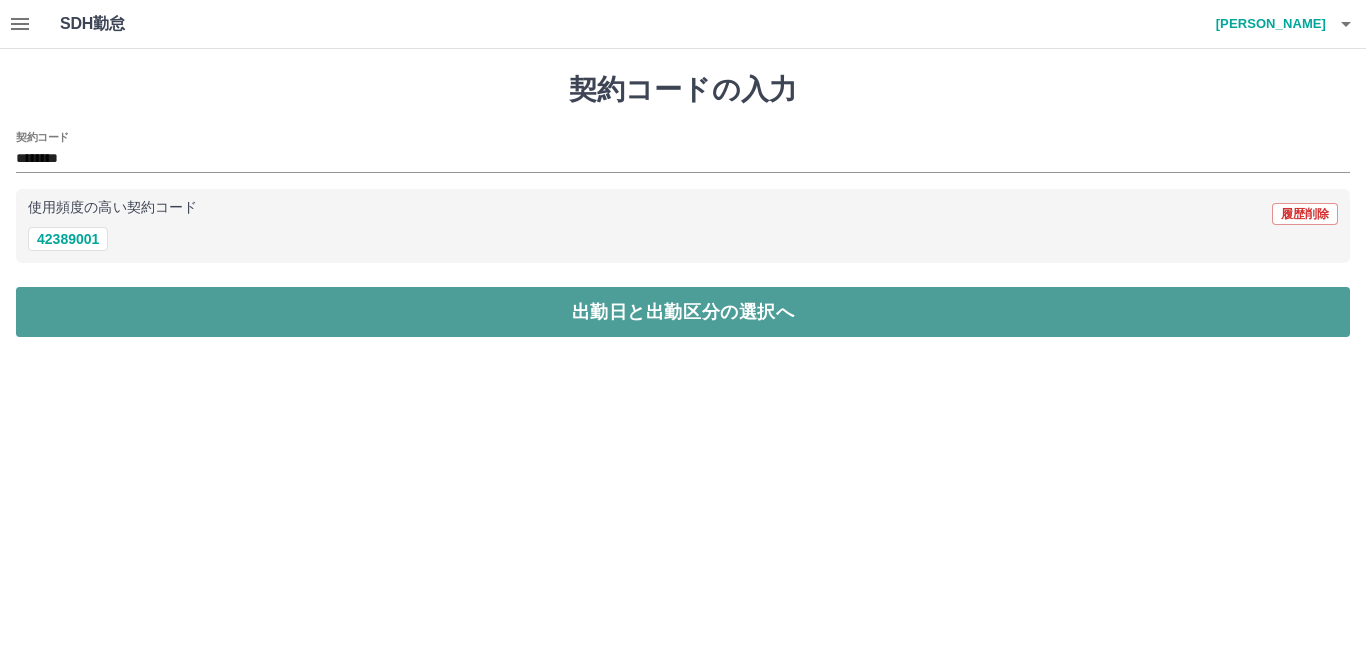 click on "出勤日と出勤区分の選択へ" at bounding box center (683, 312) 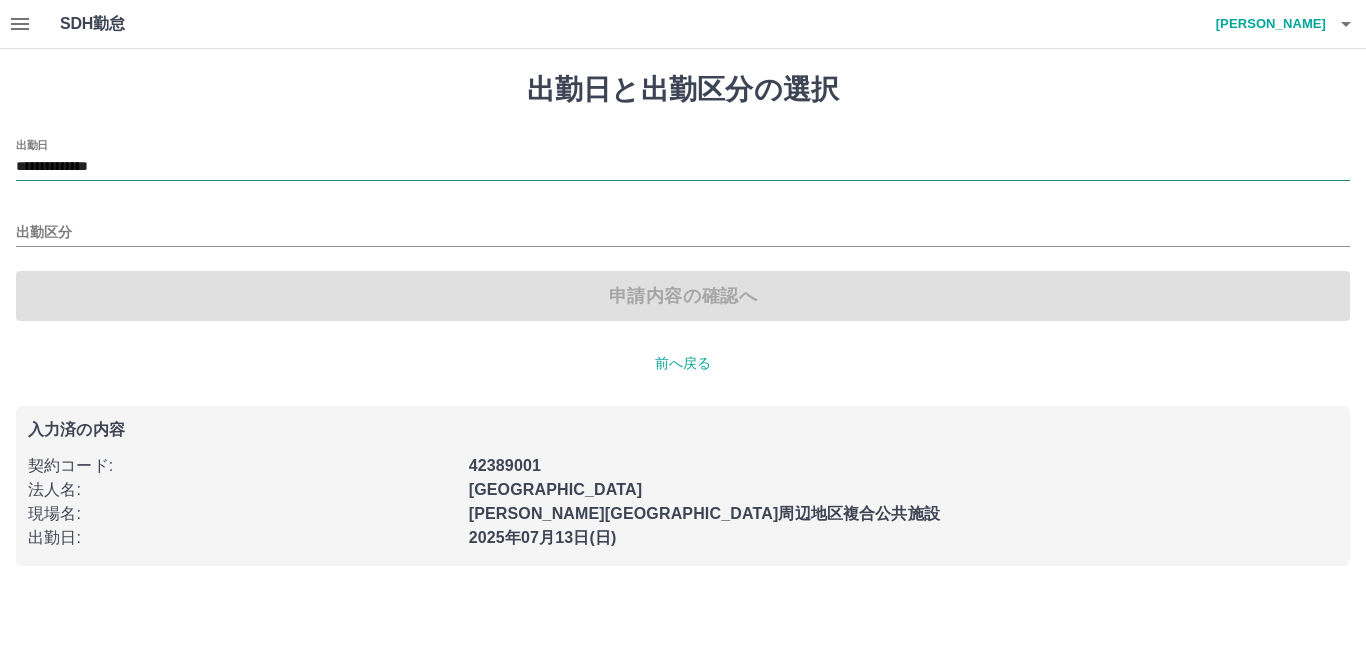 click on "**********" at bounding box center [683, 167] 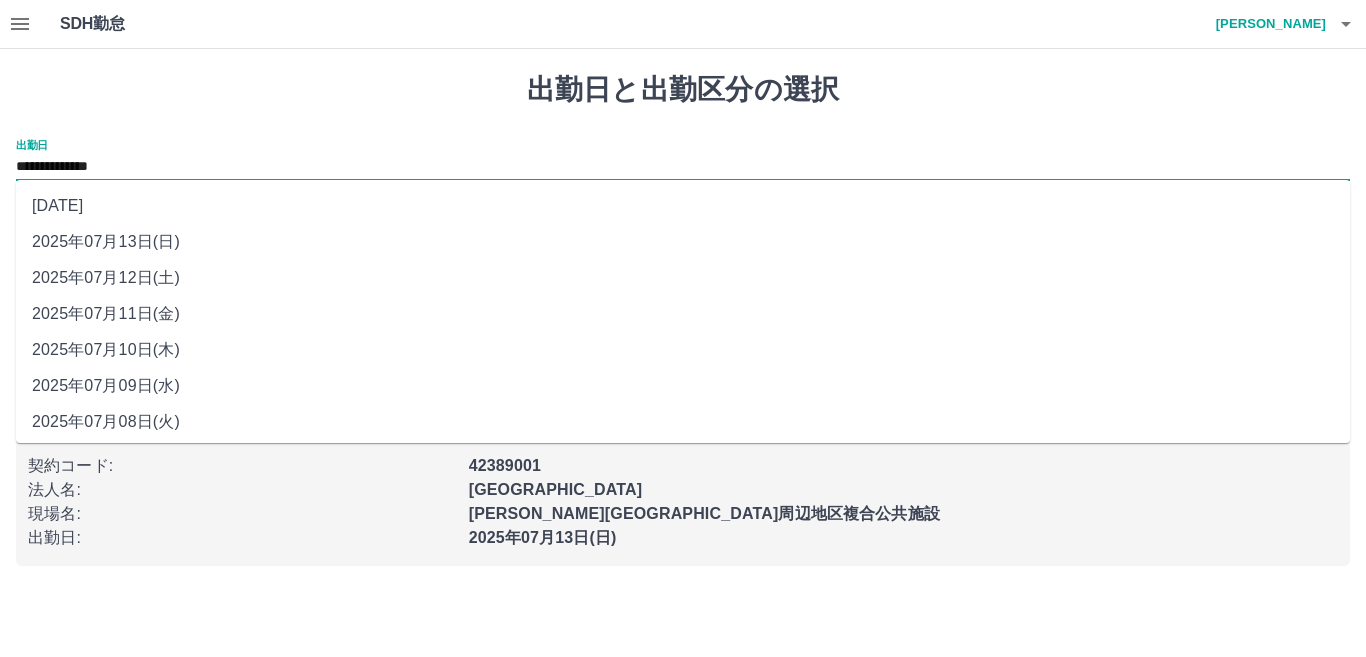 click on "2025年07月14日(月)" at bounding box center [683, 206] 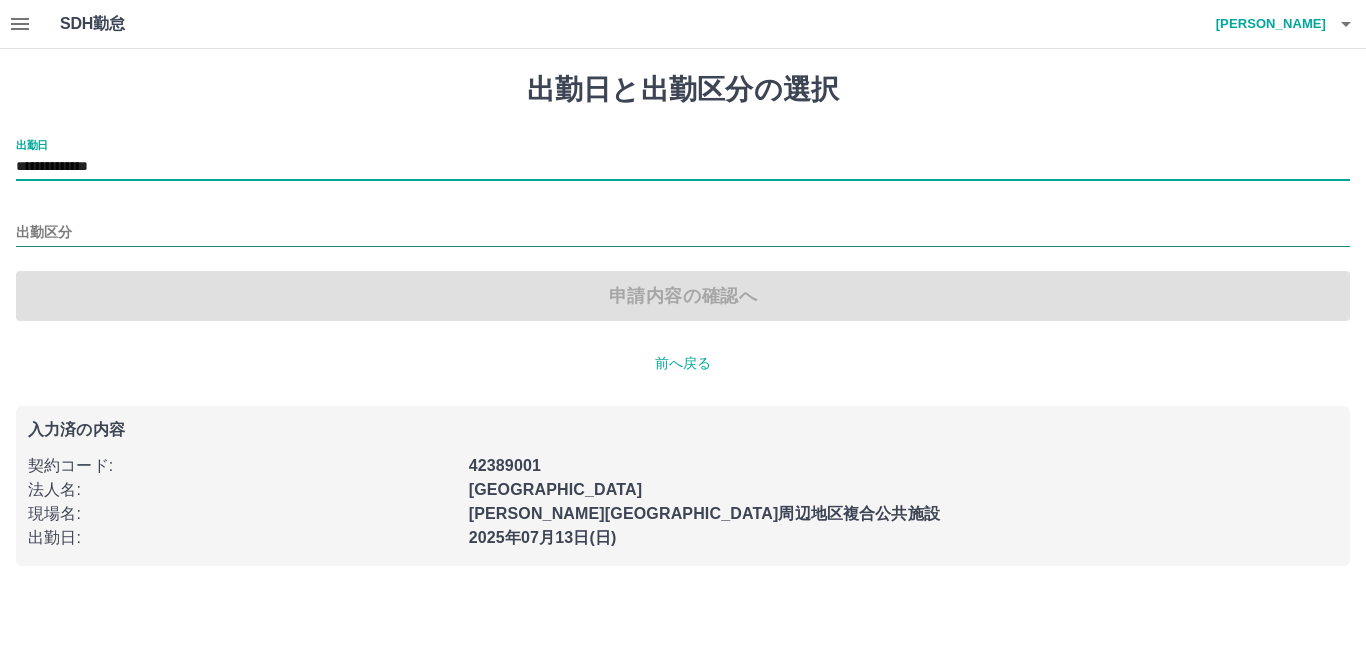 click on "出勤区分" at bounding box center (683, 233) 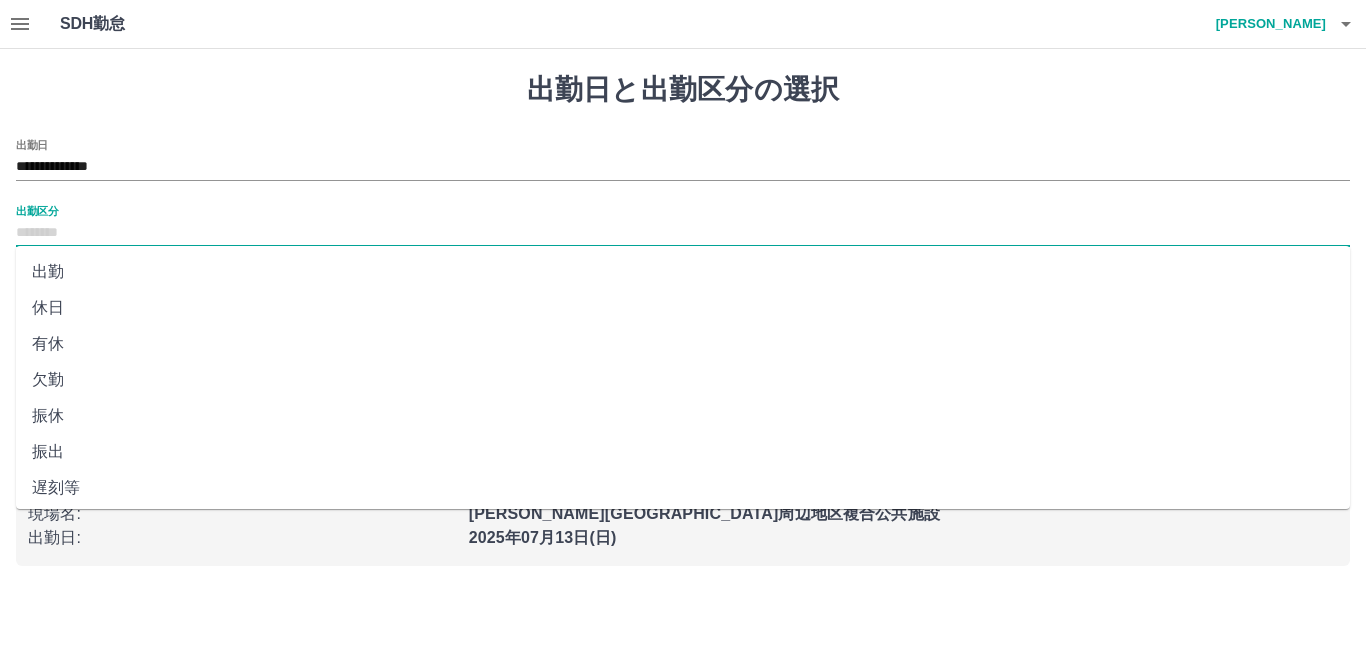 click on "休日" at bounding box center [683, 308] 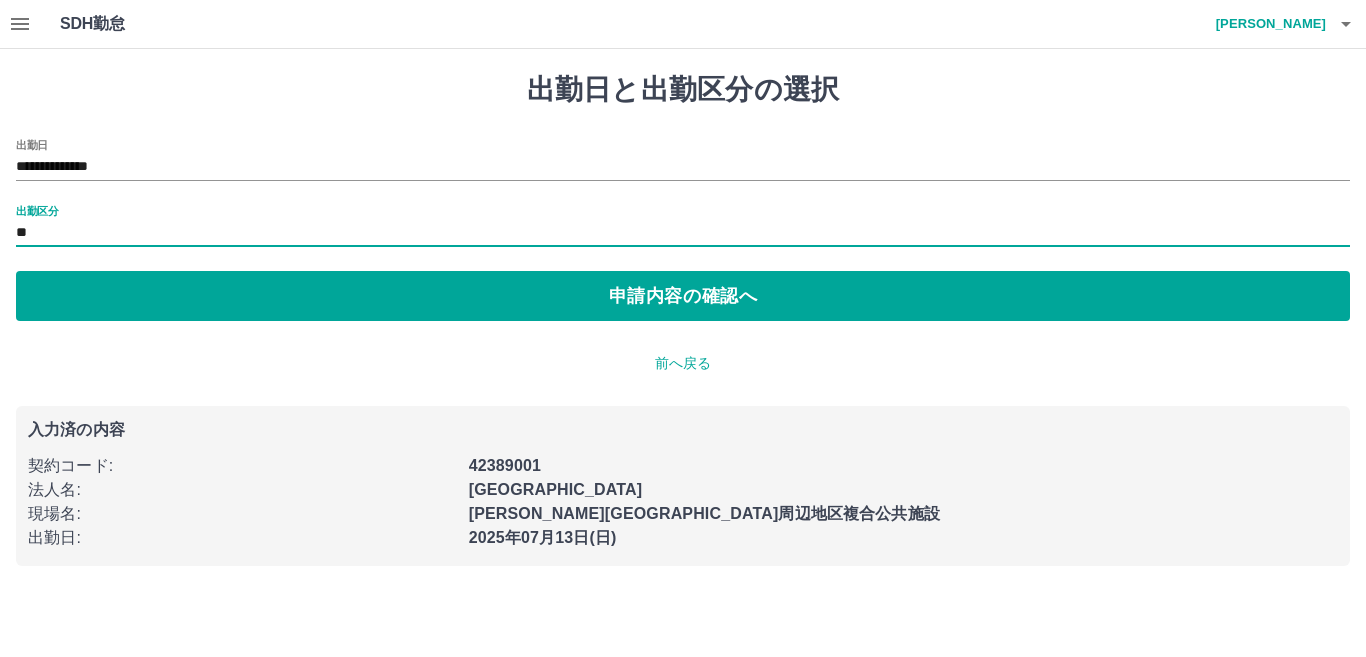 type on "**" 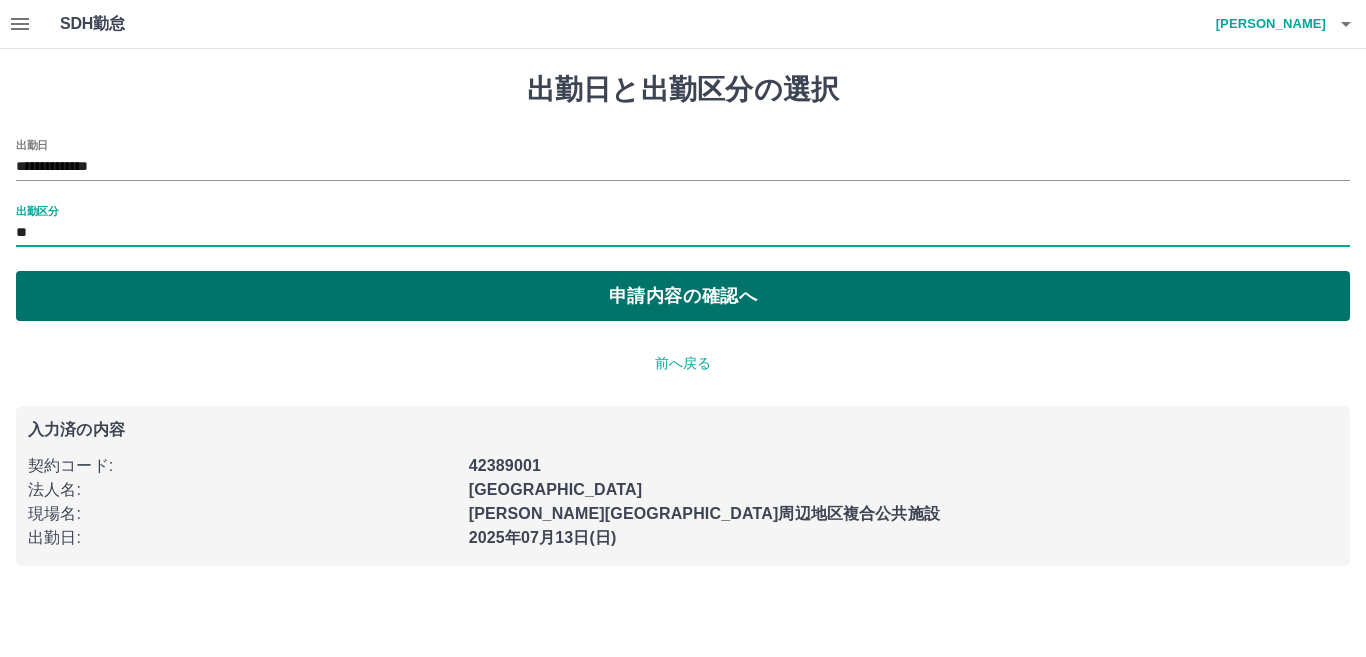 click on "申請内容の確認へ" at bounding box center (683, 296) 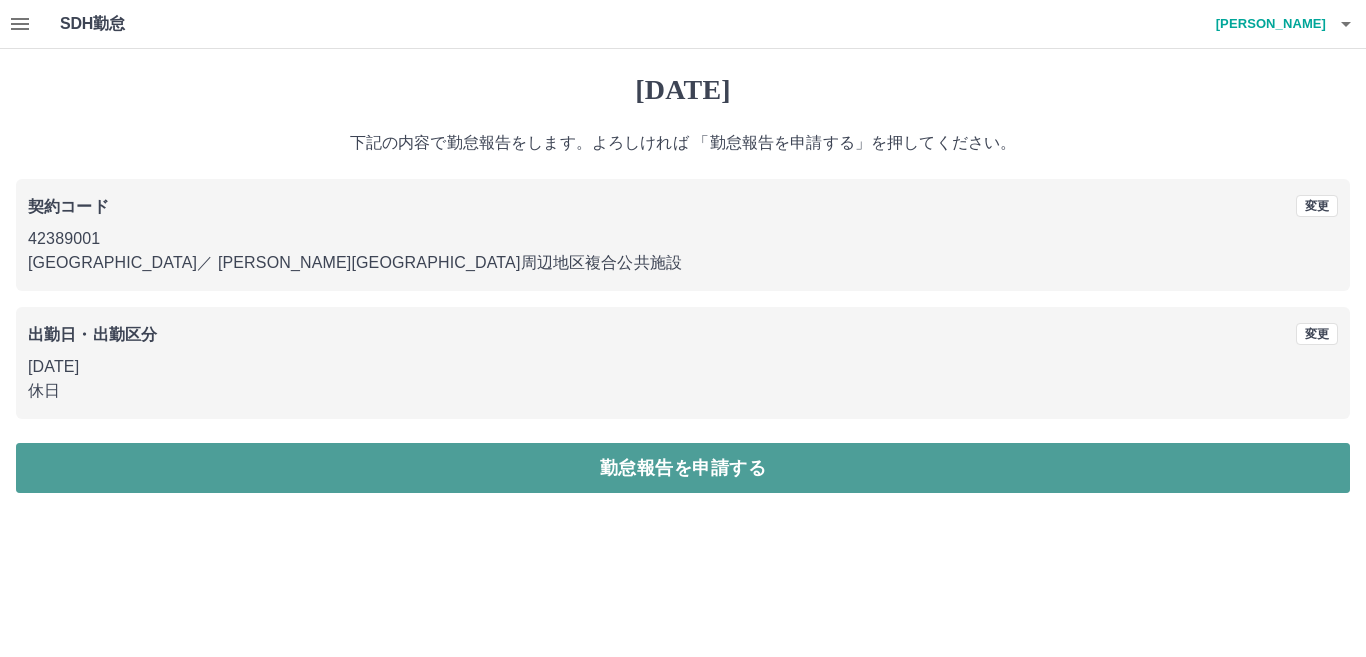 click on "勤怠報告を申請する" at bounding box center (683, 468) 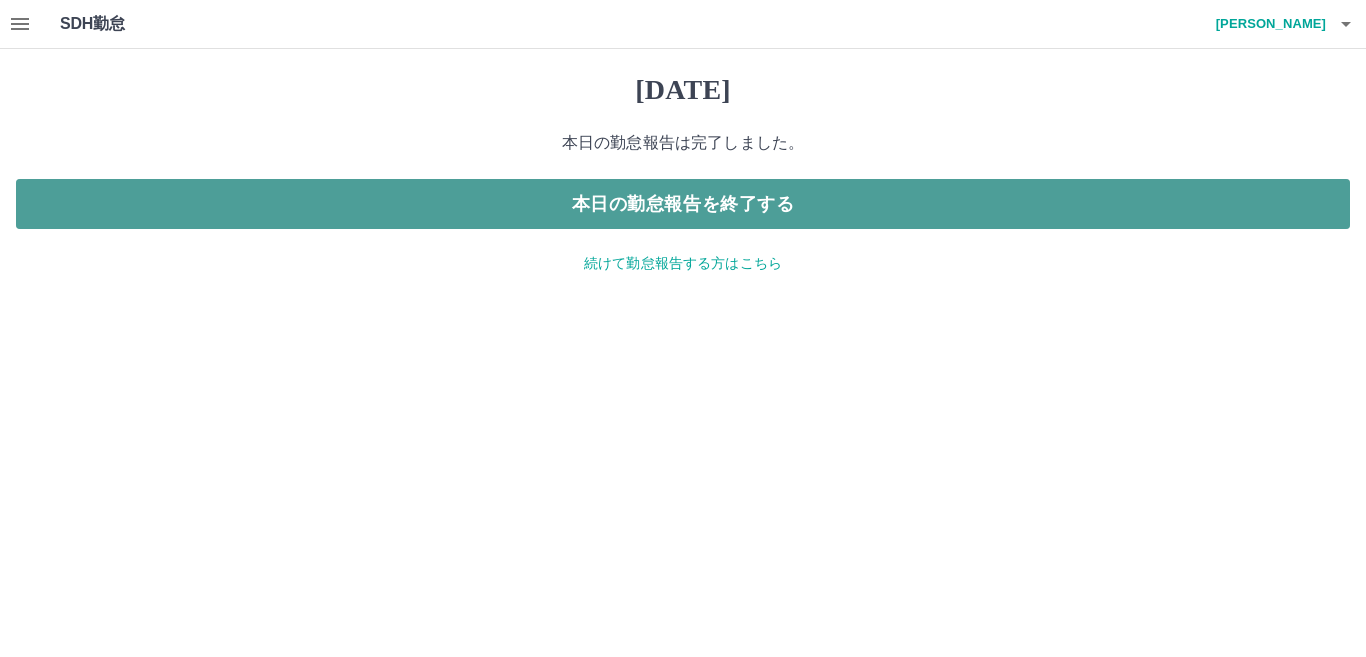 click on "本日の勤怠報告を終了する" at bounding box center (683, 204) 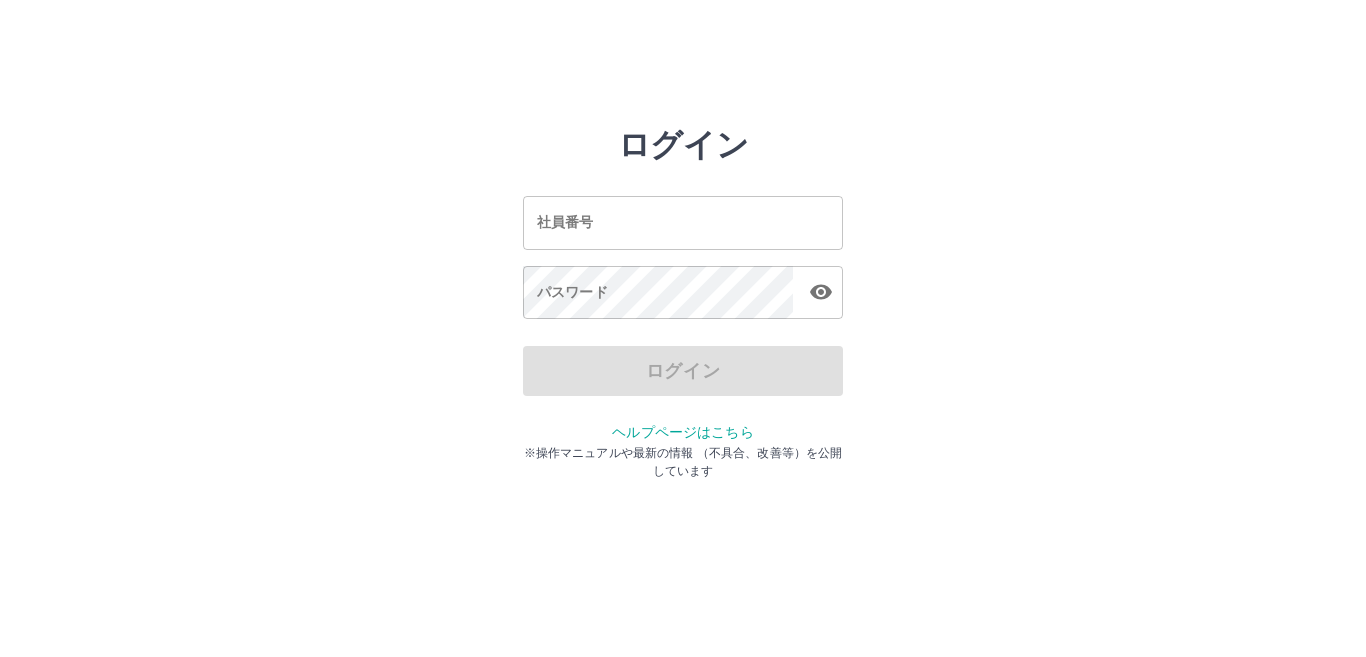 scroll, scrollTop: 0, scrollLeft: 0, axis: both 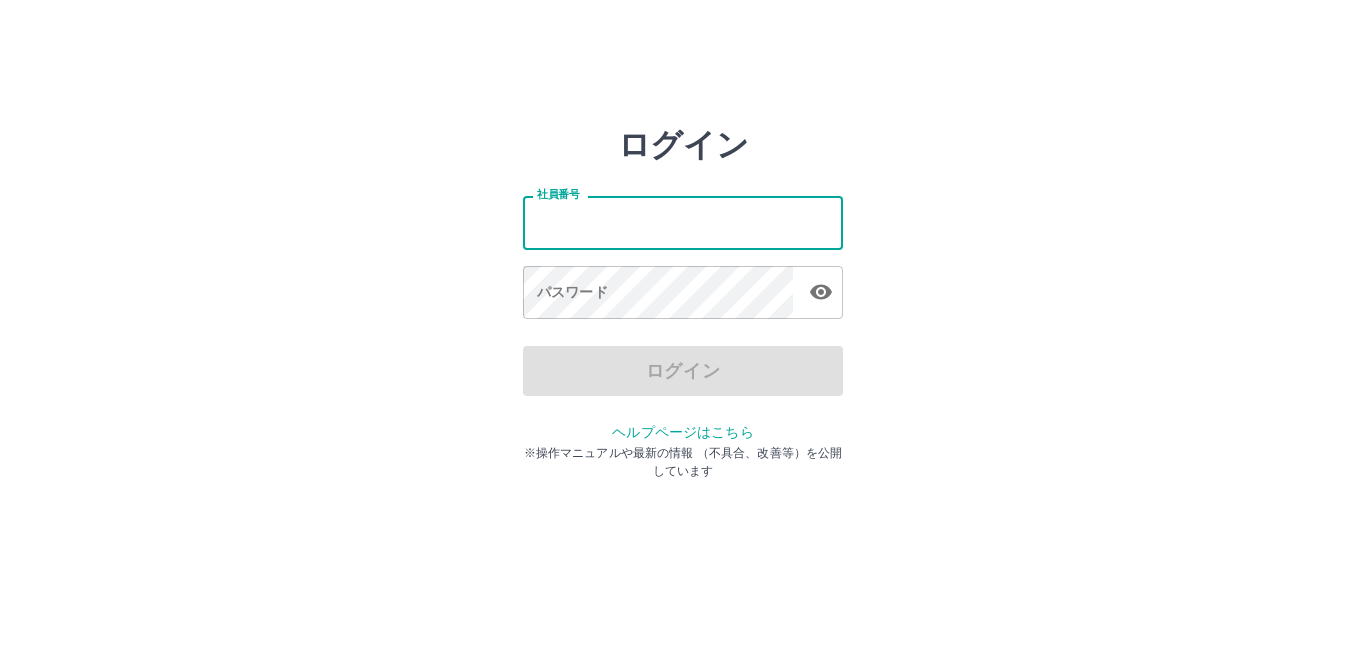 type on "*******" 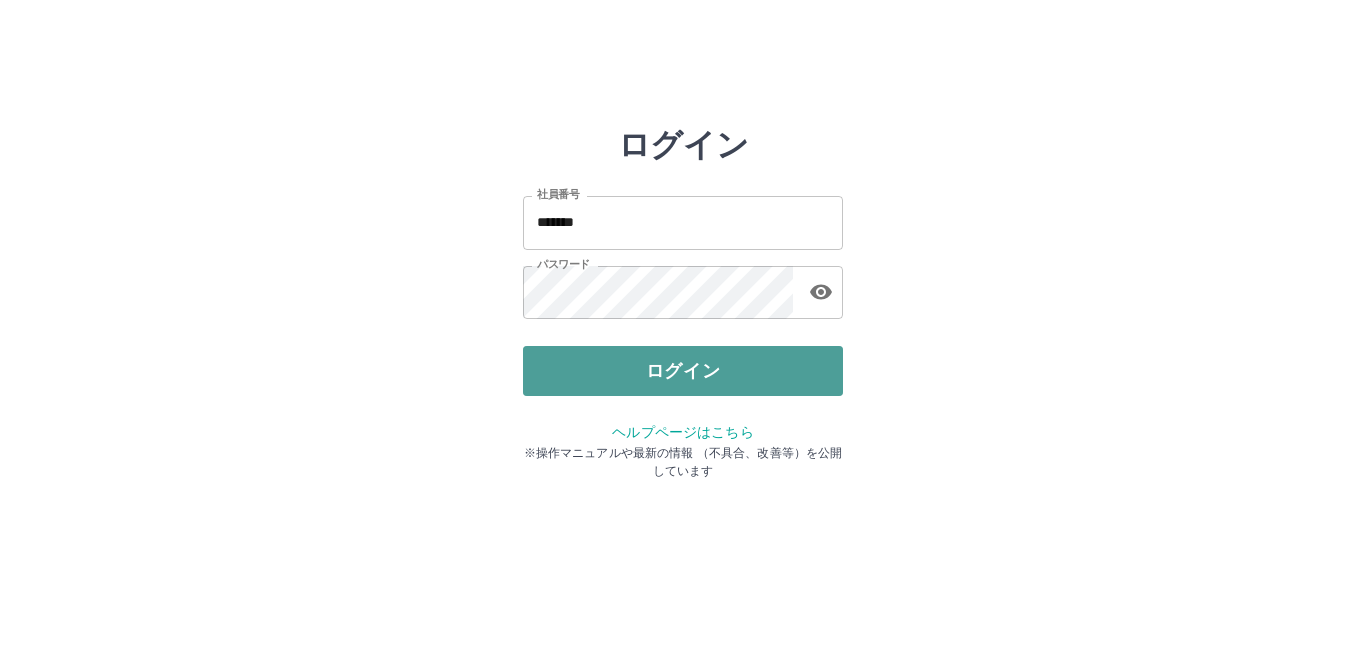 click on "ログイン" at bounding box center (683, 371) 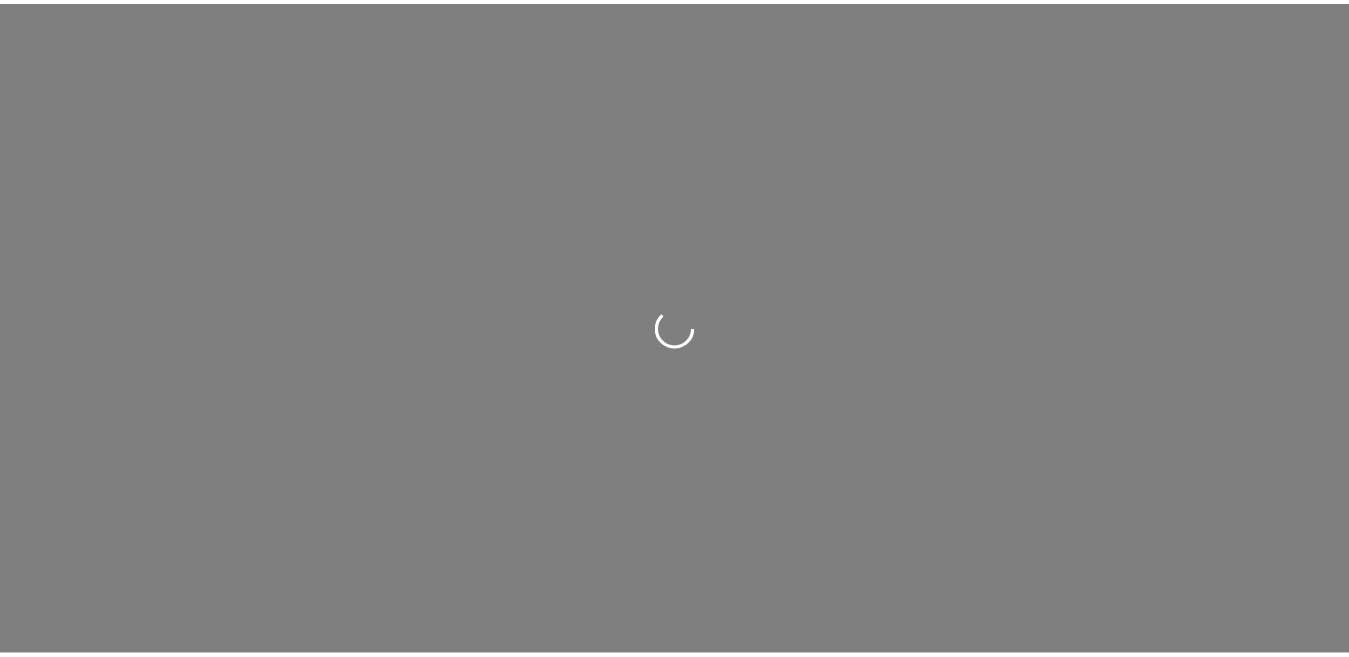 scroll, scrollTop: 0, scrollLeft: 0, axis: both 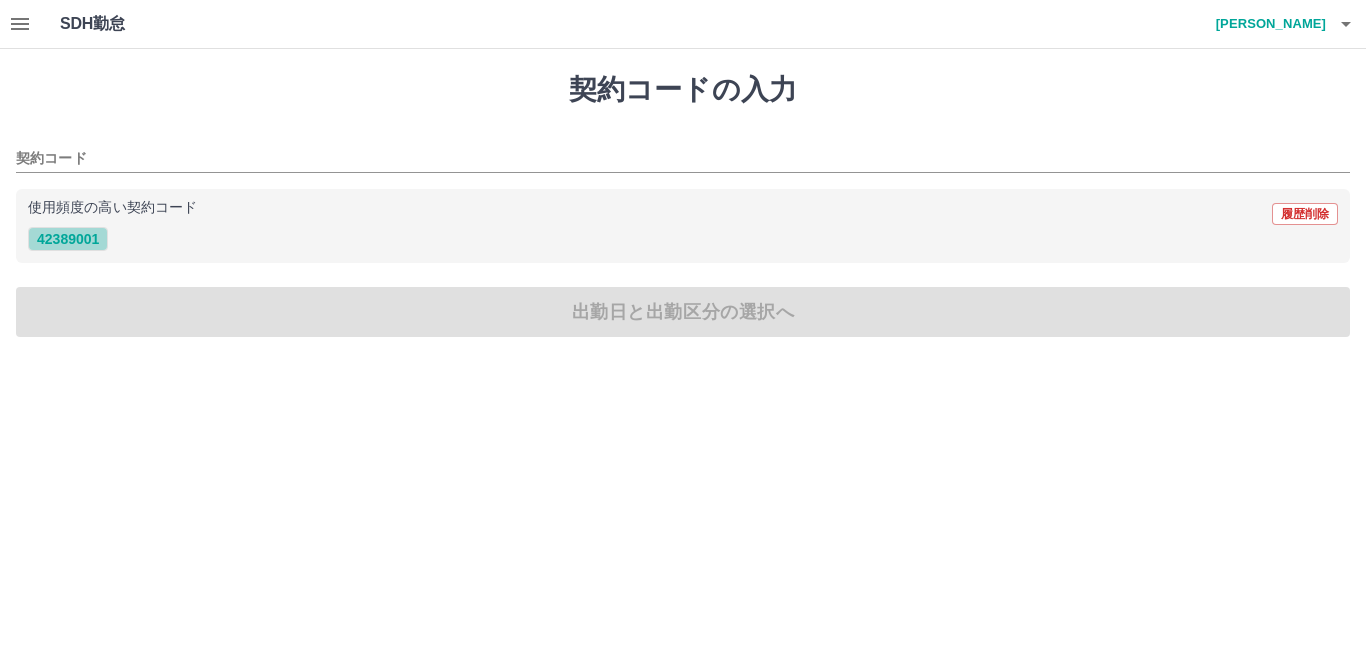 click on "42389001" at bounding box center [68, 239] 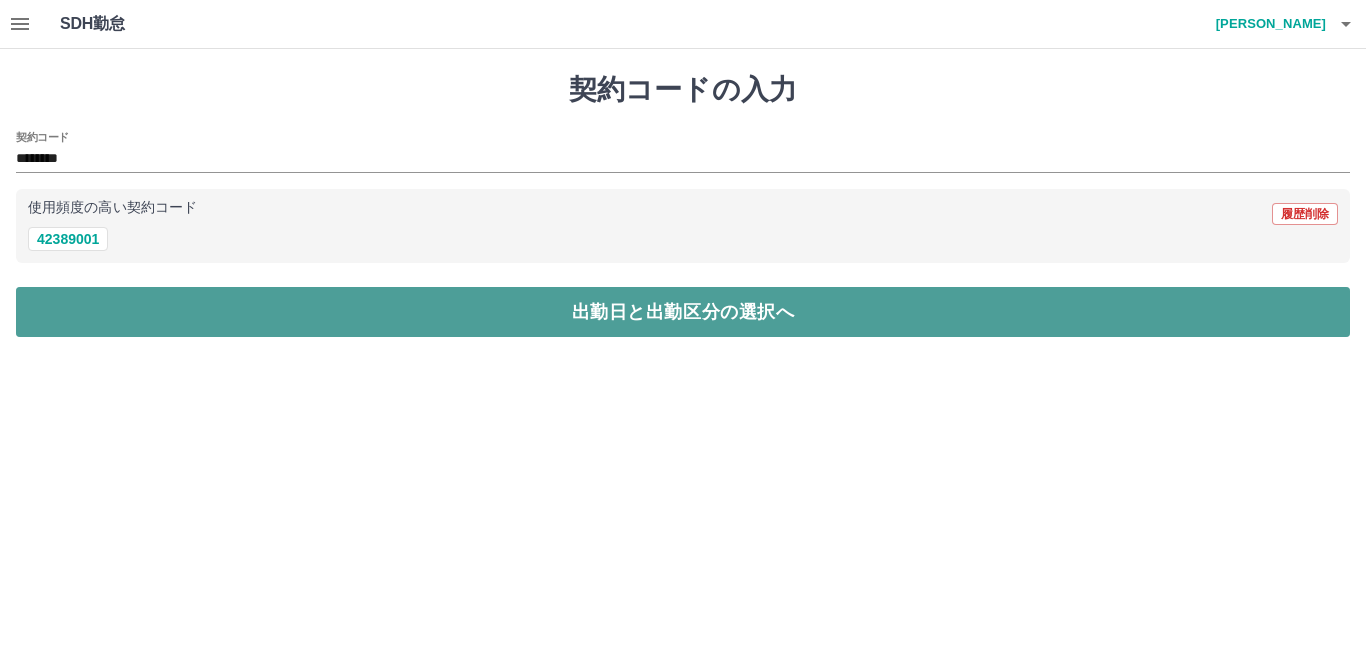 click on "出勤日と出勤区分の選択へ" at bounding box center [683, 312] 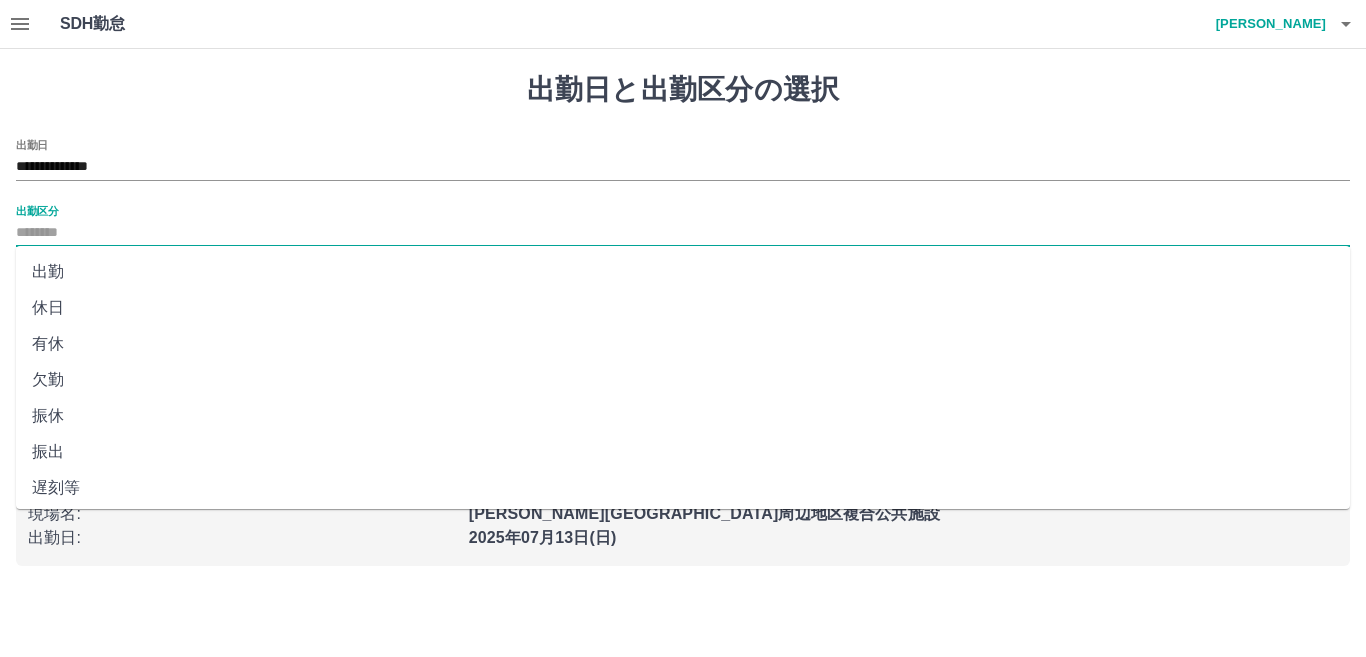 click on "出勤区分" at bounding box center [683, 233] 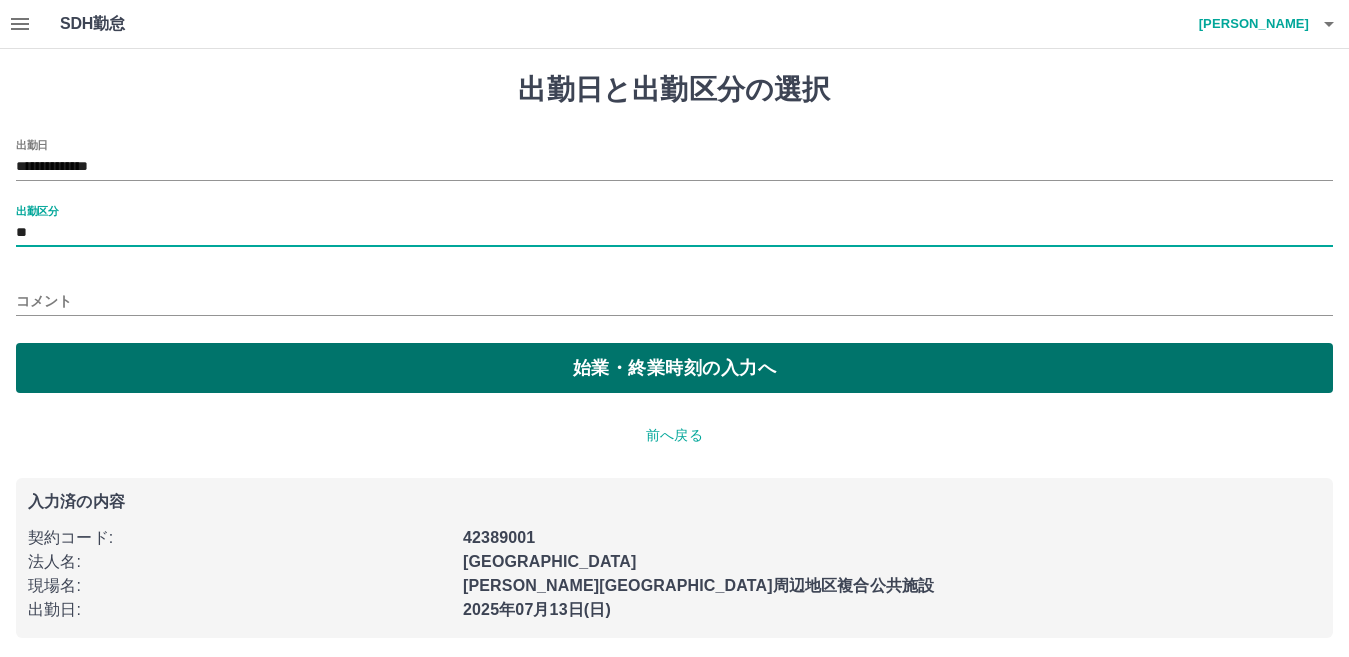 click on "始業・終業時刻の入力へ" at bounding box center [674, 368] 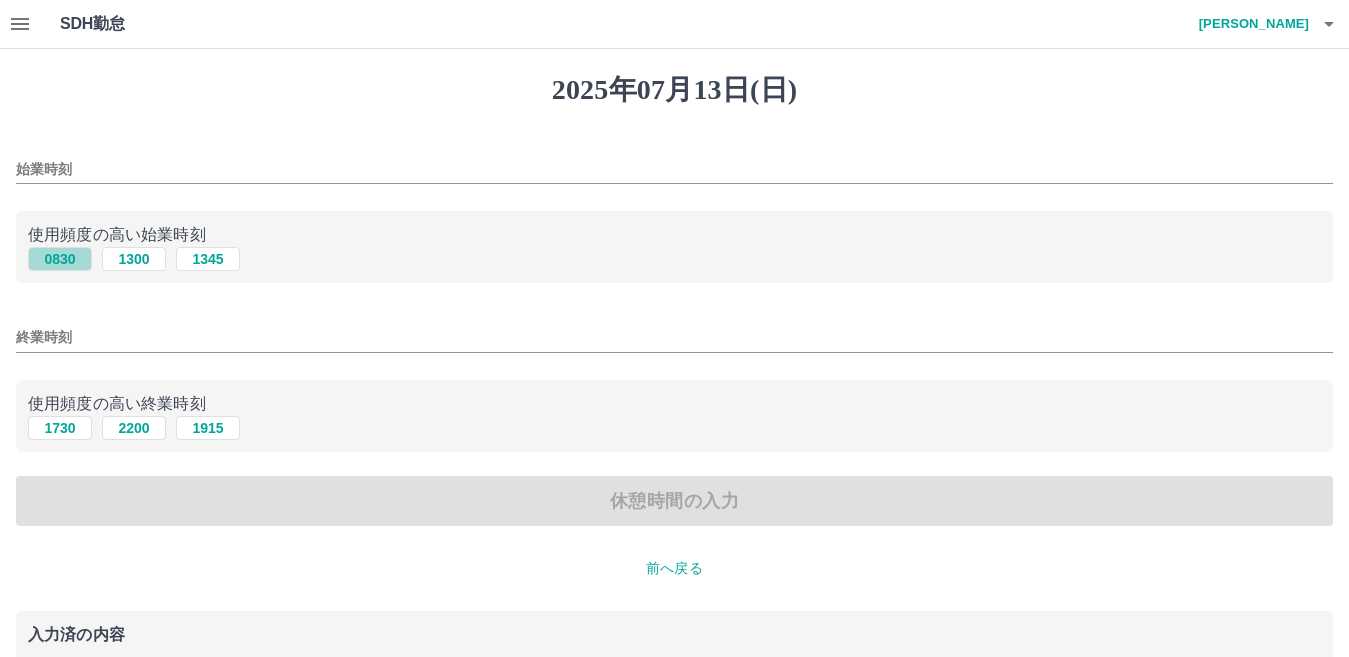 click on "0830" at bounding box center [60, 259] 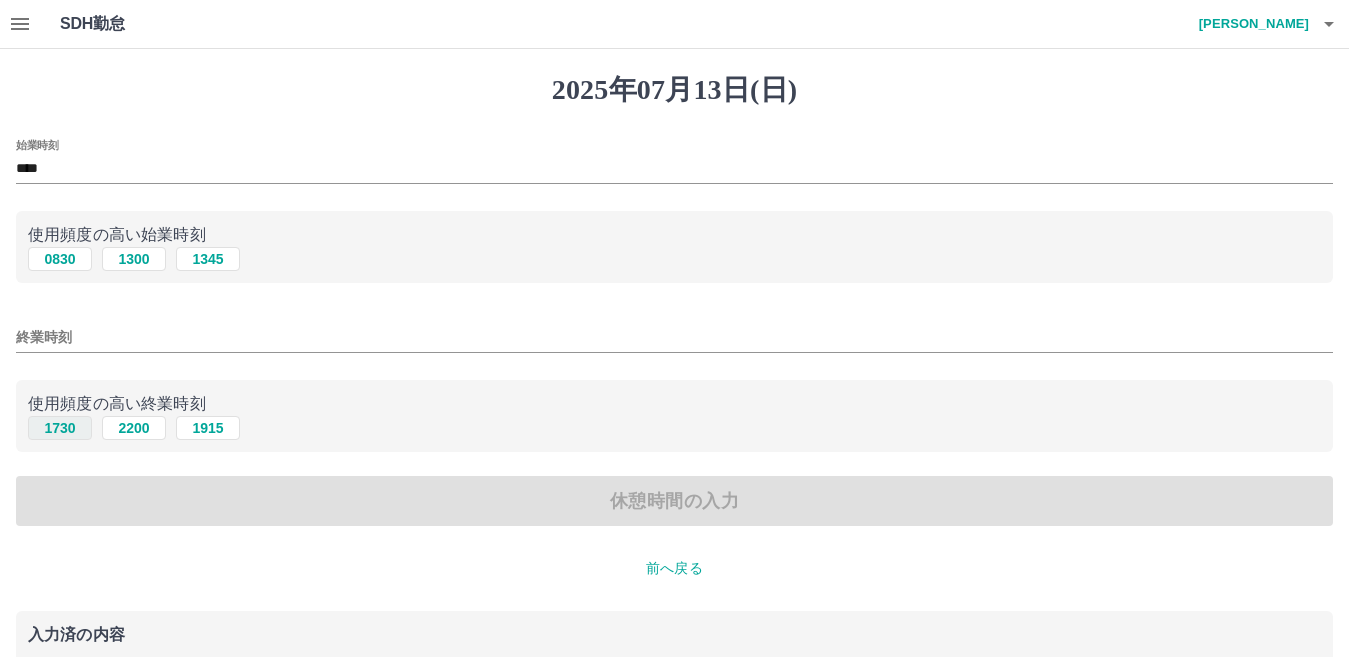 click on "1730" at bounding box center [60, 428] 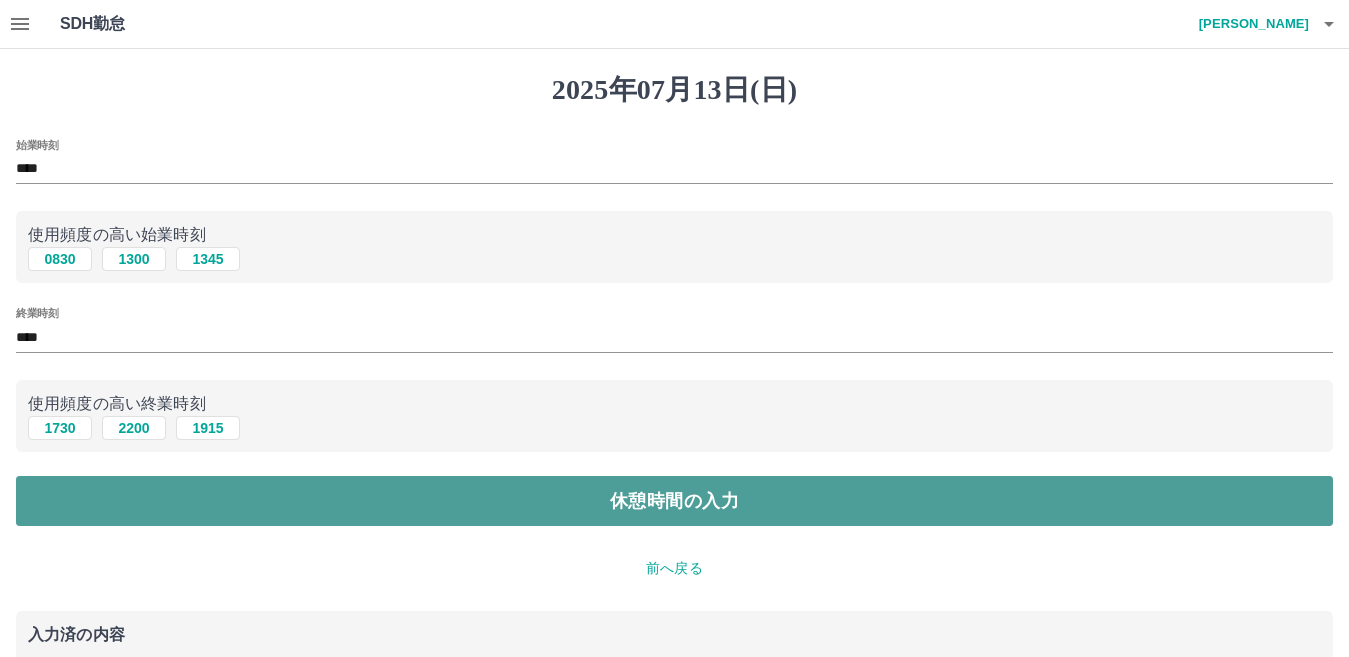 click on "休憩時間の入力" at bounding box center (674, 501) 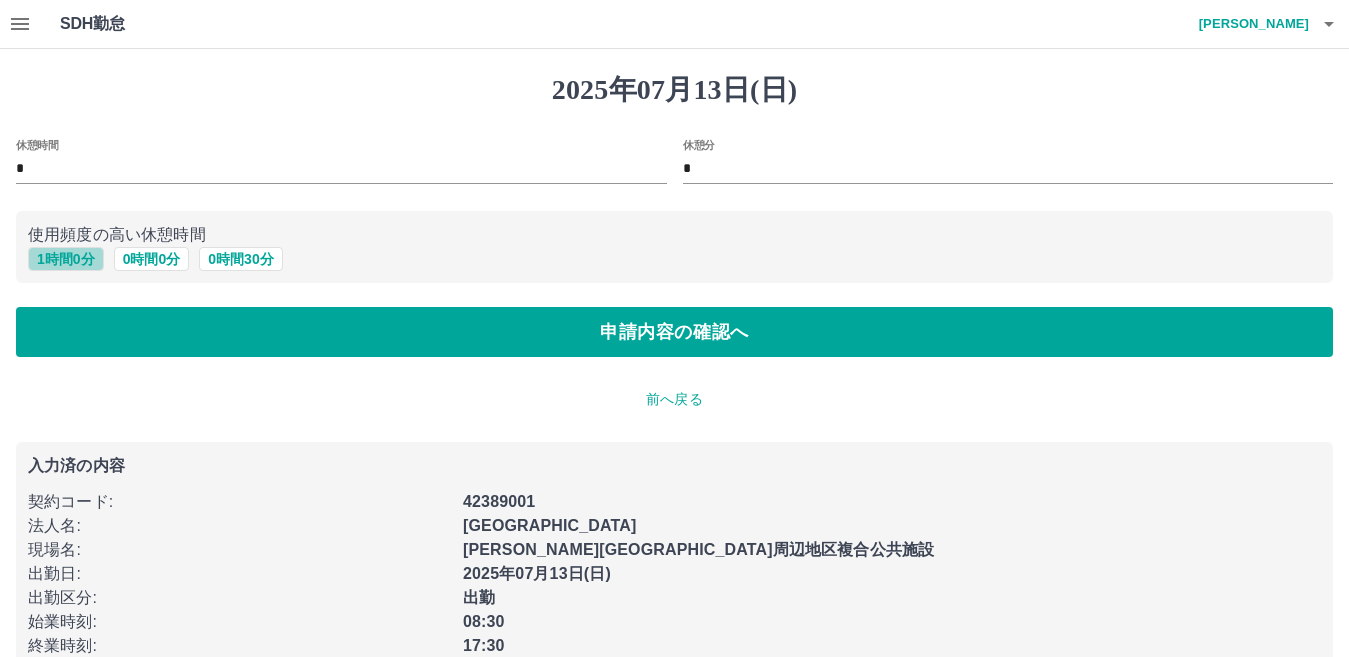 click on "1 時間 0 分" at bounding box center (66, 259) 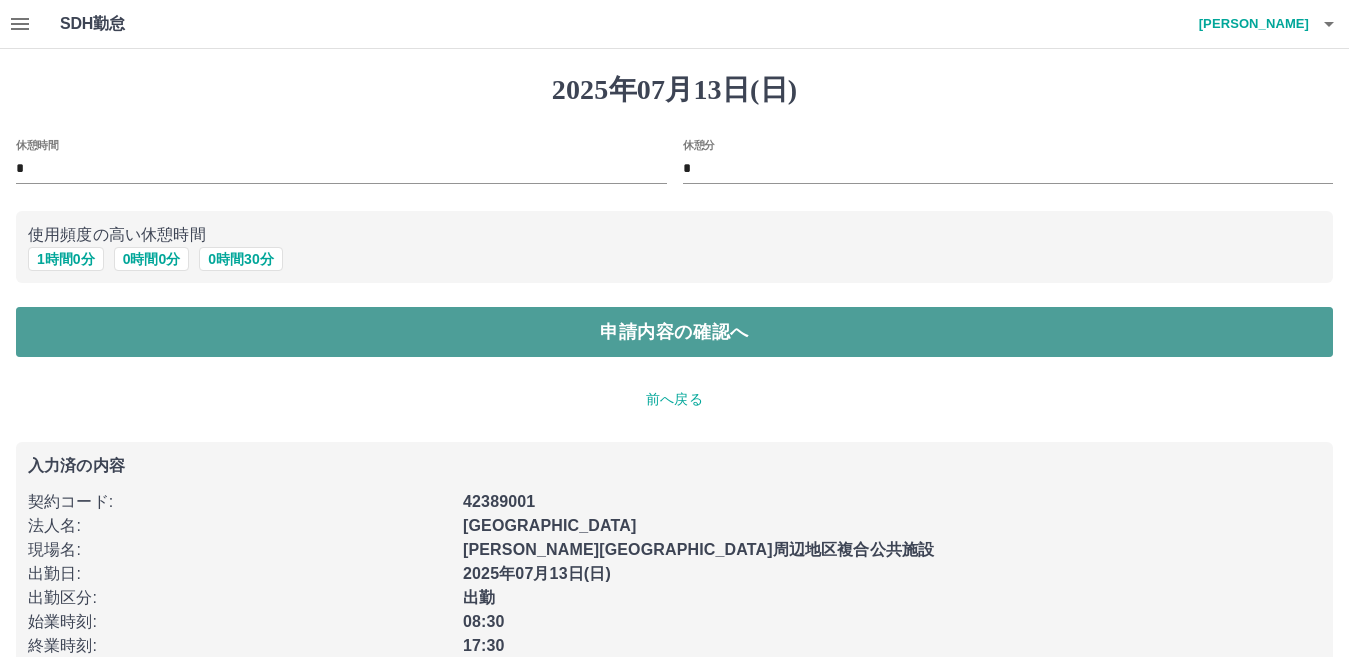 click on "申請内容の確認へ" at bounding box center (674, 332) 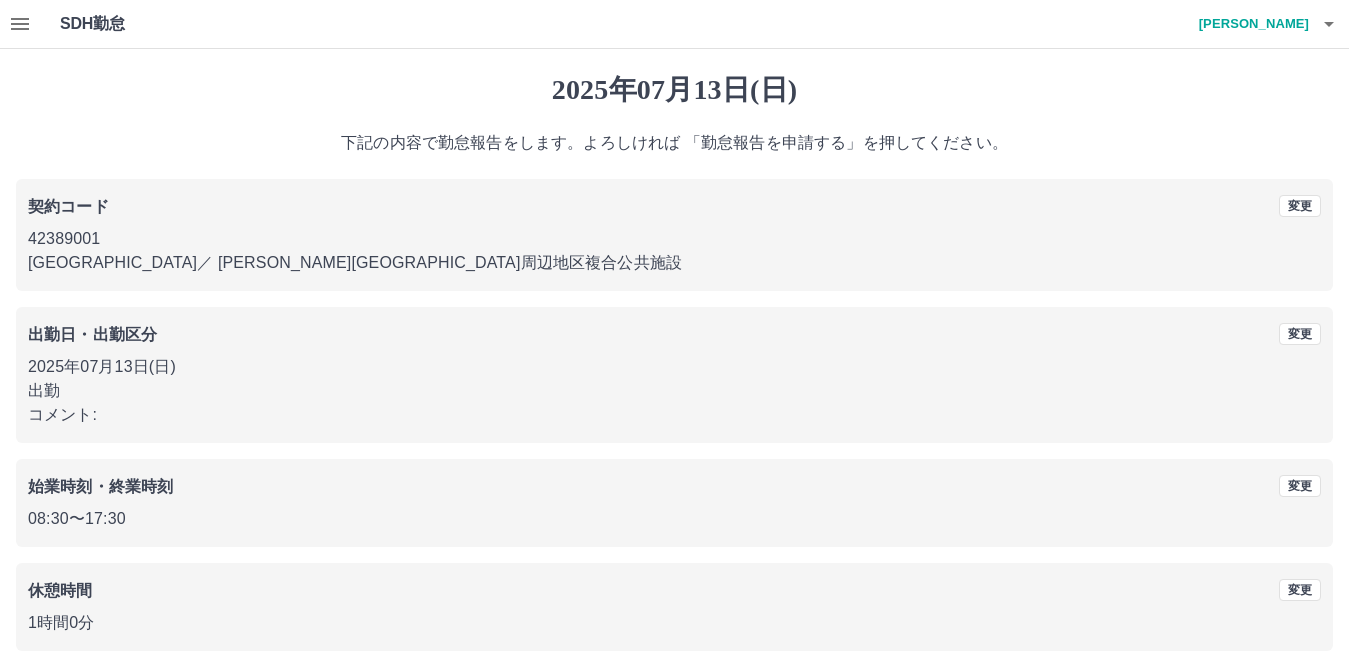 scroll, scrollTop: 91, scrollLeft: 0, axis: vertical 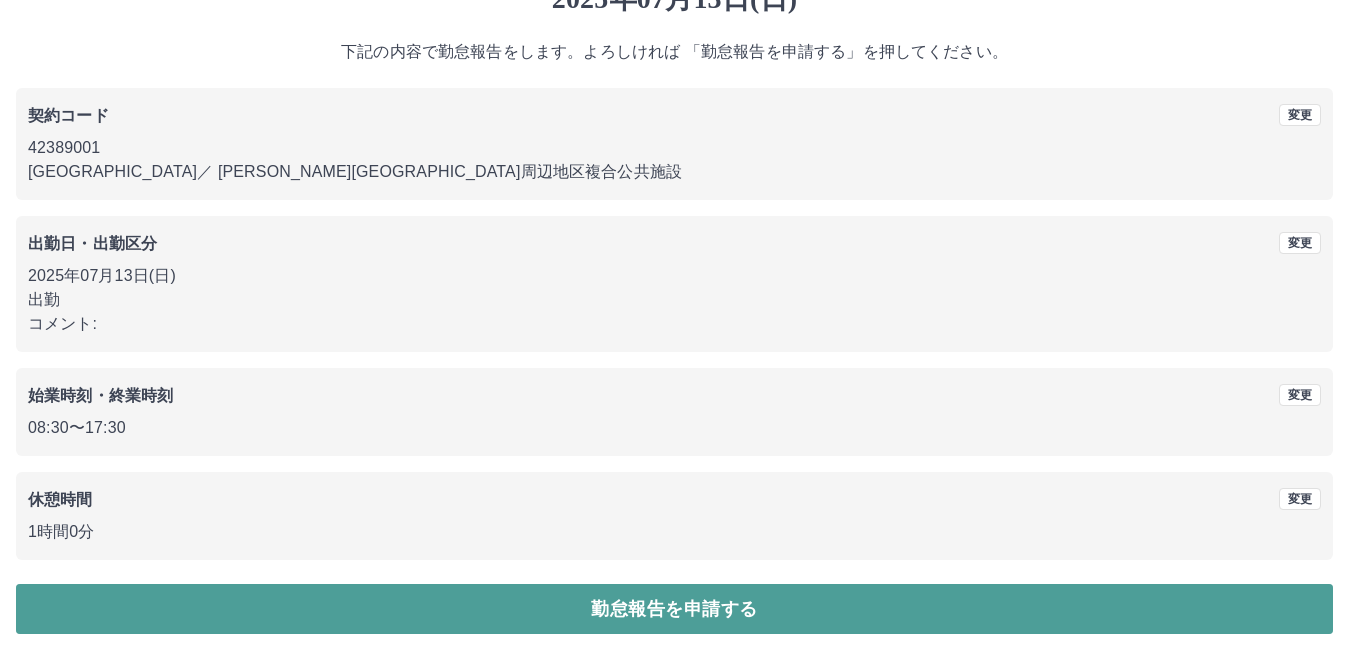 click on "勤怠報告を申請する" at bounding box center (674, 609) 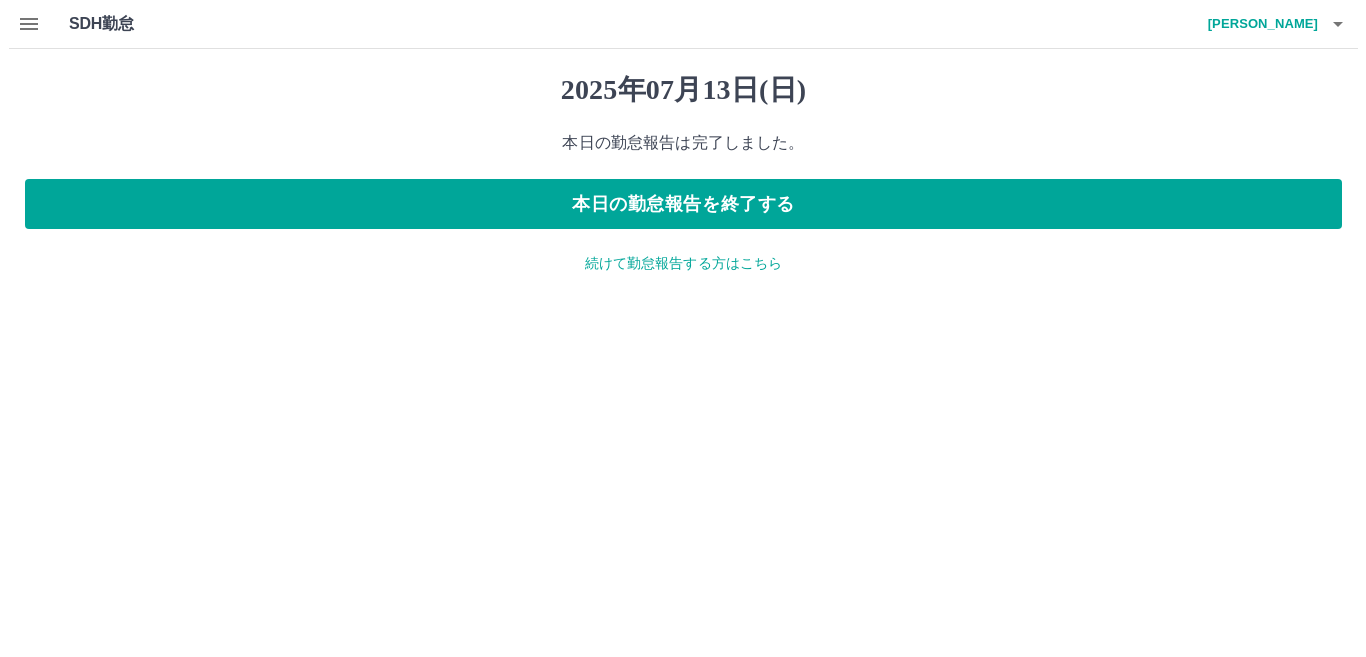 scroll, scrollTop: 0, scrollLeft: 0, axis: both 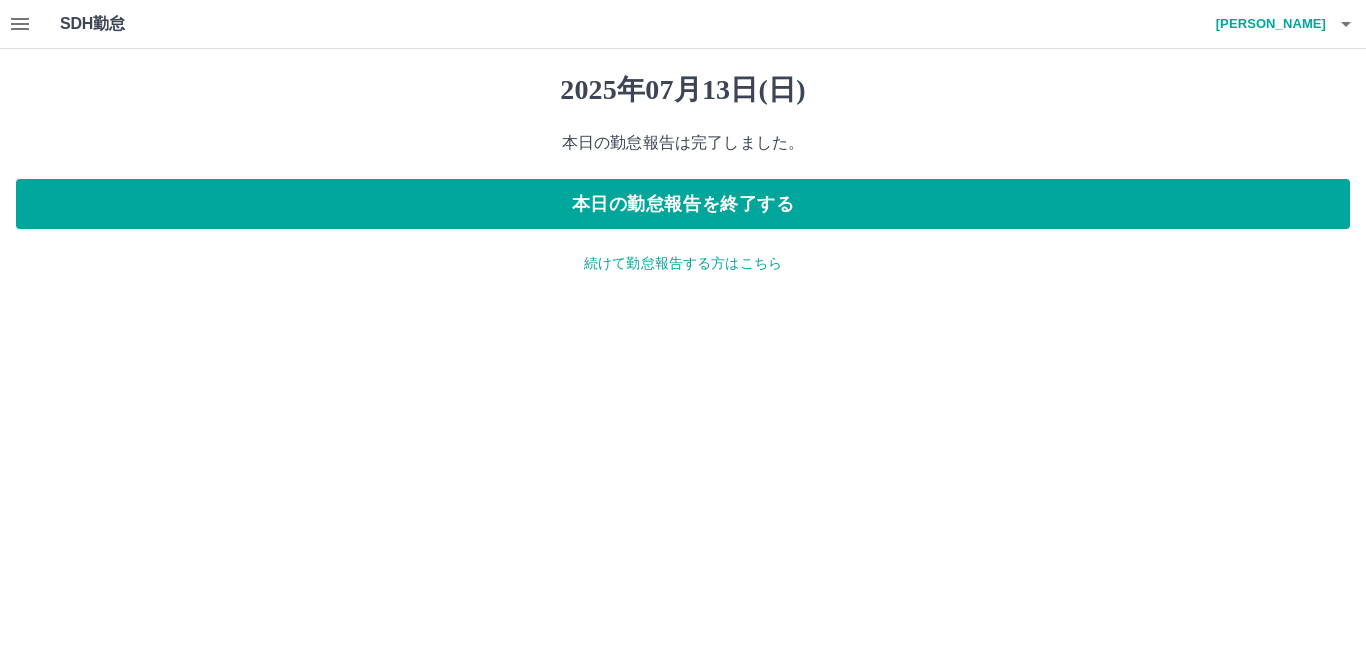click on "続けて勤怠報告する方はこちら" at bounding box center (683, 263) 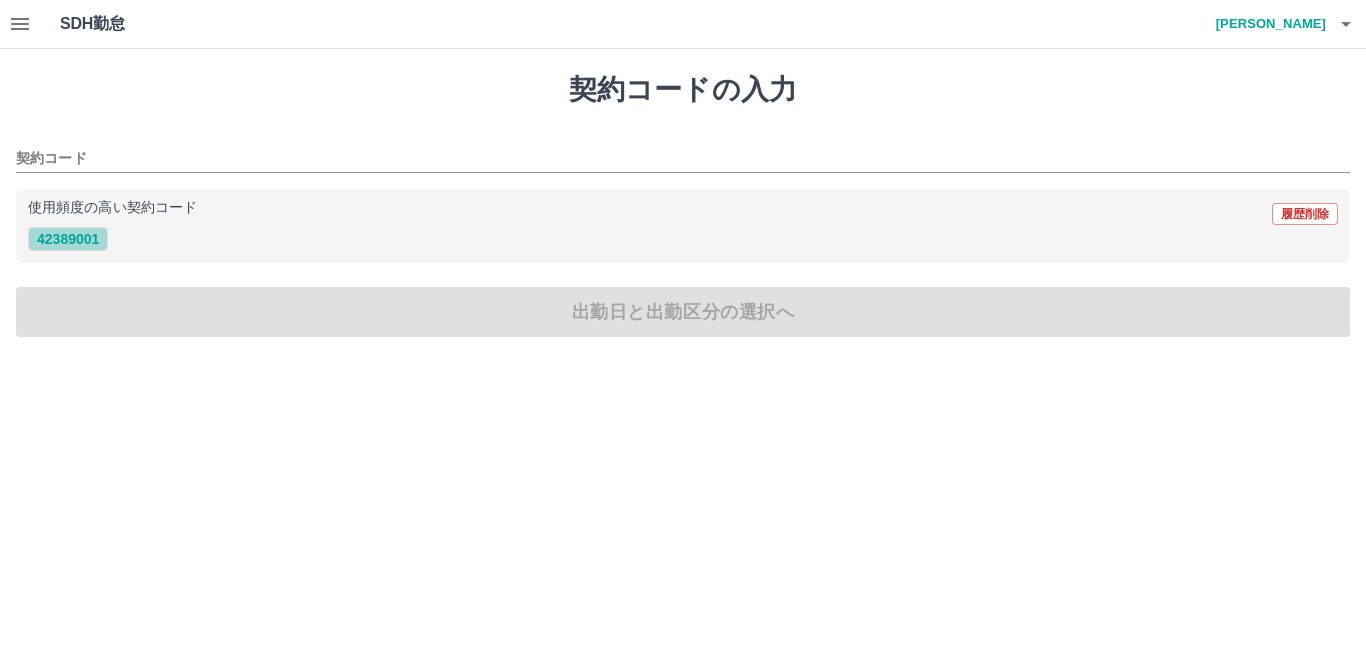 click on "42389001" at bounding box center (68, 239) 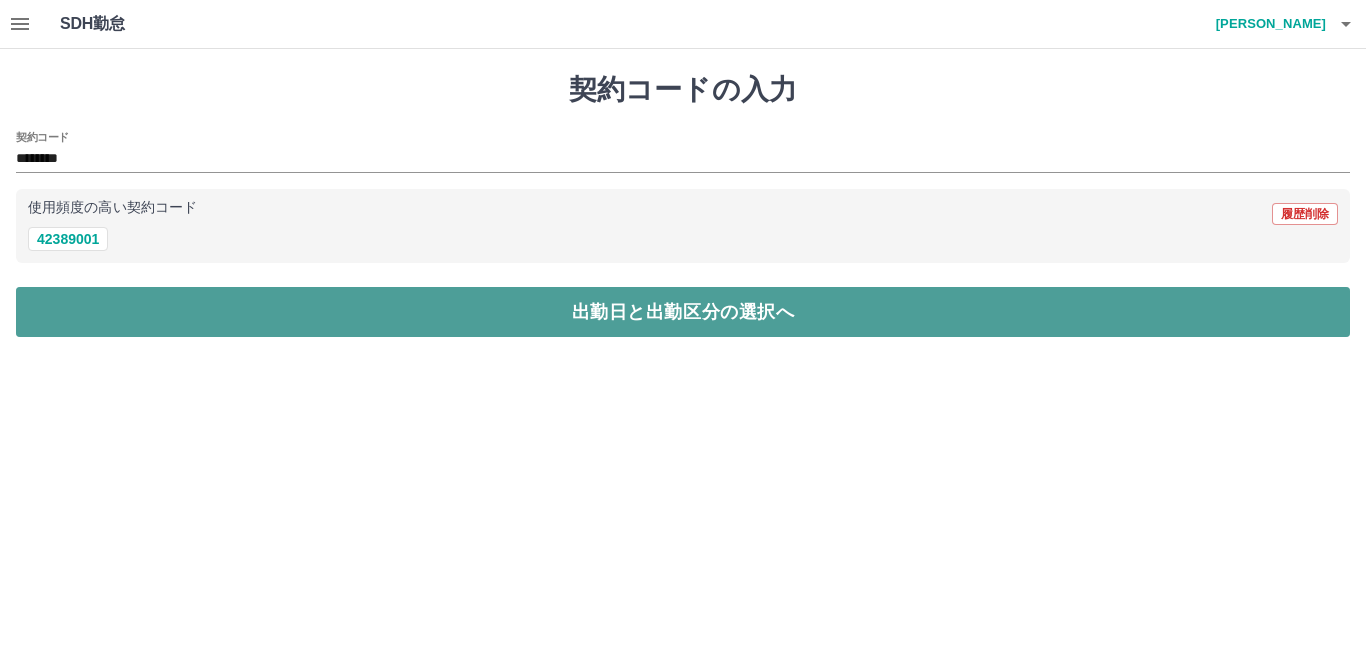 click on "出勤日と出勤区分の選択へ" at bounding box center (683, 312) 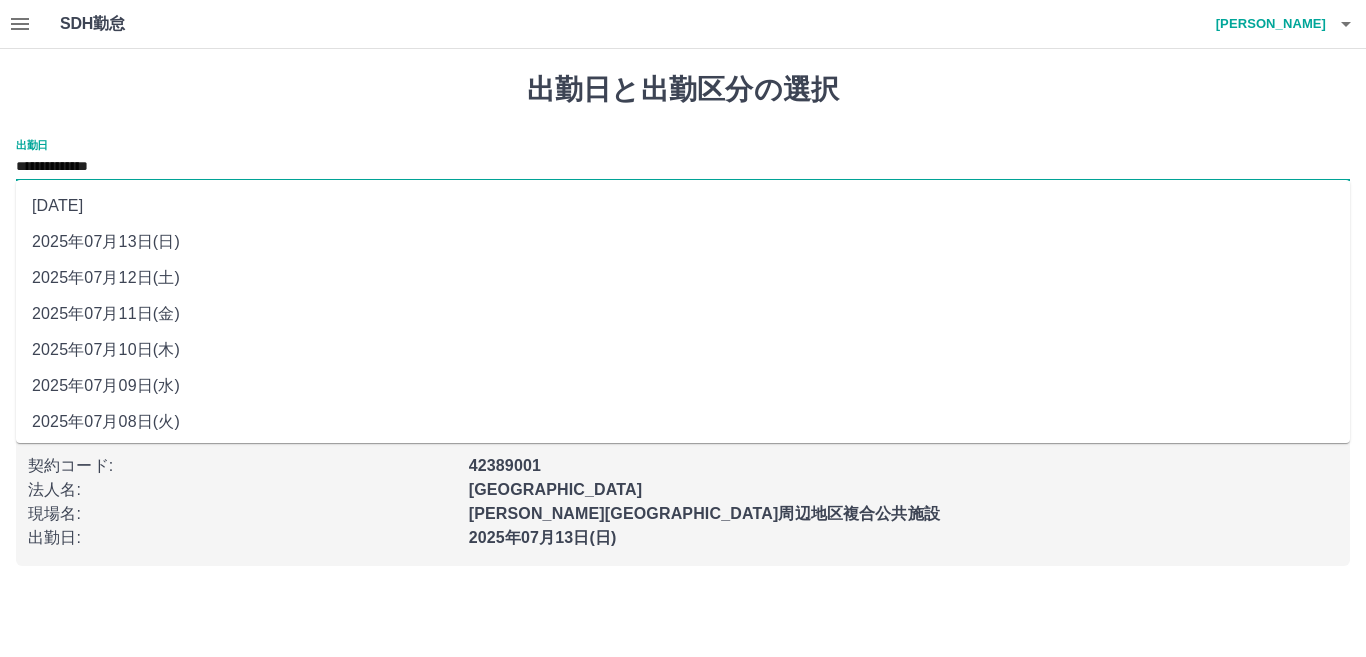 click on "**********" at bounding box center (683, 167) 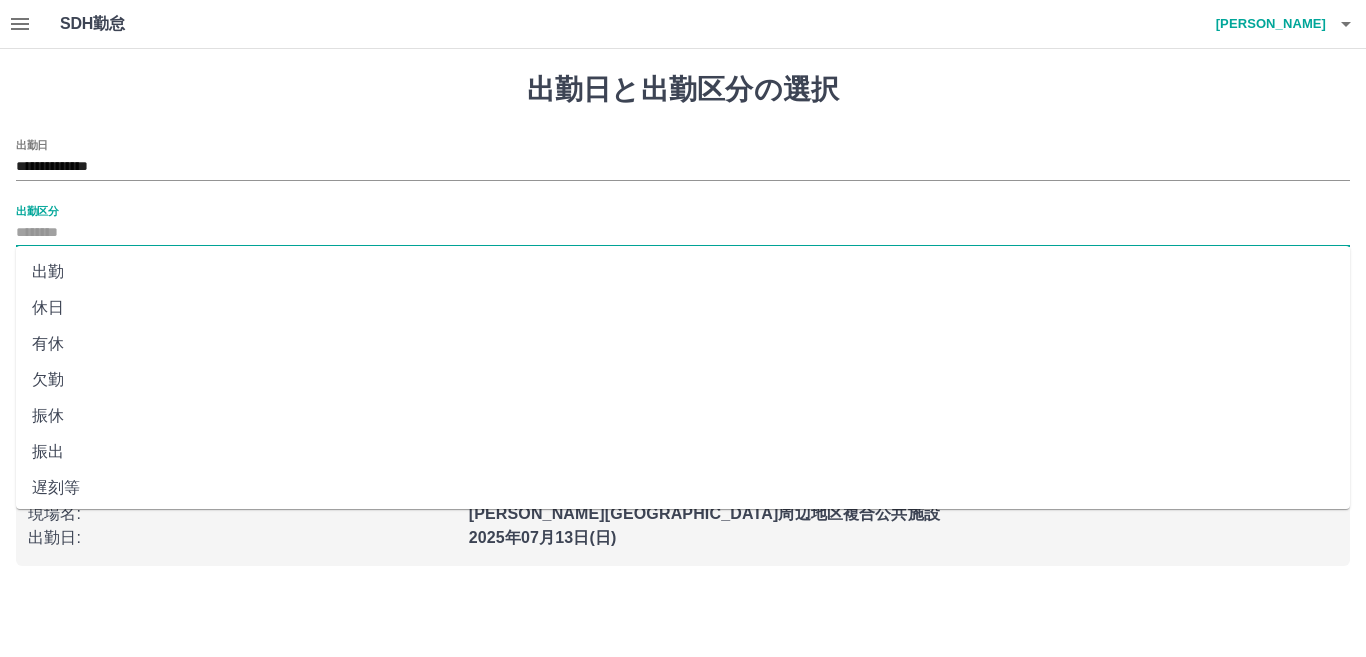 click on "出勤区分" at bounding box center [683, 233] 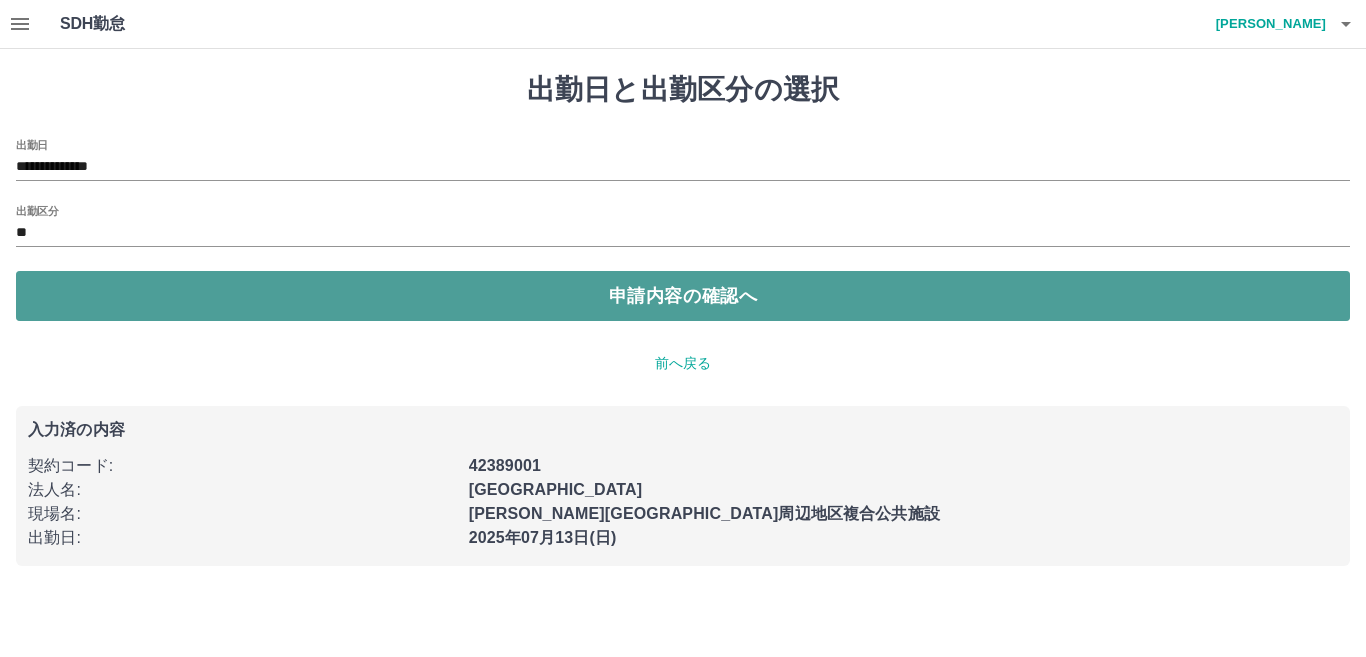 click on "申請内容の確認へ" at bounding box center [683, 296] 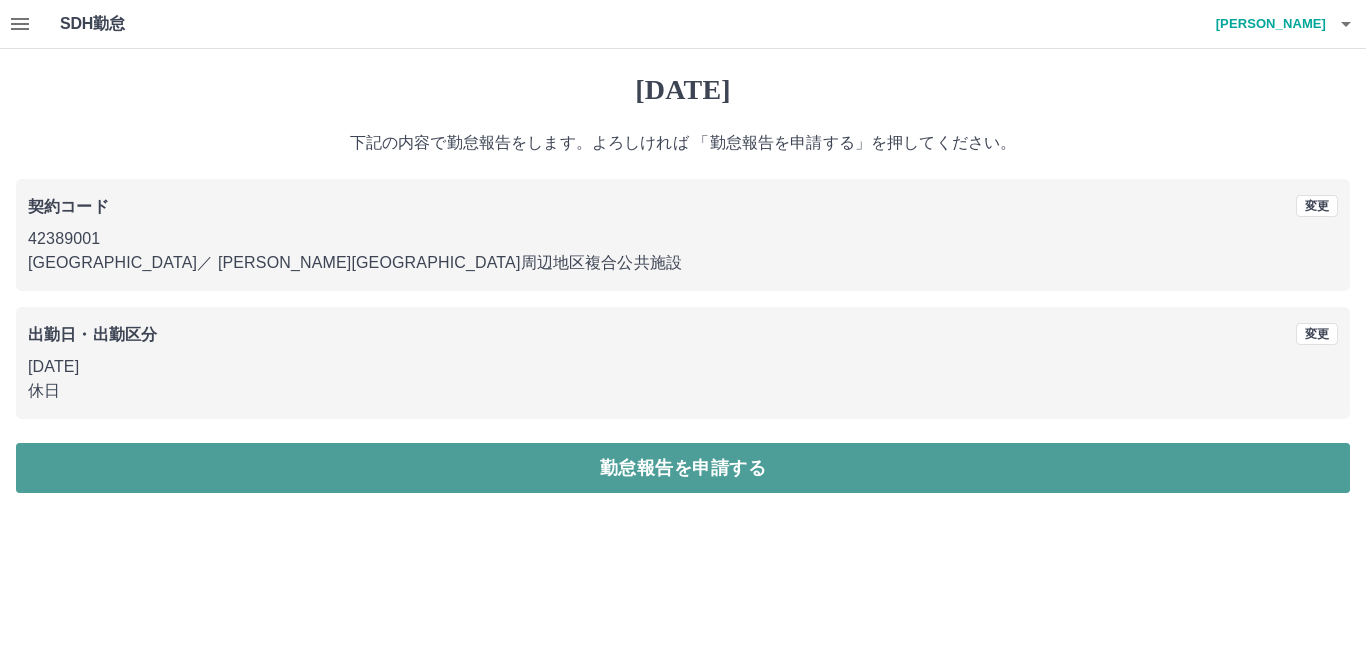 click on "勤怠報告を申請する" at bounding box center [683, 468] 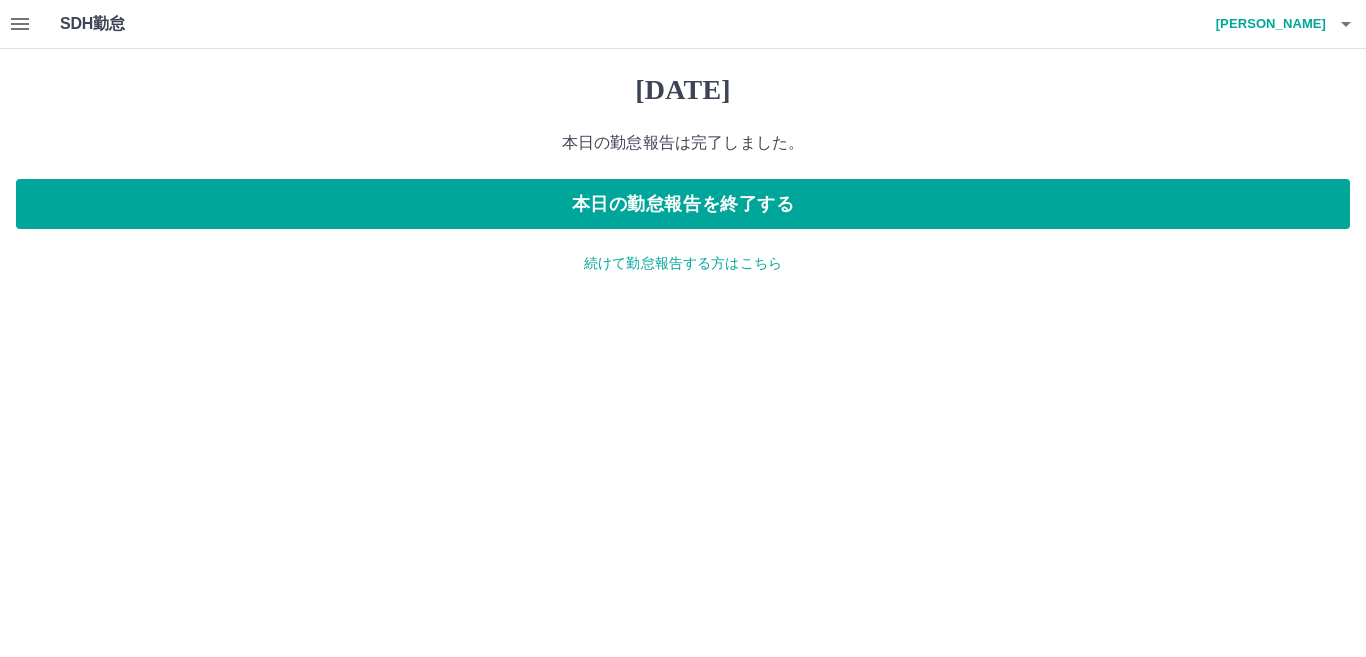 click on "続けて勤怠報告する方はこちら" at bounding box center [683, 263] 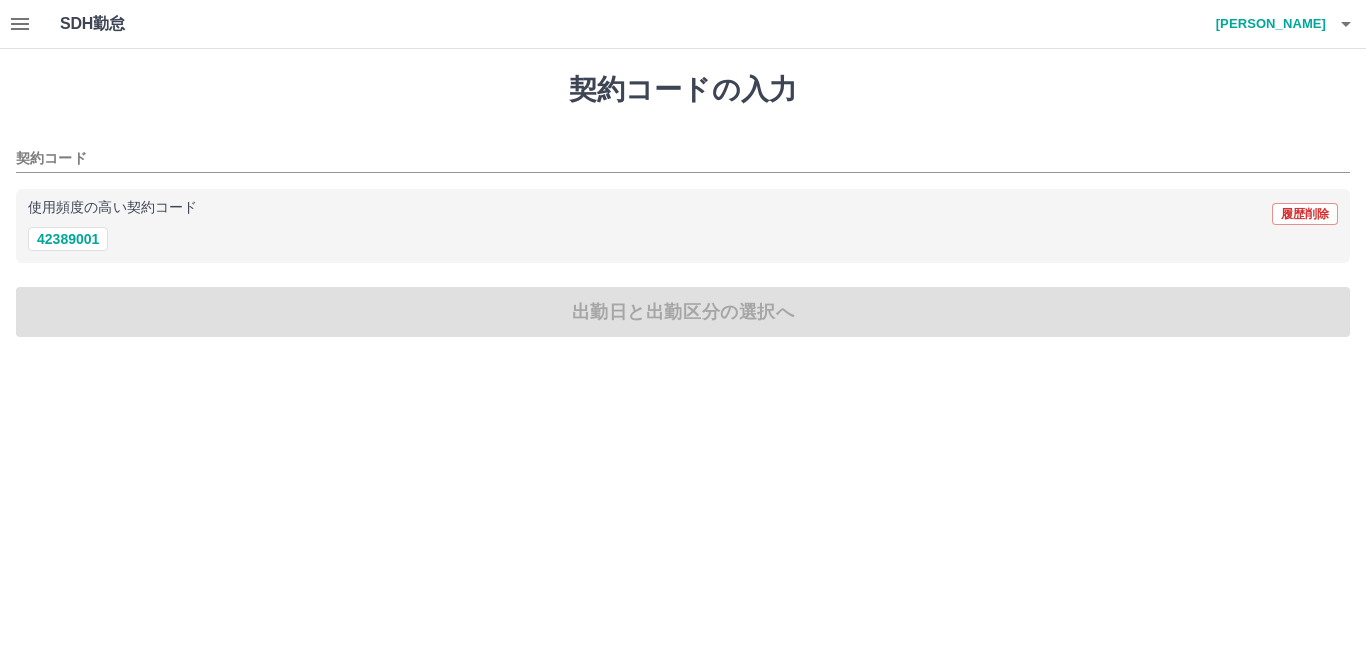 click 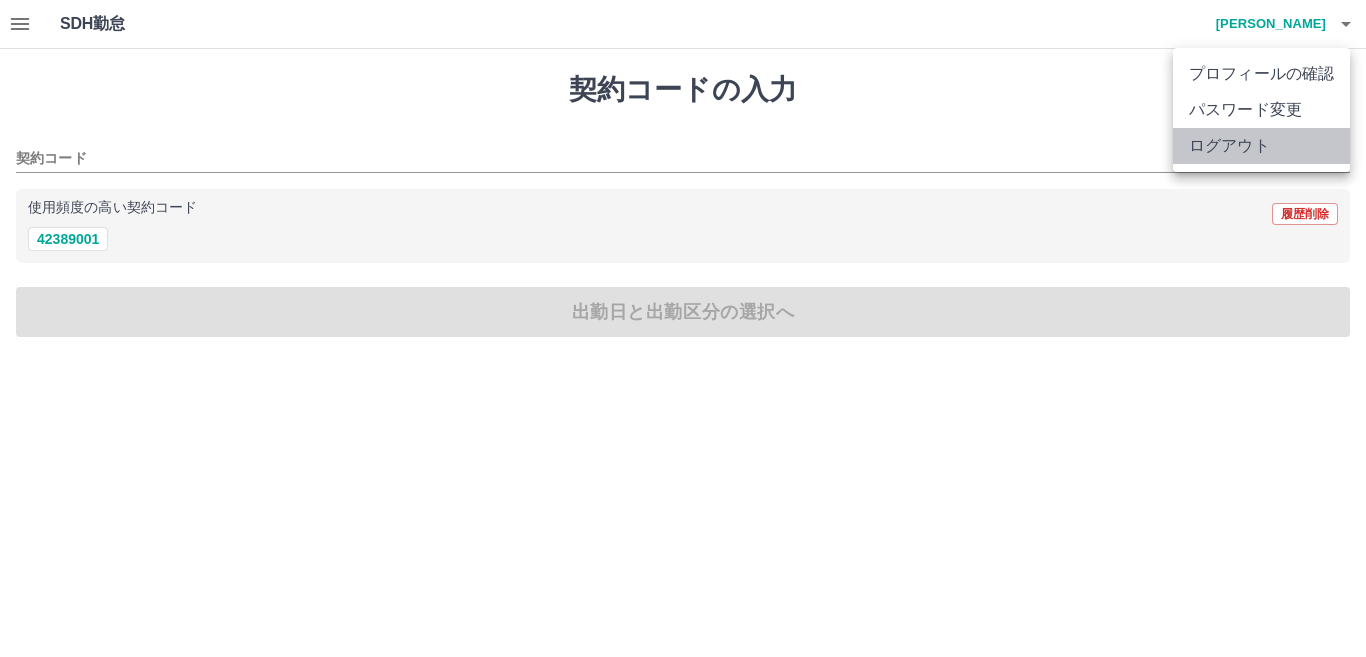 click on "ログアウト" at bounding box center [1261, 146] 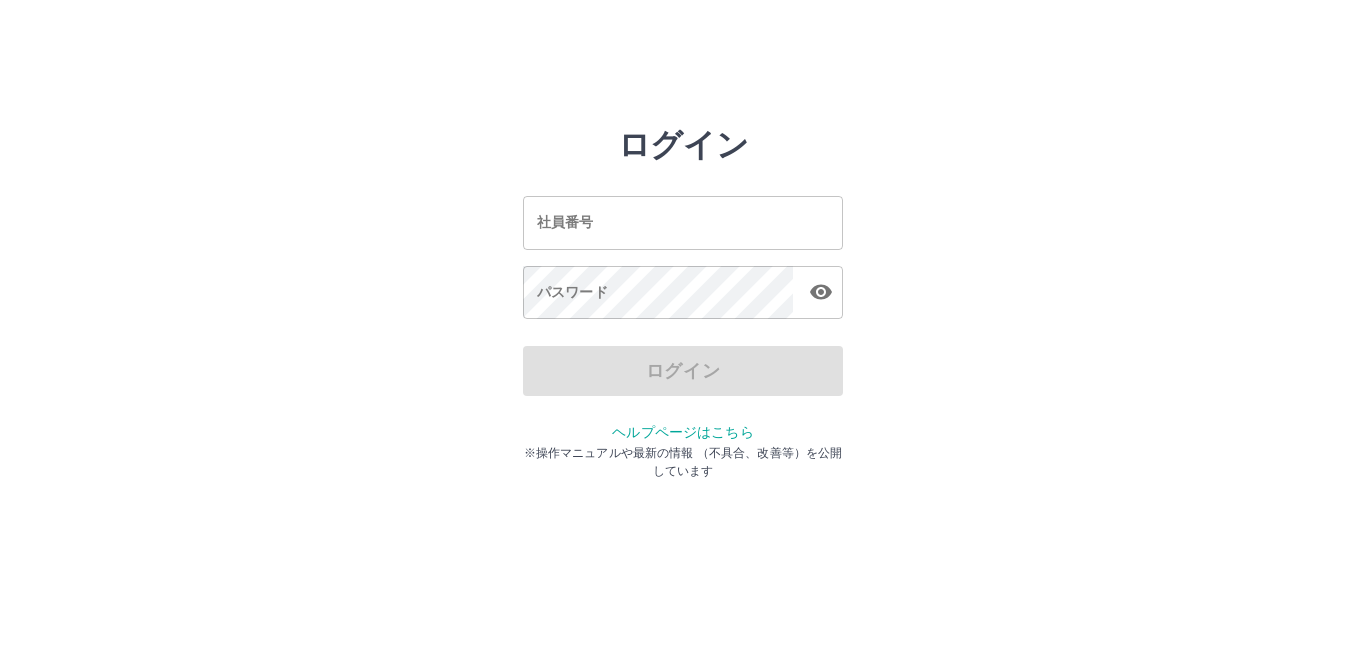scroll, scrollTop: 0, scrollLeft: 0, axis: both 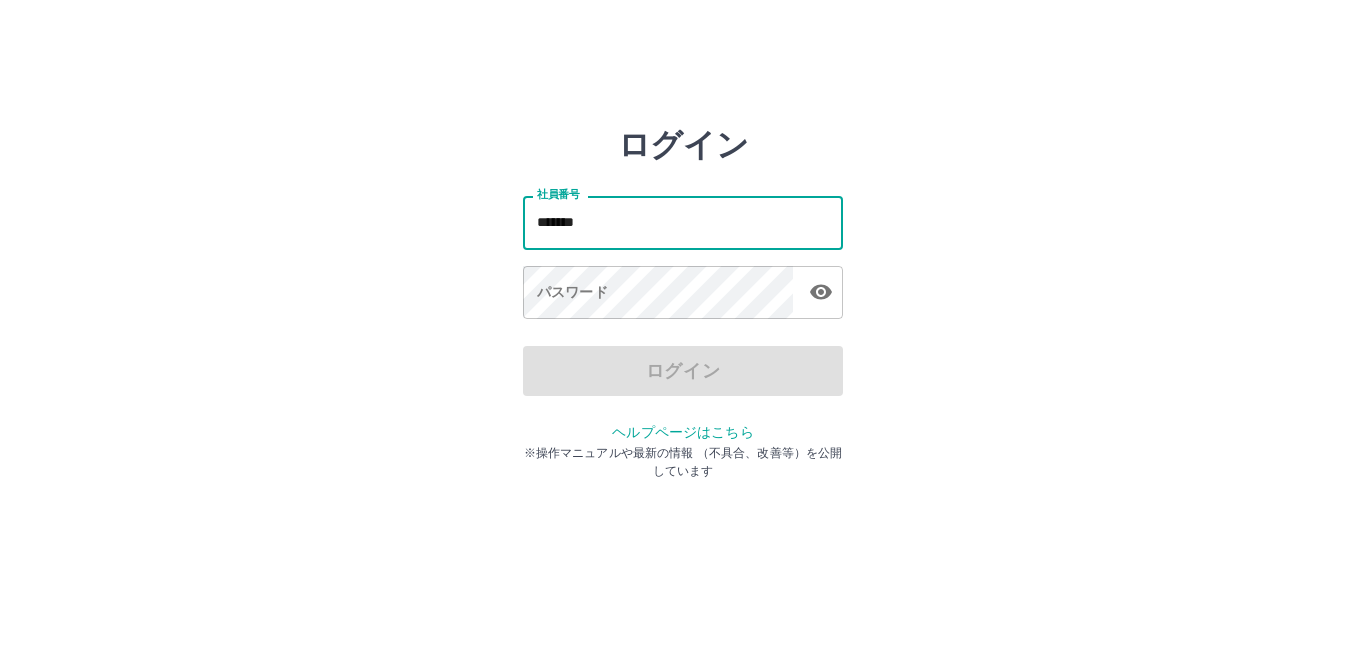 type on "*******" 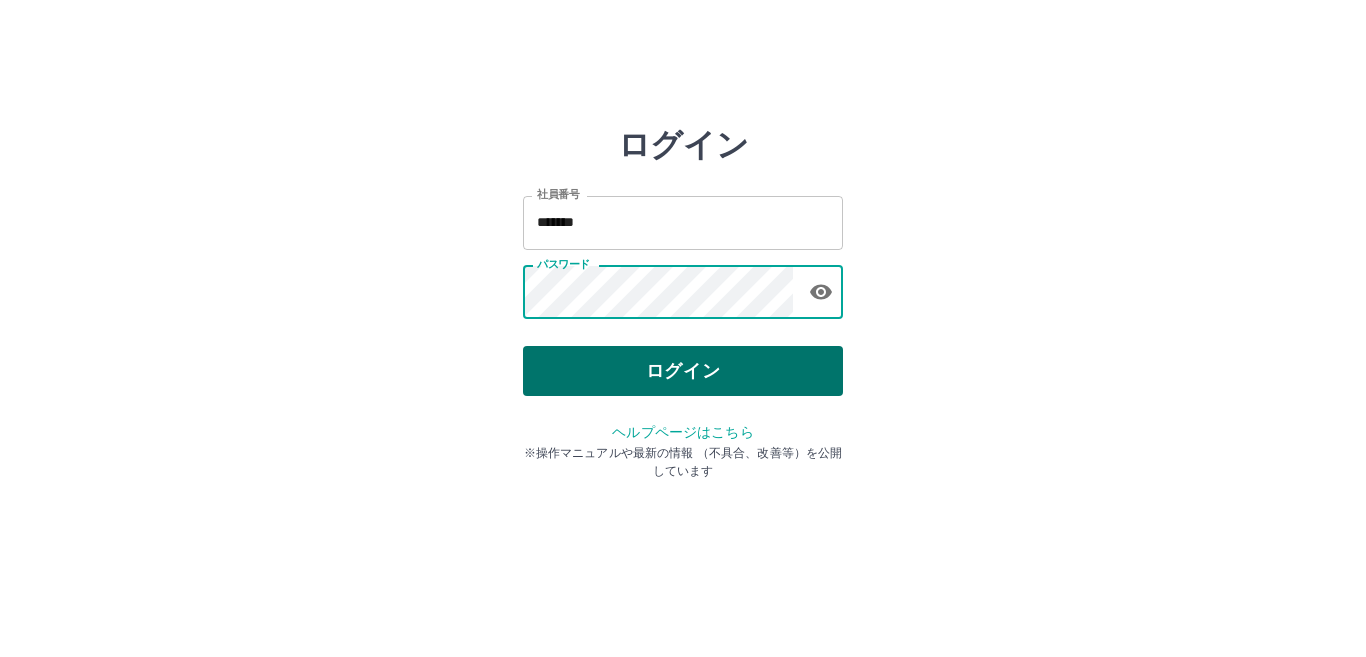 click on "ログイン" at bounding box center (683, 371) 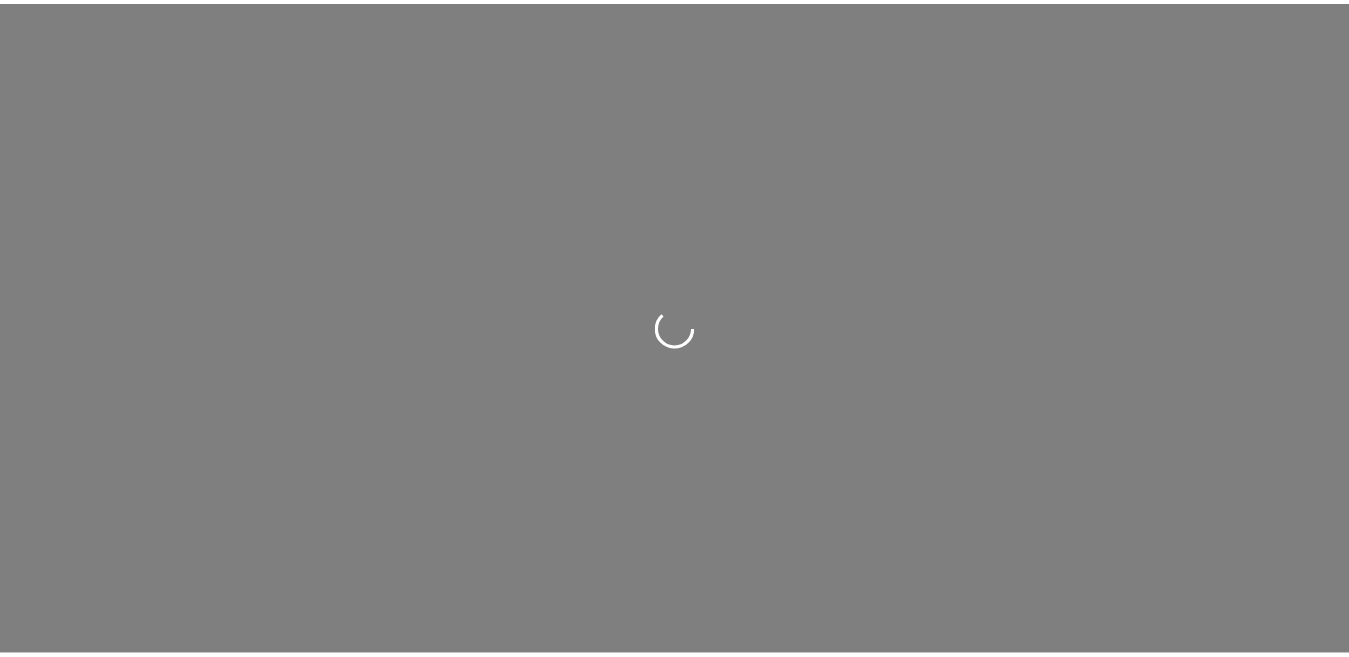scroll, scrollTop: 0, scrollLeft: 0, axis: both 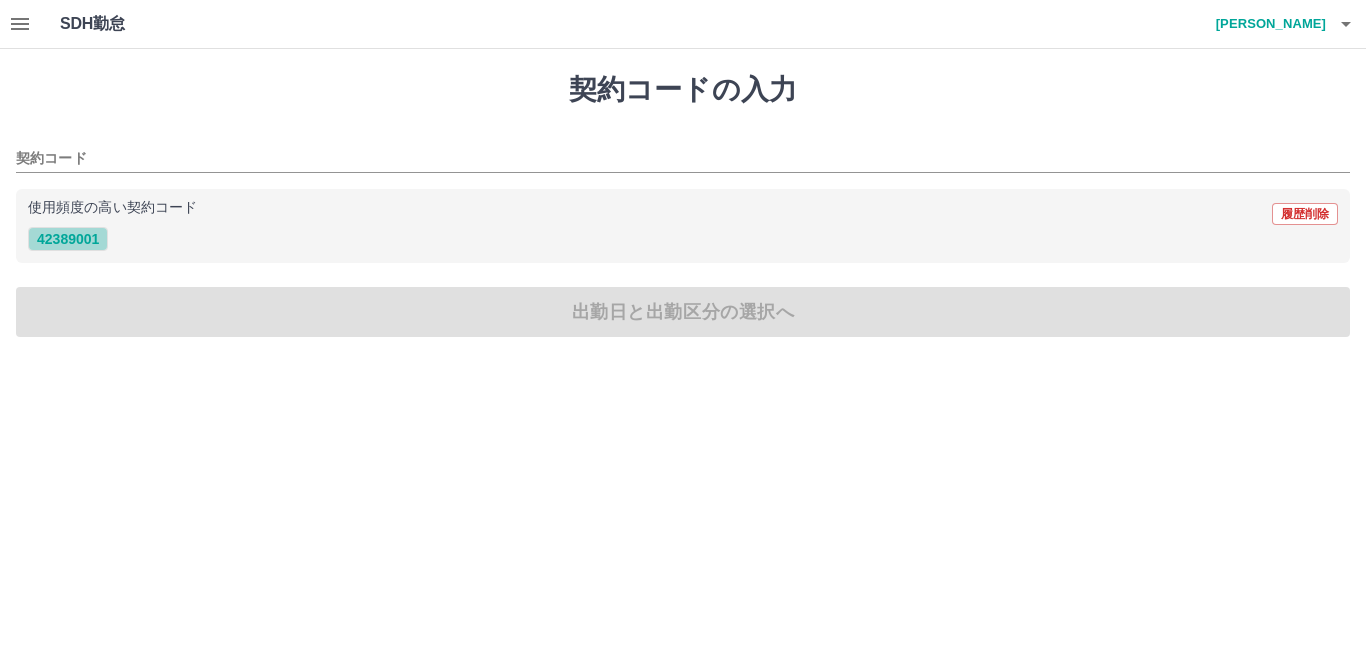 click on "42389001" at bounding box center (68, 239) 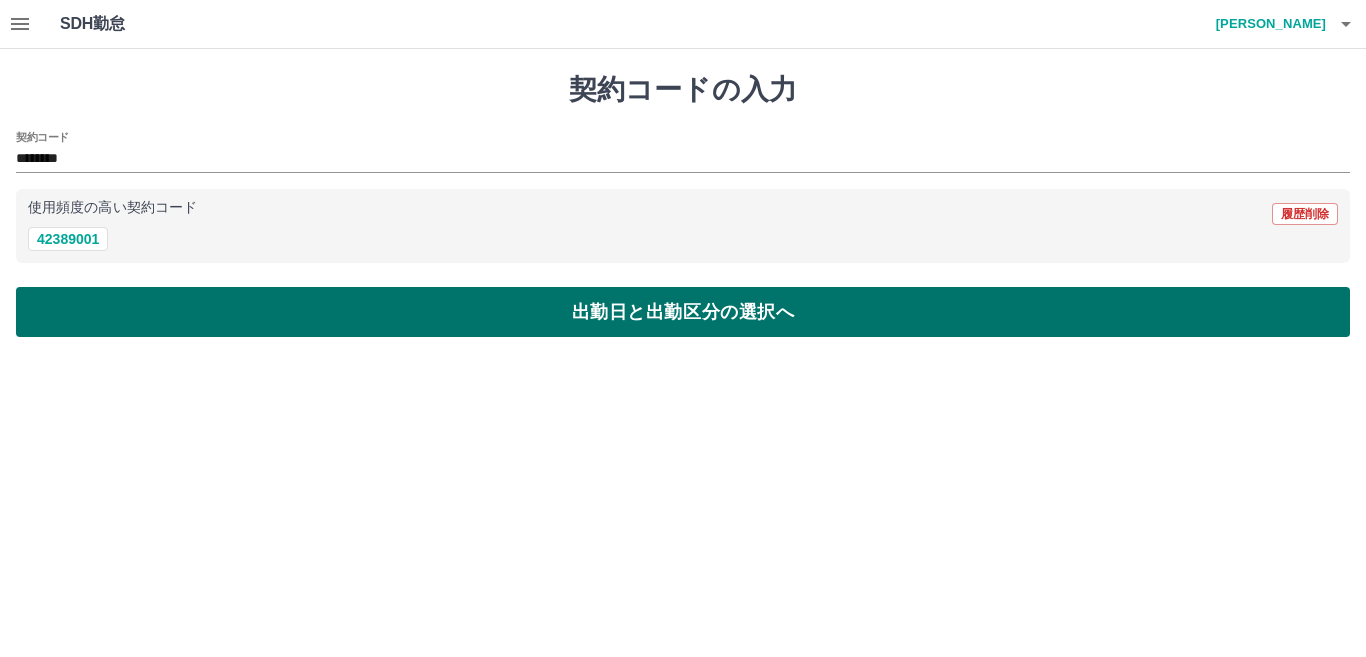 click on "出勤日と出勤区分の選択へ" at bounding box center [683, 312] 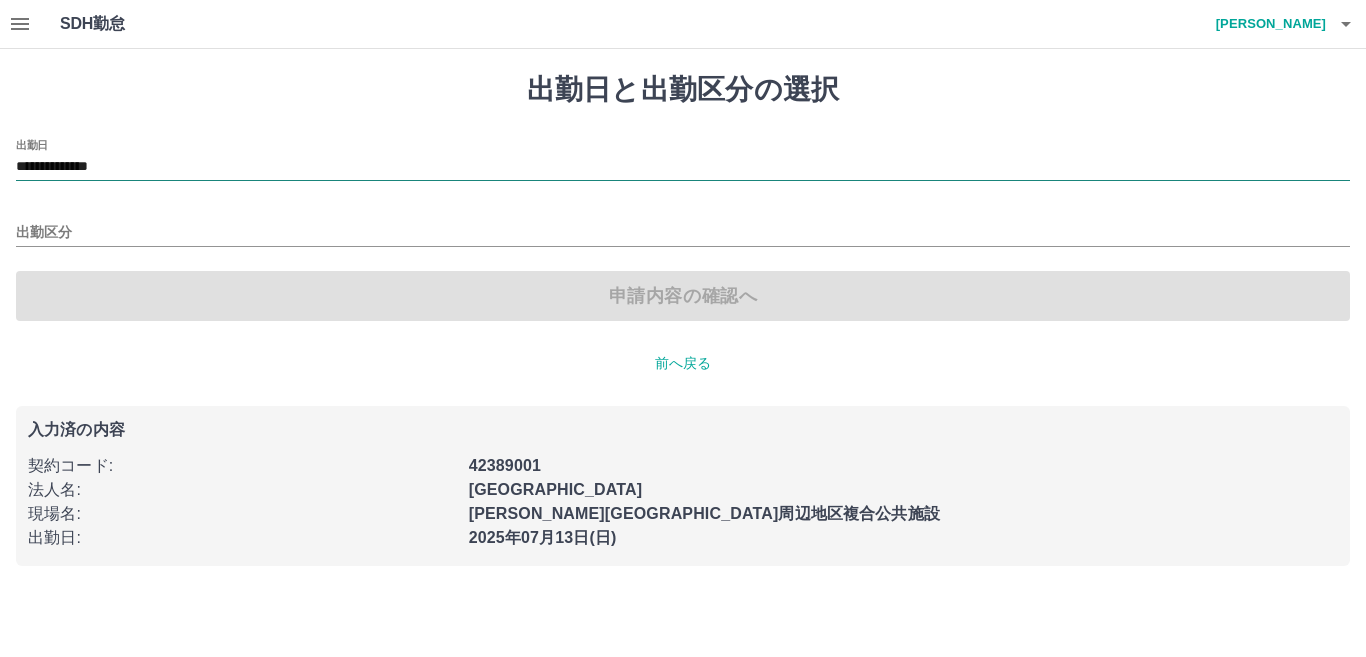 click on "**********" at bounding box center [683, 167] 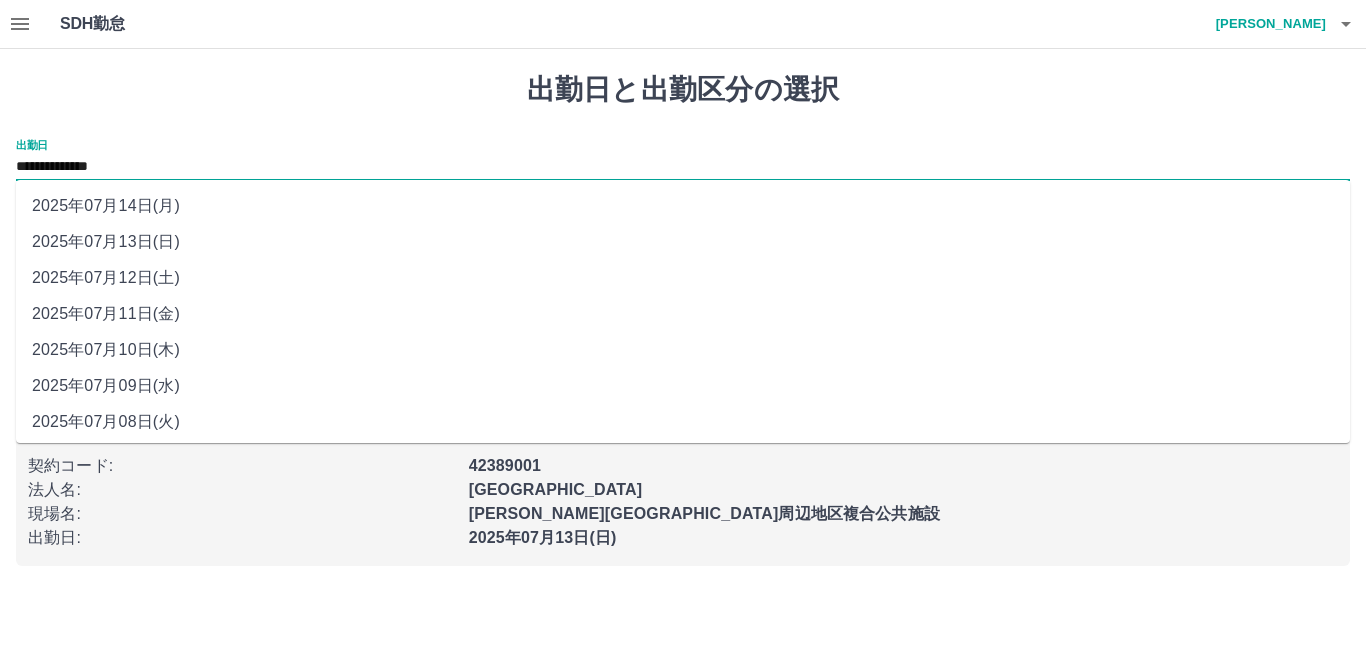 click on "2025年07月13日(日)" at bounding box center (683, 242) 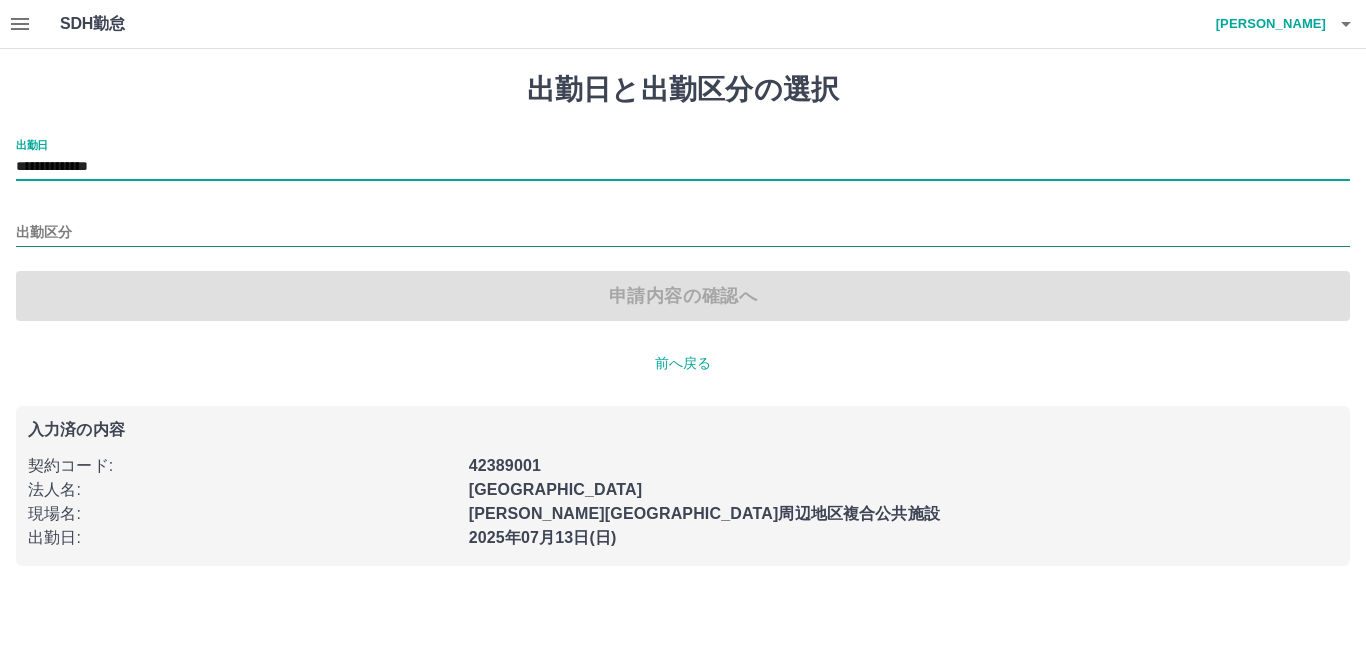 click on "出勤区分" at bounding box center (683, 233) 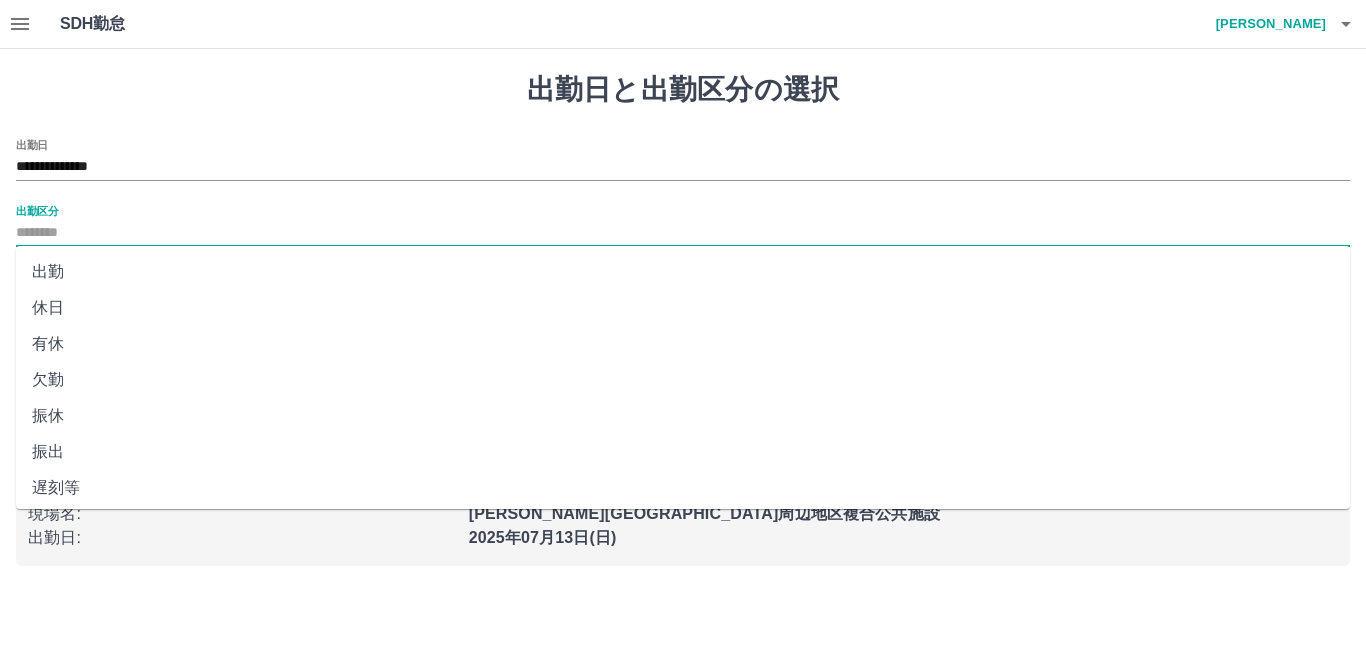 click on "出勤" at bounding box center (683, 272) 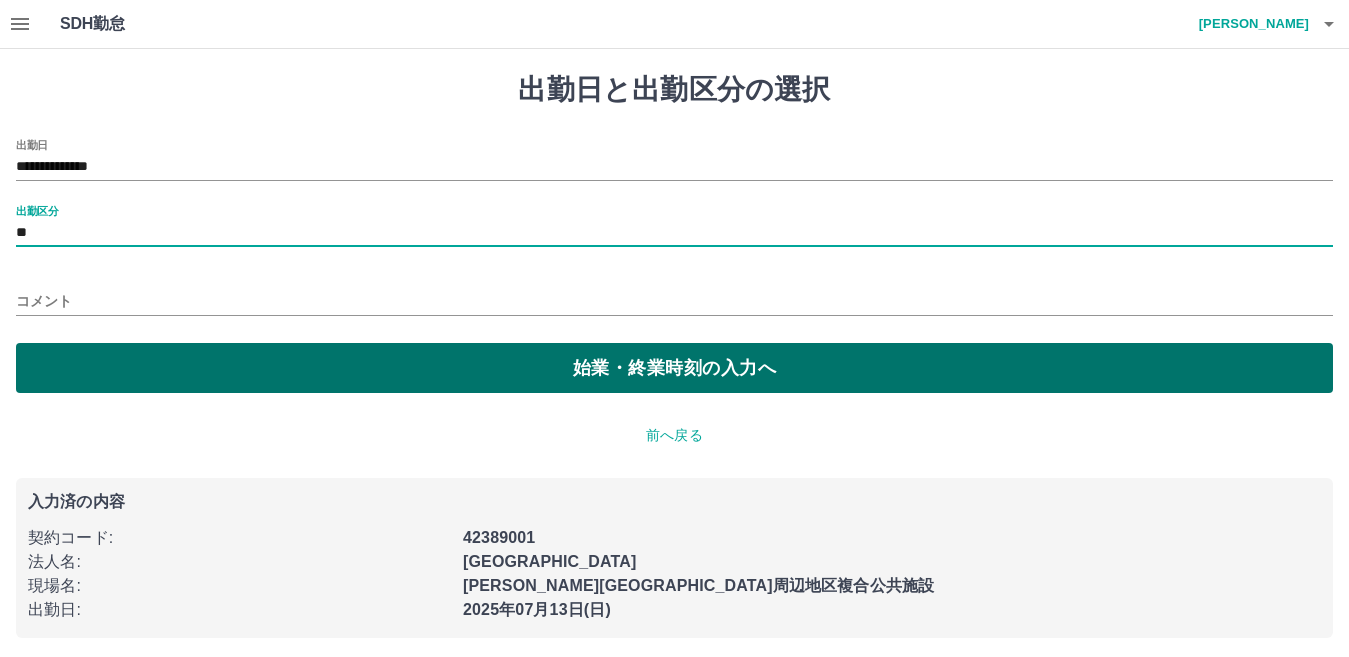 click on "始業・終業時刻の入力へ" at bounding box center [674, 368] 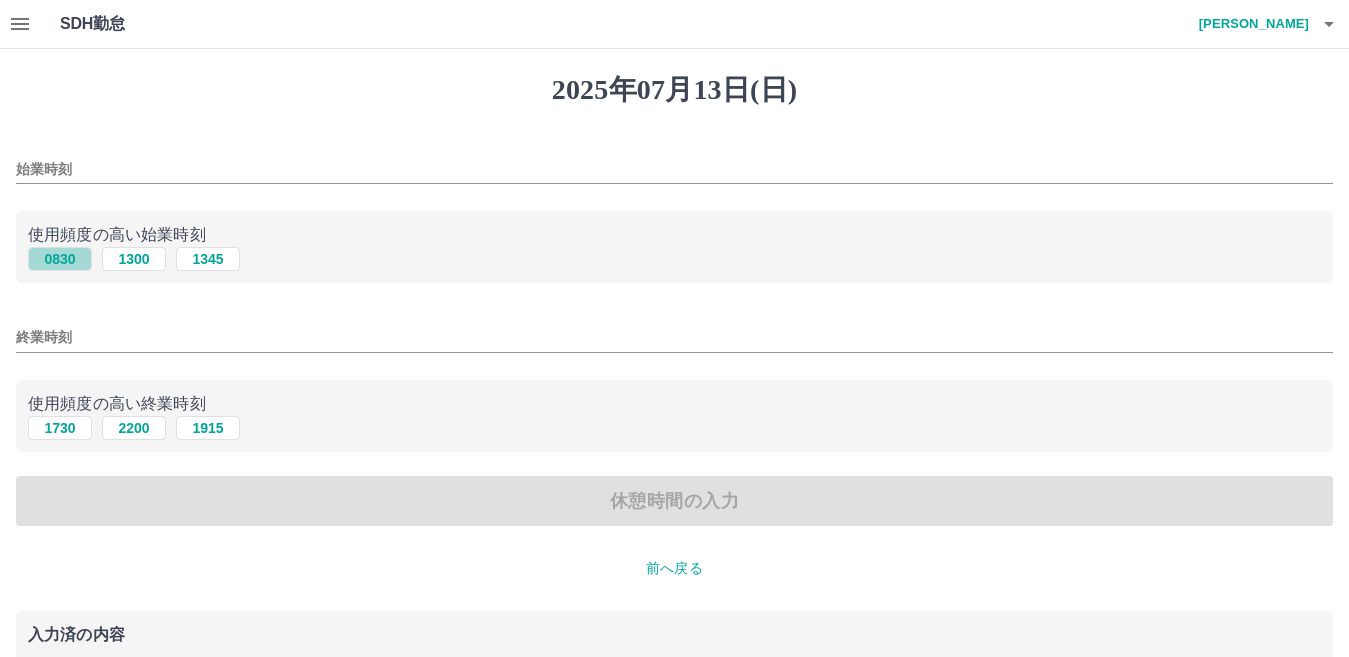 click on "0830" at bounding box center [60, 259] 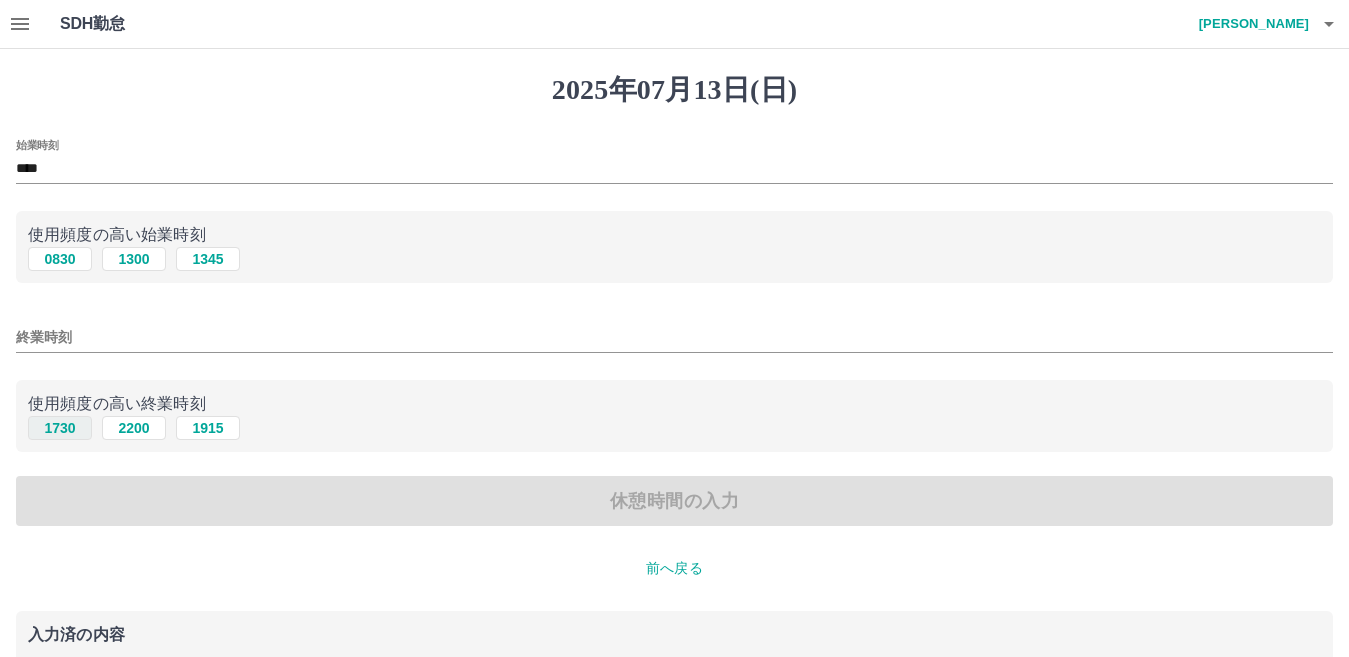 click on "1730" at bounding box center (60, 428) 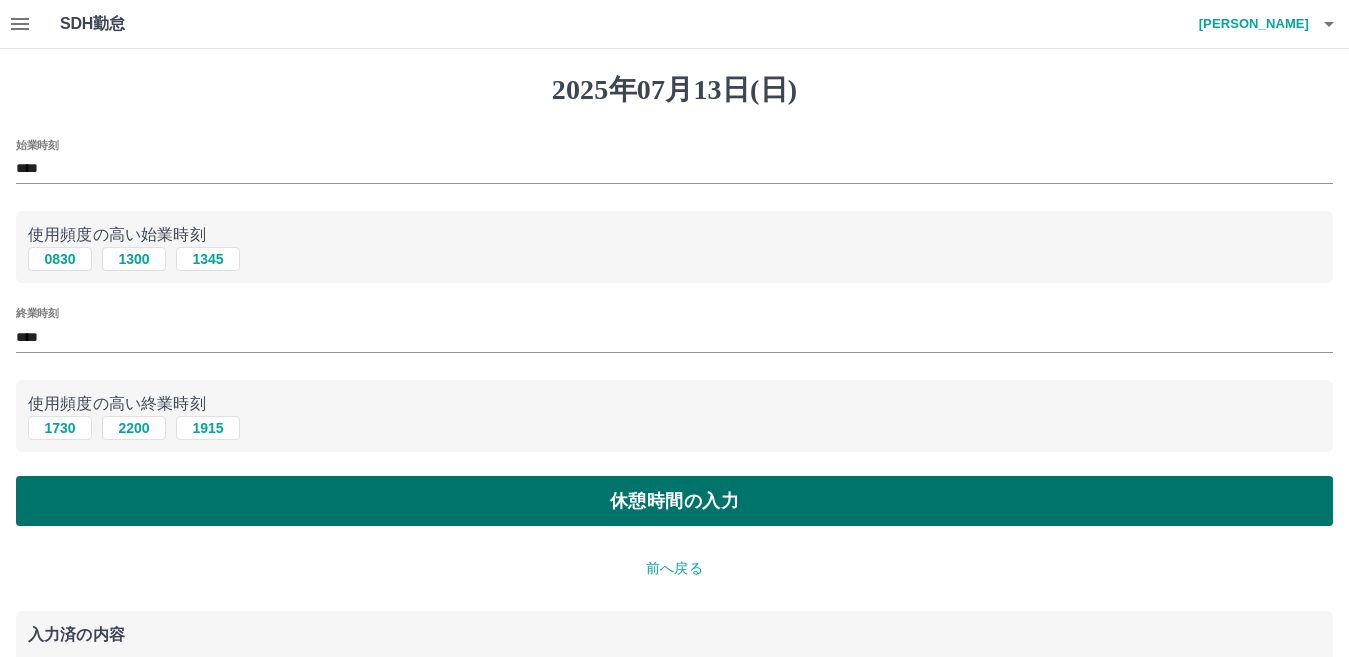 click on "休憩時間の入力" at bounding box center (674, 501) 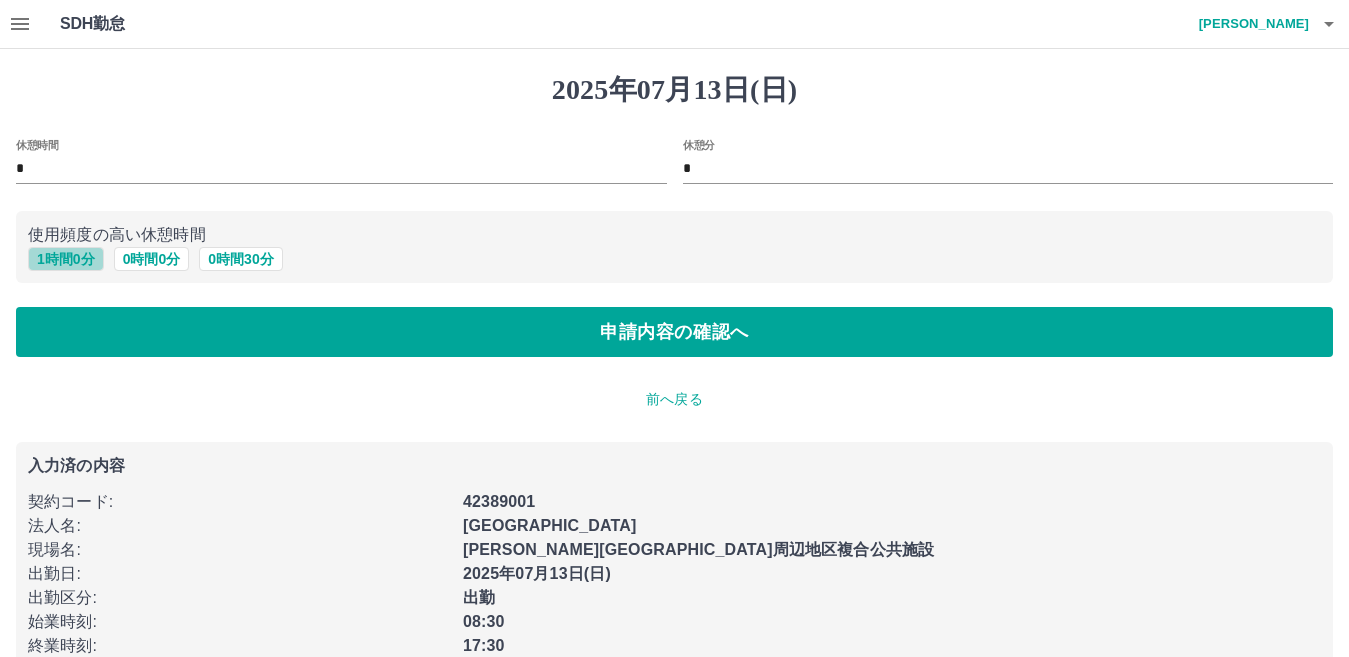 click on "1 時間 0 分" at bounding box center [66, 259] 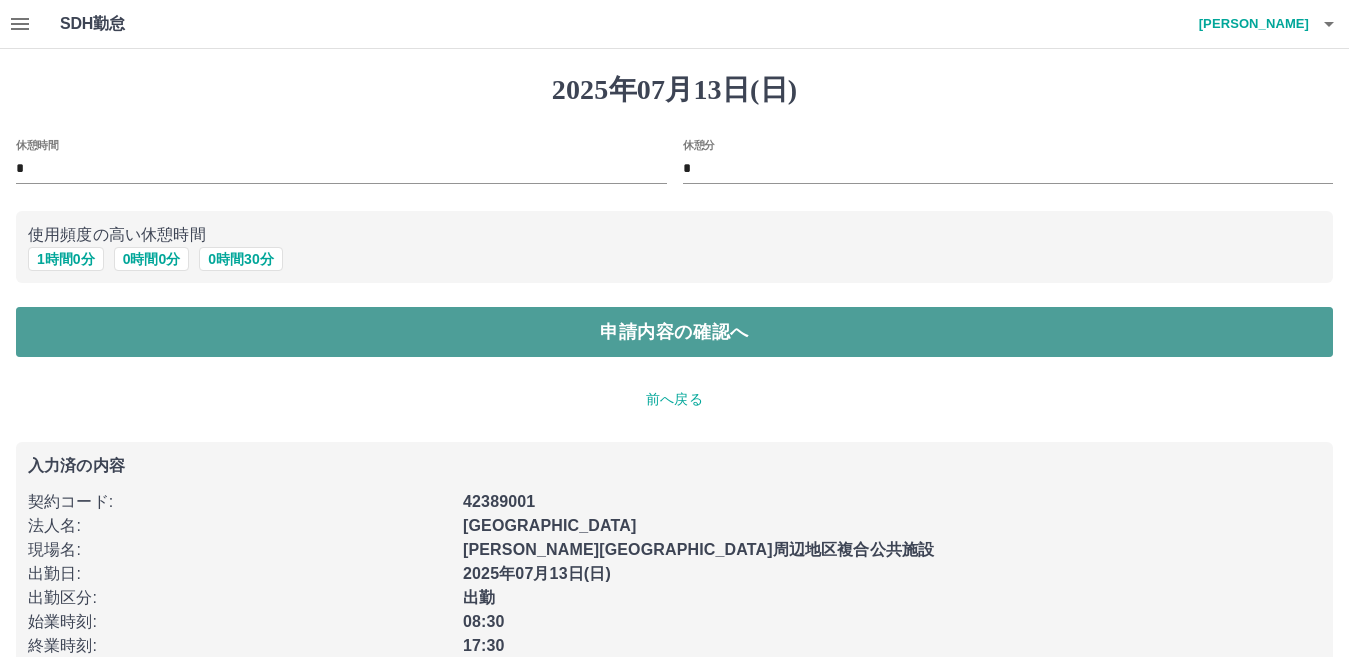 click on "申請内容の確認へ" at bounding box center (674, 332) 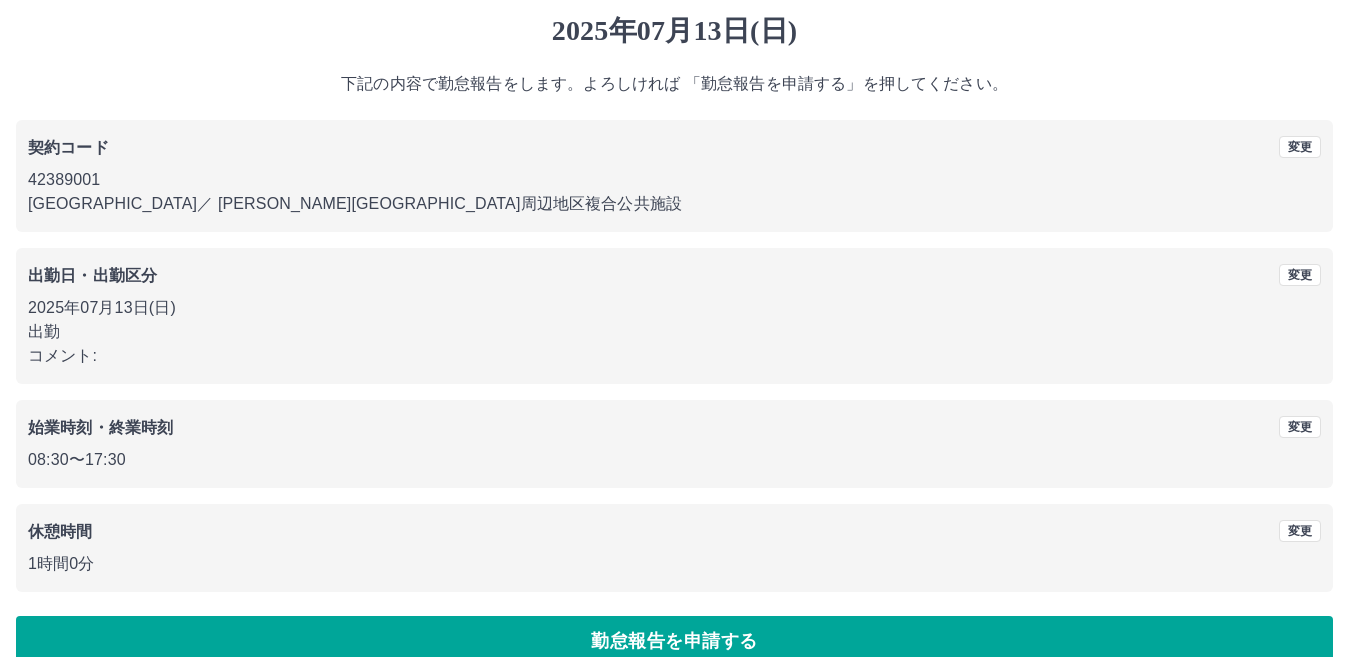 scroll, scrollTop: 91, scrollLeft: 0, axis: vertical 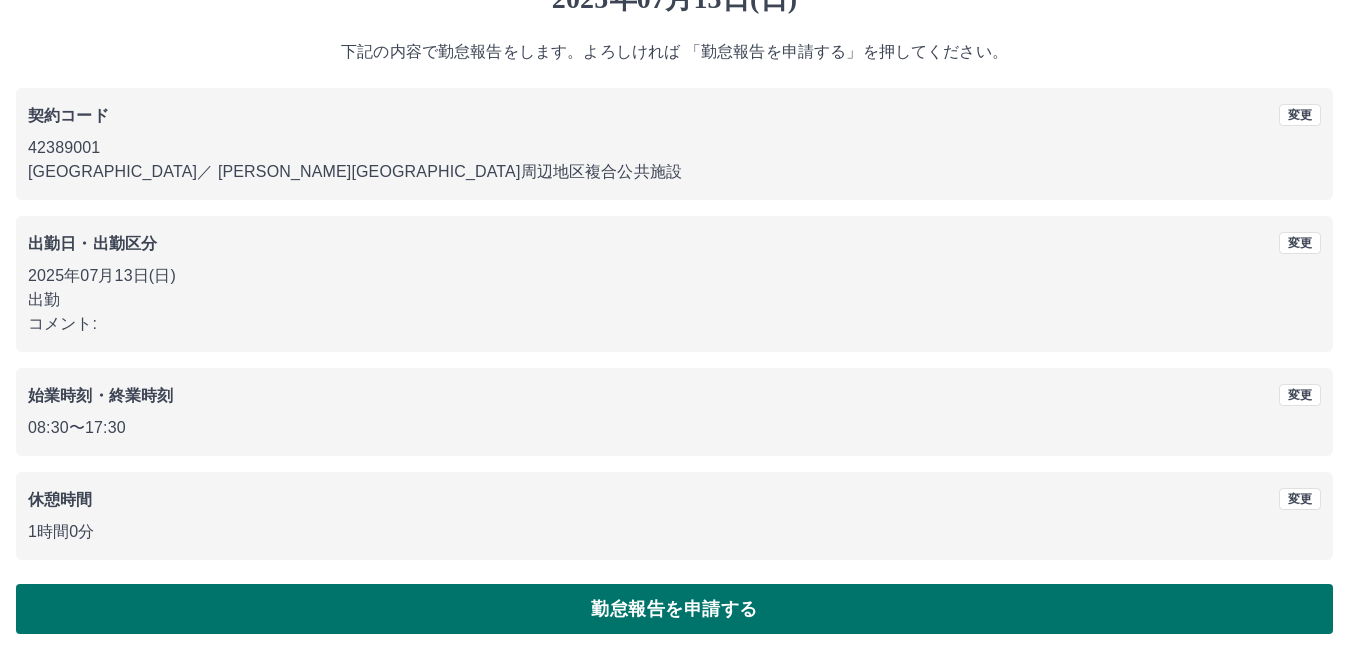click on "勤怠報告を申請する" at bounding box center [674, 609] 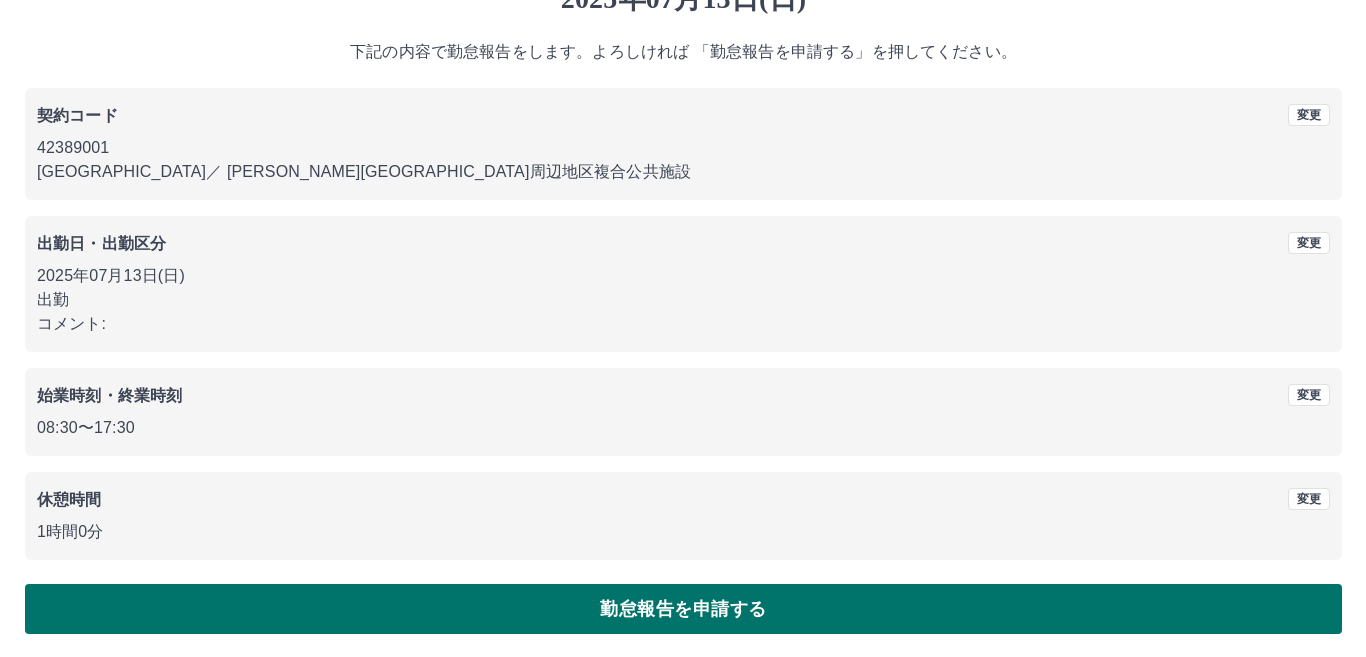 scroll, scrollTop: 0, scrollLeft: 0, axis: both 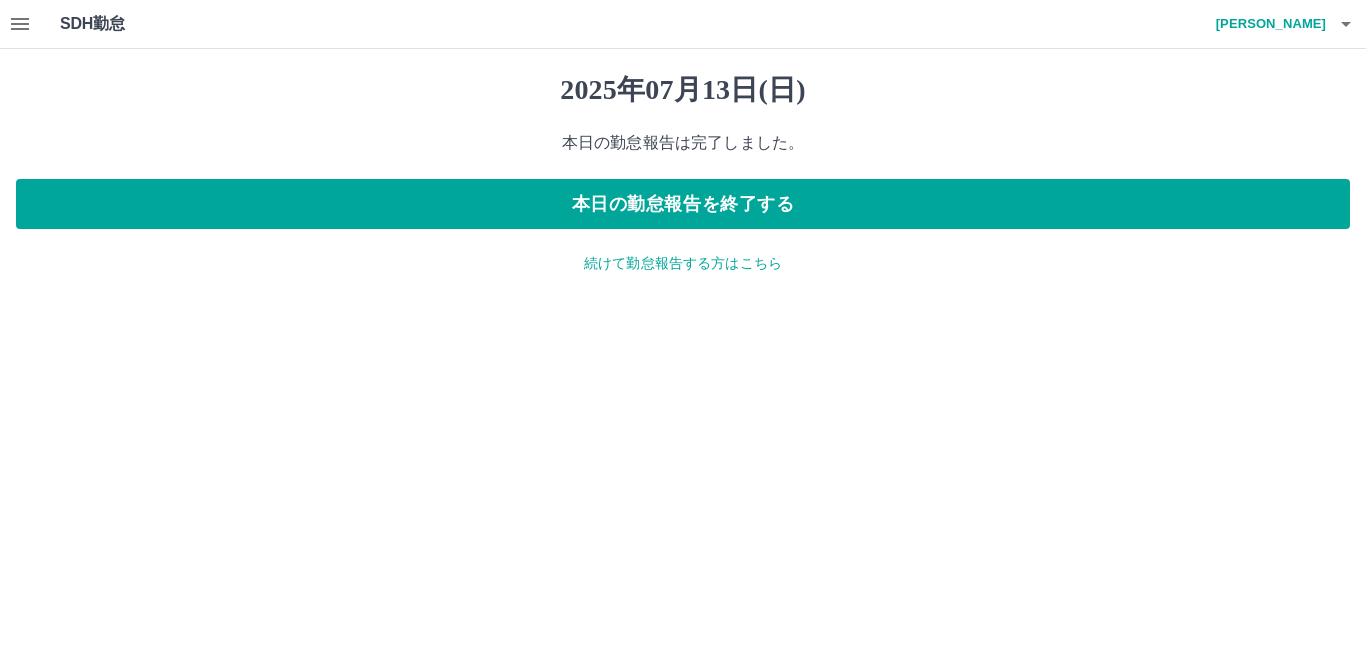 click on "続けて勤怠報告する方はこちら" at bounding box center (683, 263) 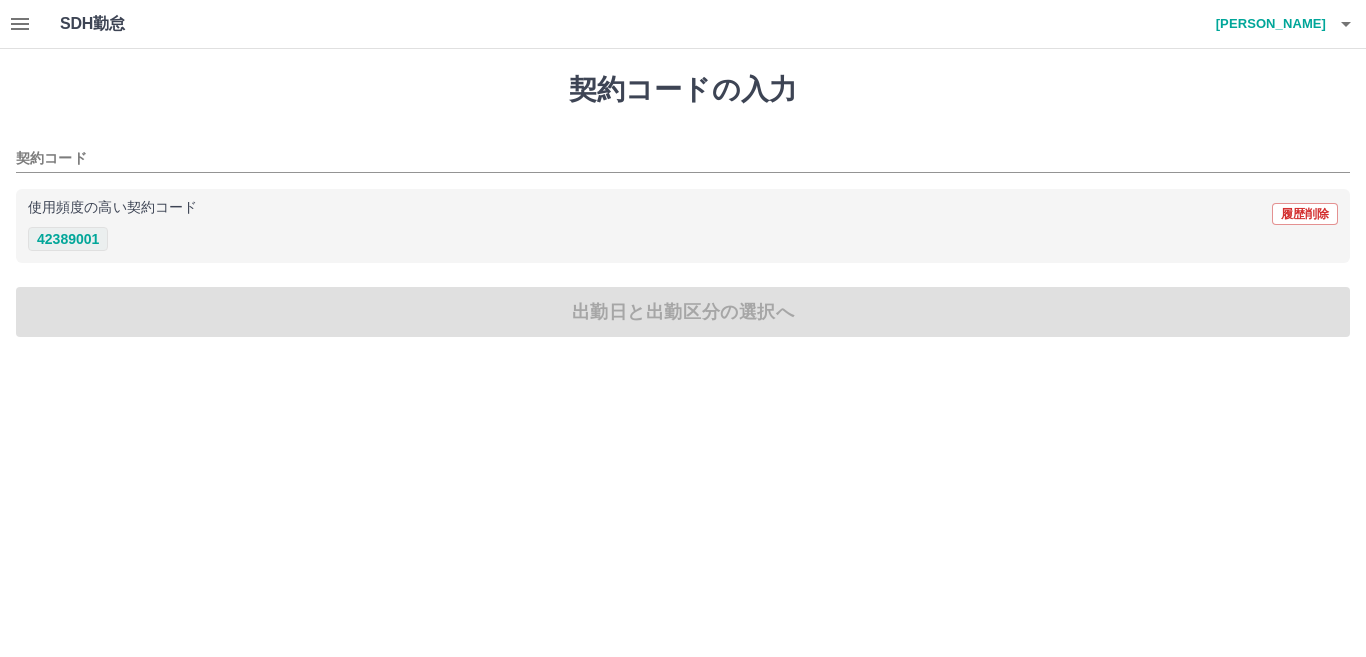click on "42389001" at bounding box center (68, 239) 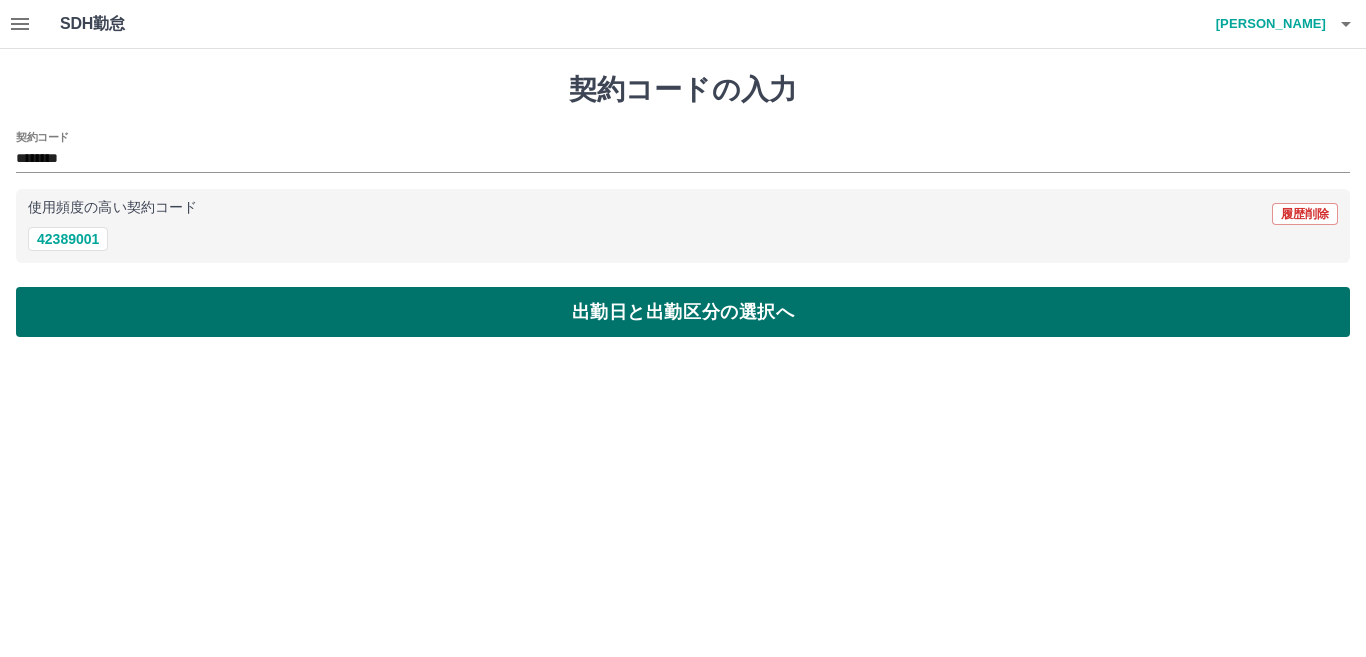 click on "出勤日と出勤区分の選択へ" at bounding box center (683, 312) 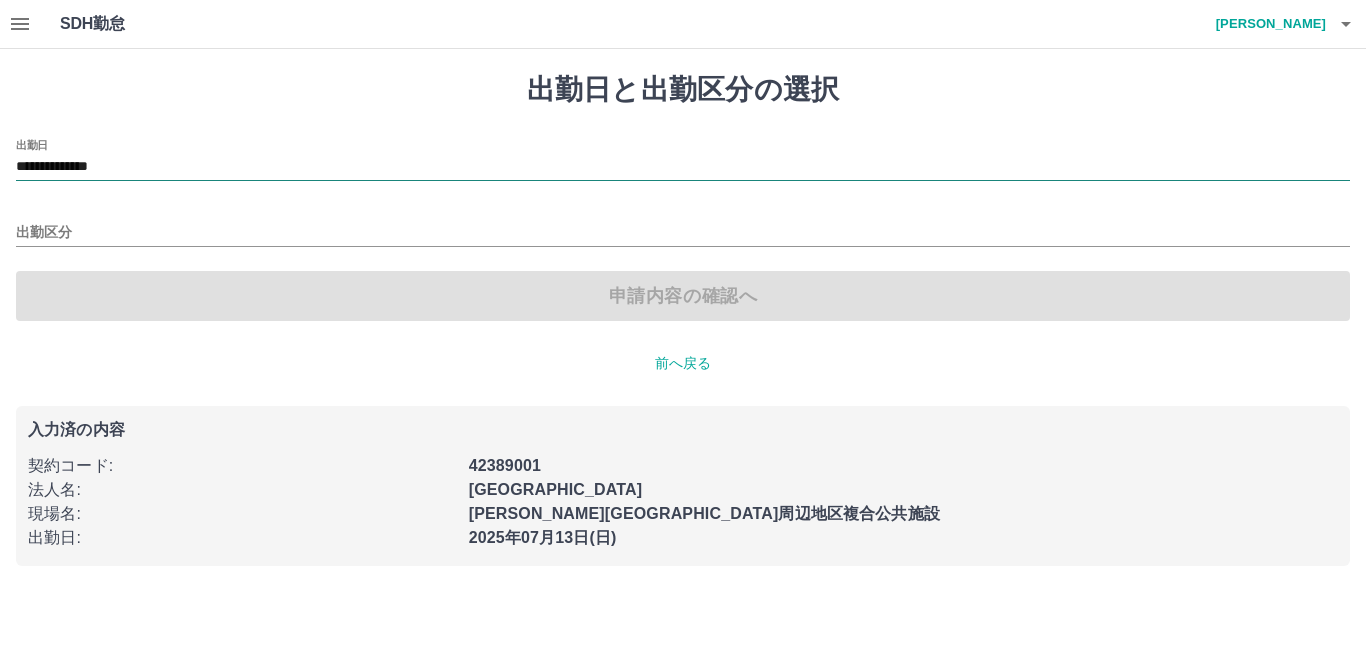 click on "**********" at bounding box center [683, 167] 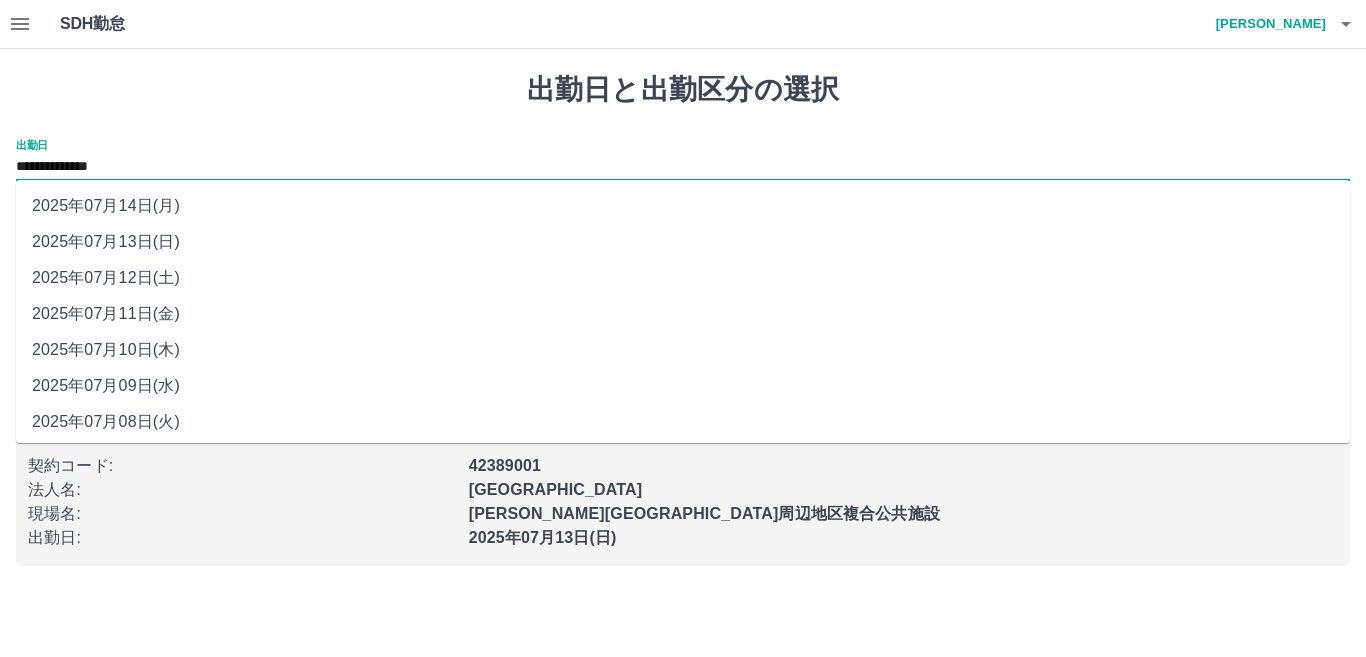 click on "2025年07月14日(月)" at bounding box center (683, 206) 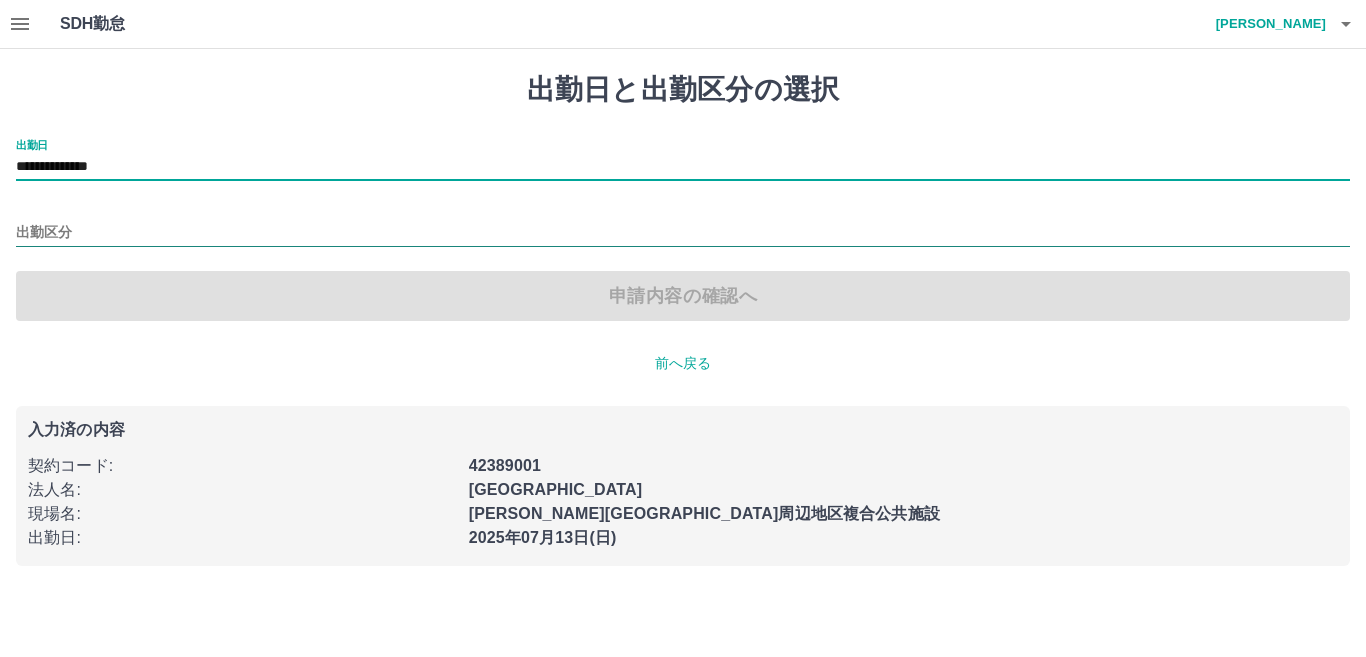 click on "出勤区分" at bounding box center [683, 233] 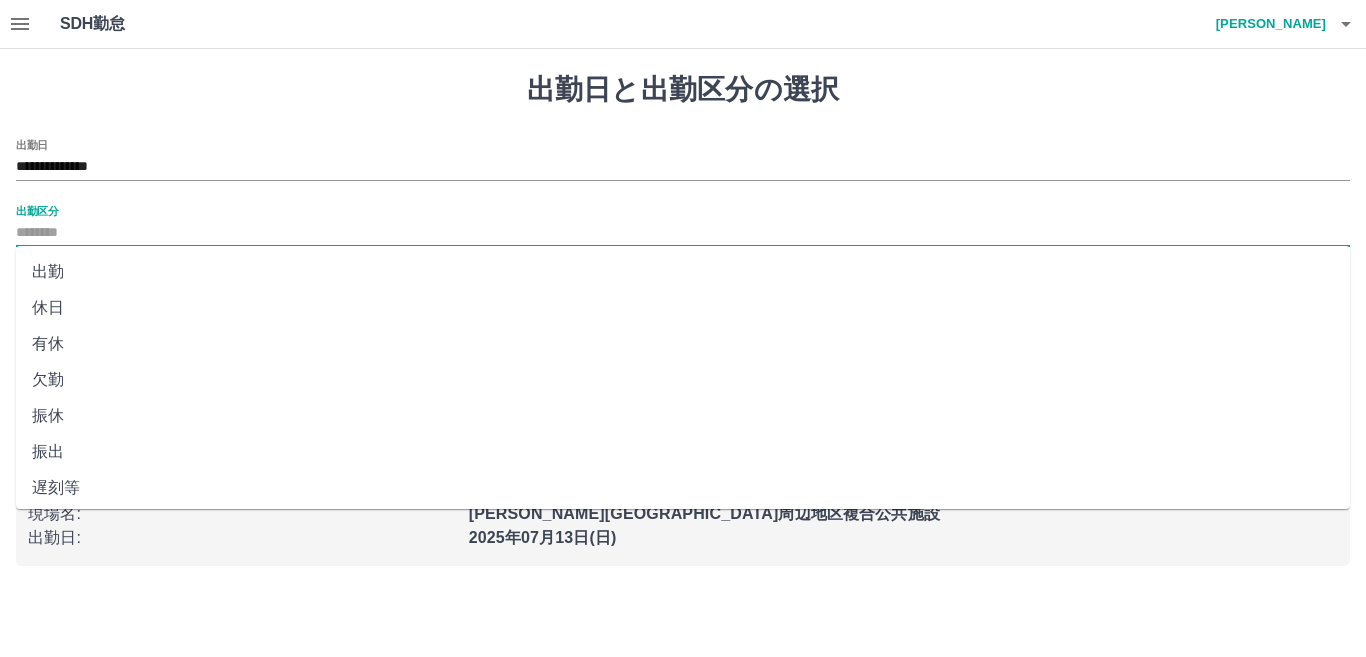 click on "休日" at bounding box center (683, 308) 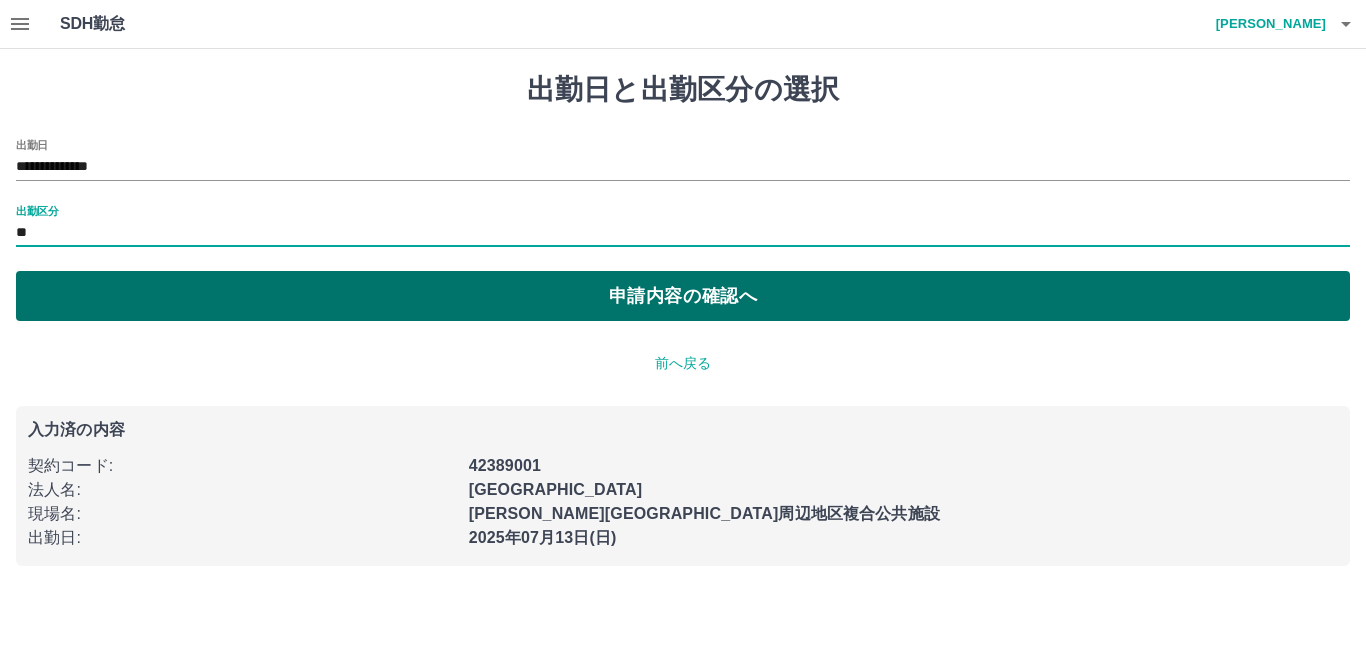 click on "申請内容の確認へ" at bounding box center [683, 296] 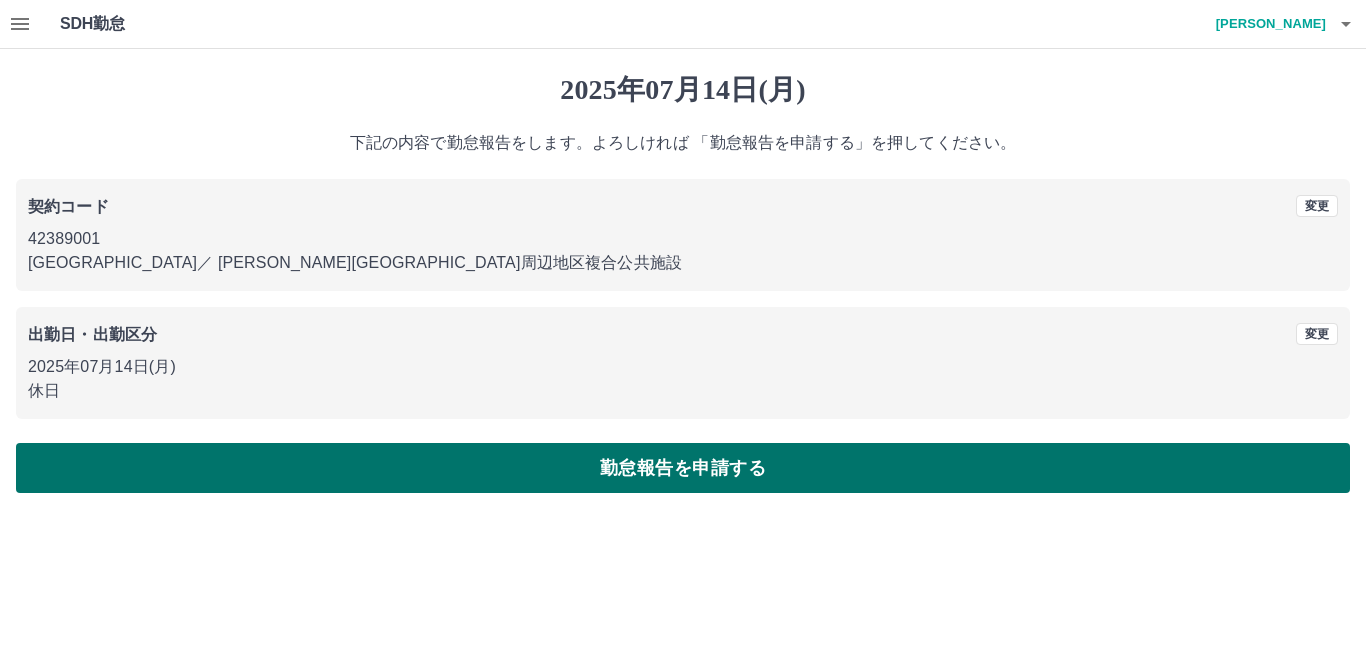 click on "勤怠報告を申請する" at bounding box center (683, 468) 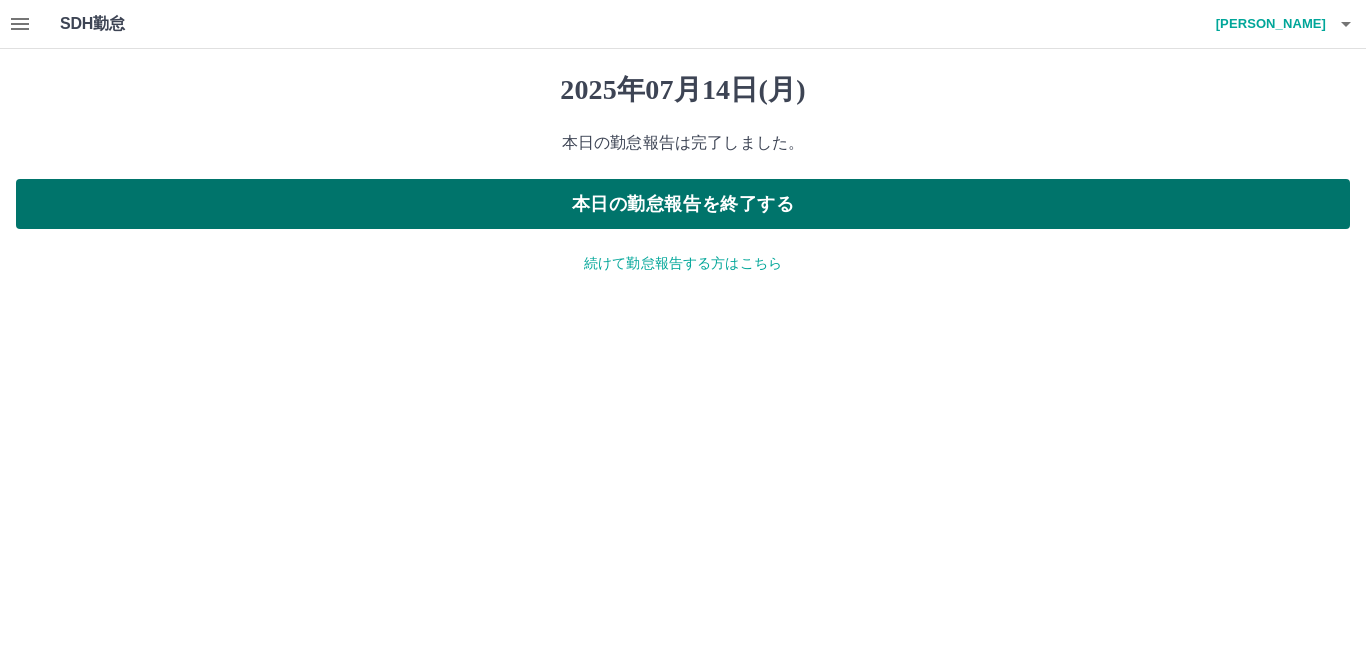 click on "本日の勤怠報告を終了する" at bounding box center [683, 204] 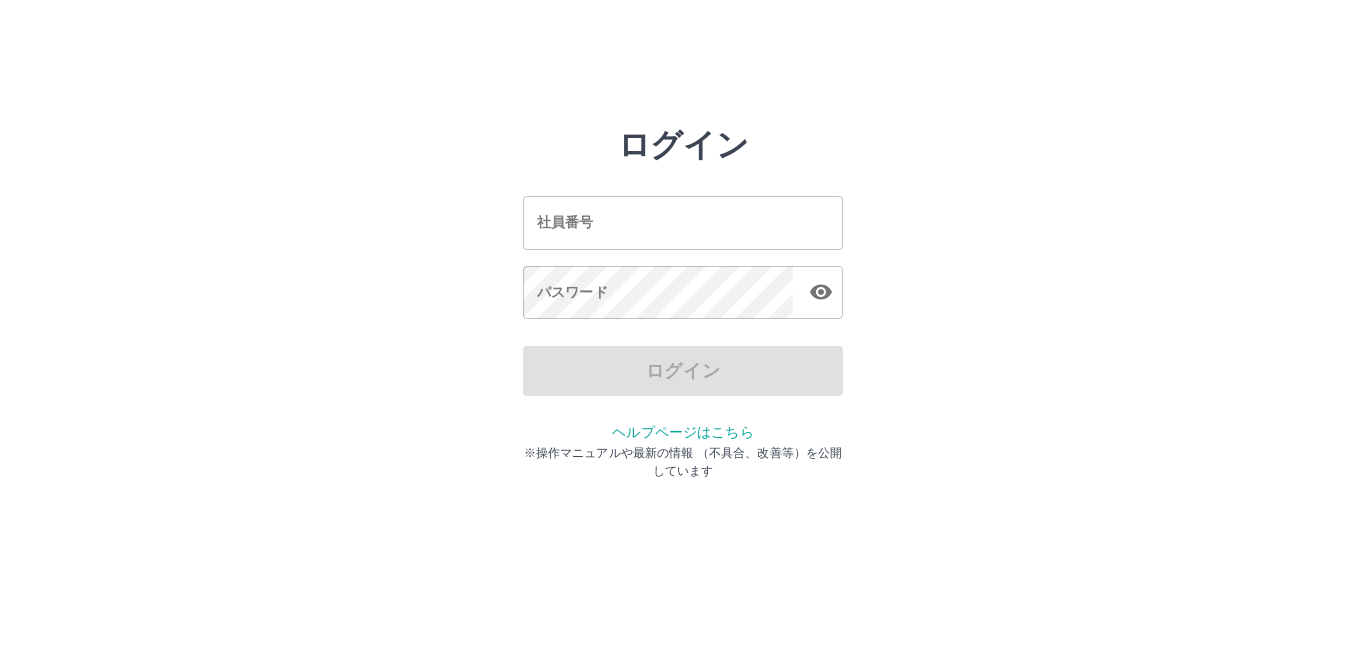 scroll, scrollTop: 0, scrollLeft: 0, axis: both 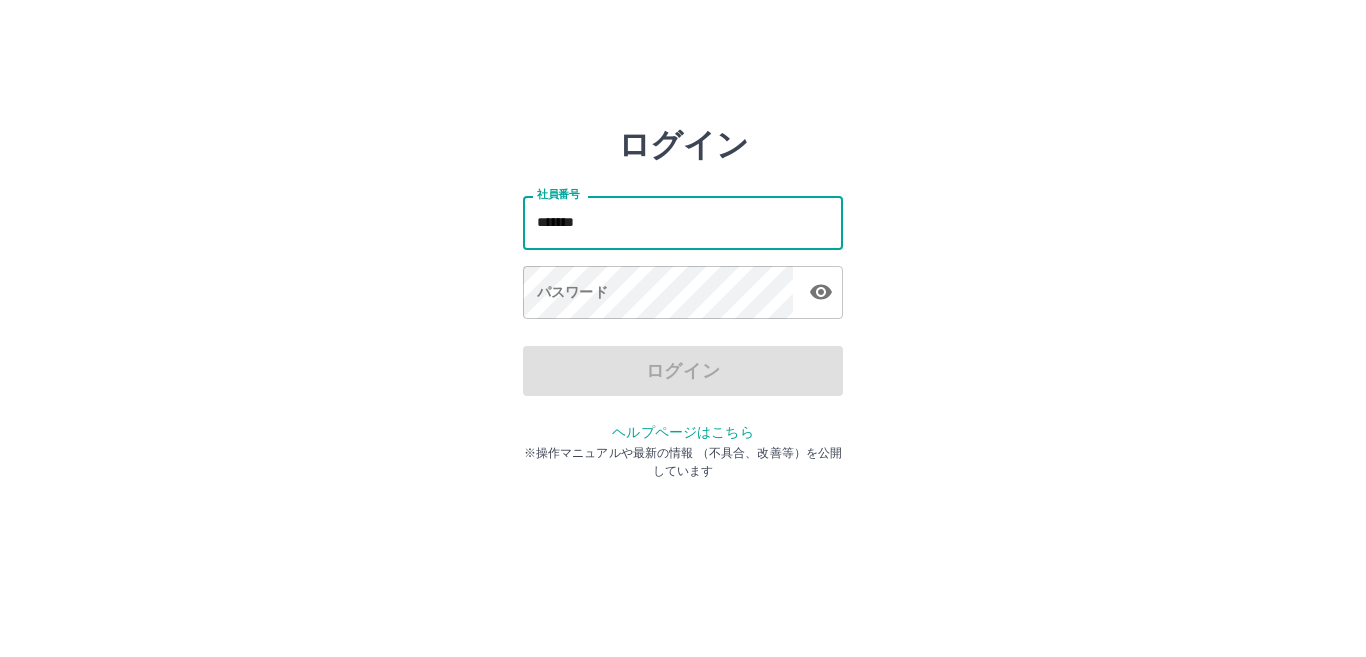 type on "*******" 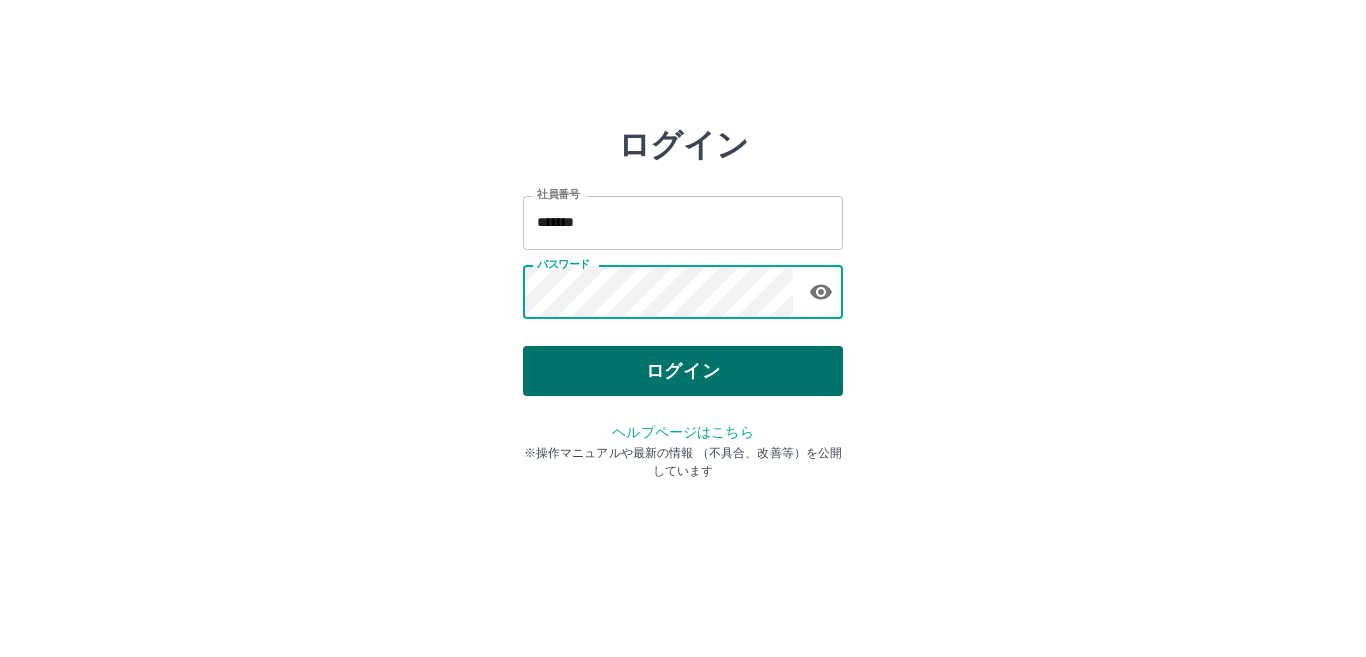 click on "ログイン" at bounding box center (683, 371) 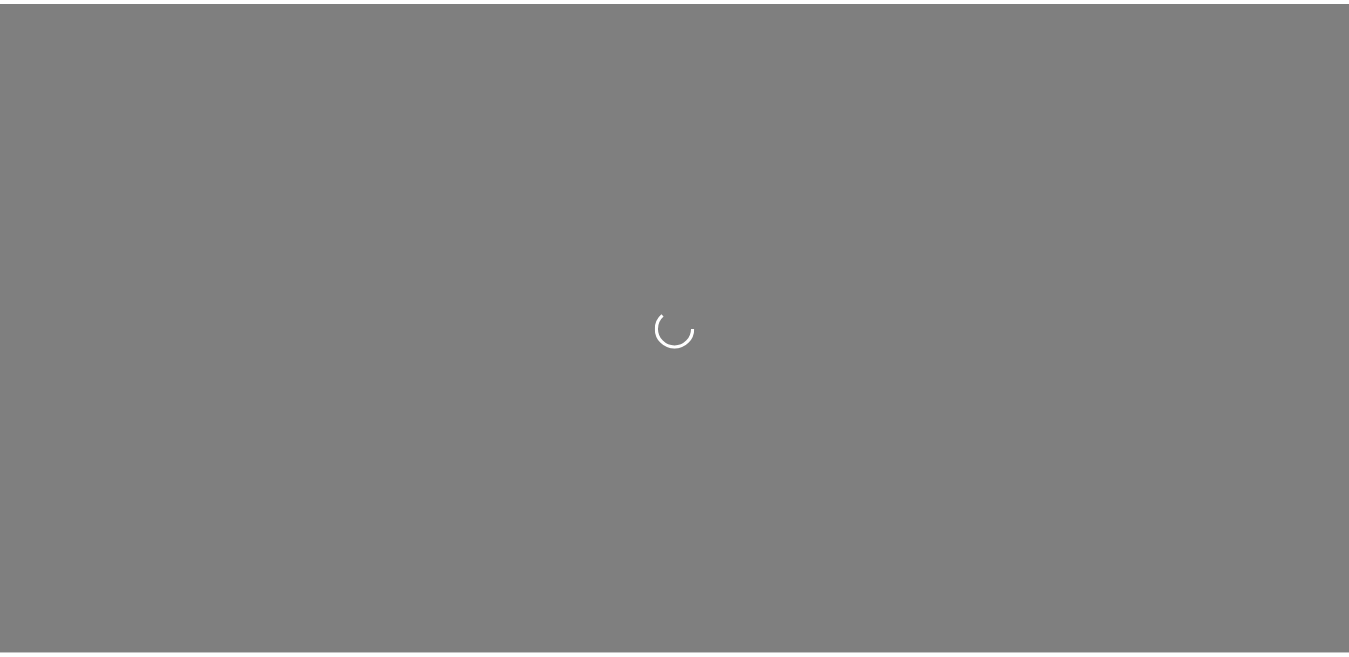 scroll, scrollTop: 0, scrollLeft: 0, axis: both 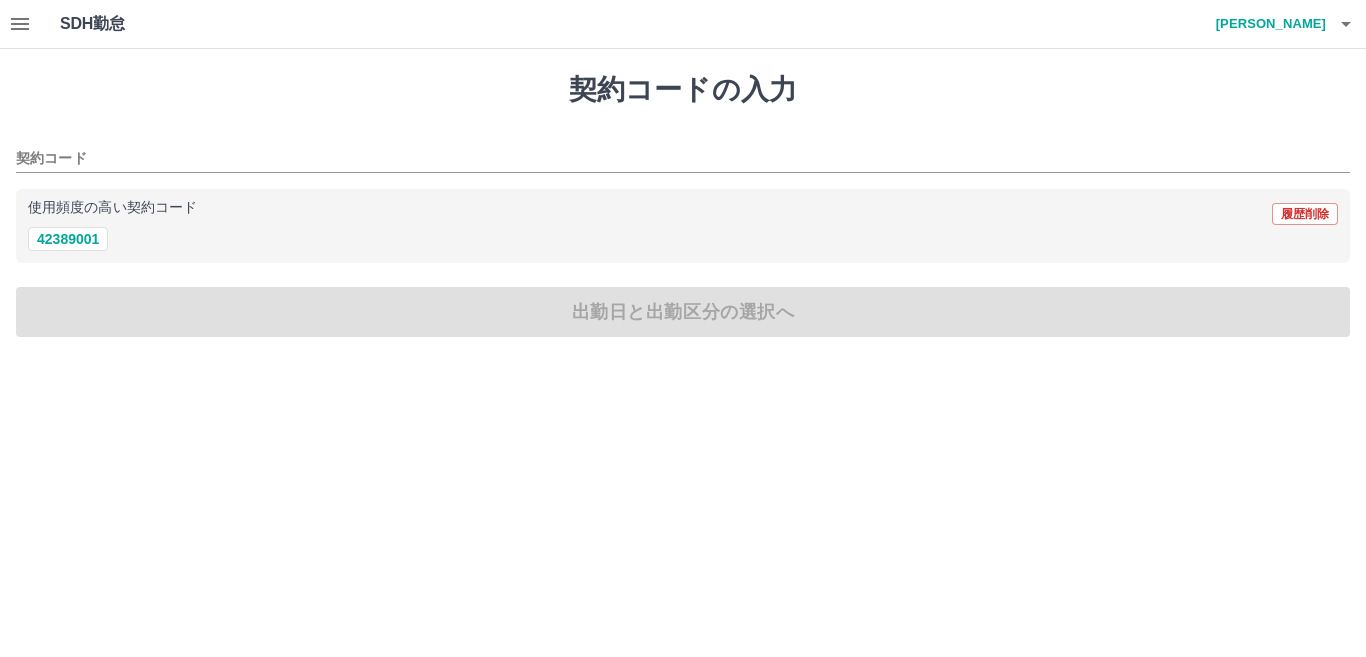 click 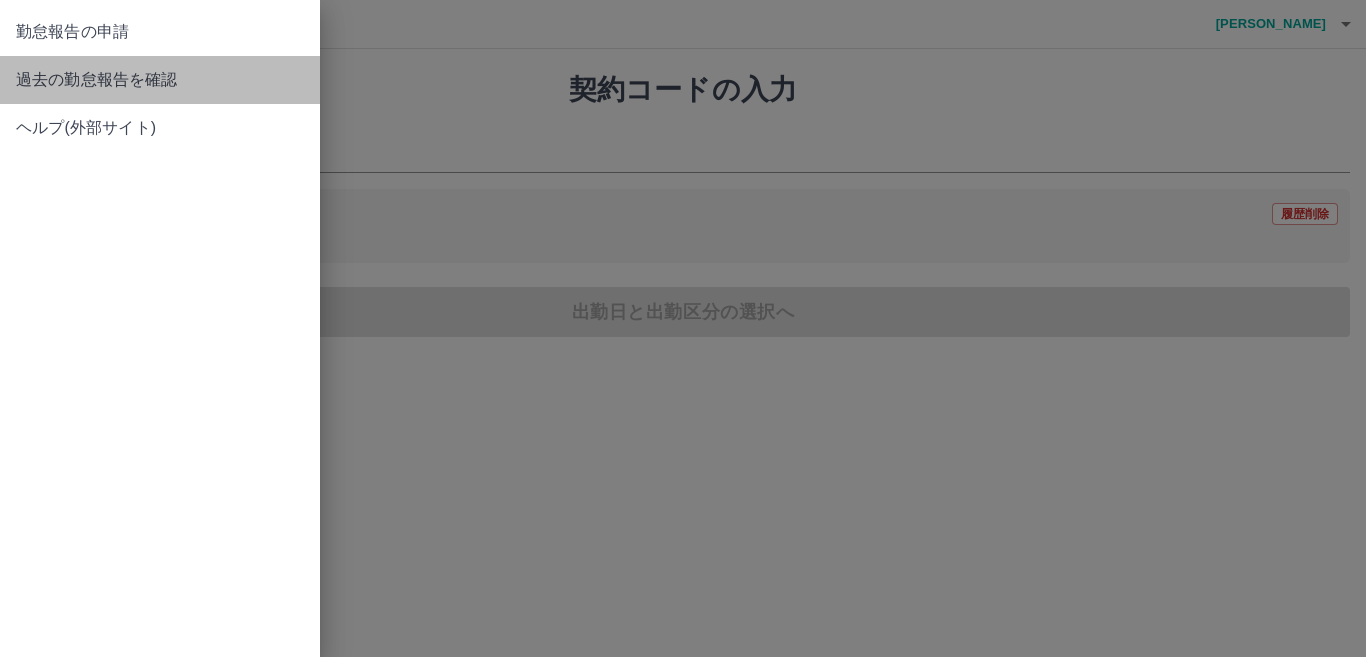 click on "過去の勤怠報告を確認" at bounding box center [160, 80] 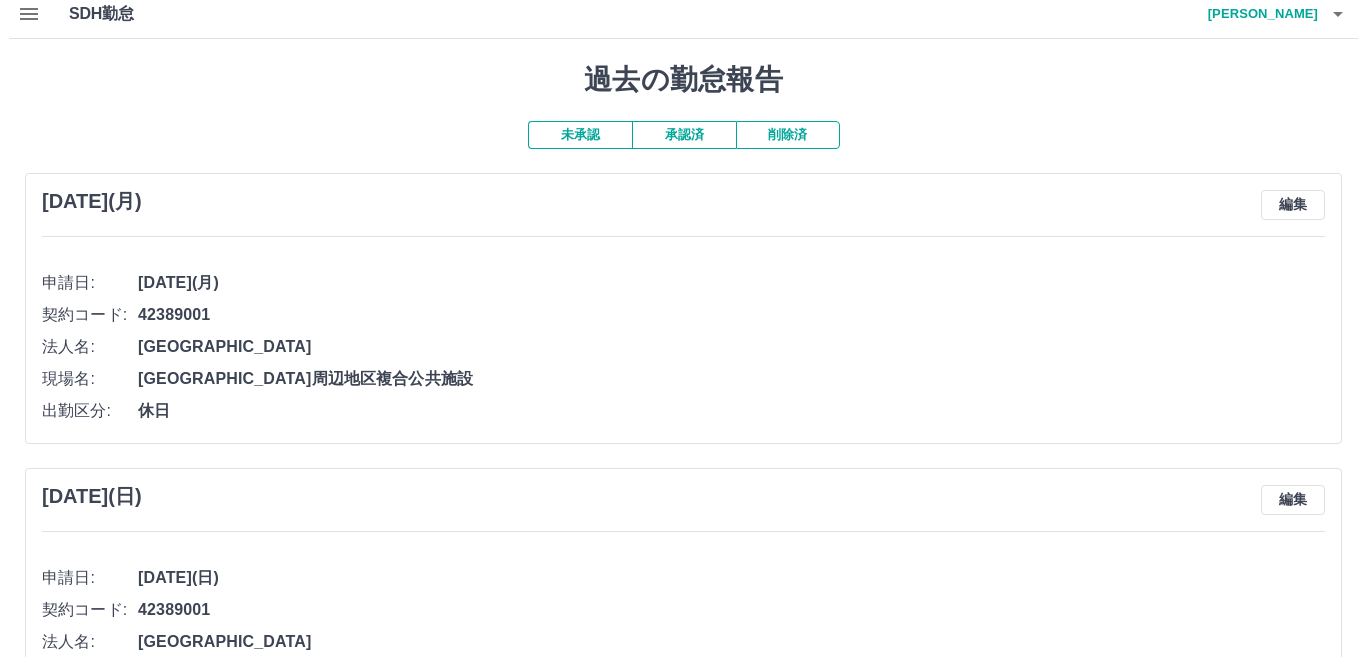 scroll, scrollTop: 0, scrollLeft: 0, axis: both 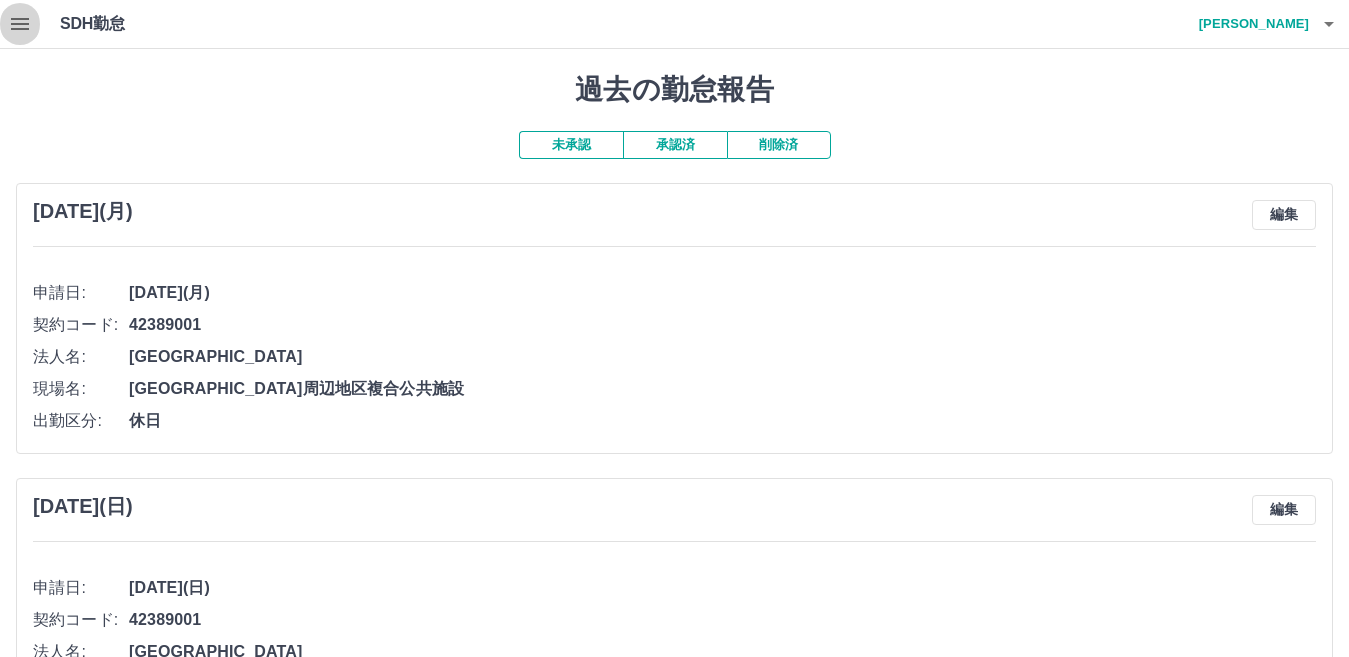 click at bounding box center [20, 24] 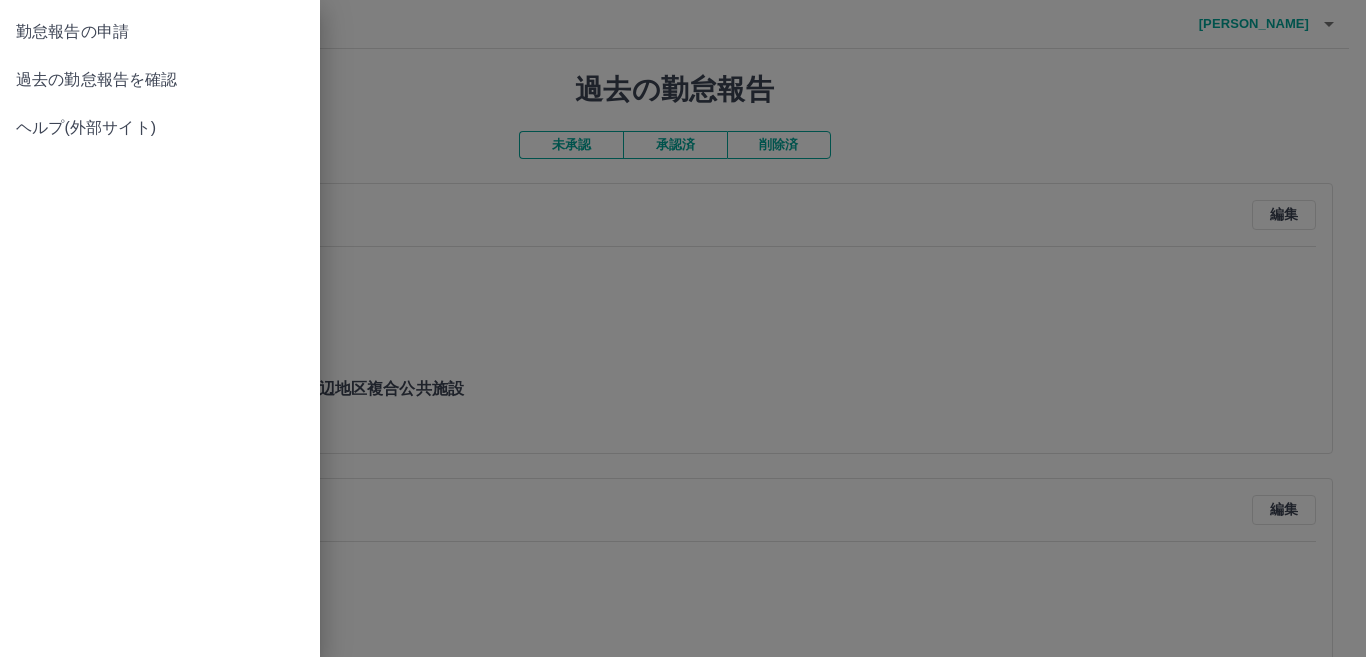 click on "勤怠報告の申請" at bounding box center [160, 32] 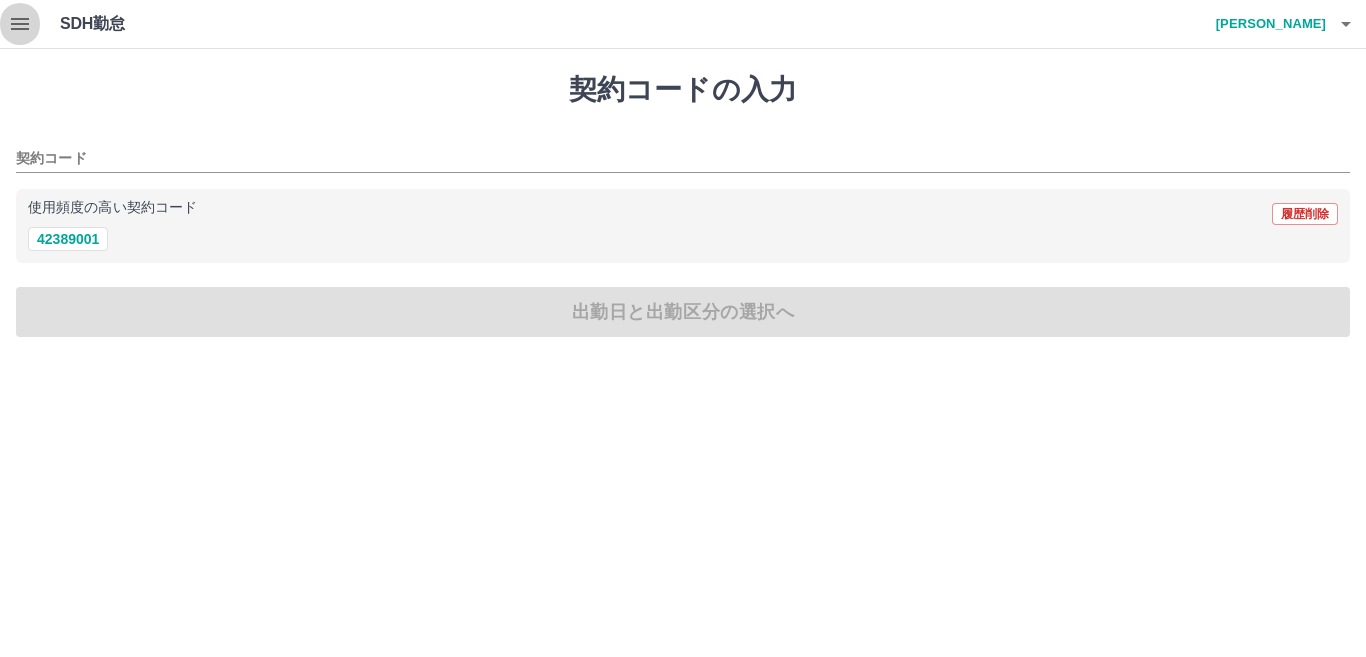 click 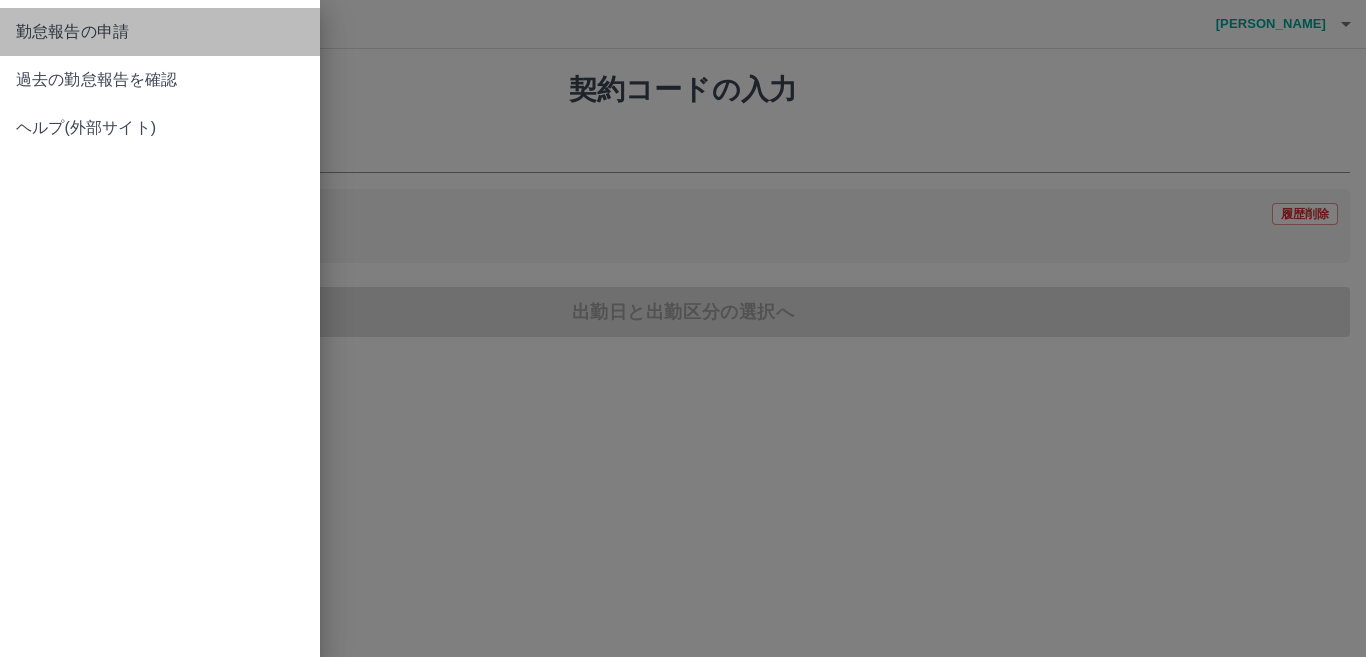 click on "勤怠報告の申請" at bounding box center [160, 32] 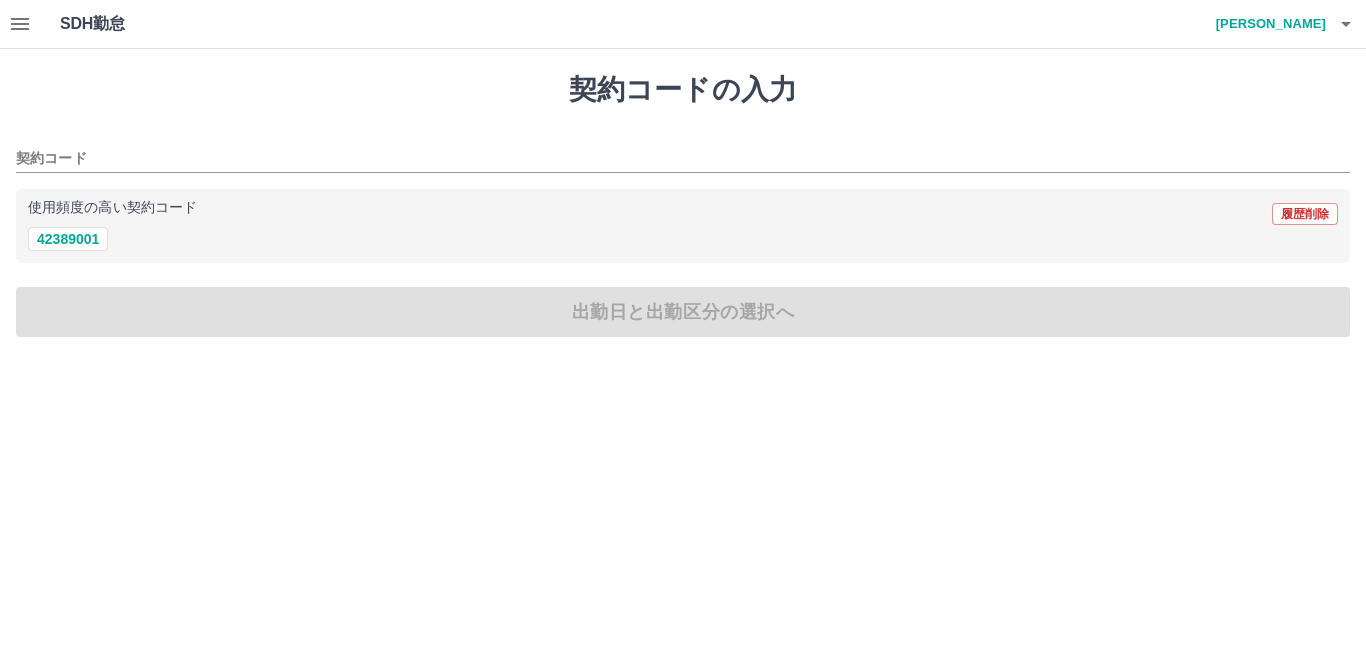 click at bounding box center (1346, 24) 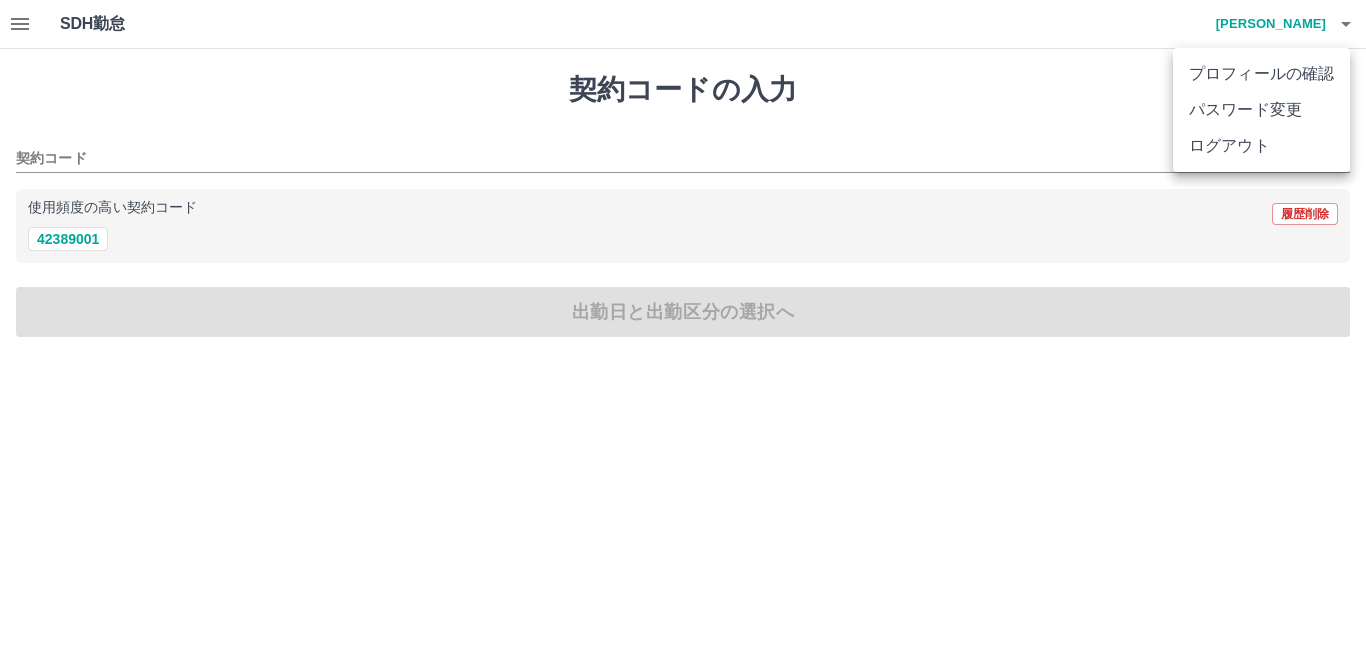 click at bounding box center [683, 328] 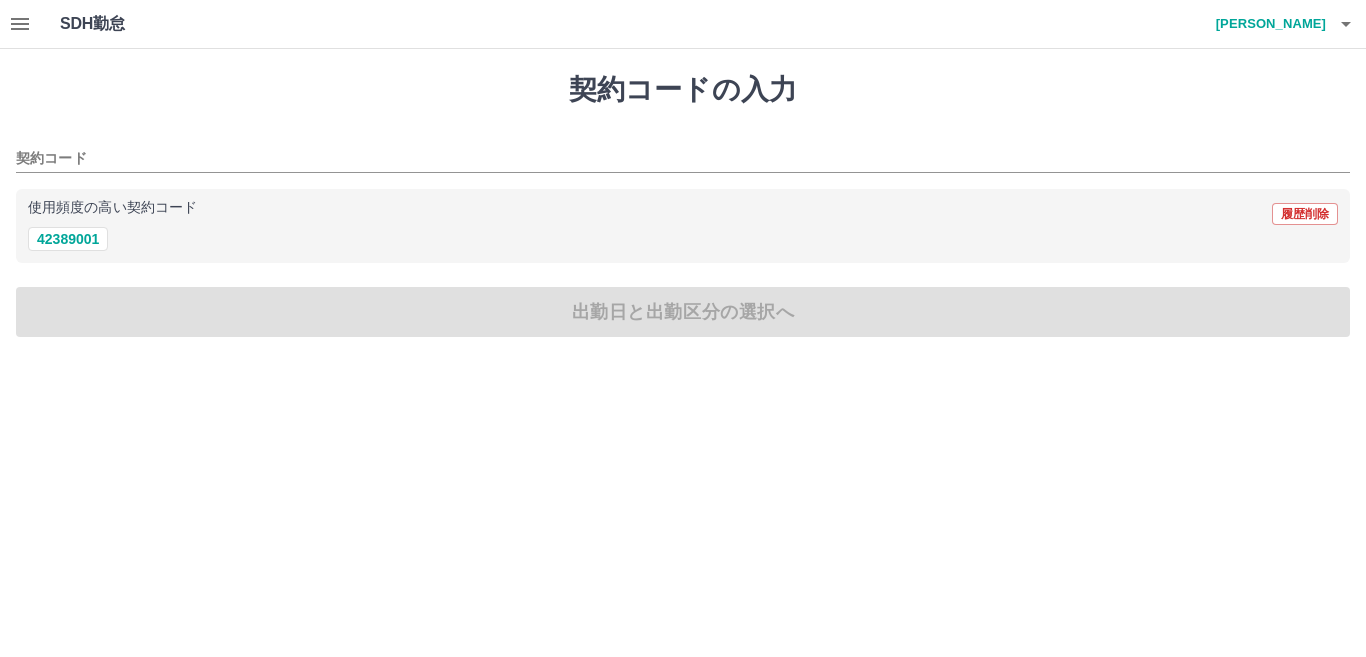 click at bounding box center [1346, 24] 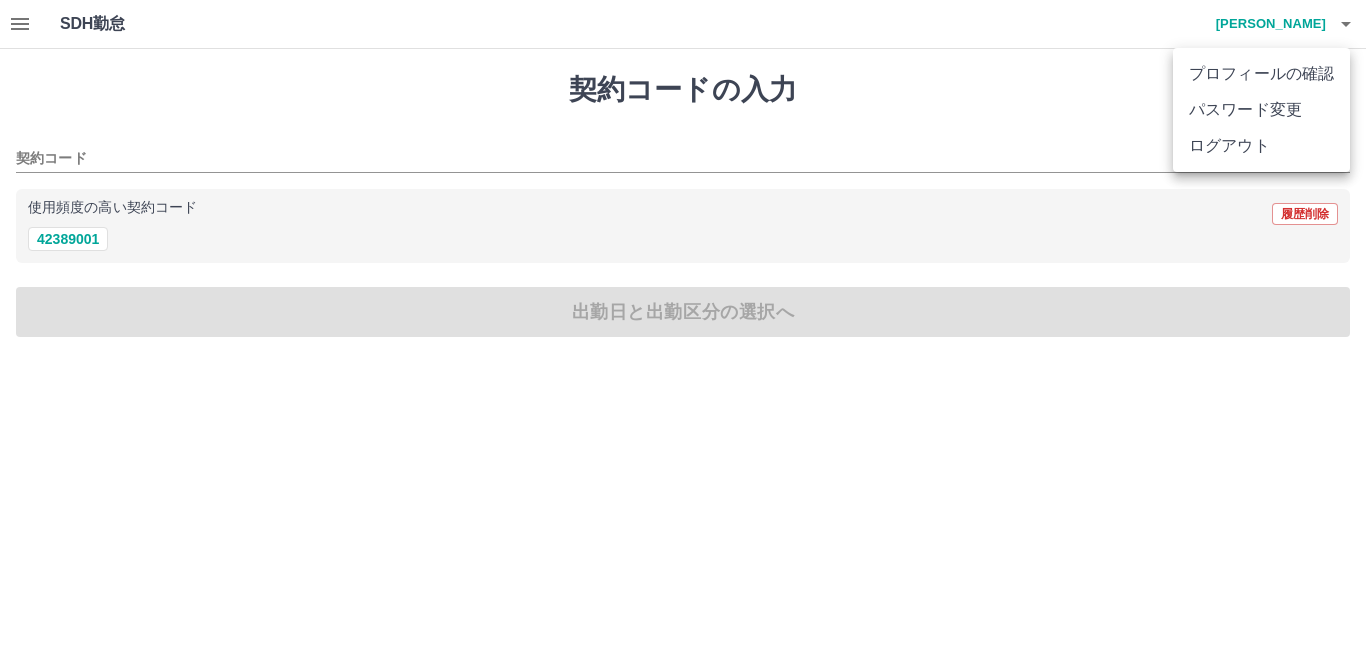 click at bounding box center [683, 328] 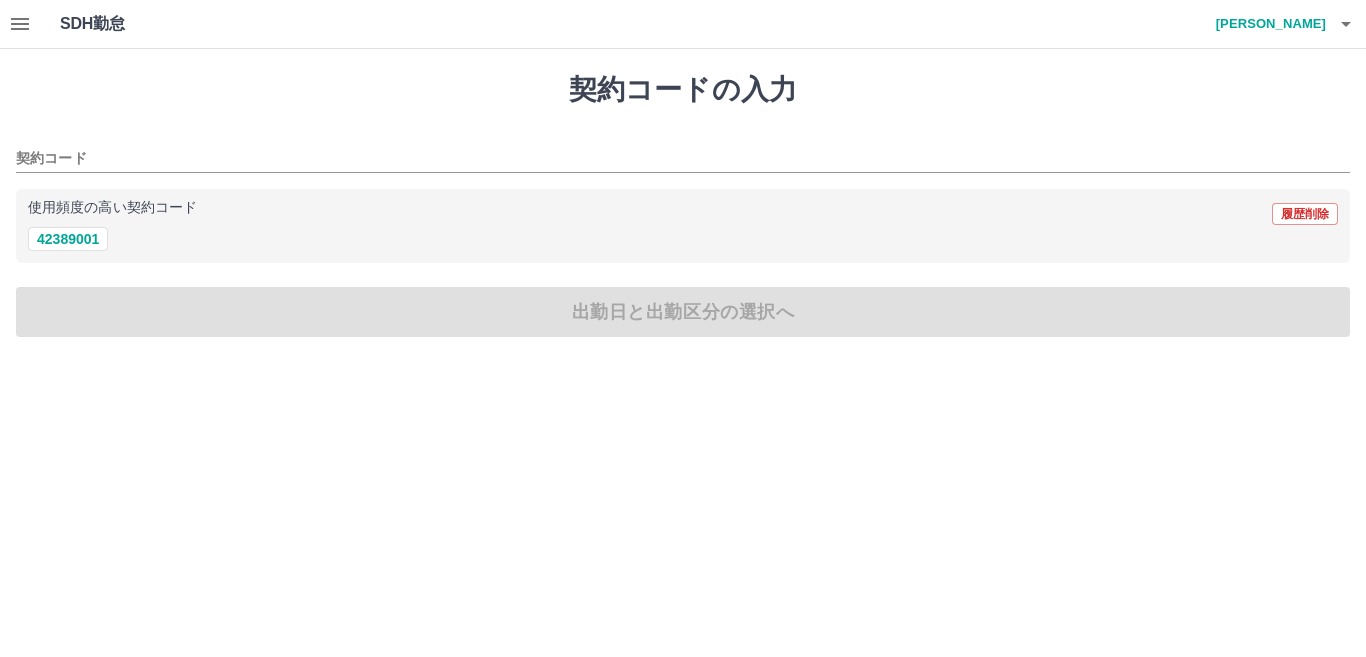 click 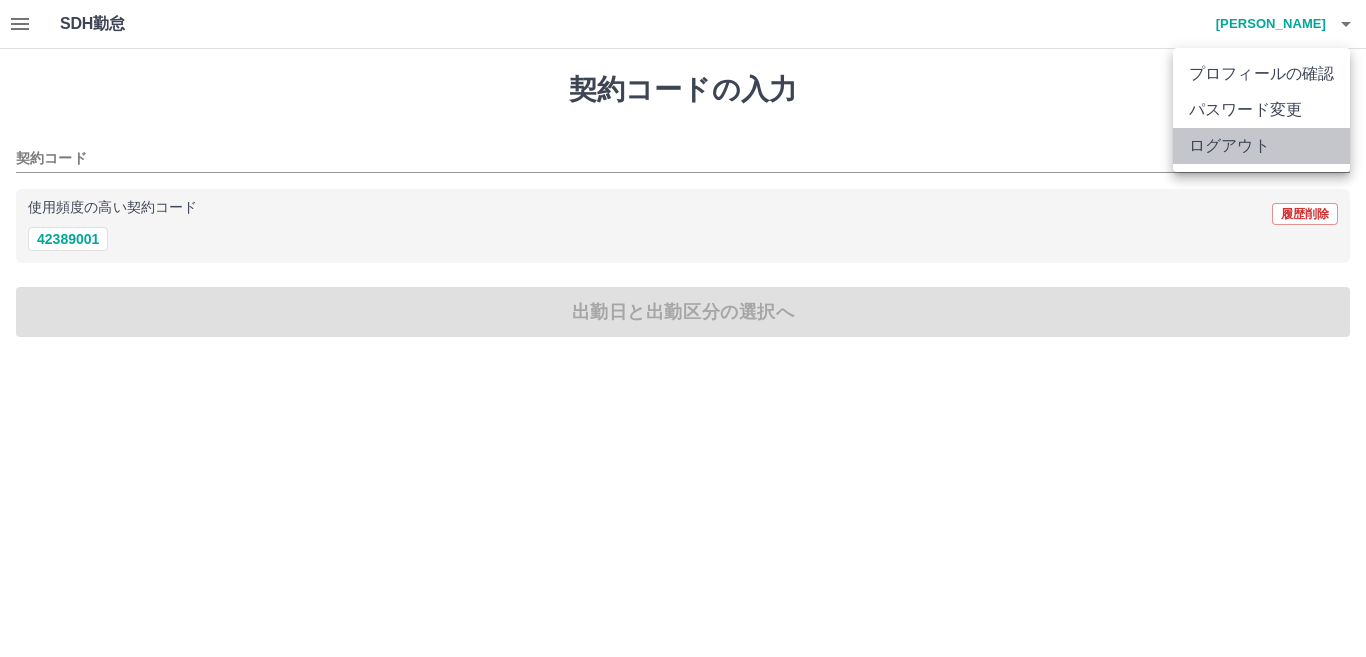 click on "ログアウト" at bounding box center [1261, 146] 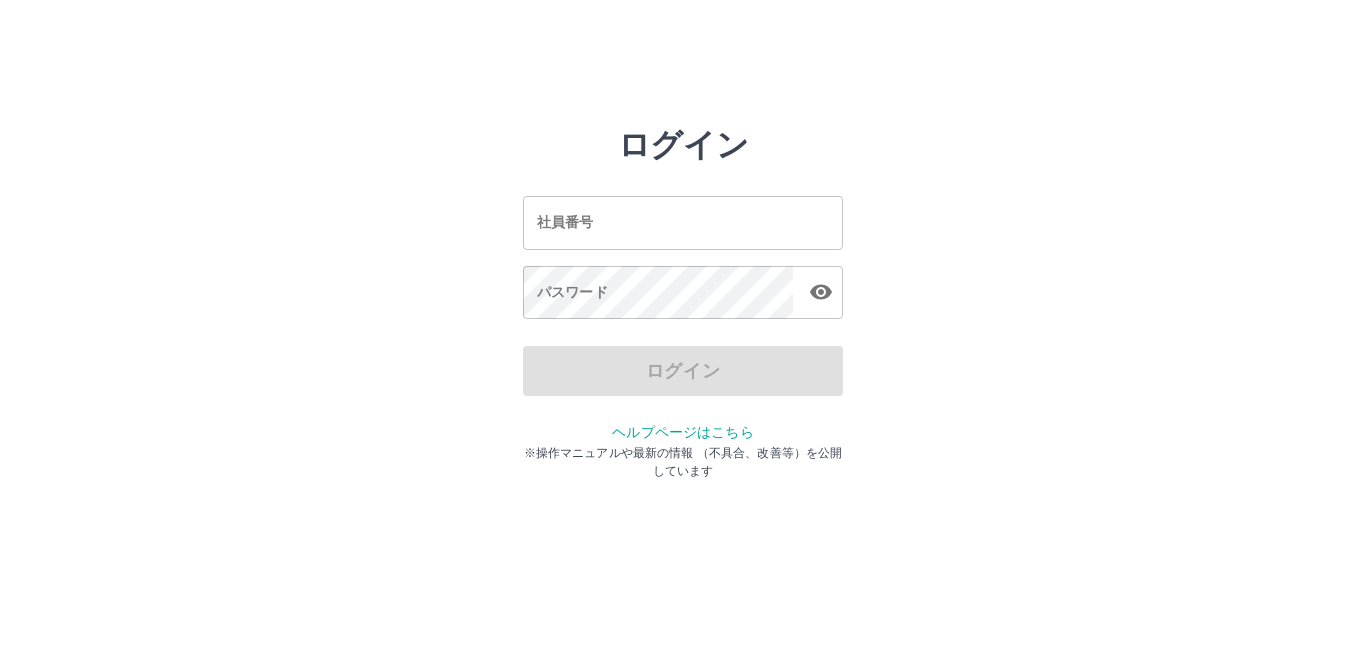 scroll, scrollTop: 0, scrollLeft: 0, axis: both 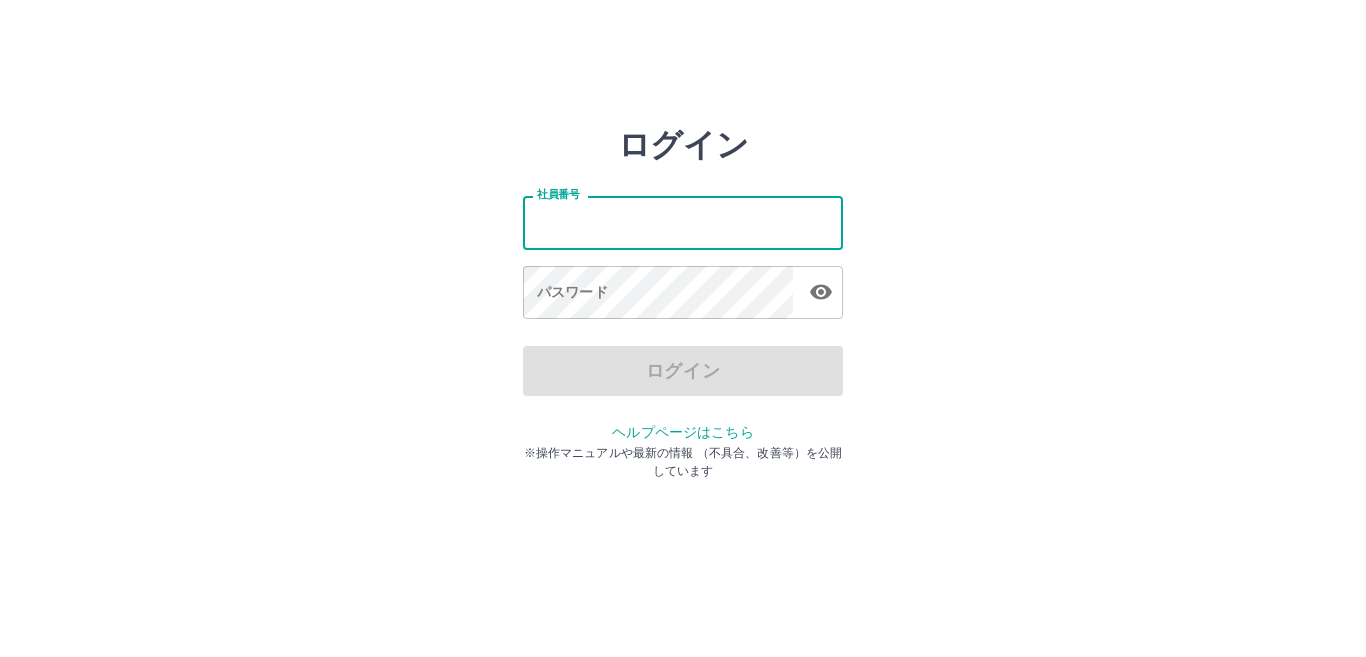 drag, startPoint x: 981, startPoint y: 224, endPoint x: 883, endPoint y: 224, distance: 98 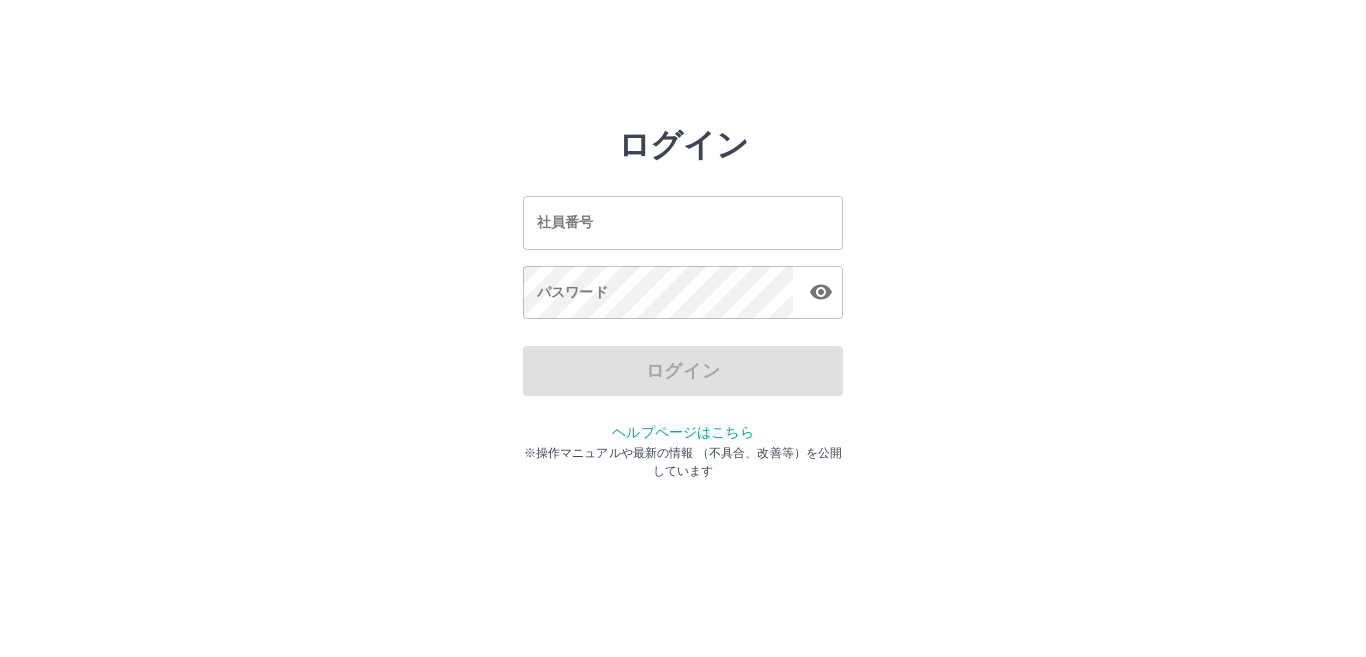 drag, startPoint x: 755, startPoint y: 220, endPoint x: 1046, endPoint y: 234, distance: 291.33658 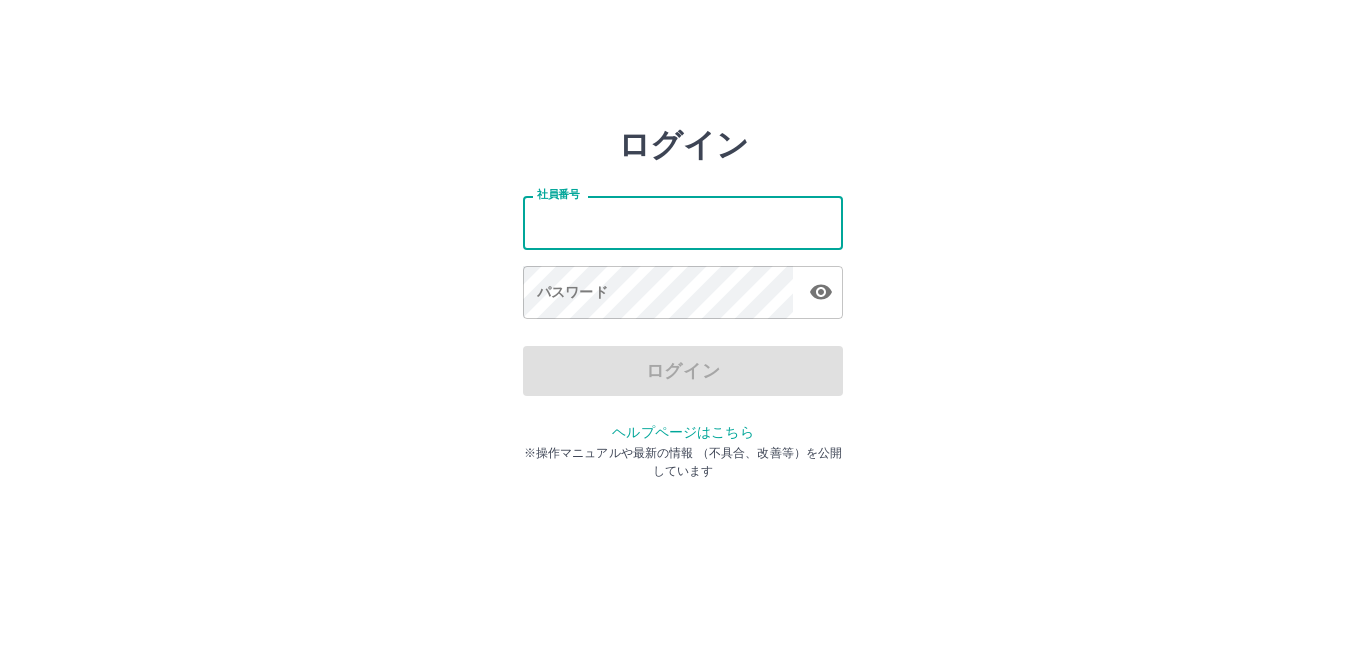 click on "ログイン 社員番号 社員番号 パスワード パスワード ログイン ヘルプページはこちら ※操作マニュアルや最新の情報 （不具合、改善等）を公開しています" at bounding box center [683, 286] 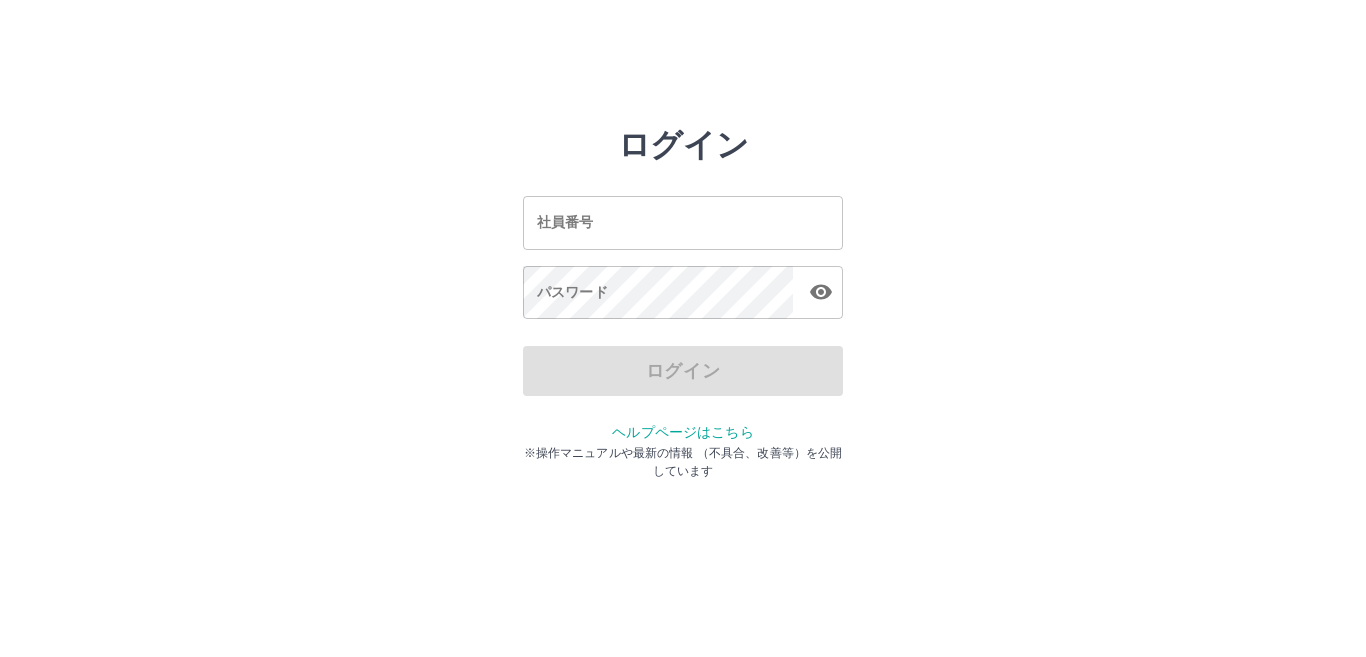 drag, startPoint x: 734, startPoint y: 224, endPoint x: 900, endPoint y: 224, distance: 166 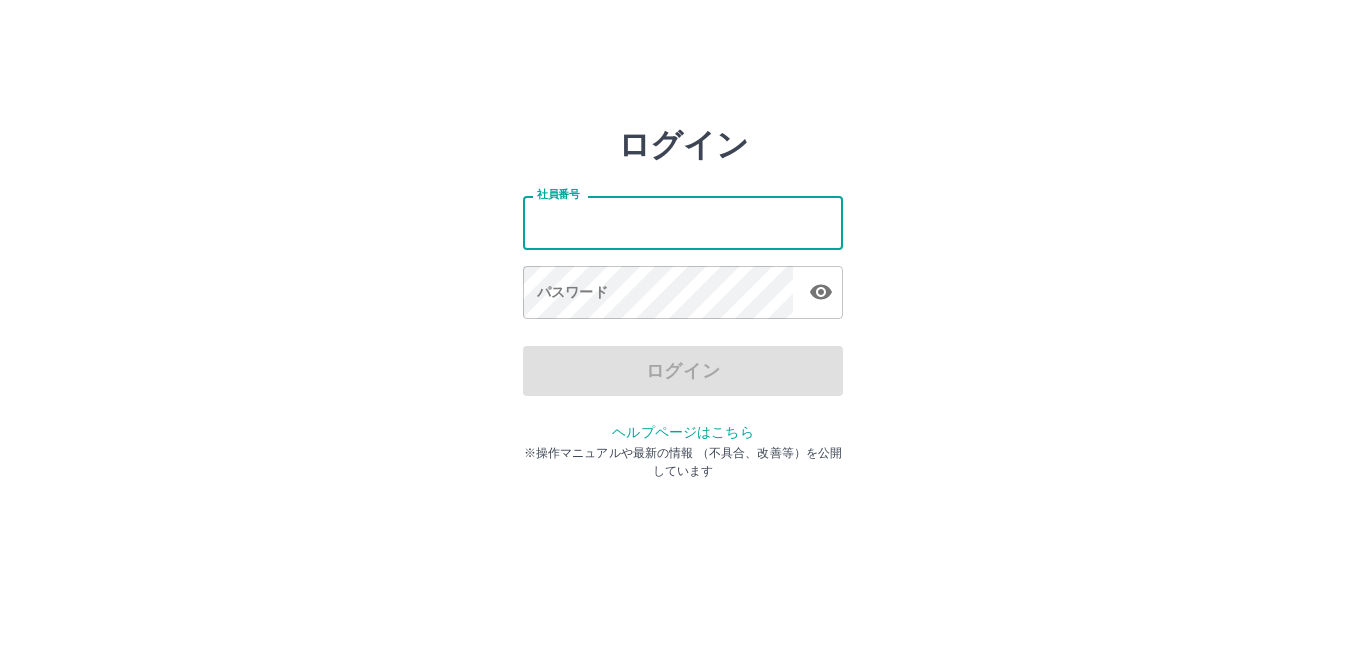 drag, startPoint x: 757, startPoint y: 220, endPoint x: 933, endPoint y: 232, distance: 176.40862 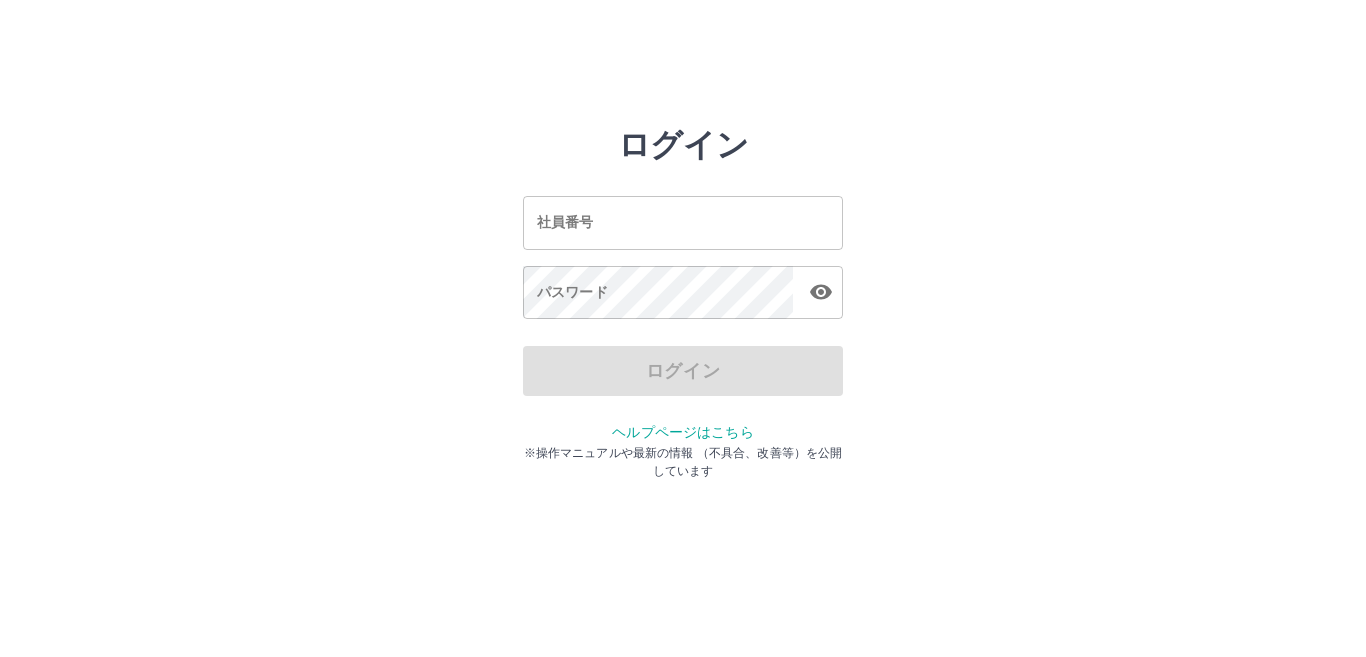 drag, startPoint x: 807, startPoint y: 224, endPoint x: 933, endPoint y: 223, distance: 126.00397 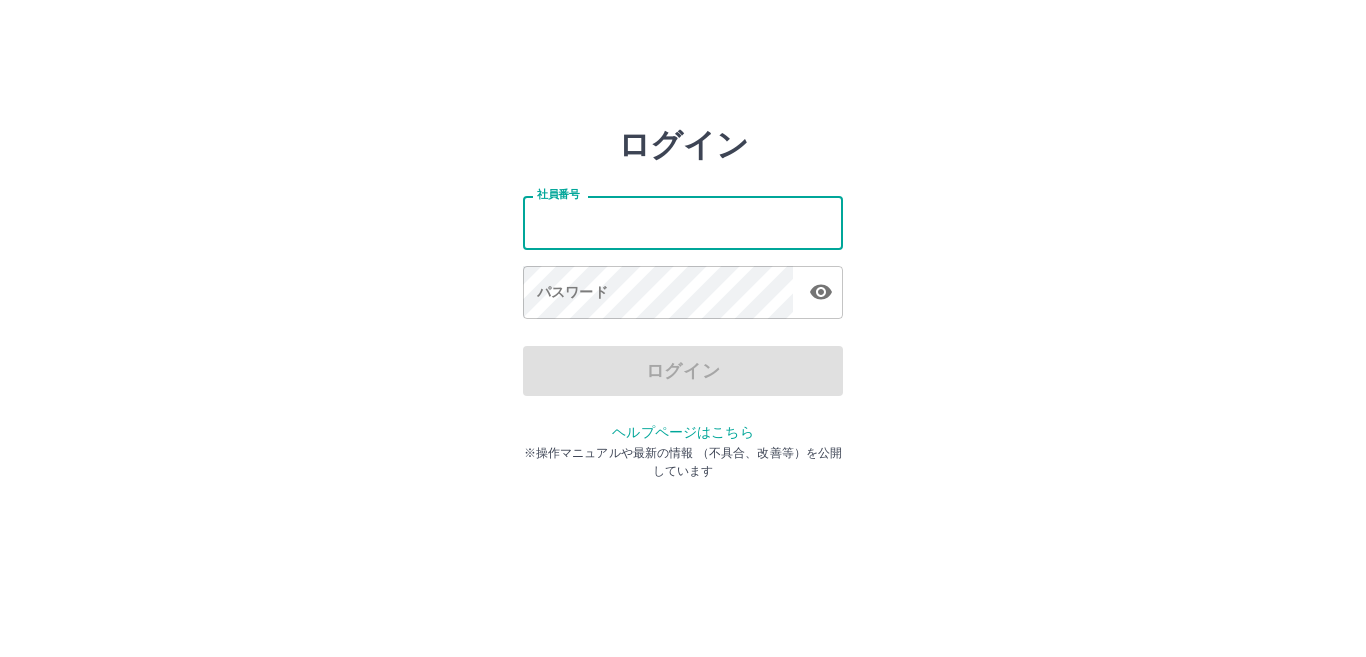 click on "社員番号" at bounding box center (683, 222) 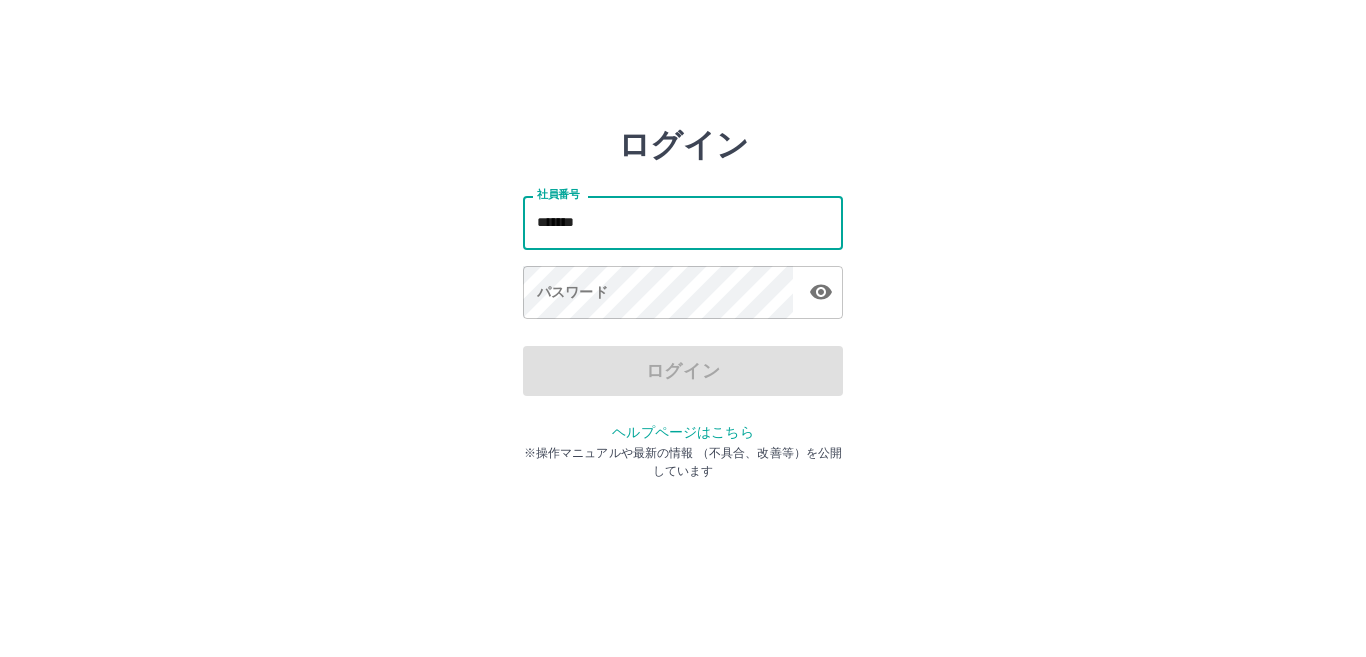 type on "*******" 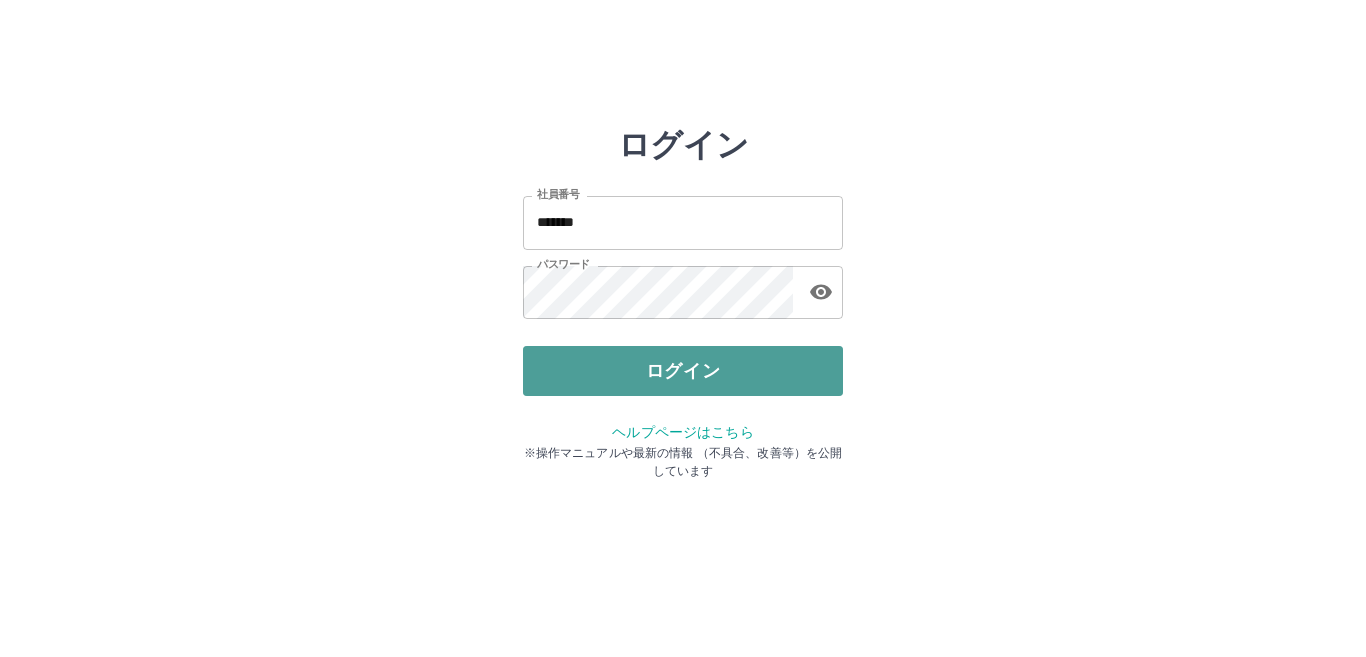 click on "ログイン" at bounding box center [683, 371] 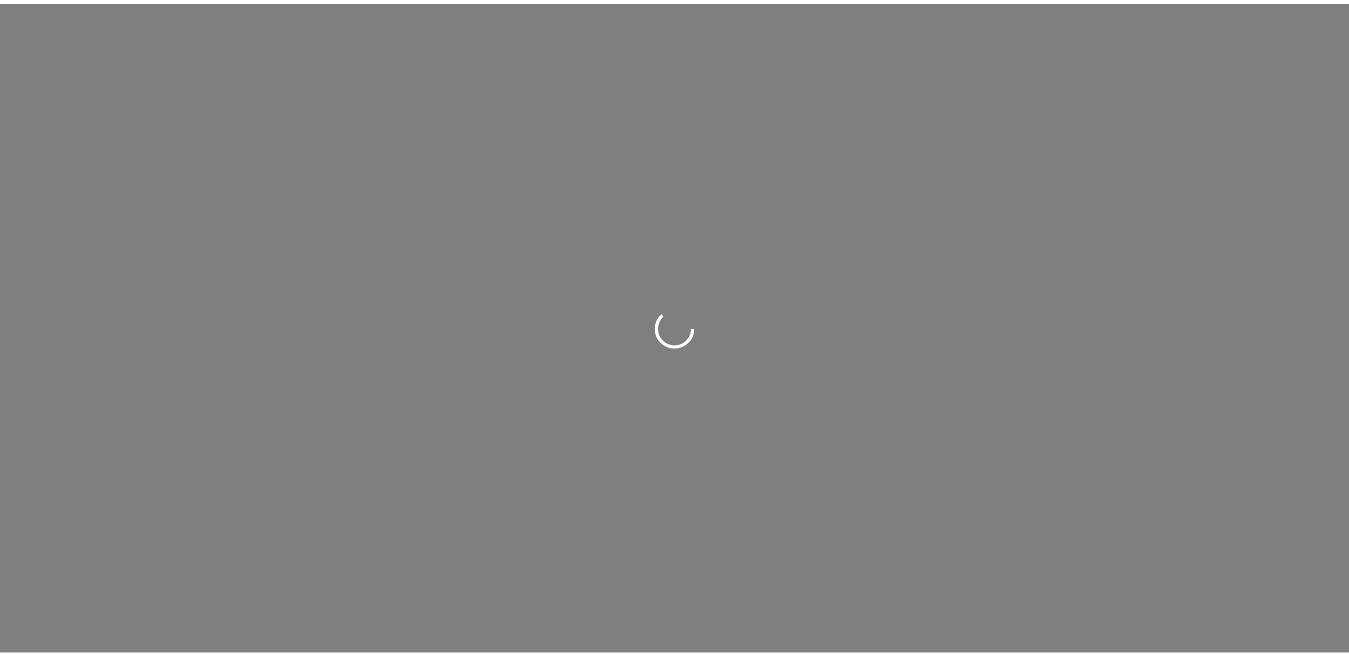 scroll, scrollTop: 0, scrollLeft: 0, axis: both 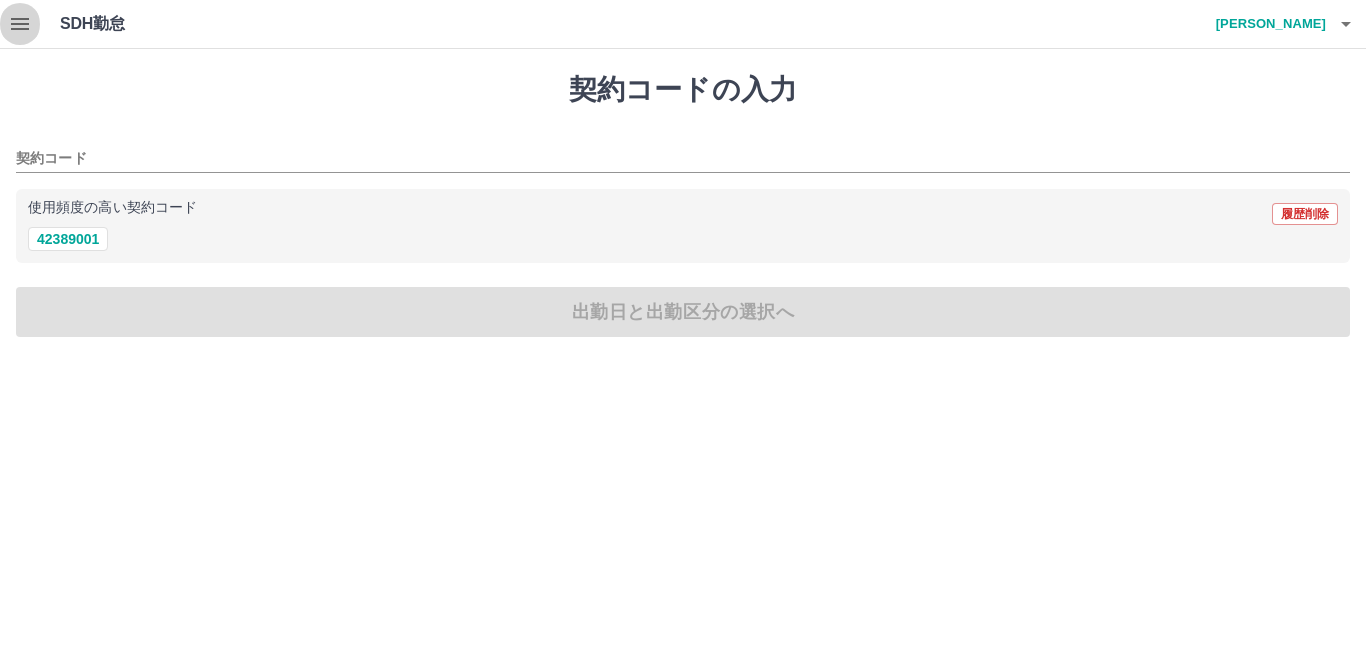 click 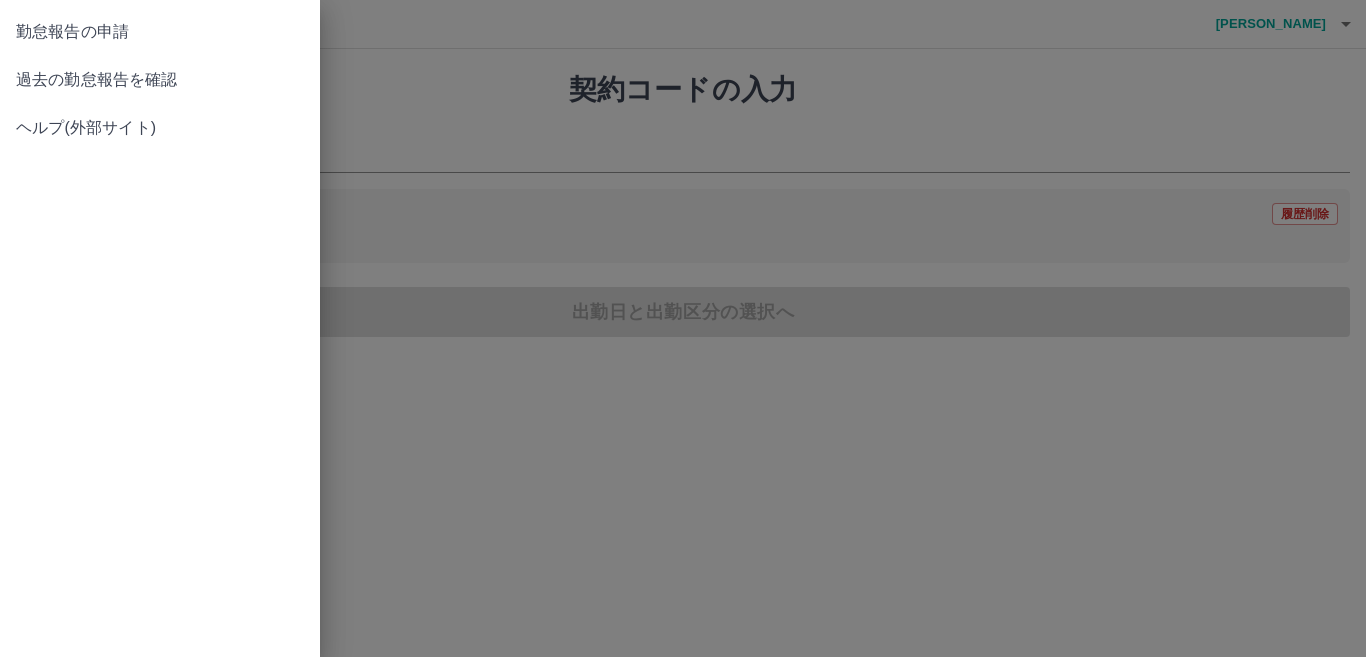 click on "過去の勤怠報告を確認" at bounding box center (160, 80) 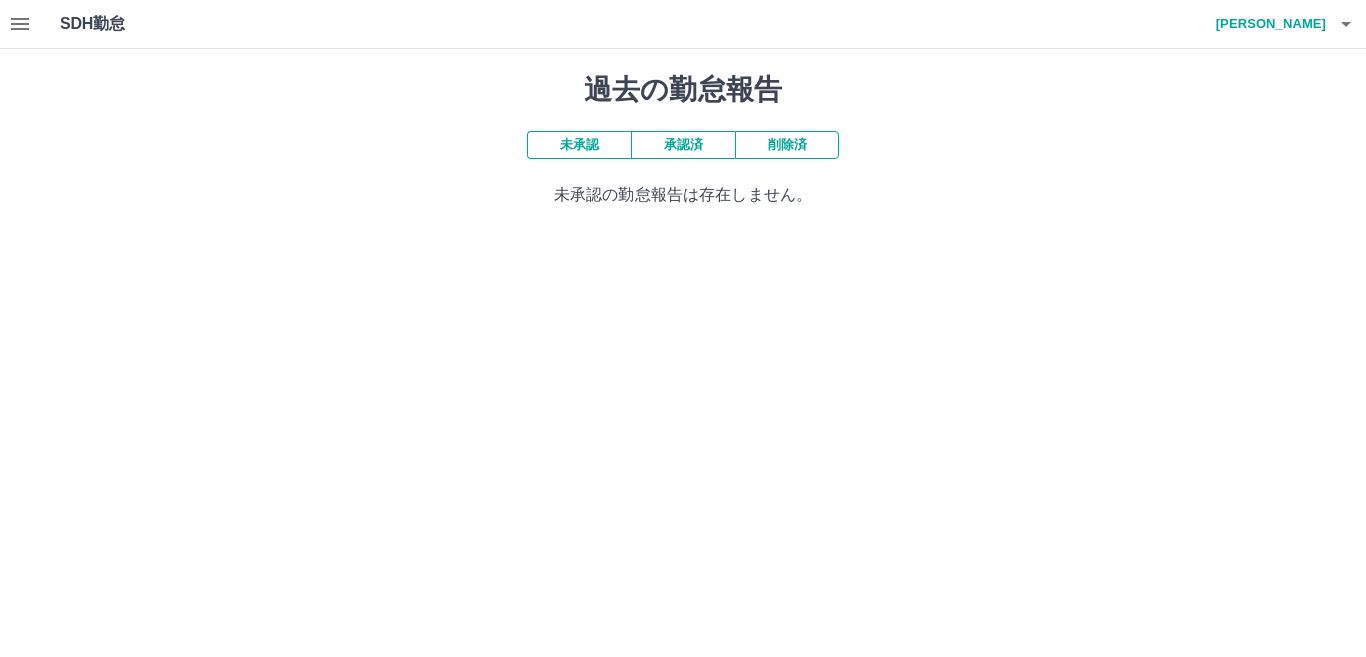 click on "未承認" at bounding box center [579, 145] 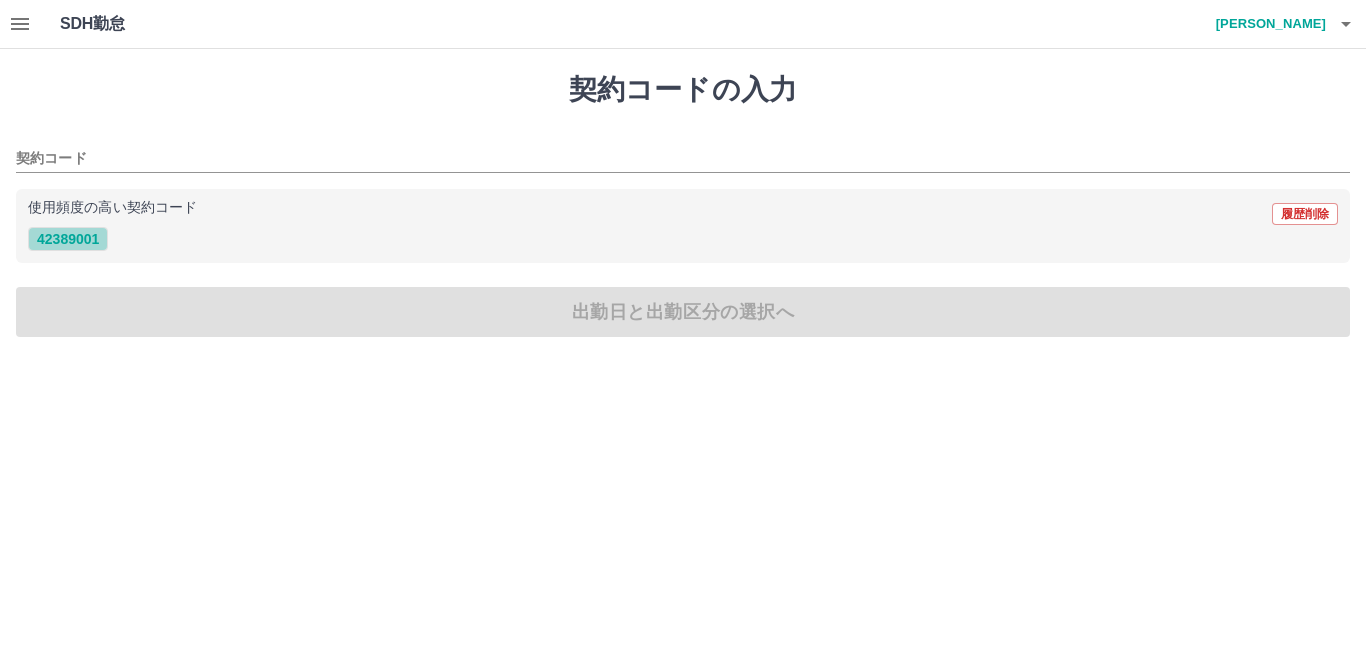 click on "42389001" at bounding box center [68, 239] 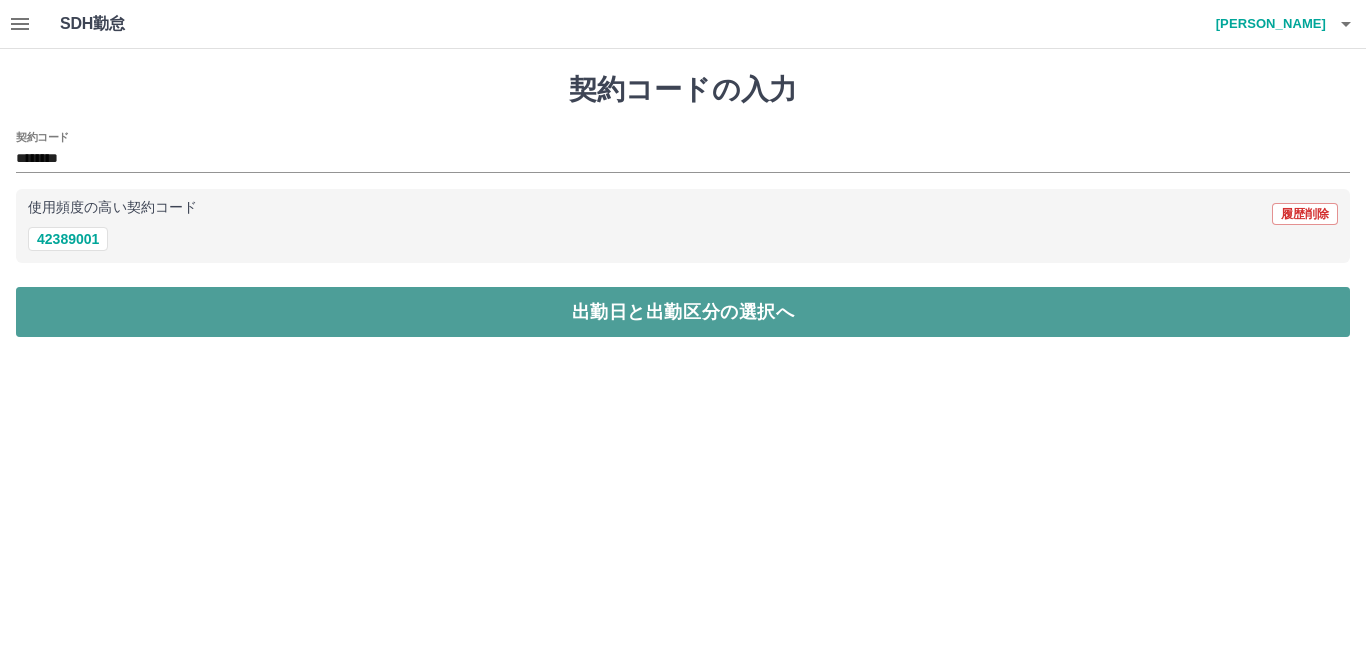 click on "出勤日と出勤区分の選択へ" at bounding box center (683, 312) 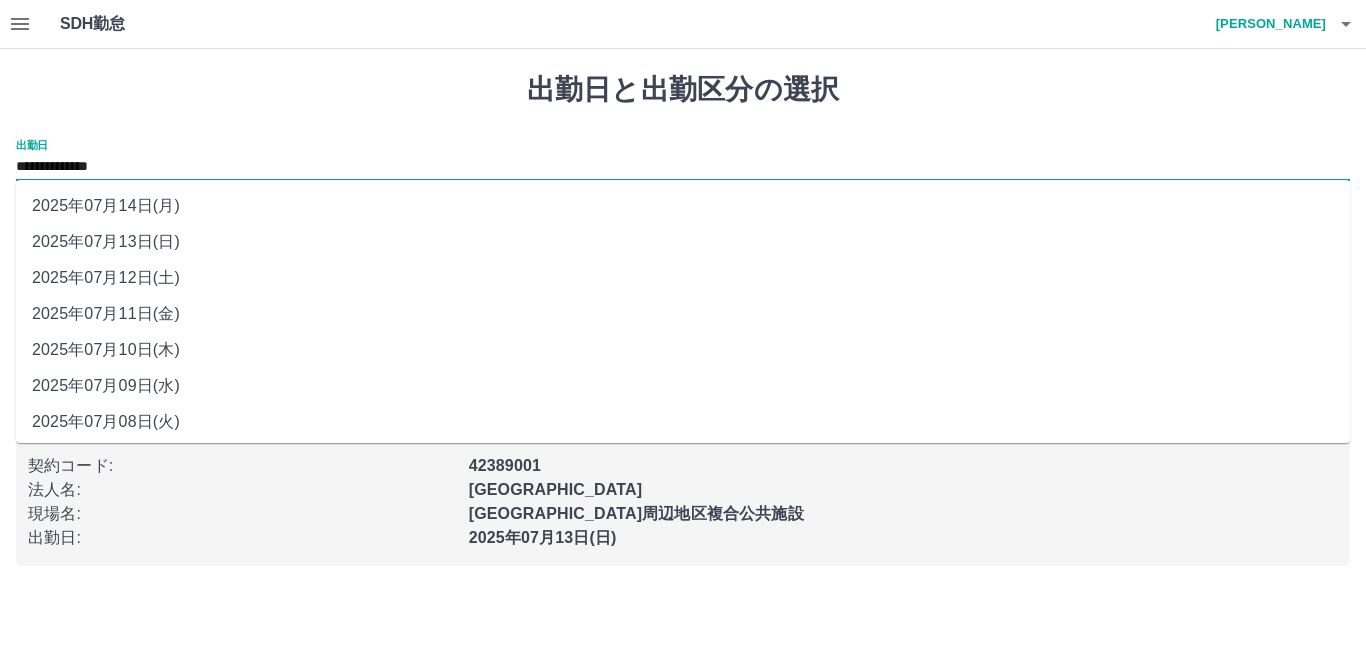 click on "**********" at bounding box center (683, 167) 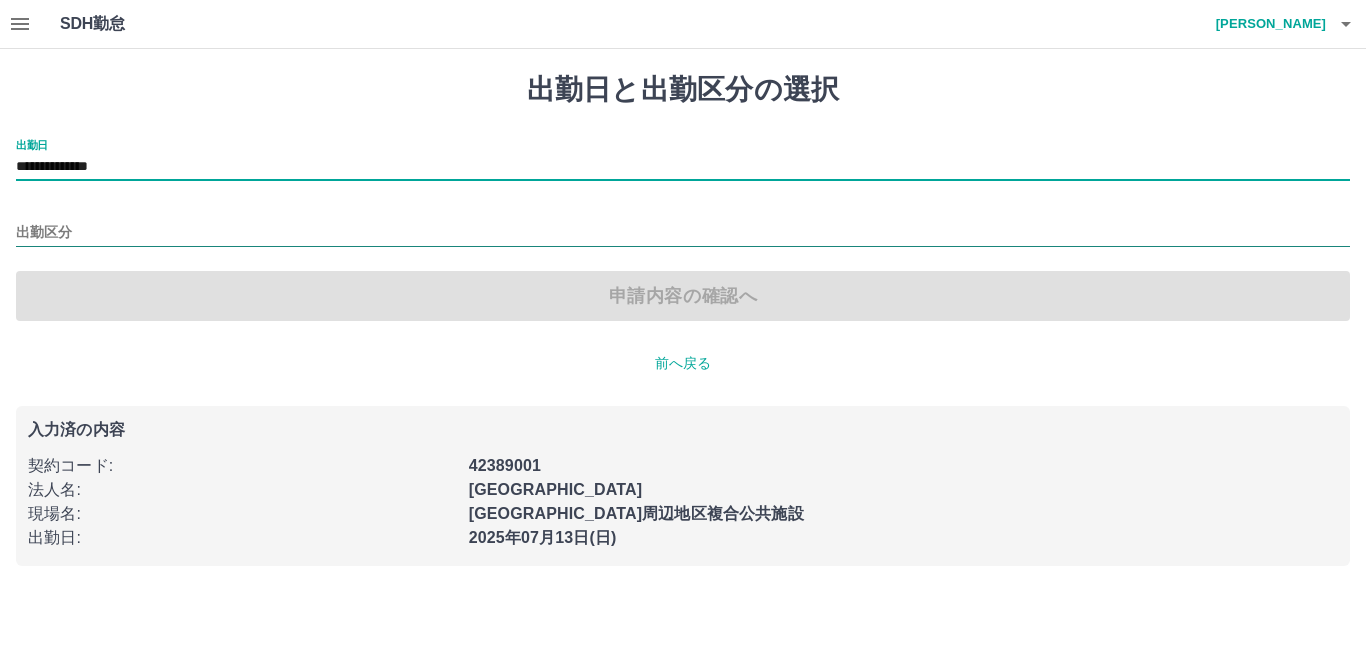 click on "出勤区分" at bounding box center (683, 233) 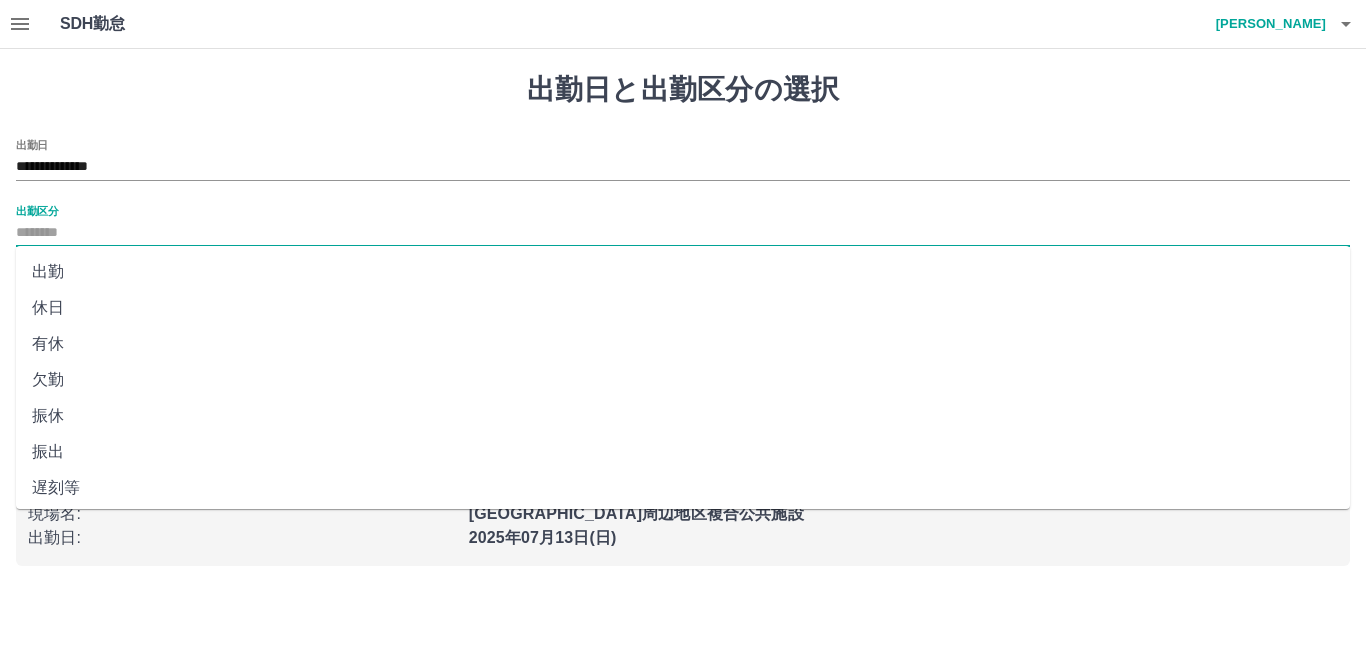 click on "出勤" at bounding box center (683, 272) 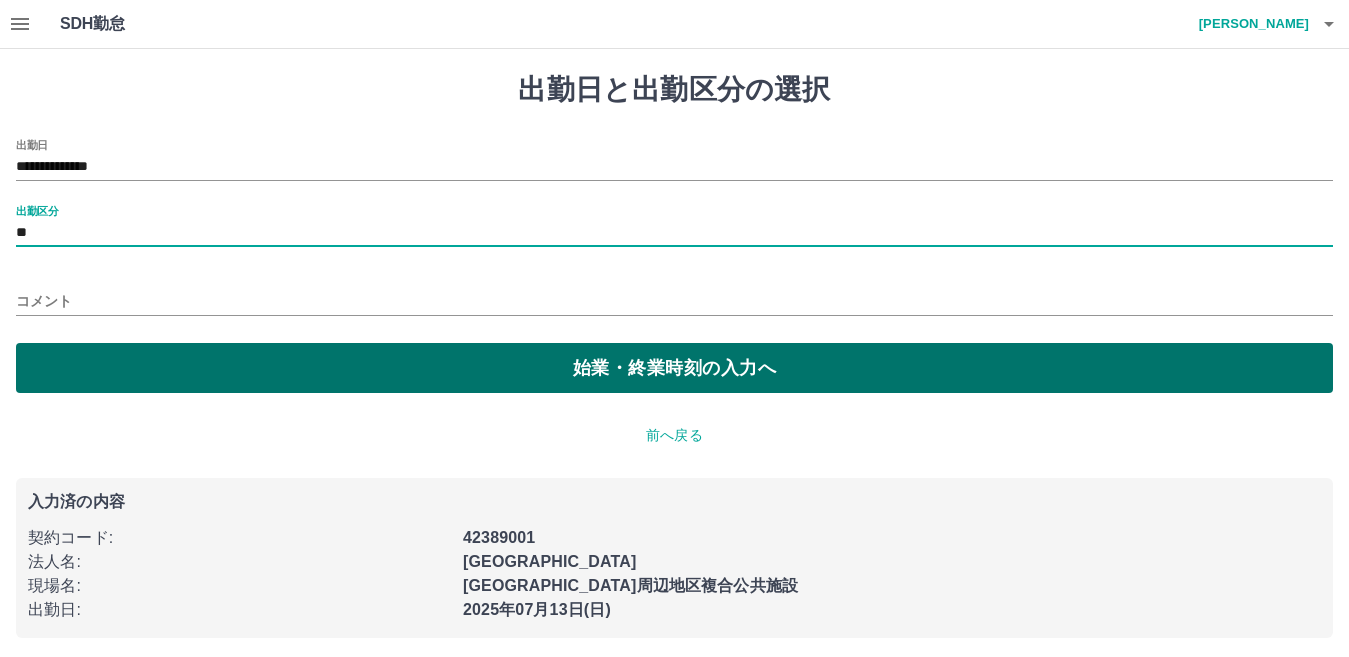 click on "始業・終業時刻の入力へ" at bounding box center [674, 368] 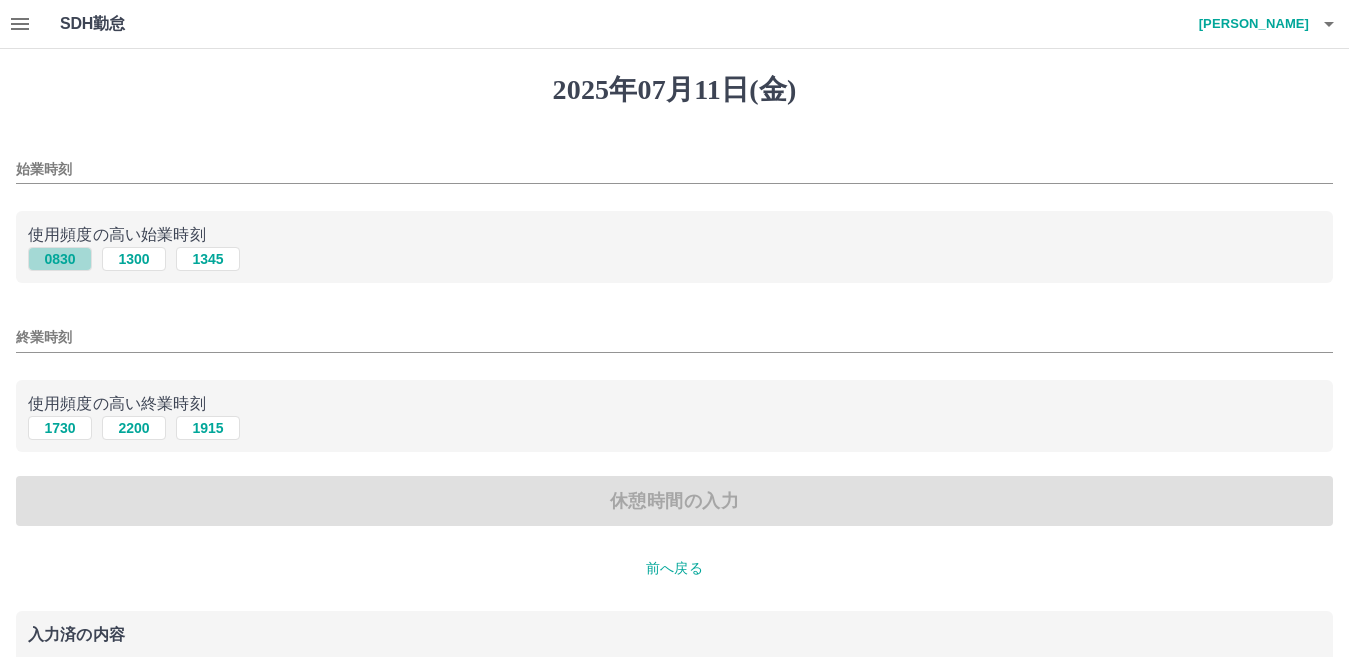 click on "0830" at bounding box center [60, 259] 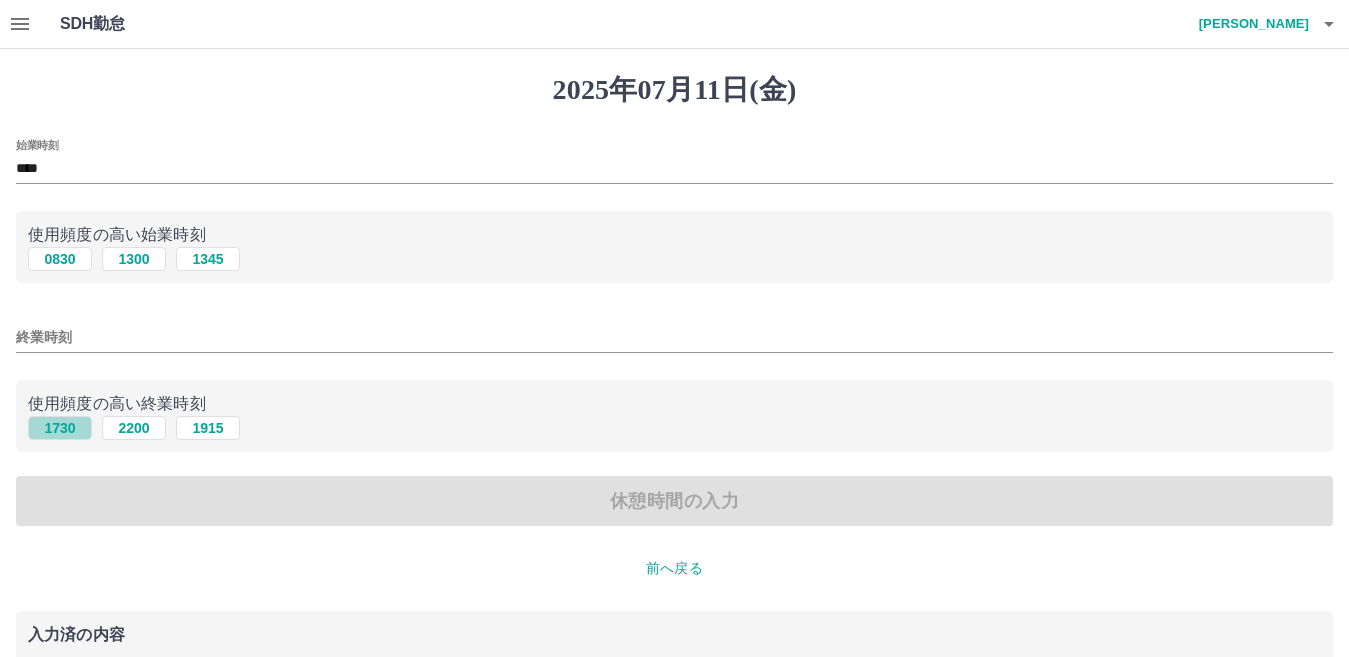 click on "1730" at bounding box center [60, 428] 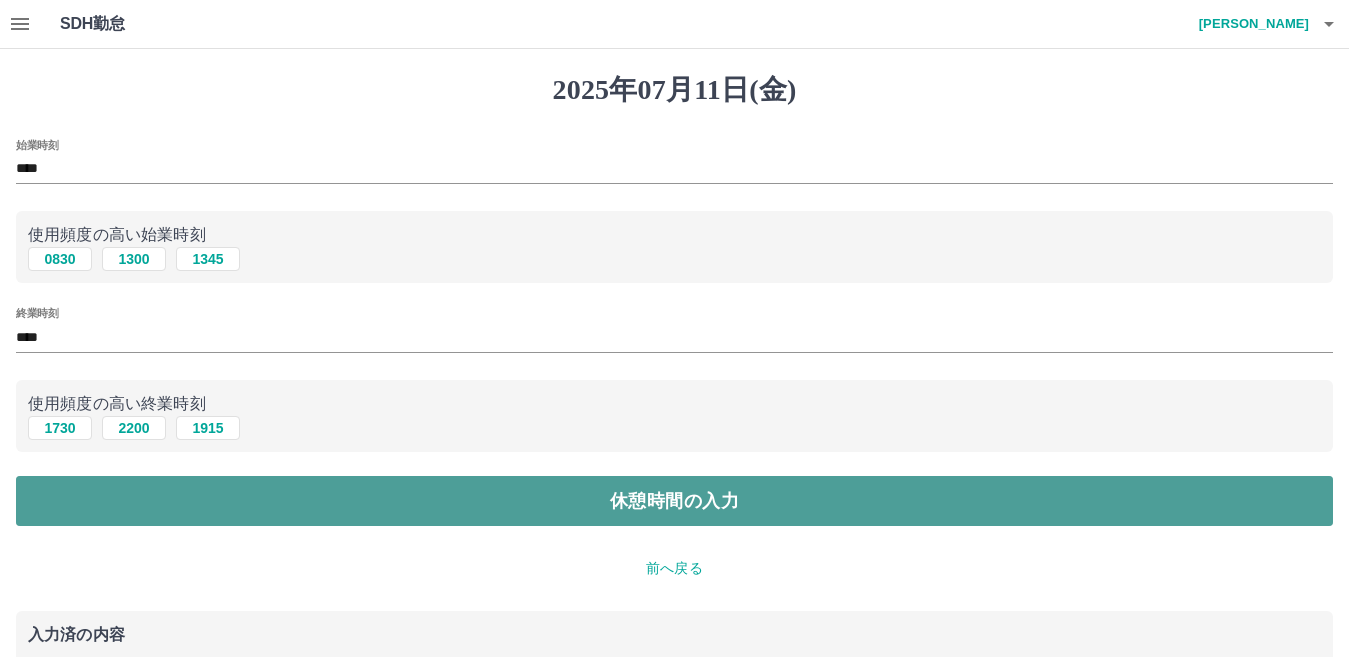click on "休憩時間の入力" at bounding box center (674, 501) 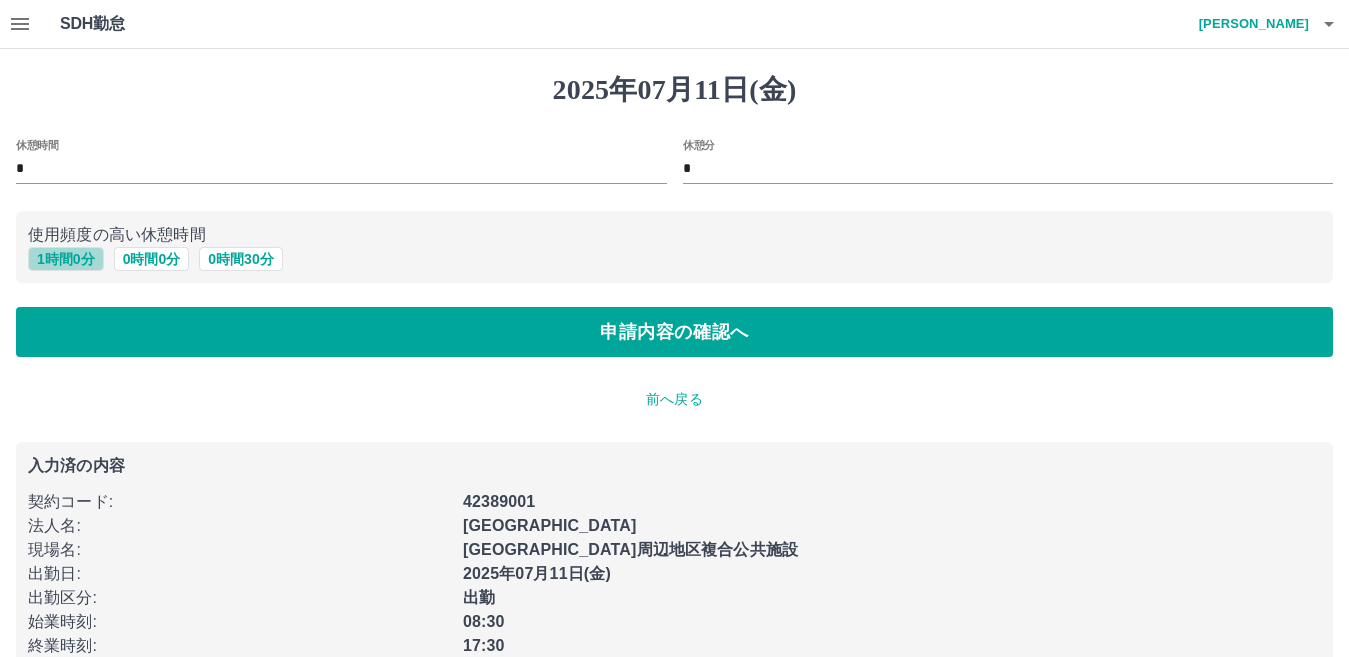 click on "1 時間 0 分" at bounding box center (66, 259) 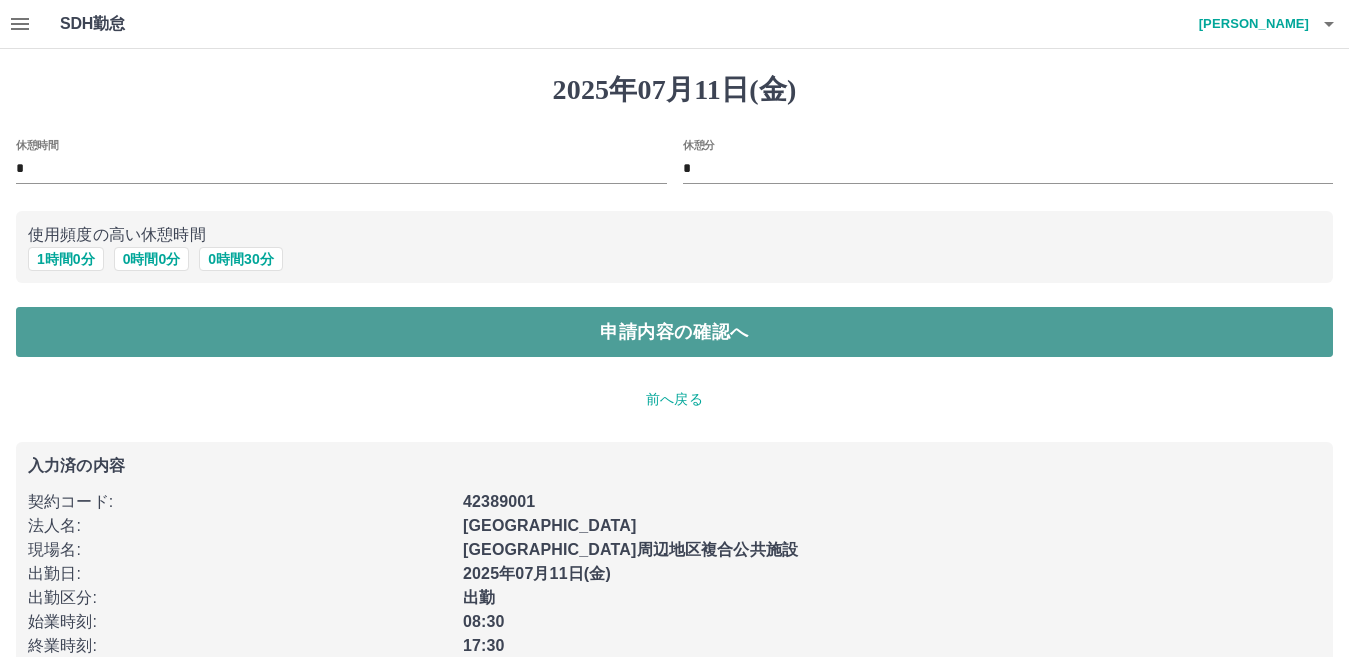 click on "申請内容の確認へ" at bounding box center [674, 332] 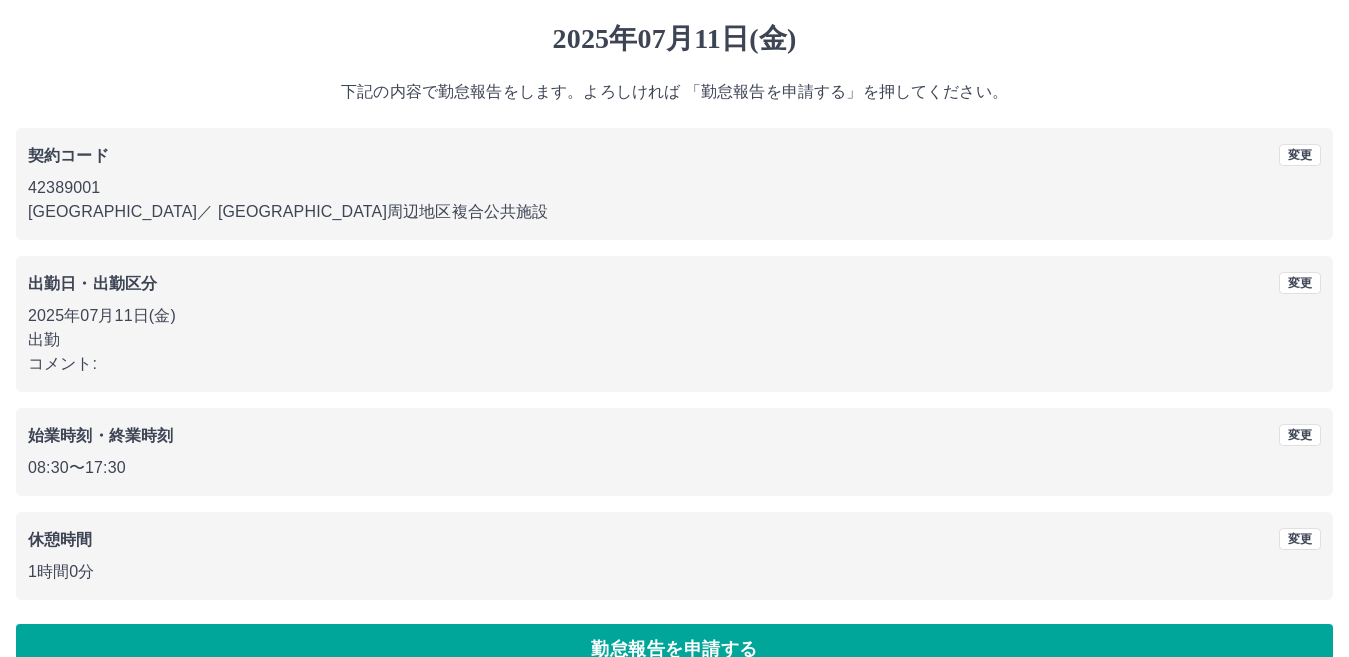 scroll, scrollTop: 91, scrollLeft: 0, axis: vertical 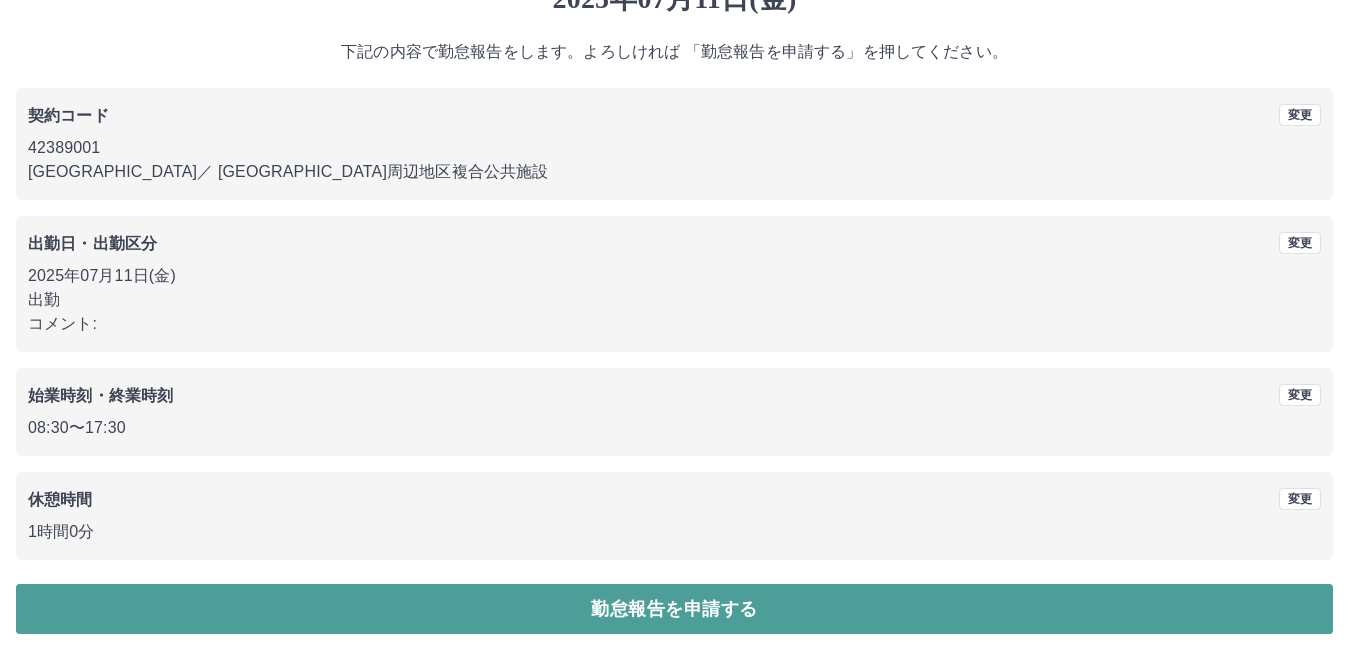 click on "勤怠報告を申請する" at bounding box center [674, 609] 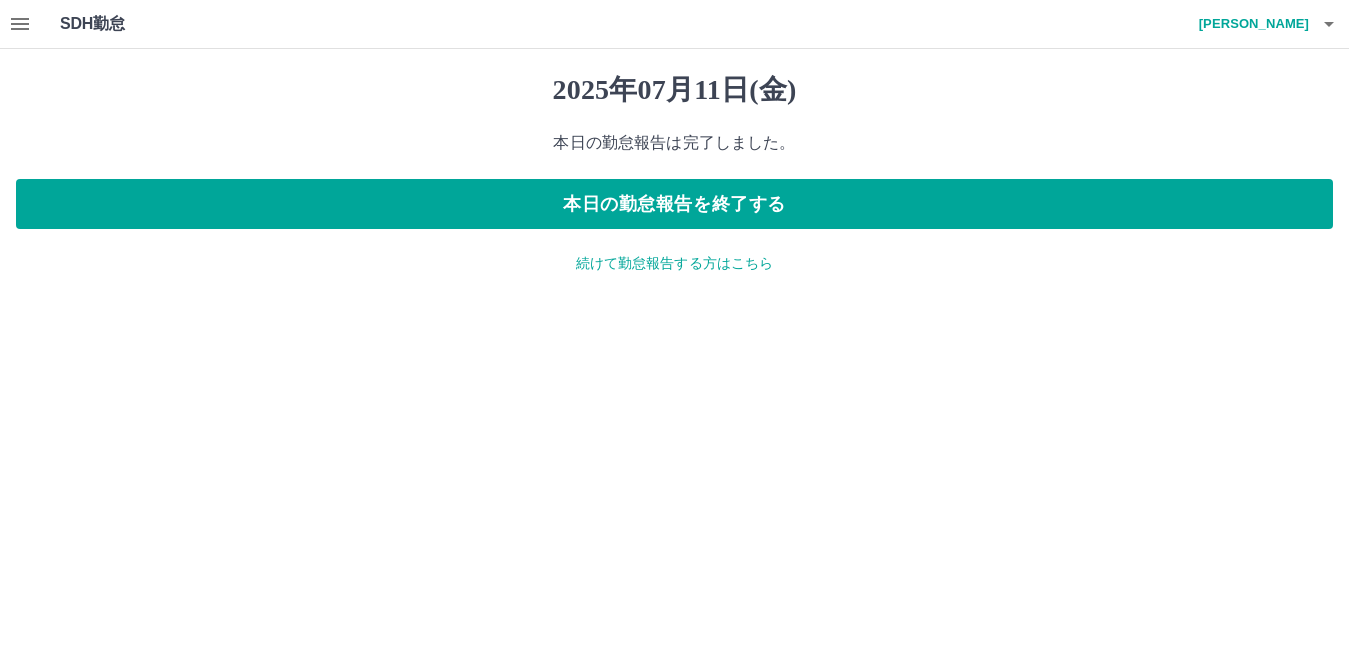 scroll, scrollTop: 0, scrollLeft: 0, axis: both 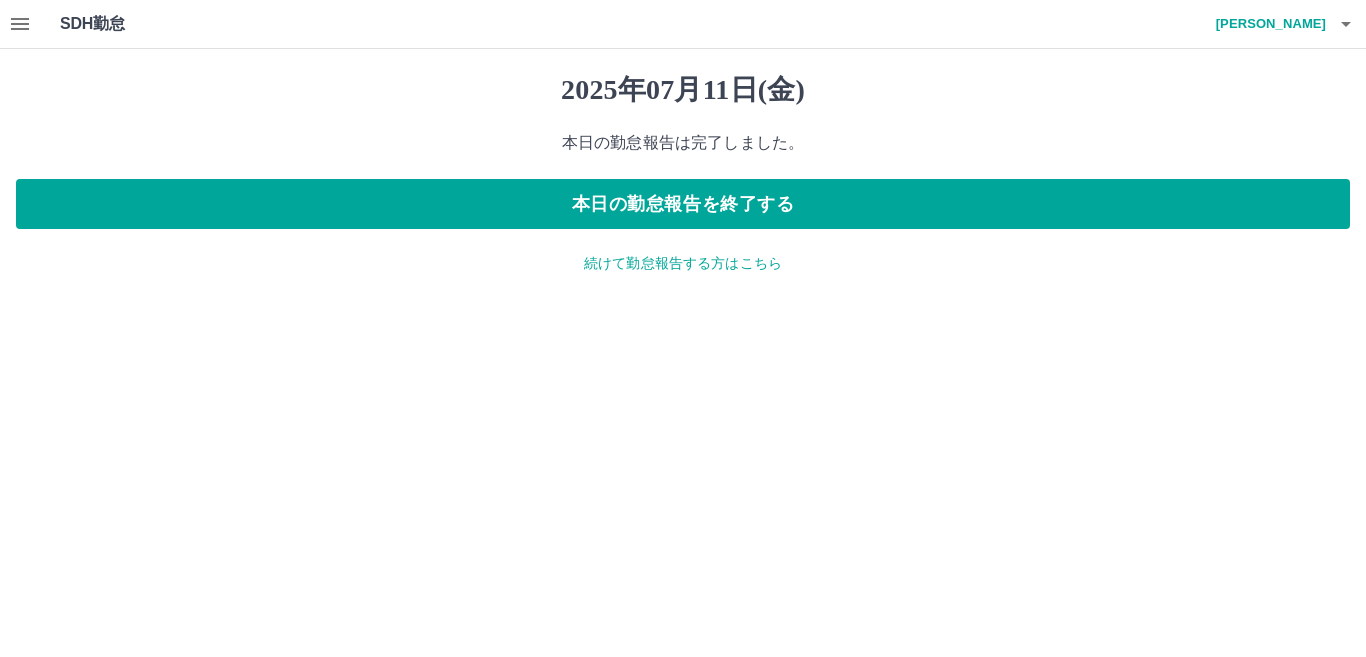 click on "続けて勤怠報告する方はこちら" at bounding box center (683, 263) 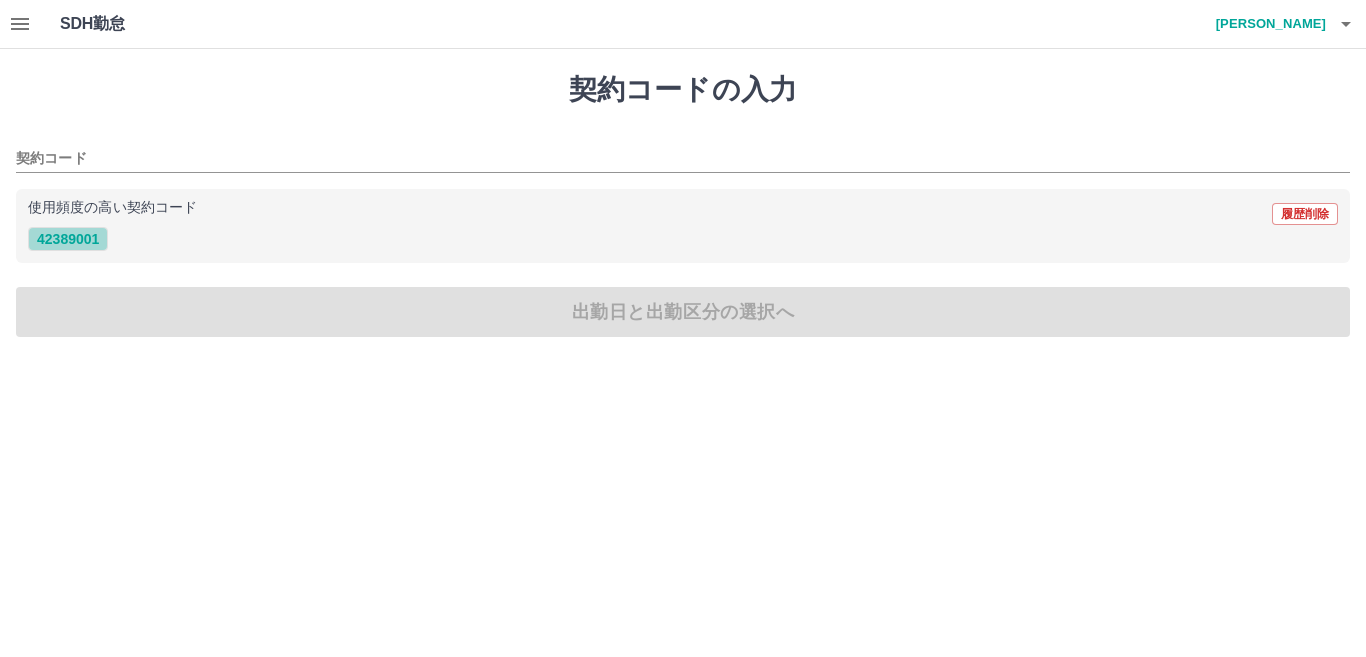 click on "42389001" at bounding box center (68, 239) 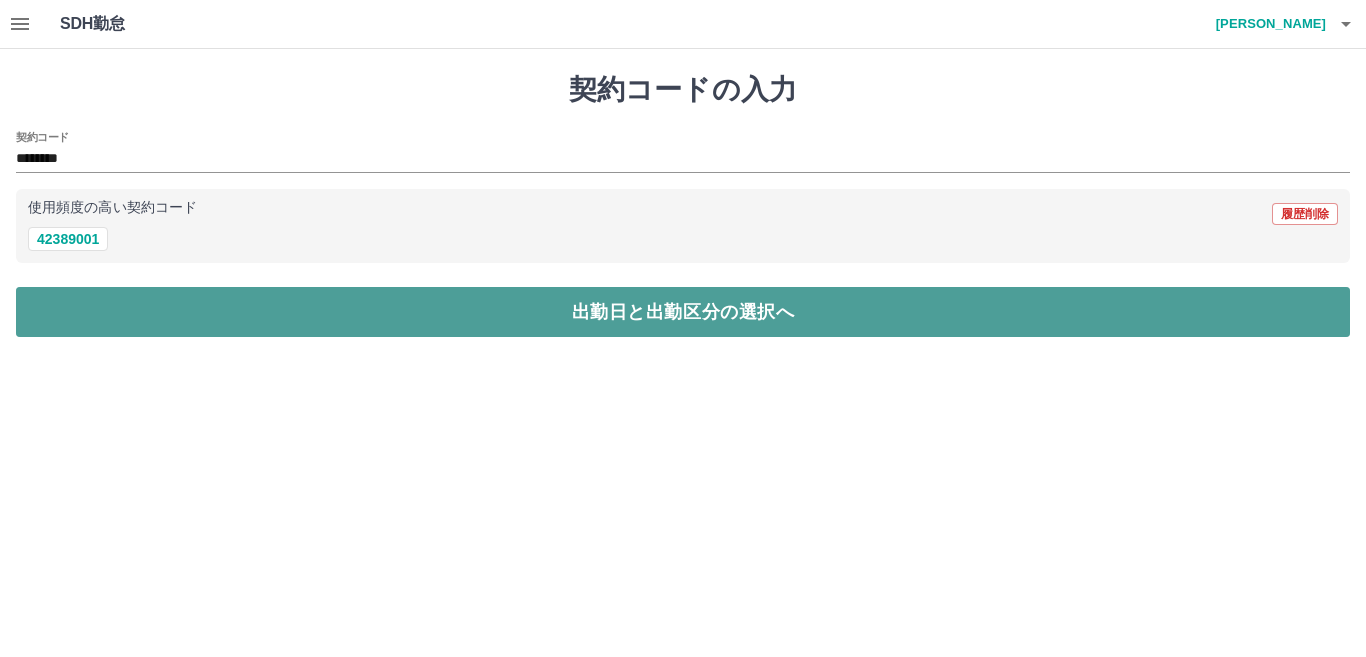 click on "出勤日と出勤区分の選択へ" at bounding box center [683, 312] 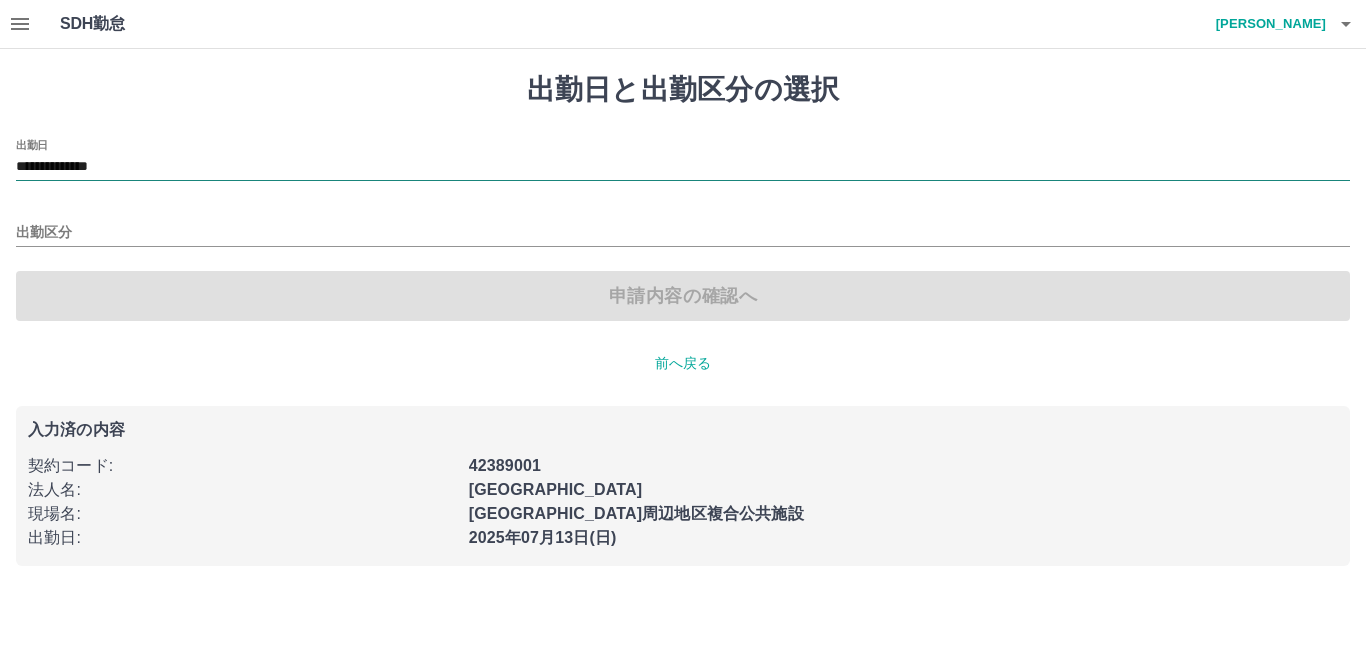 click on "**********" at bounding box center [683, 167] 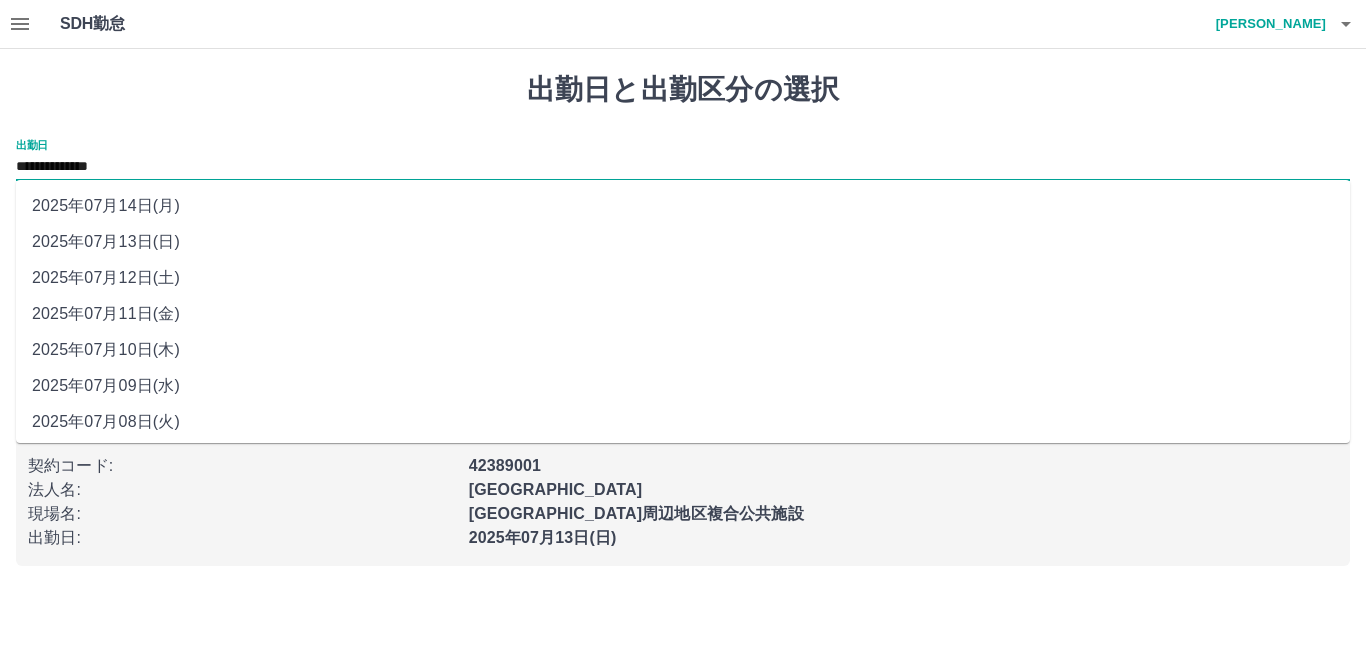 click on "2025年07月12日(土)" at bounding box center [683, 278] 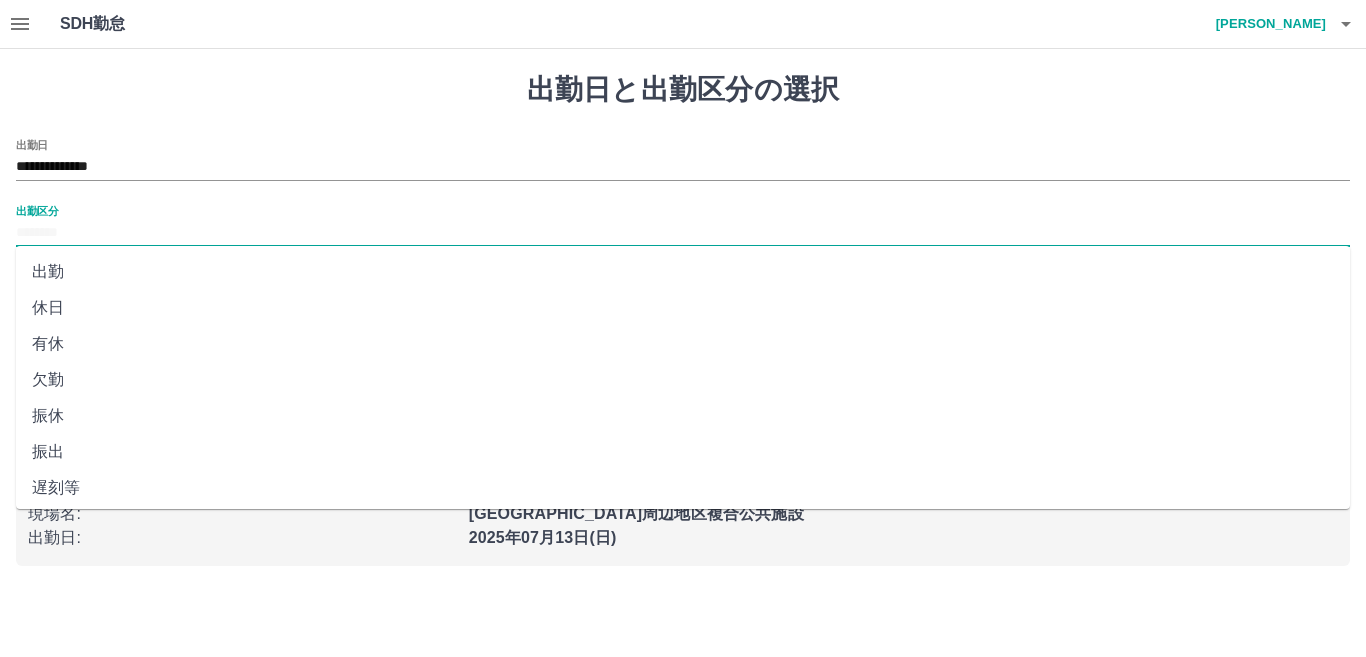 click on "出勤区分" at bounding box center [683, 233] 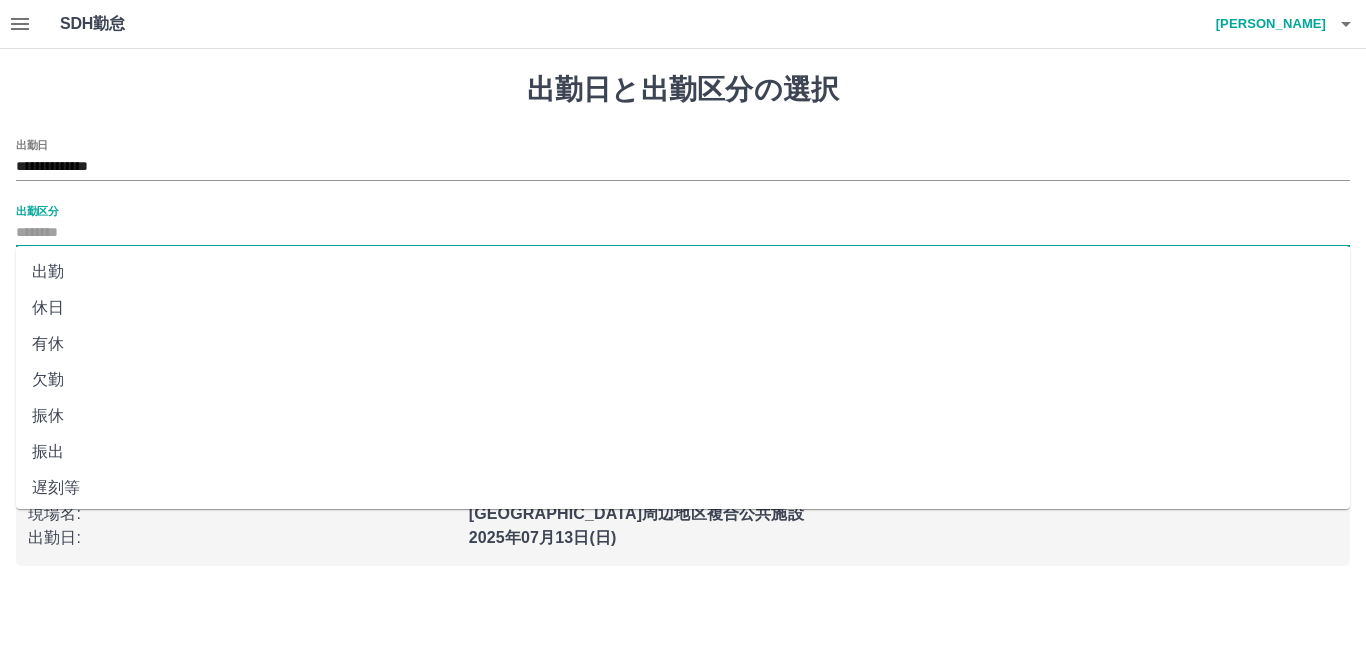 click on "出勤" at bounding box center [683, 272] 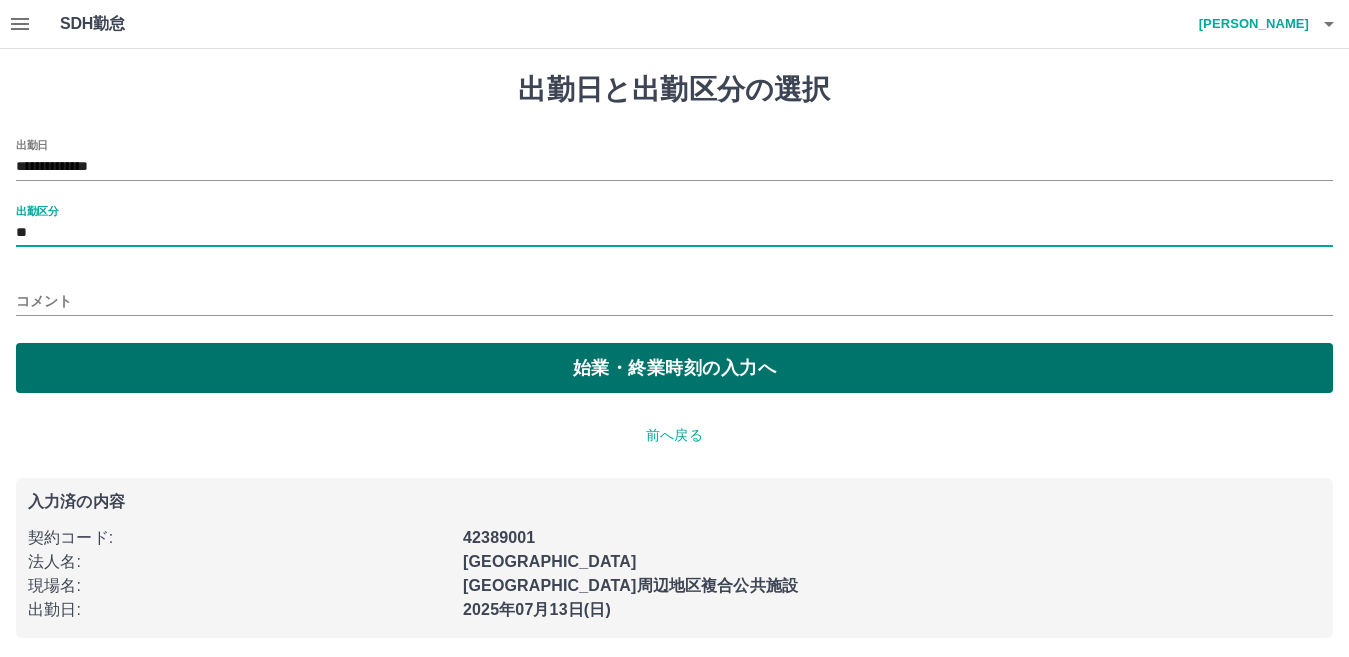 click on "始業・終業時刻の入力へ" at bounding box center (674, 368) 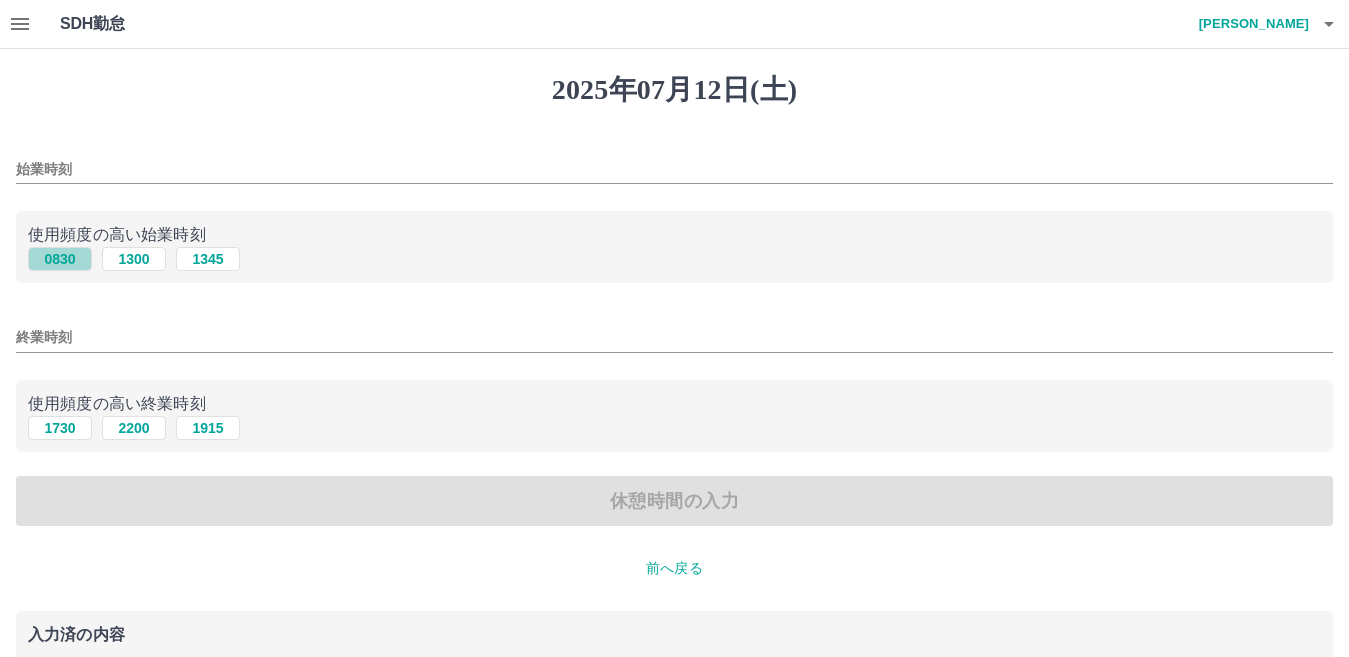 click on "0830" at bounding box center (60, 259) 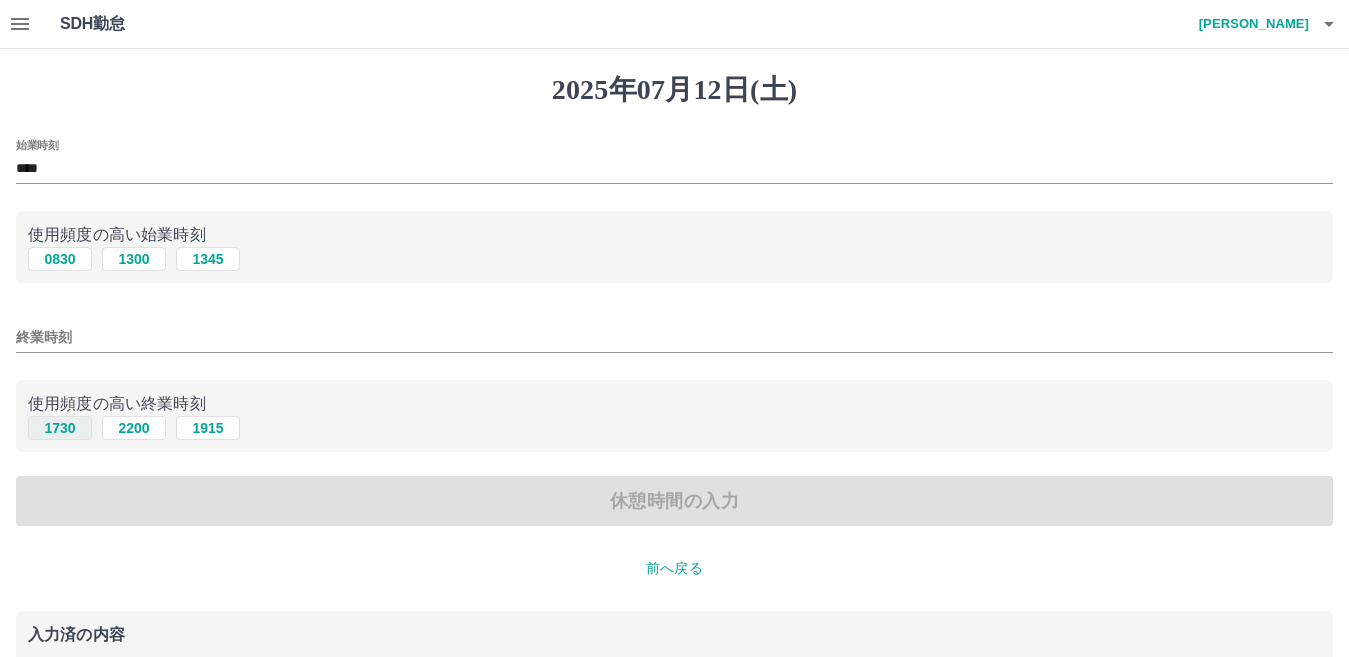 click on "1730" at bounding box center [60, 428] 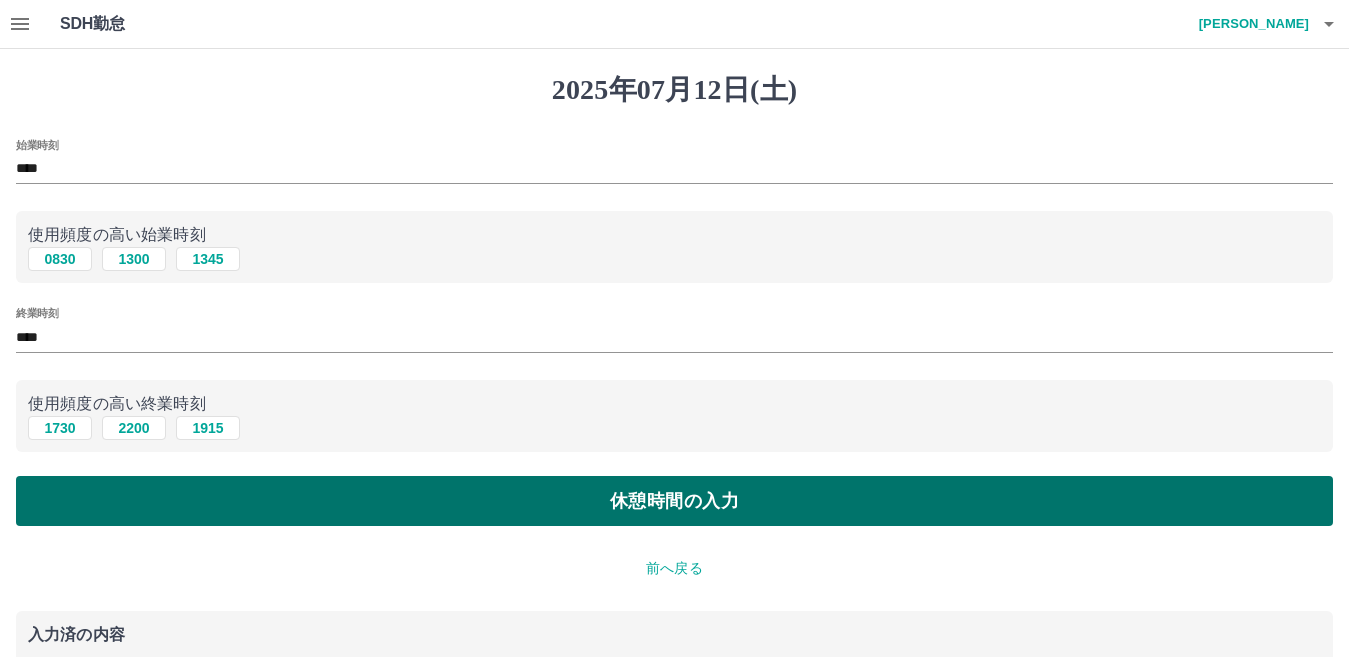 click on "休憩時間の入力" at bounding box center (674, 501) 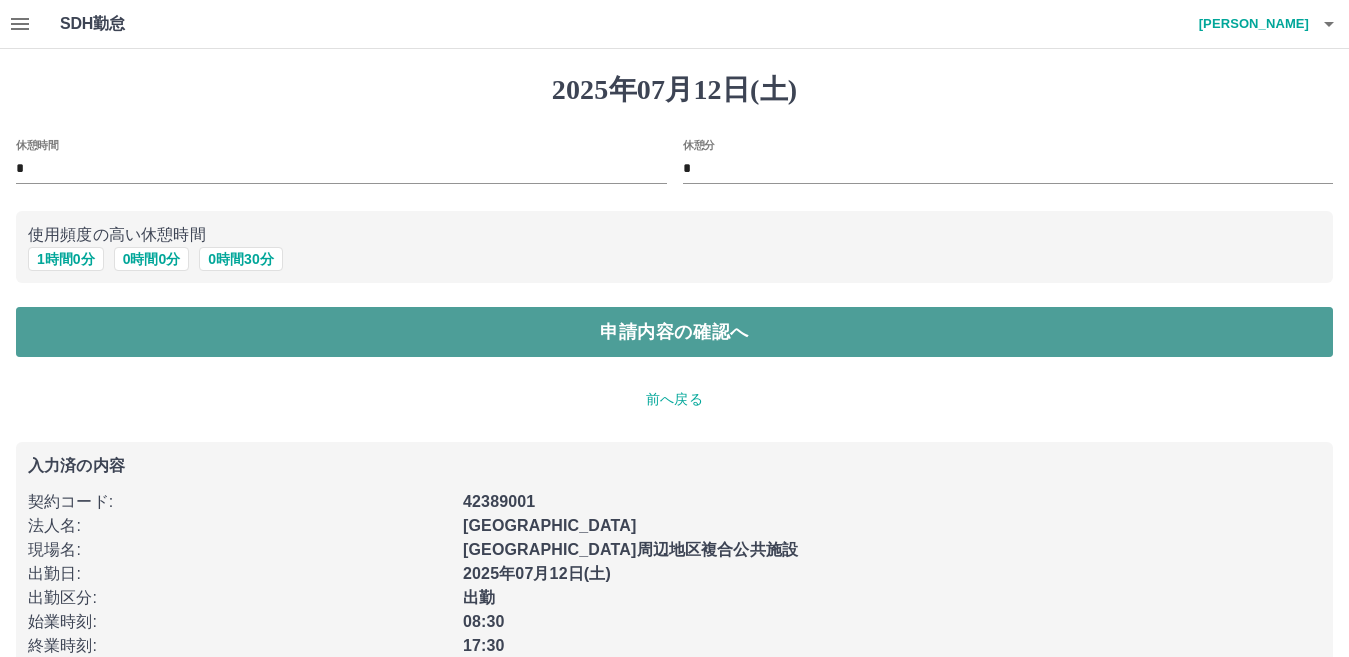 click on "申請内容の確認へ" at bounding box center (674, 332) 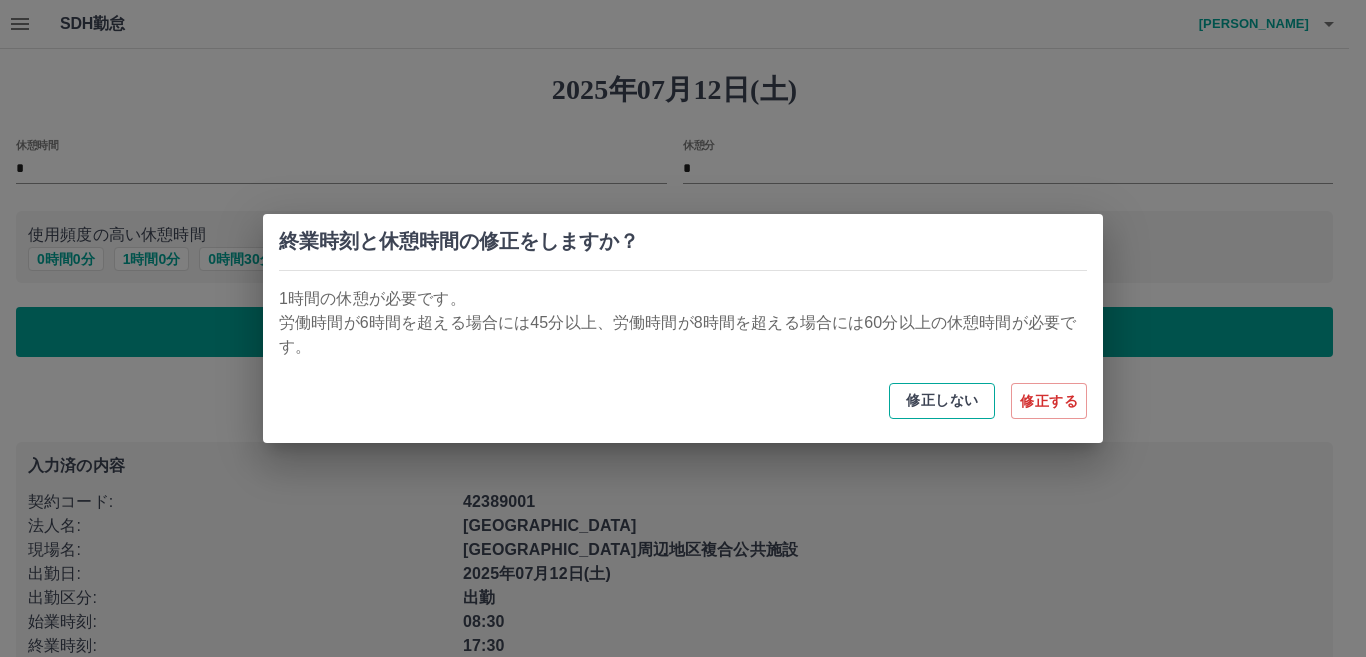 click on "修正しない" at bounding box center (942, 401) 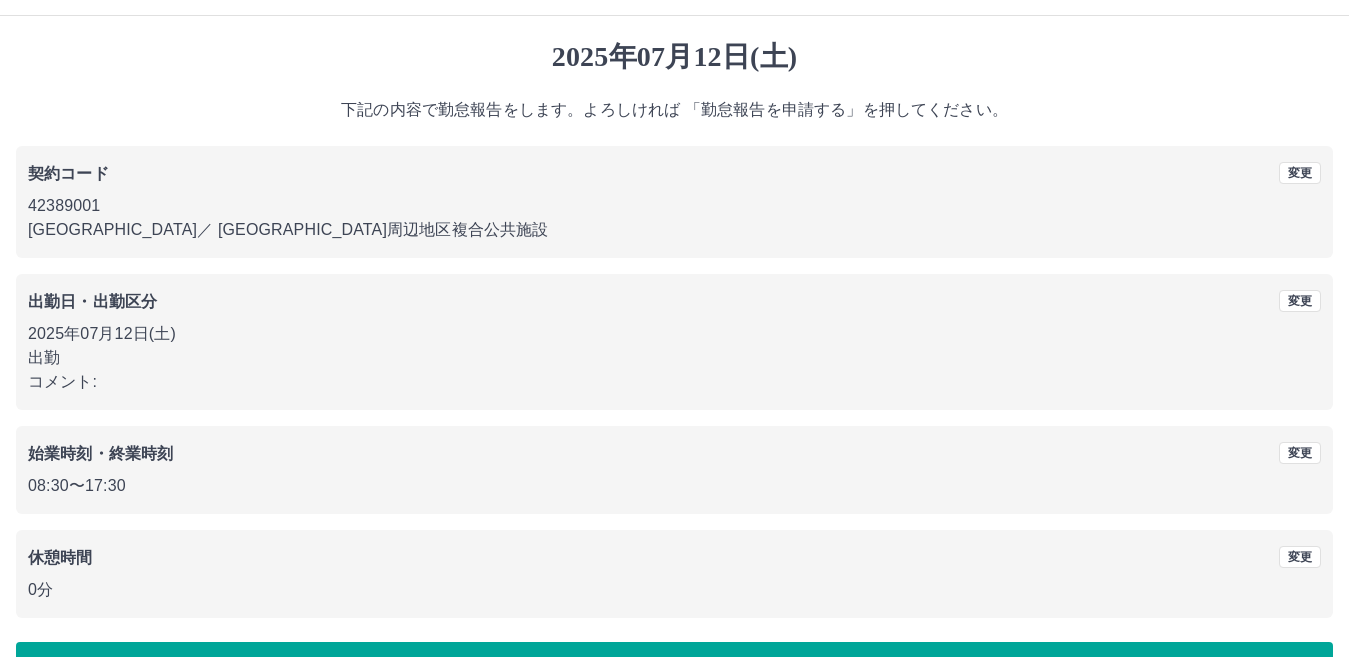 scroll, scrollTop: 91, scrollLeft: 0, axis: vertical 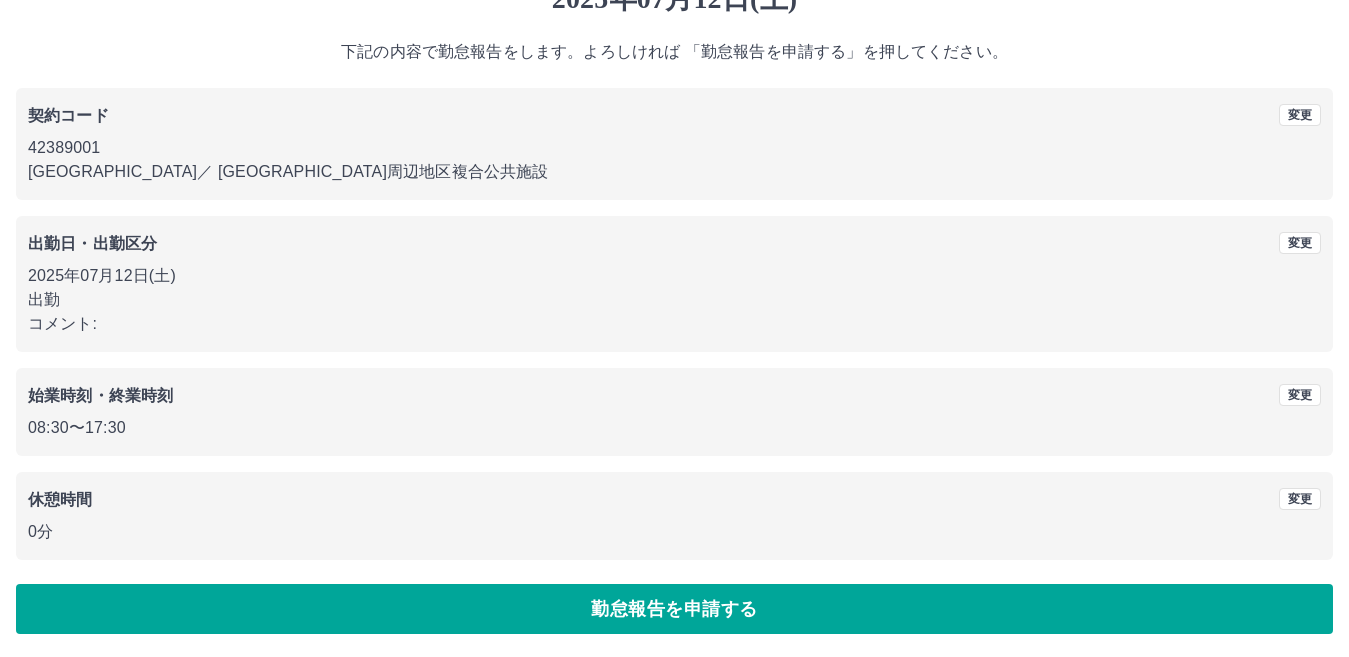 click on "休憩時間" at bounding box center [60, 499] 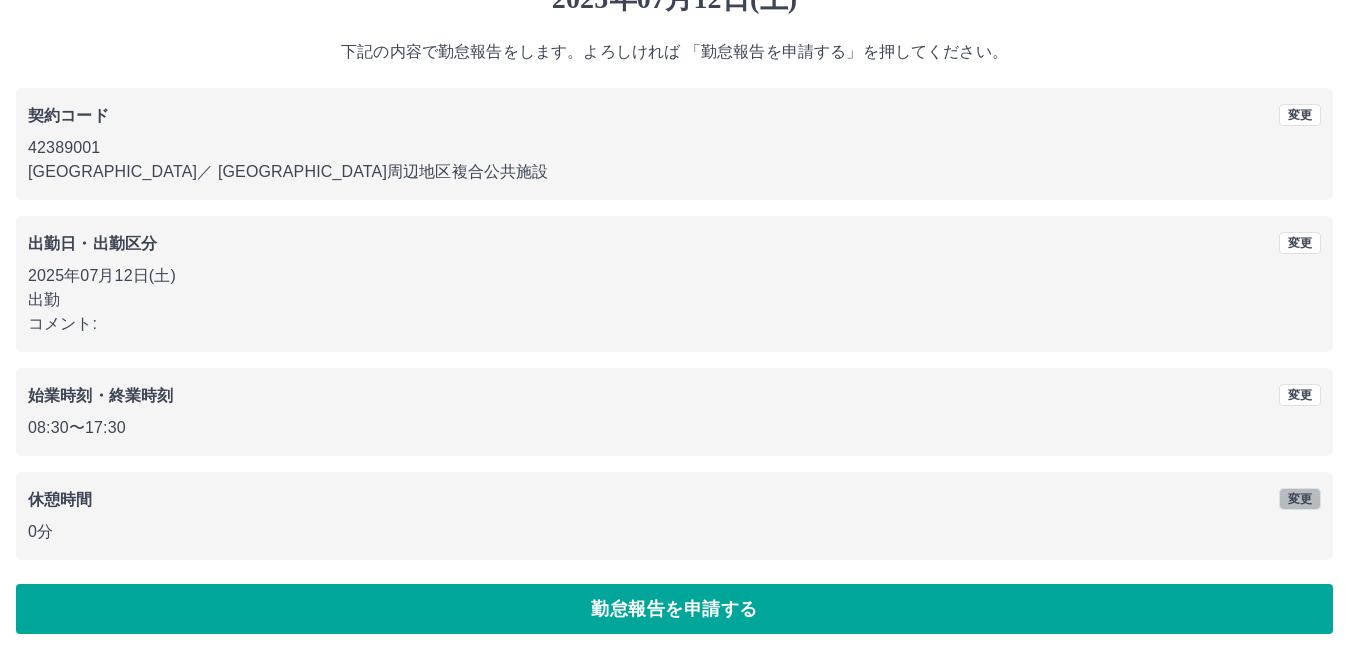 click on "変更" at bounding box center [1300, 499] 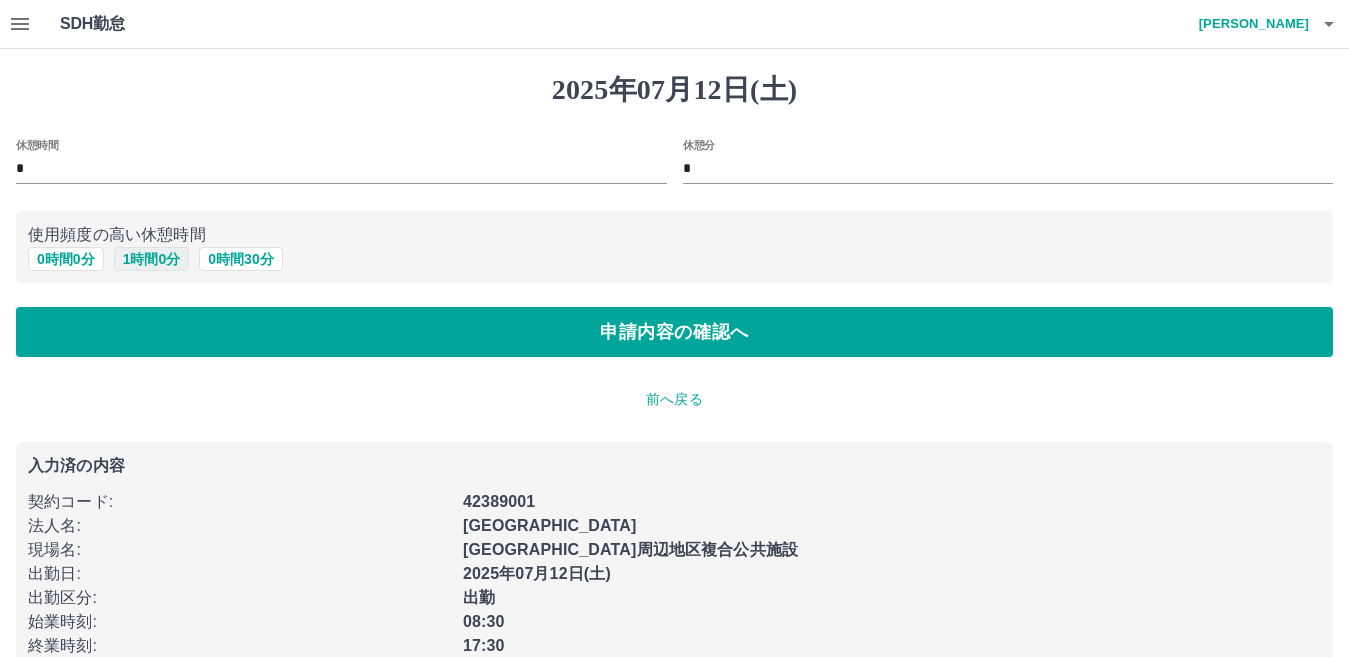 click on "1 時間 0 分" at bounding box center (152, 259) 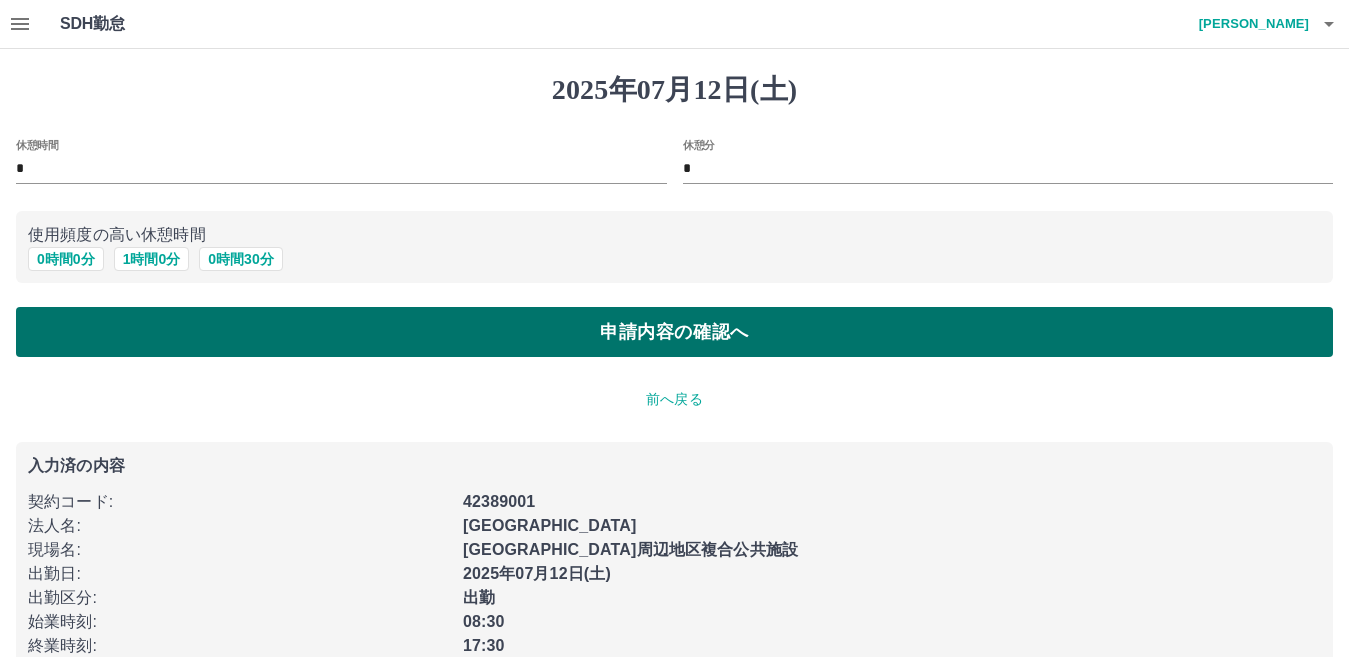 click on "申請内容の確認へ" at bounding box center (674, 332) 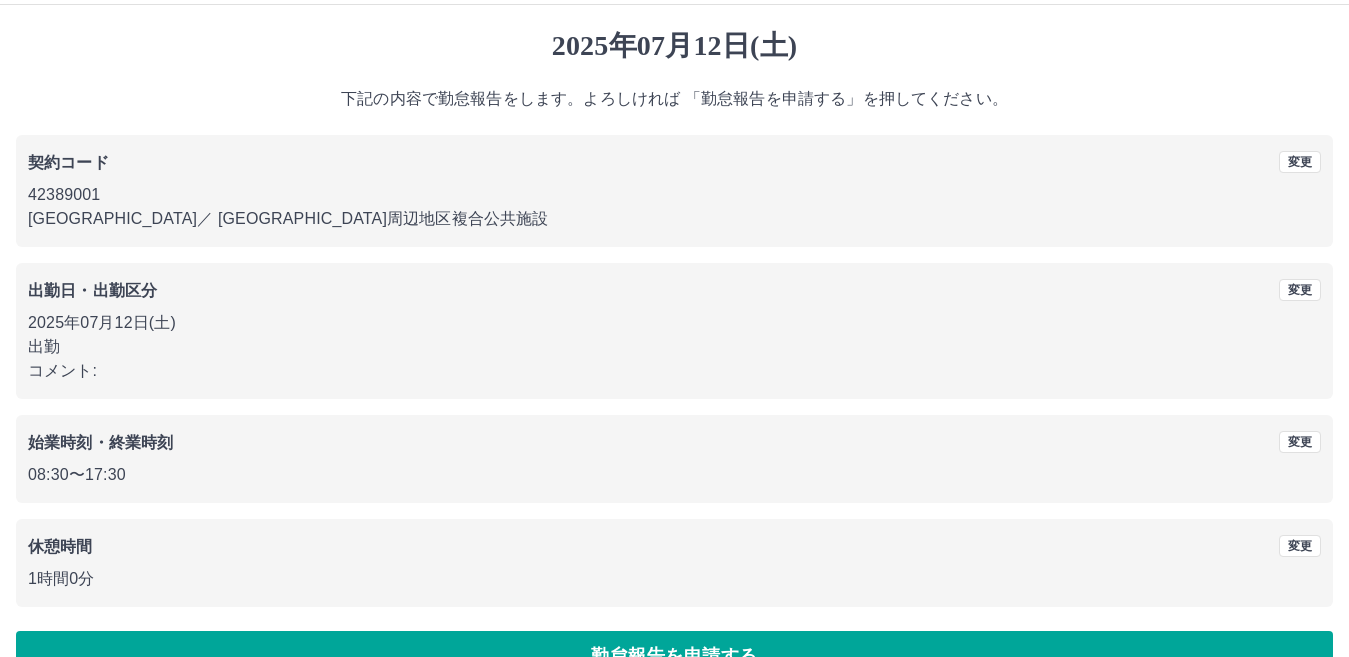 scroll, scrollTop: 91, scrollLeft: 0, axis: vertical 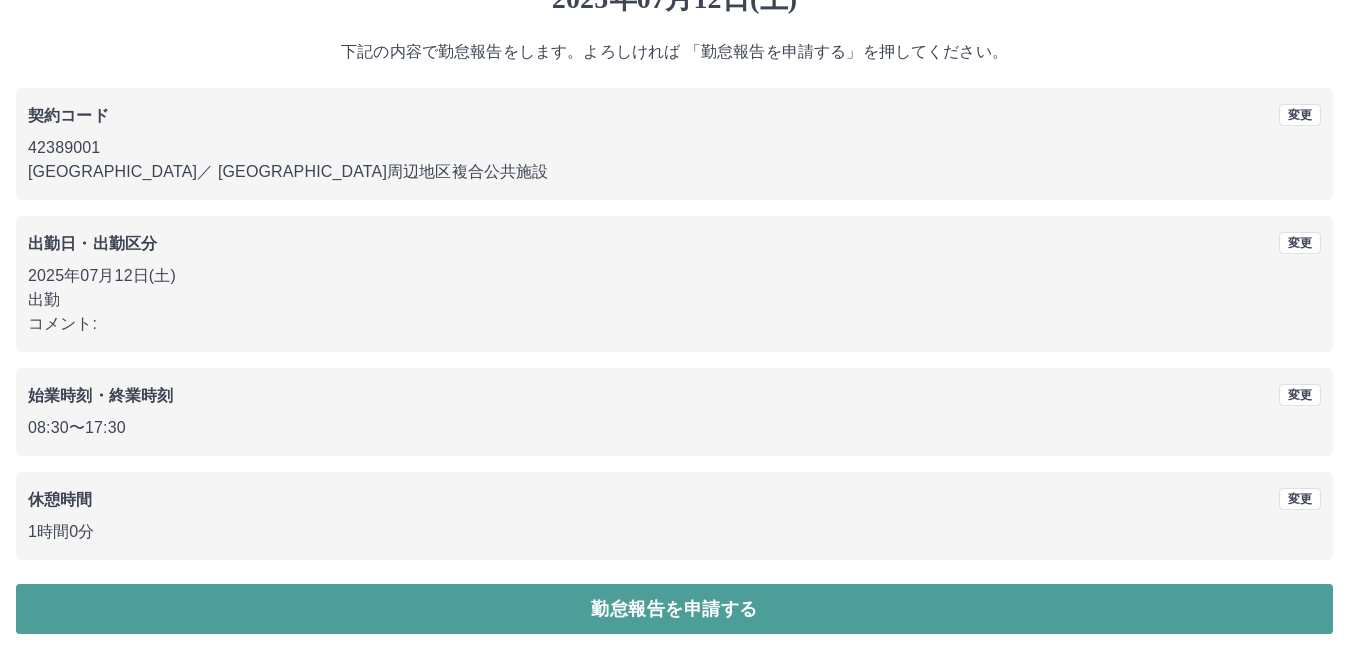click on "勤怠報告を申請する" at bounding box center [674, 609] 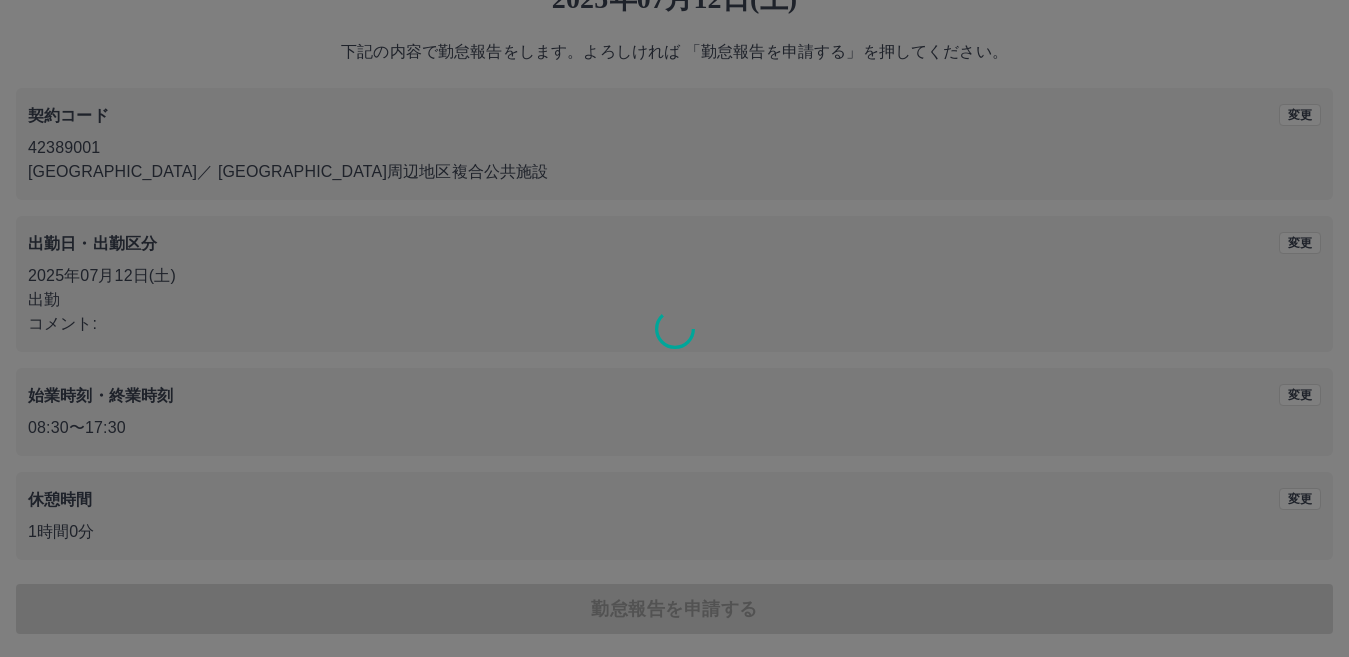 scroll, scrollTop: 0, scrollLeft: 0, axis: both 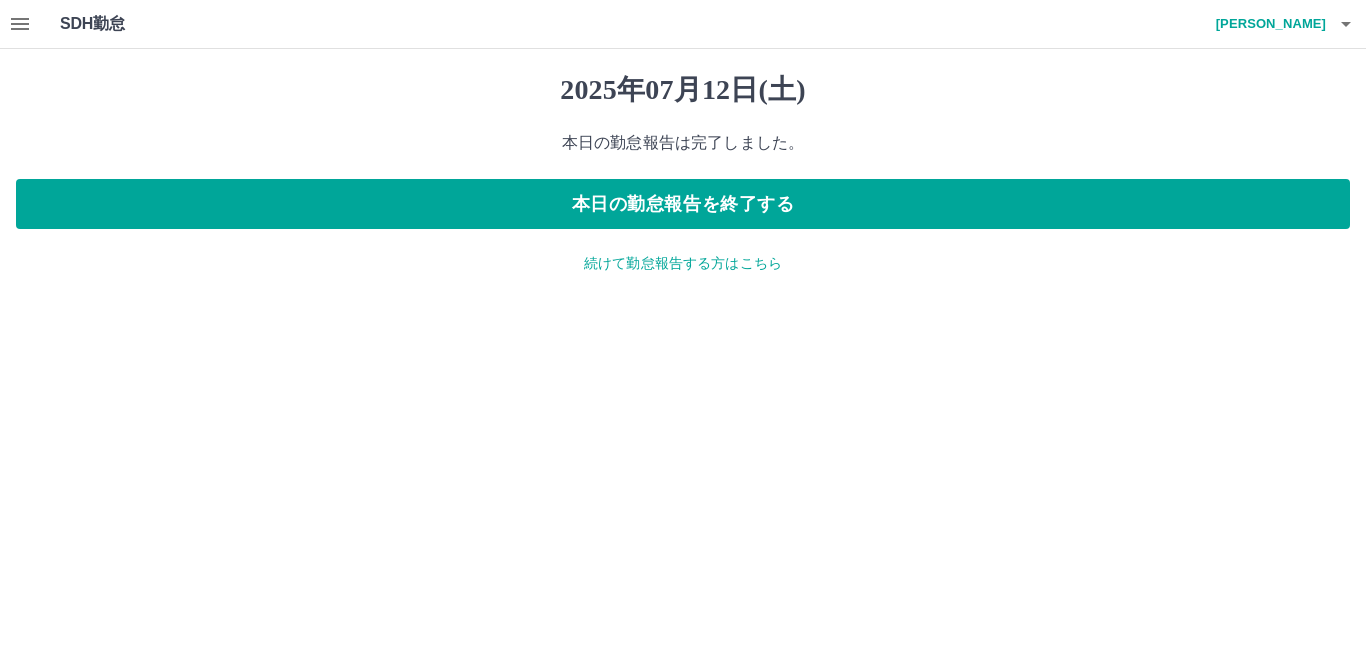 click 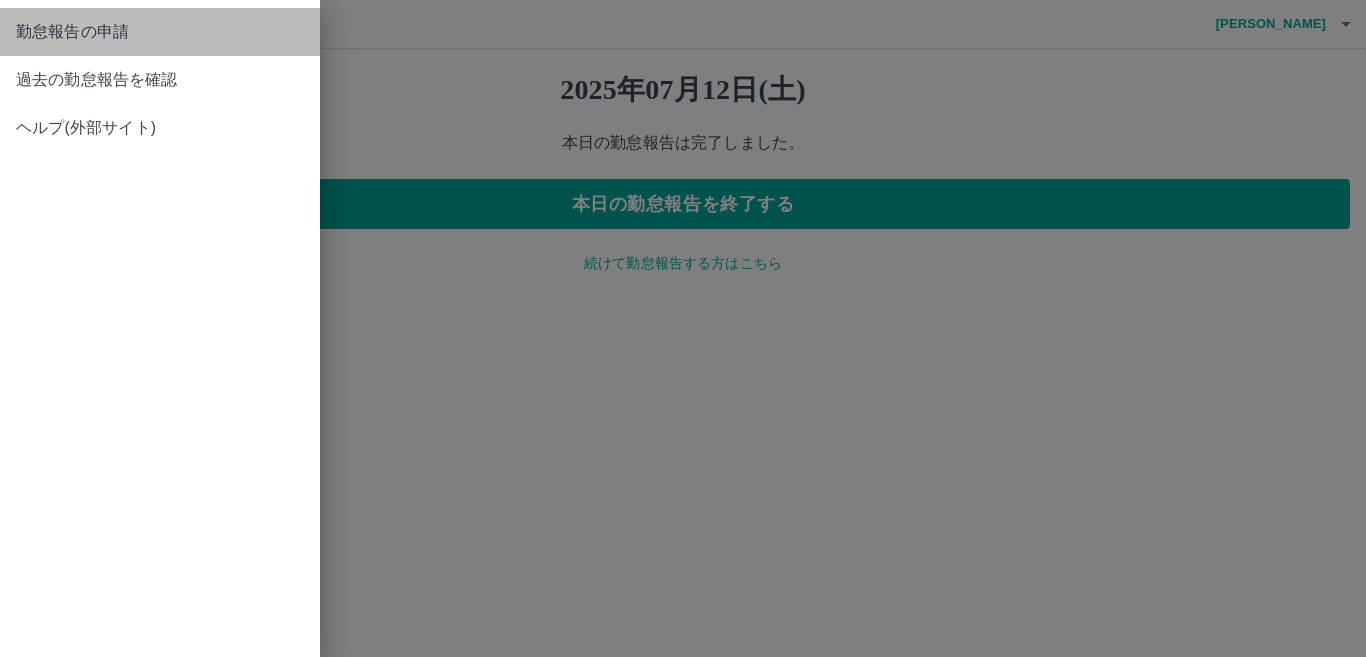click on "勤怠報告の申請" at bounding box center [160, 32] 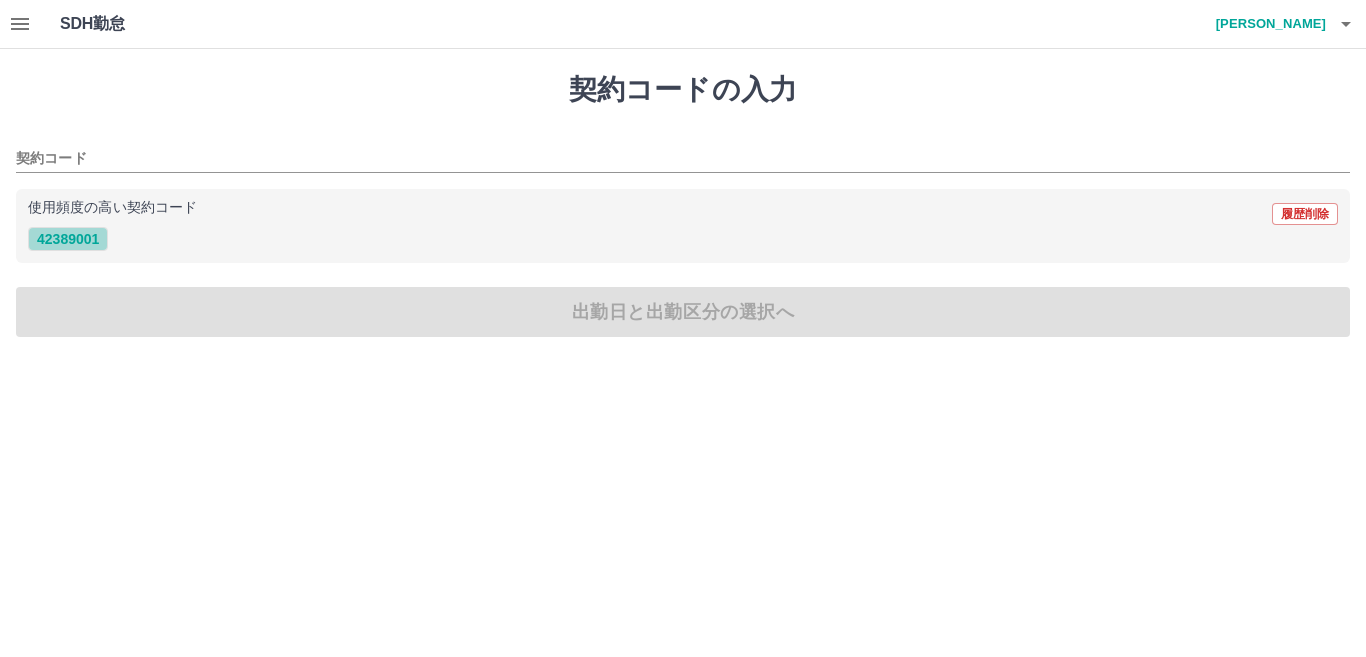 click on "42389001" at bounding box center (68, 239) 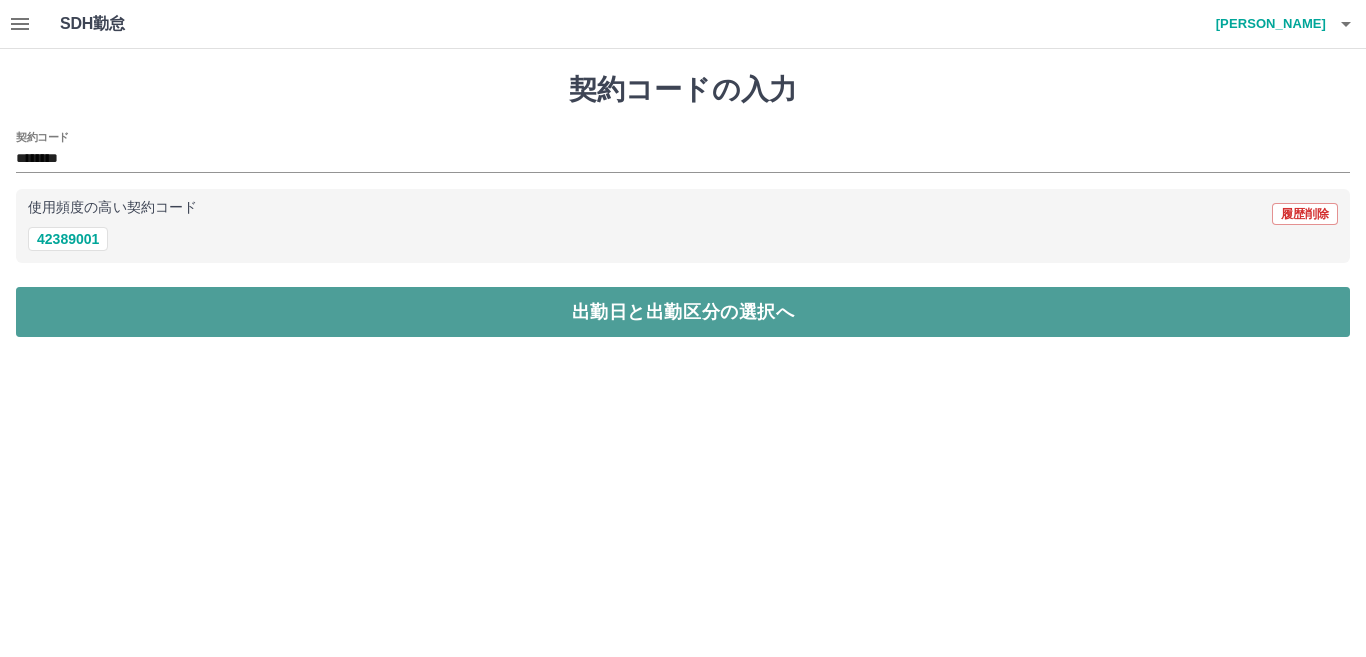click on "出勤日と出勤区分の選択へ" at bounding box center [683, 312] 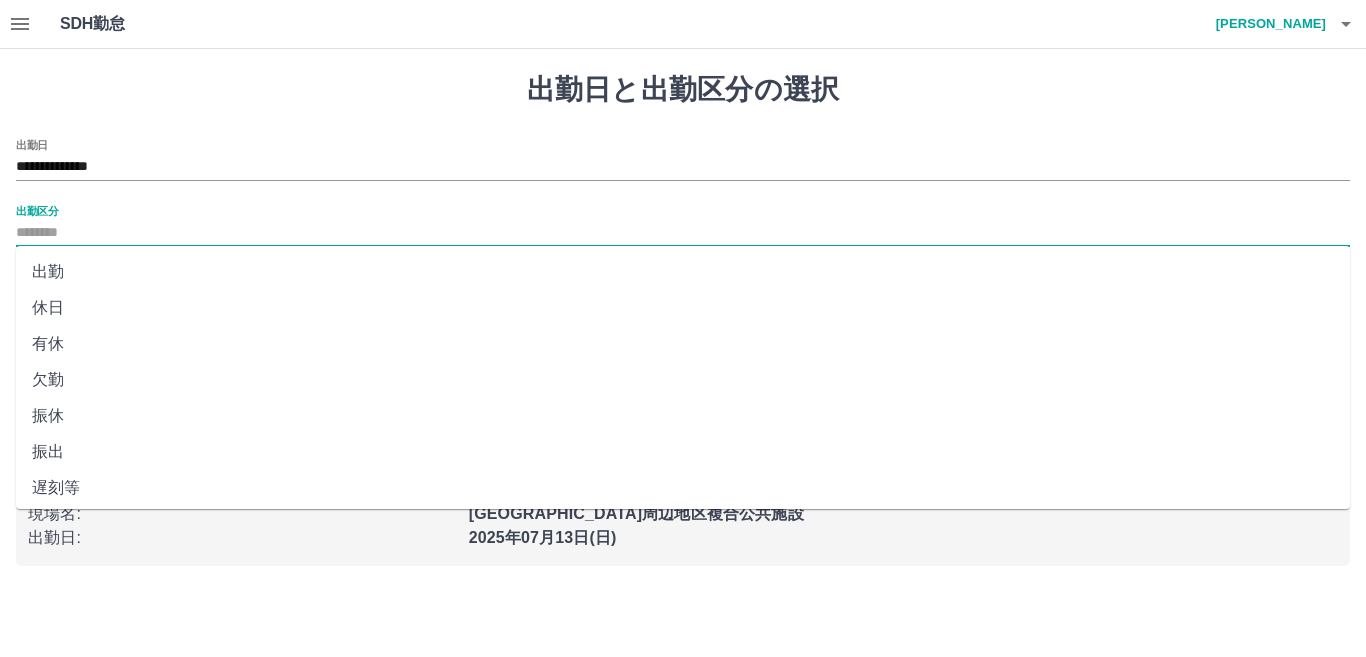 click on "出勤区分" at bounding box center (683, 233) 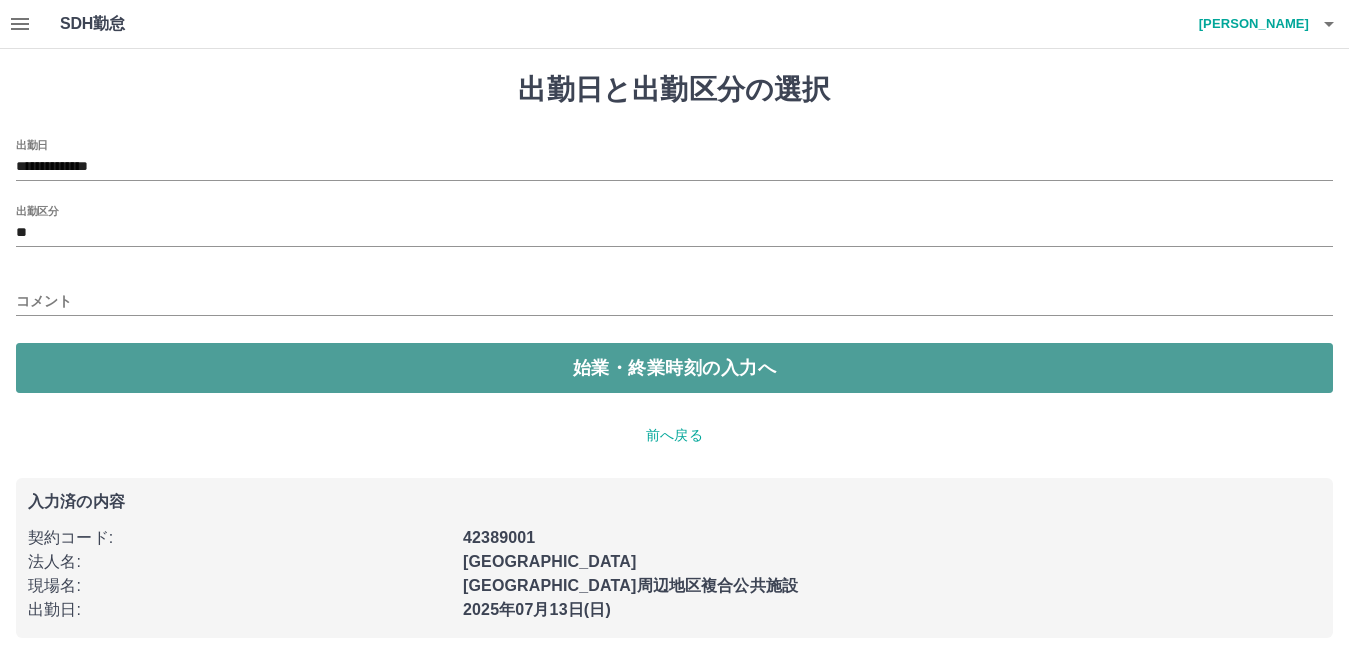 click on "始業・終業時刻の入力へ" at bounding box center [674, 368] 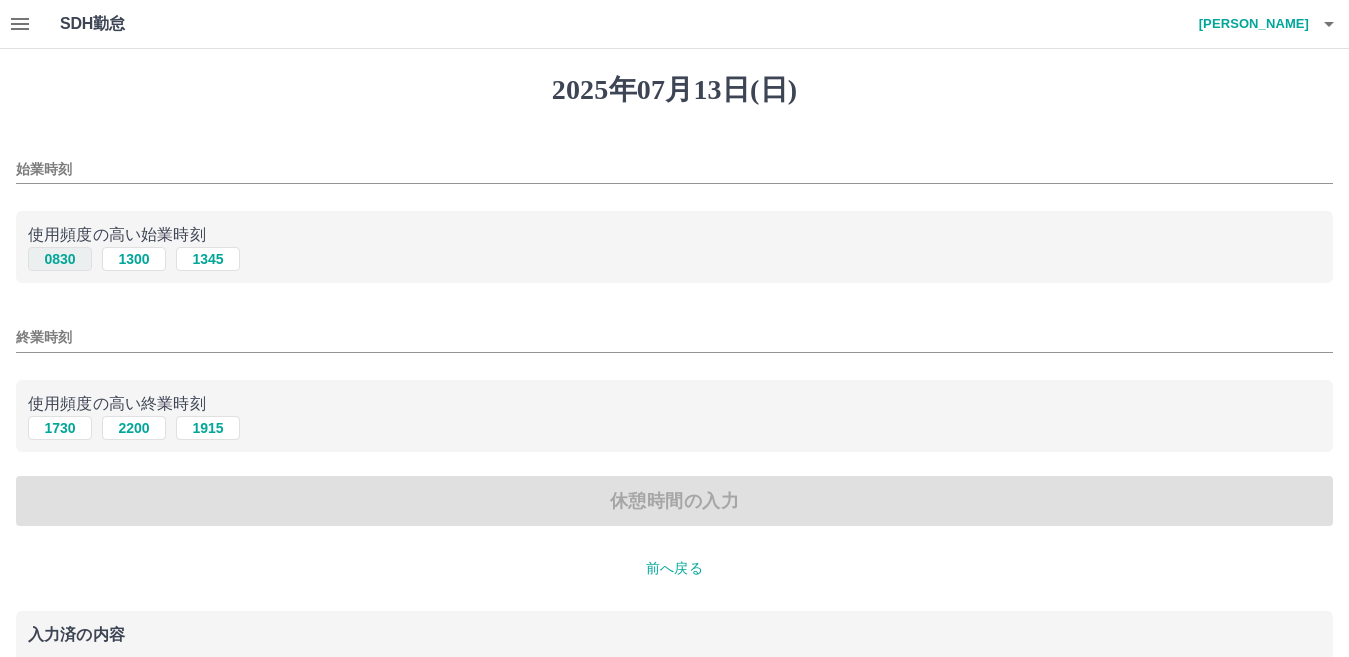 click on "0830" at bounding box center (60, 259) 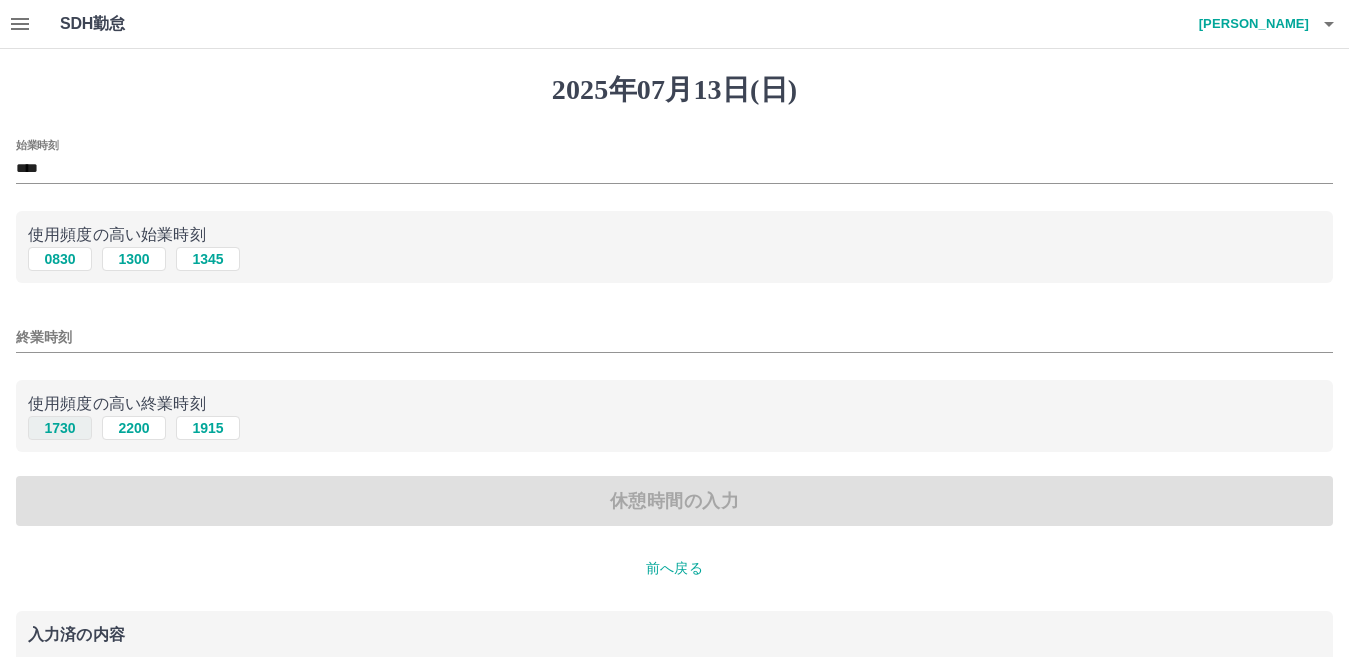 click on "1730" at bounding box center (60, 428) 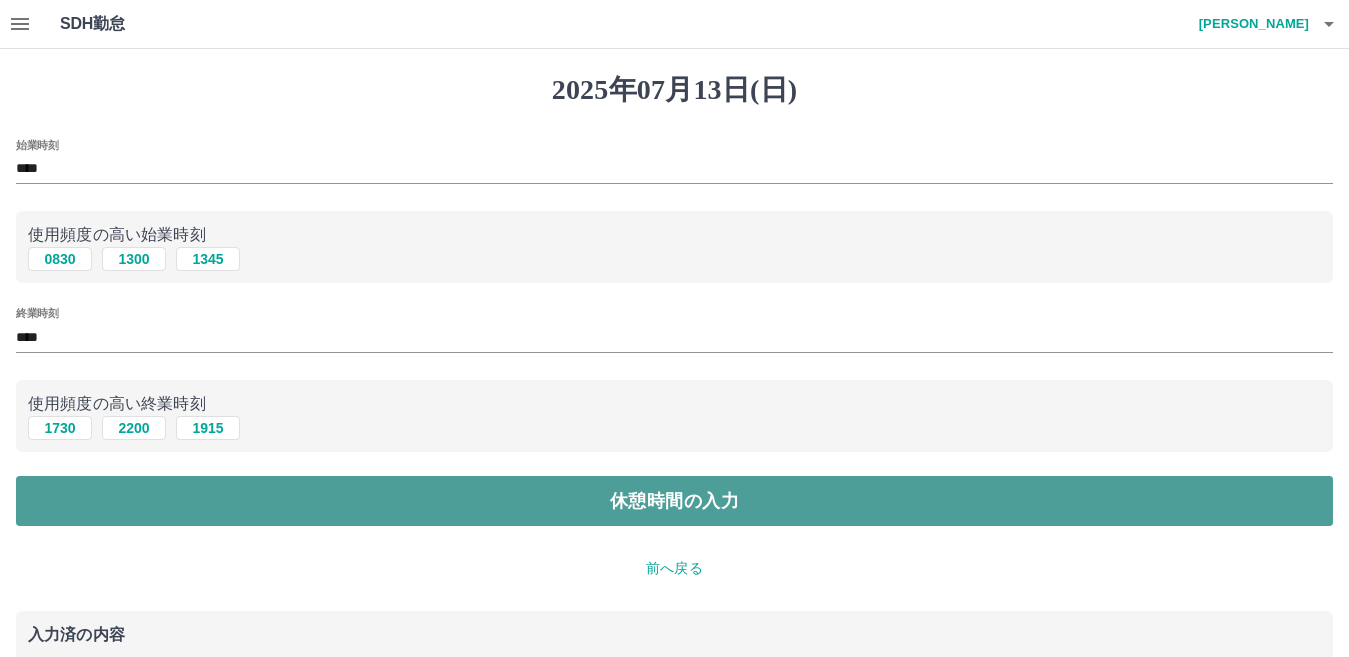 click on "休憩時間の入力" at bounding box center (674, 501) 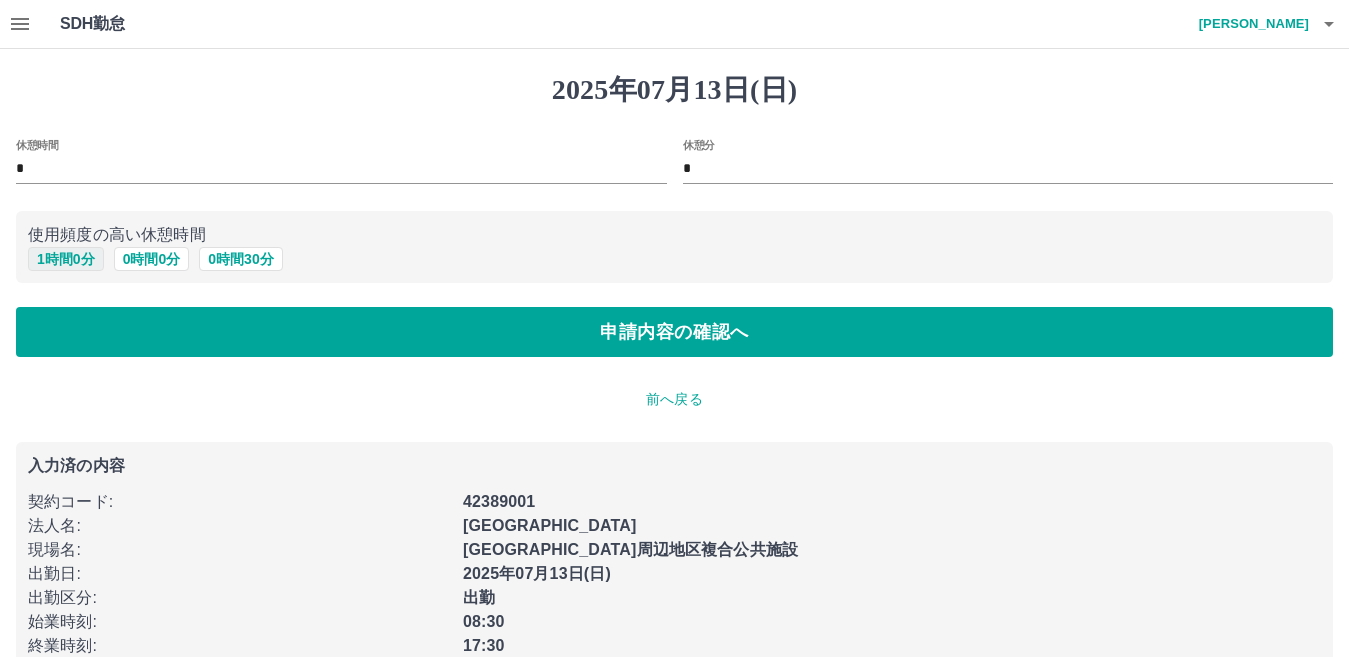 click on "1 時間 0 分" at bounding box center (66, 259) 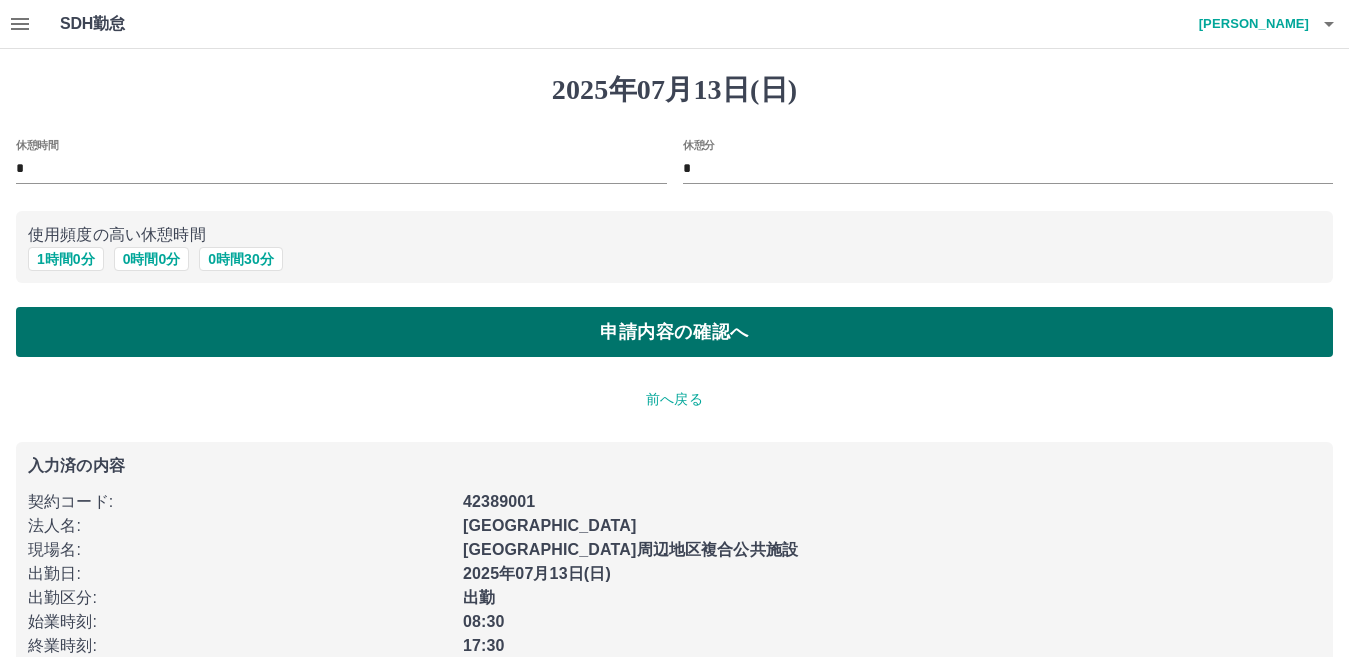 click on "申請内容の確認へ" at bounding box center [674, 332] 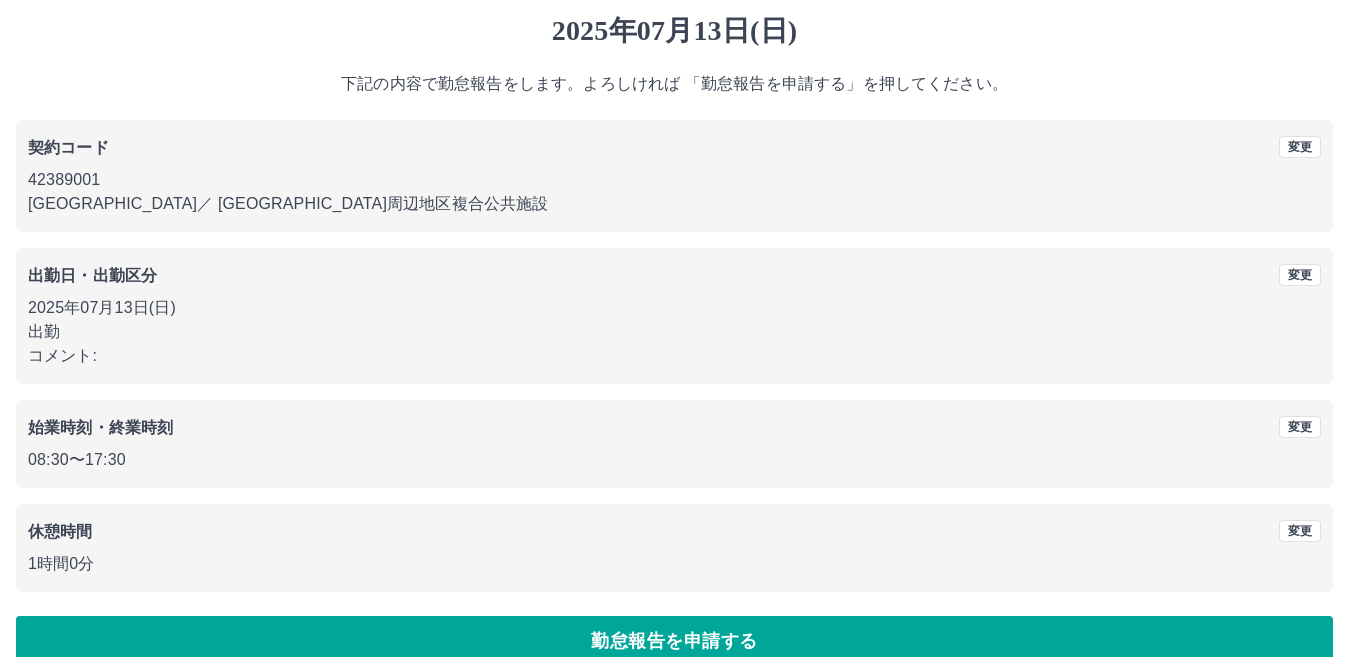 scroll, scrollTop: 91, scrollLeft: 0, axis: vertical 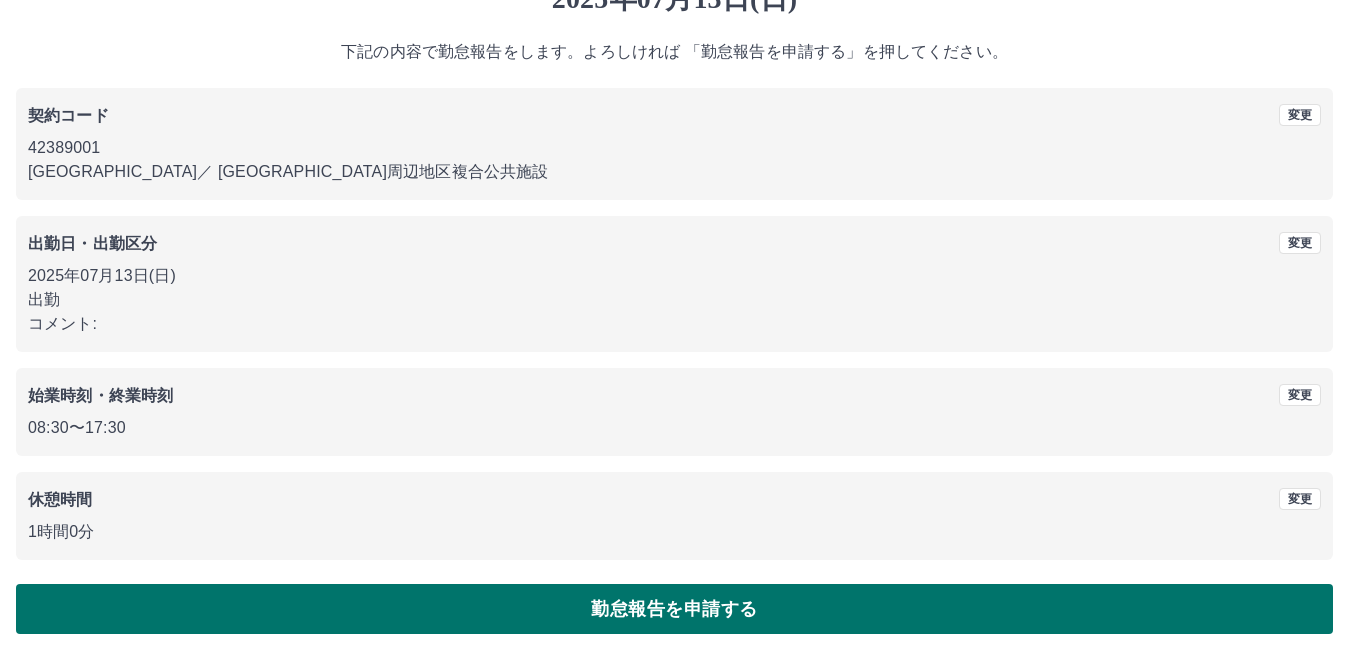 click on "勤怠報告を申請する" at bounding box center (674, 609) 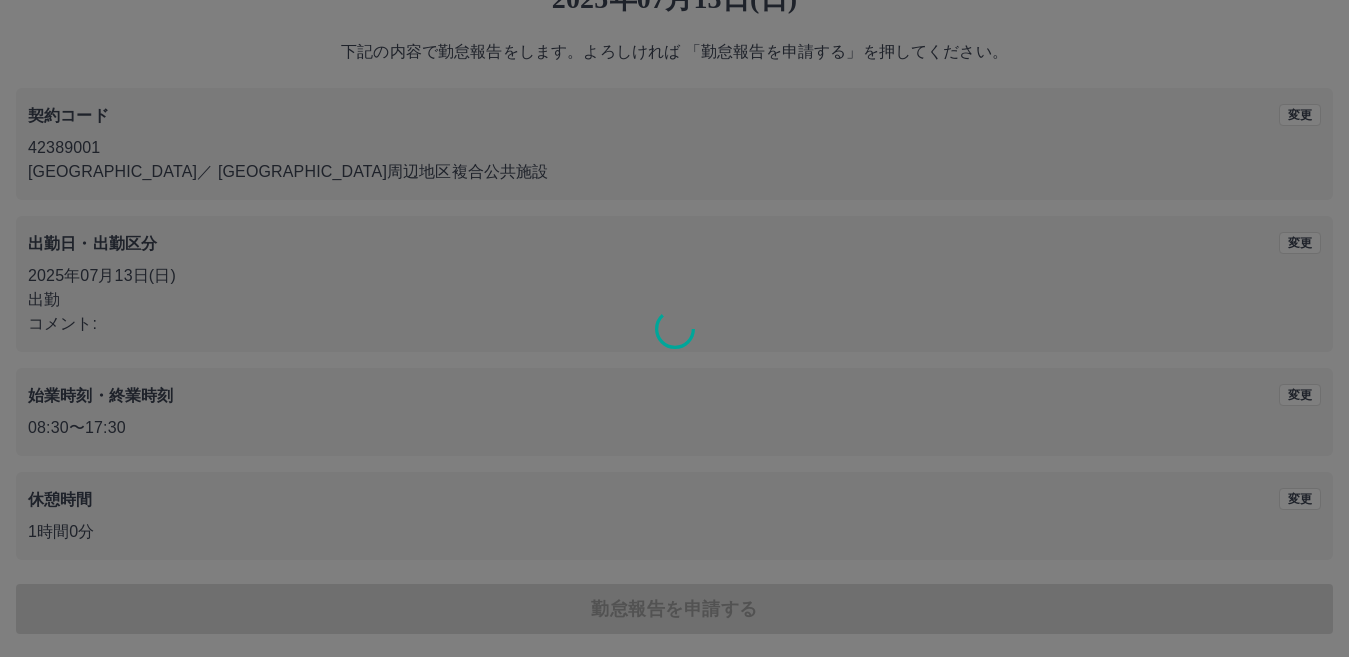 scroll, scrollTop: 0, scrollLeft: 0, axis: both 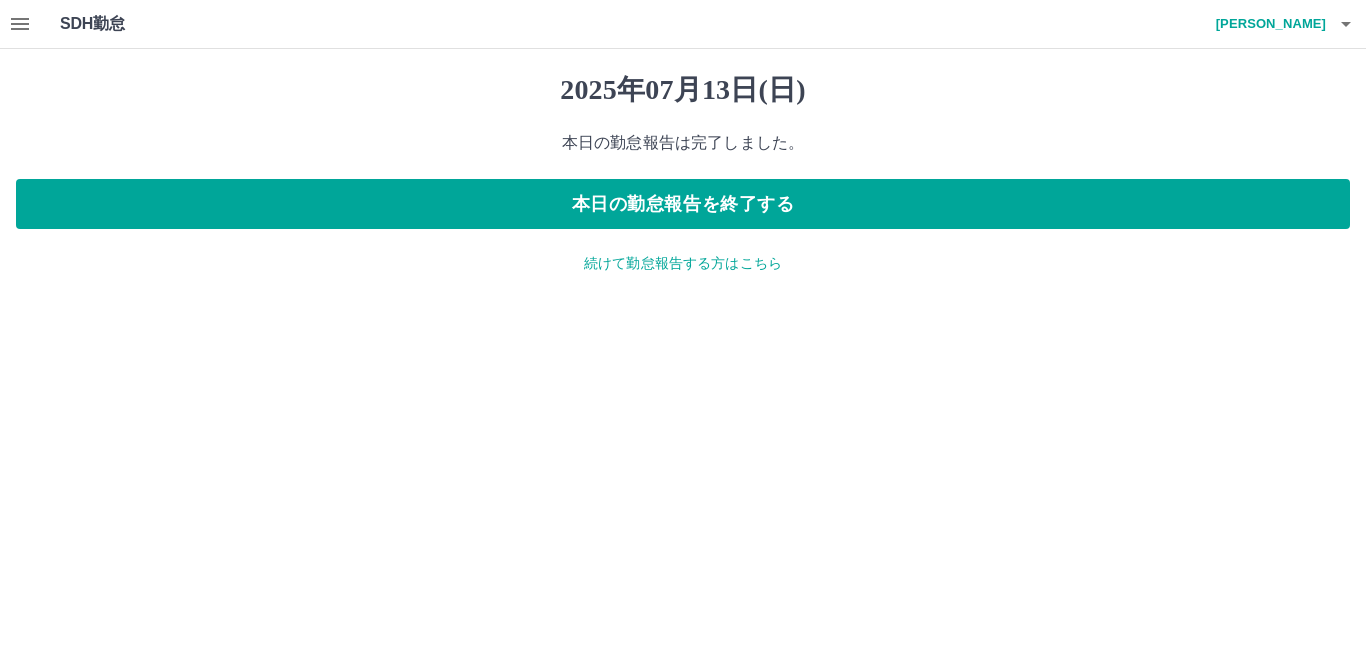 click on "続けて勤怠報告する方はこちら" at bounding box center (683, 263) 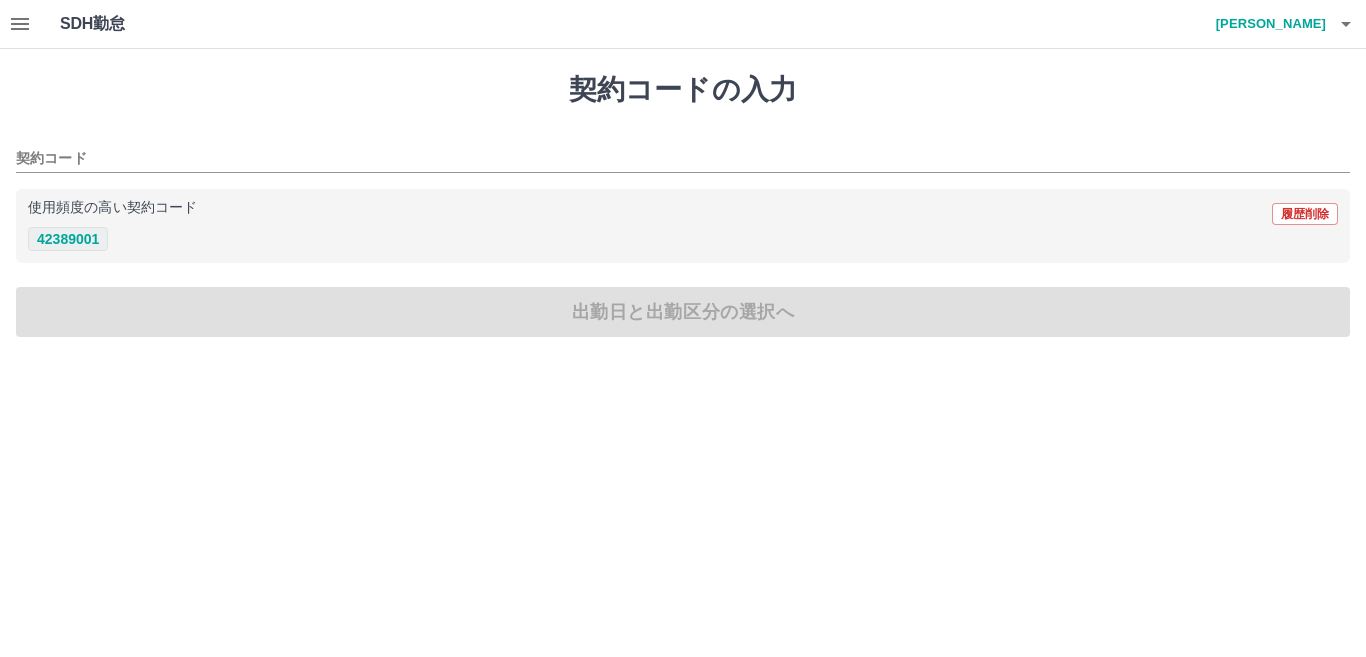 click on "42389001" at bounding box center (68, 239) 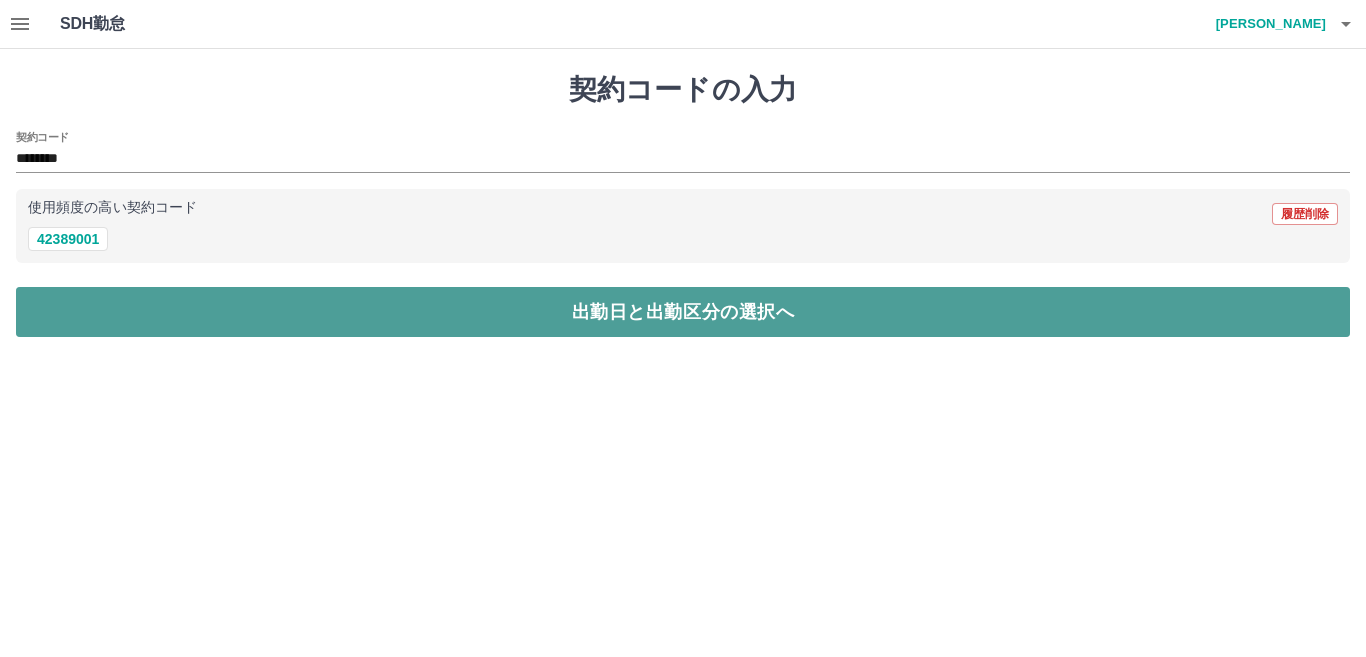 click on "出勤日と出勤区分の選択へ" at bounding box center [683, 312] 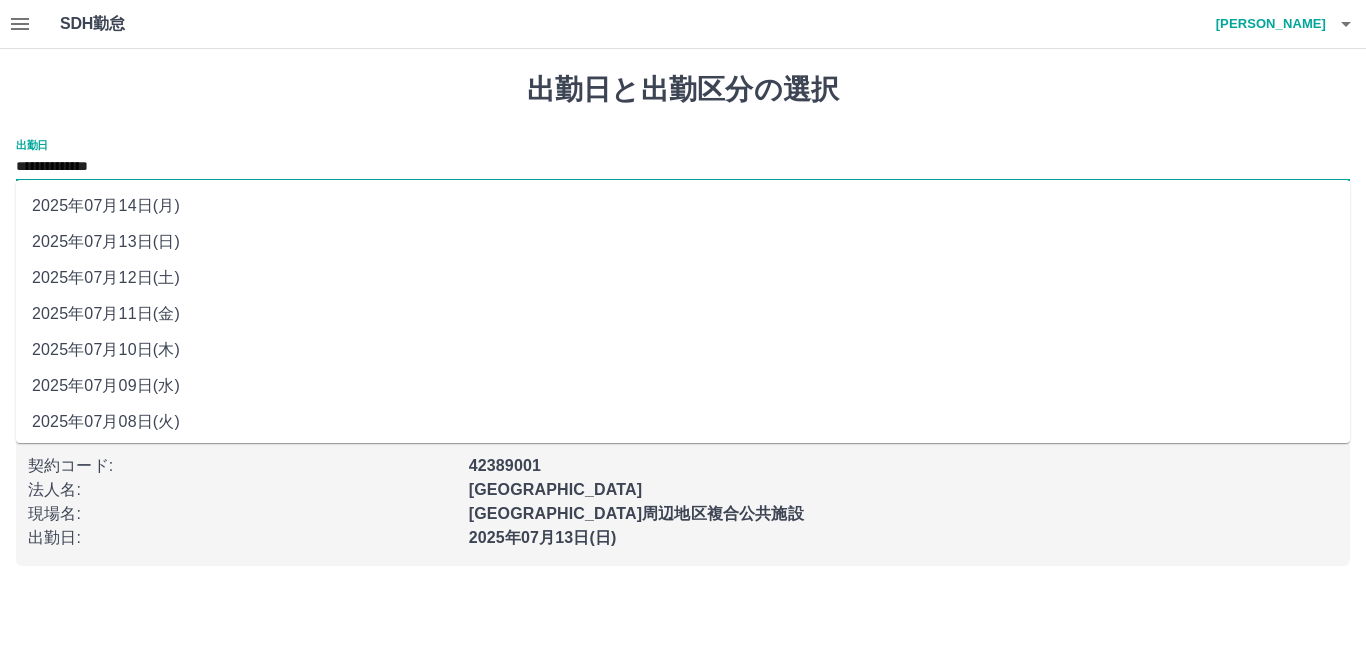 click on "**********" at bounding box center [683, 167] 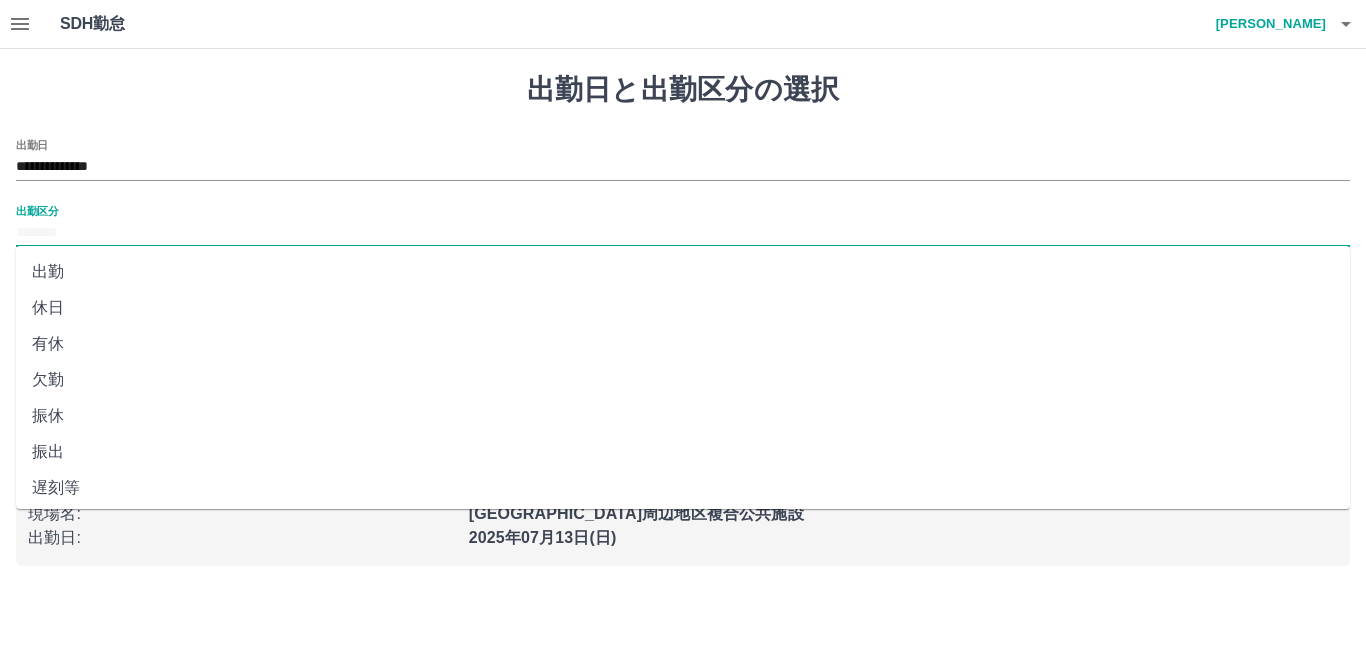 click on "出勤区分" at bounding box center (683, 233) 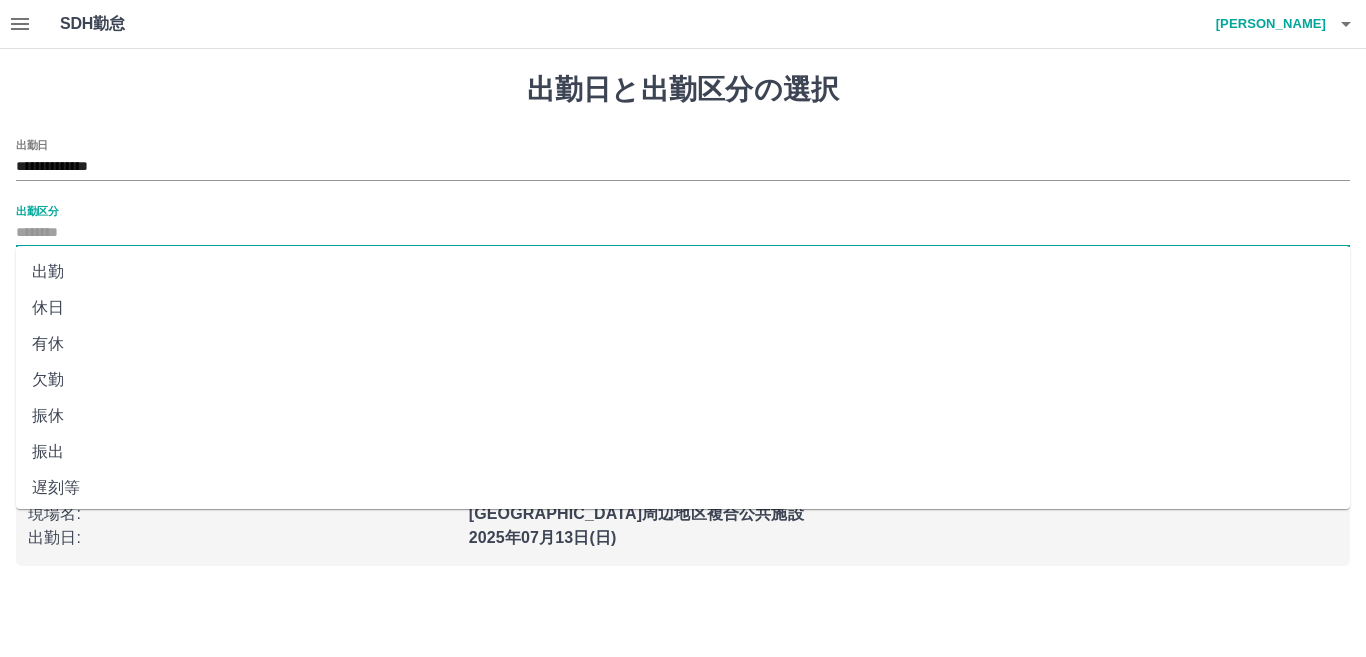 click on "休日" at bounding box center (683, 308) 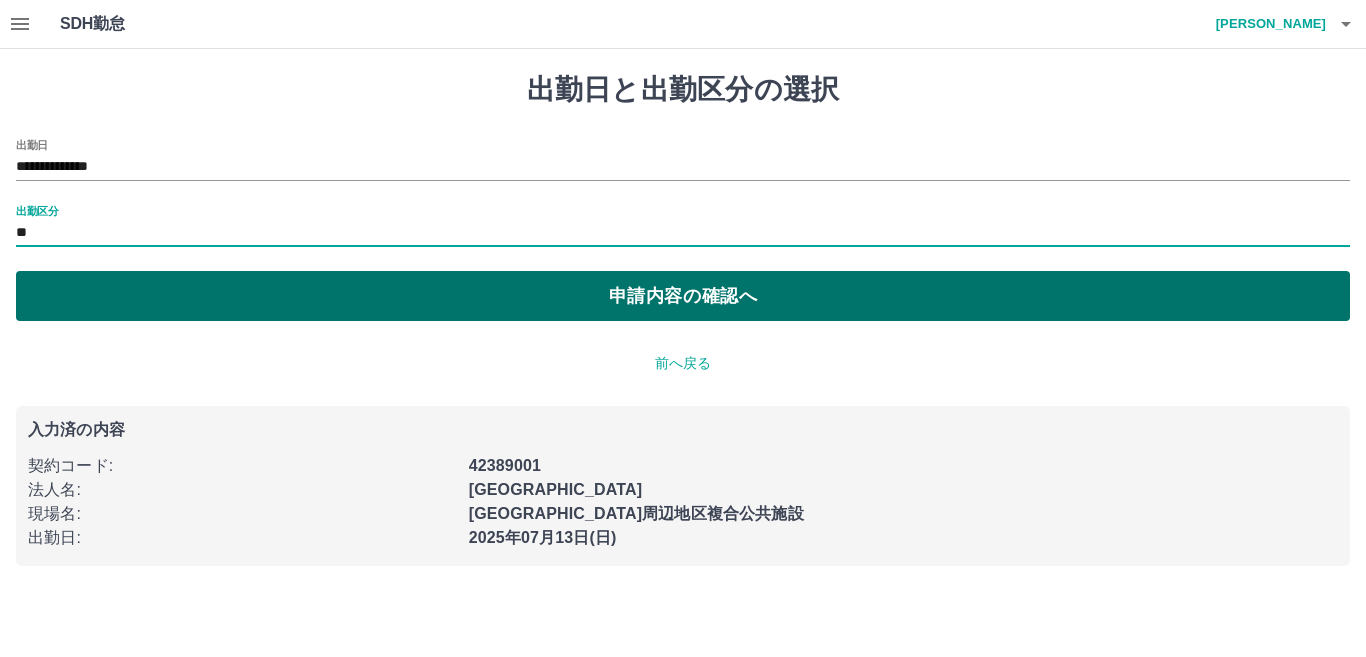 click on "申請内容の確認へ" at bounding box center [683, 296] 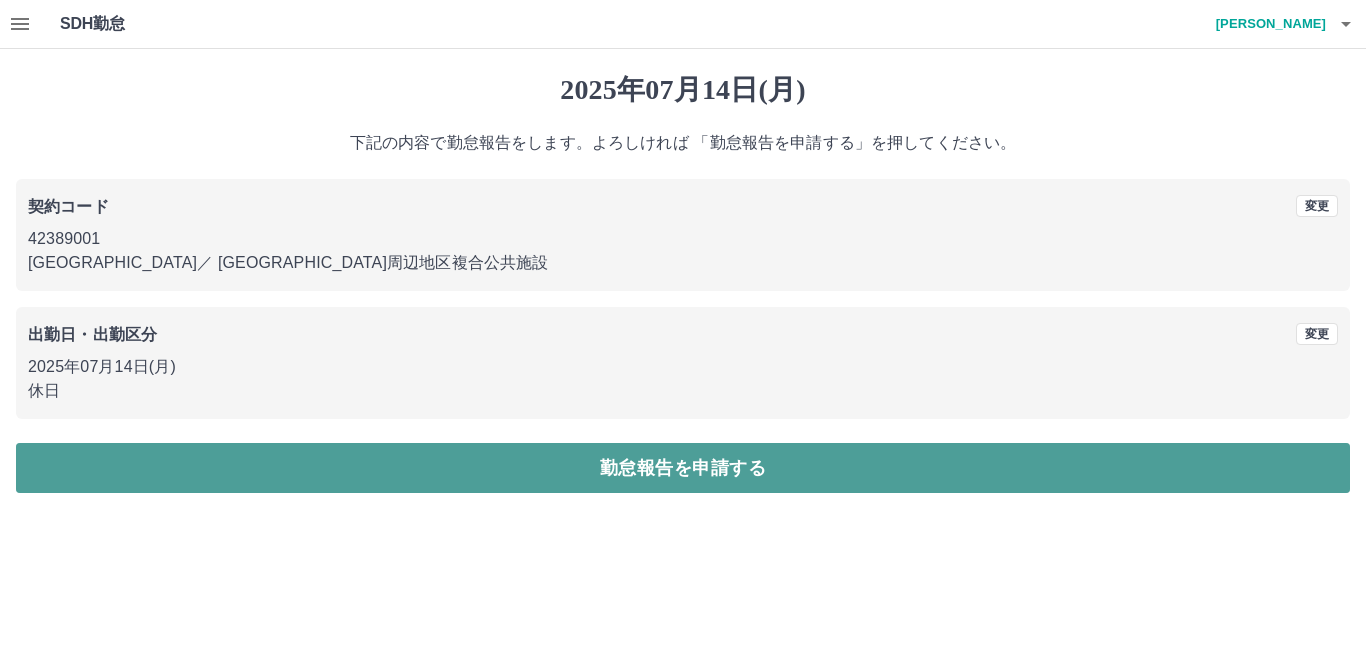 click on "勤怠報告を申請する" at bounding box center (683, 468) 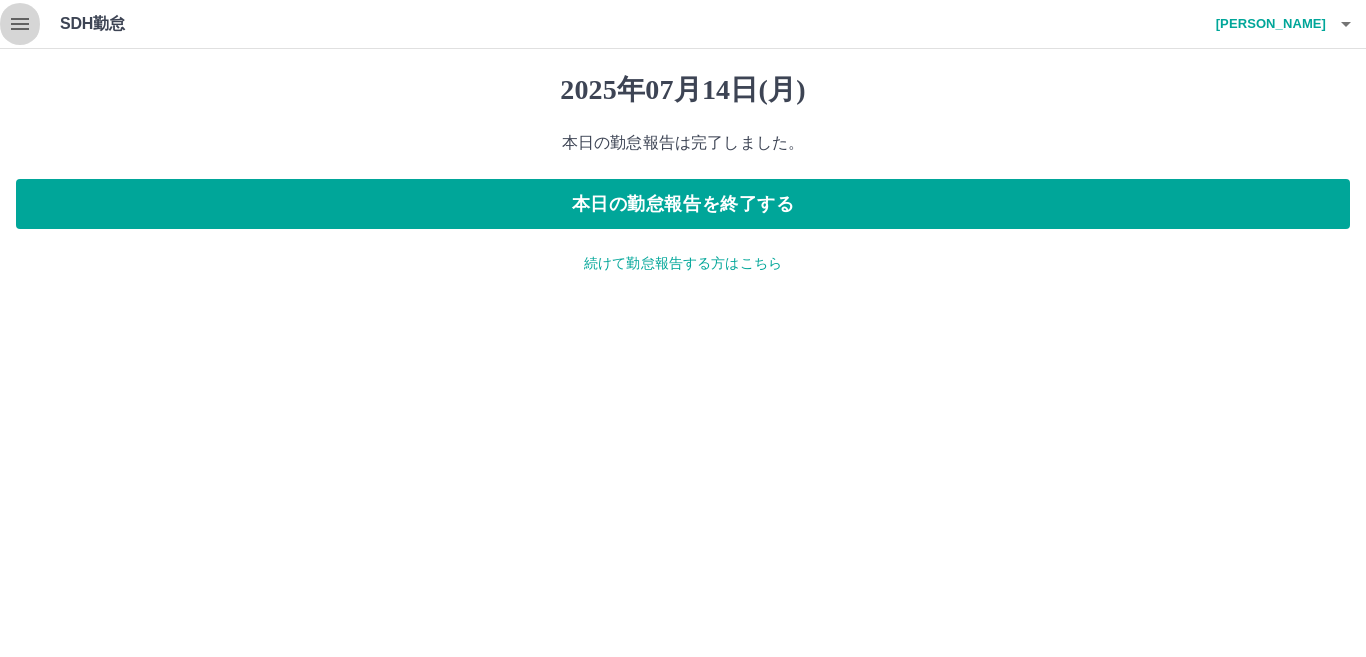 click at bounding box center (20, 24) 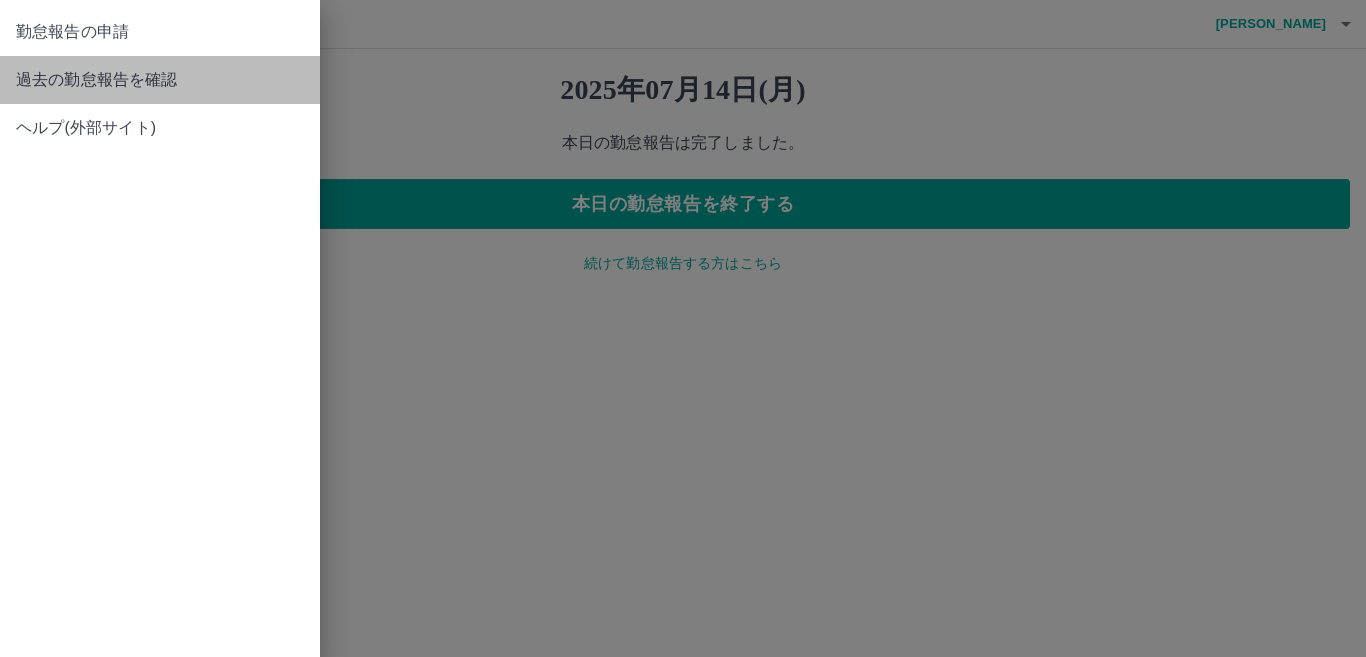 click on "過去の勤怠報告を確認" at bounding box center (160, 80) 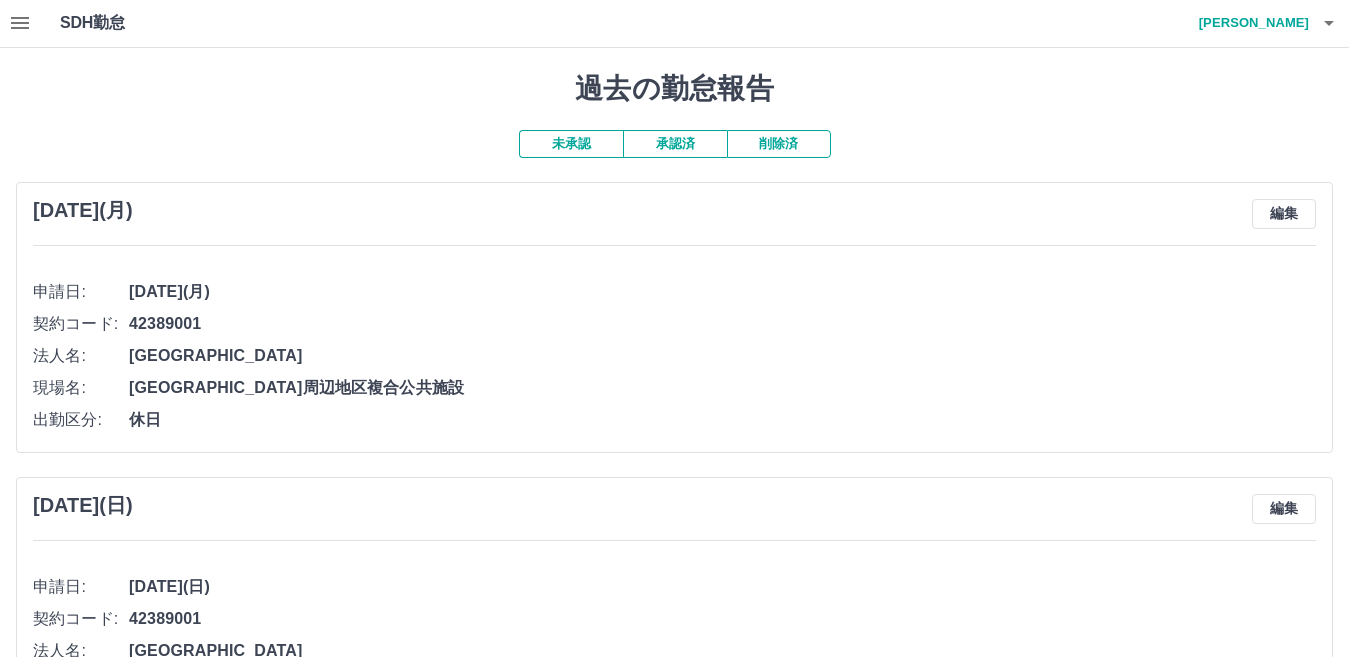 scroll, scrollTop: 0, scrollLeft: 0, axis: both 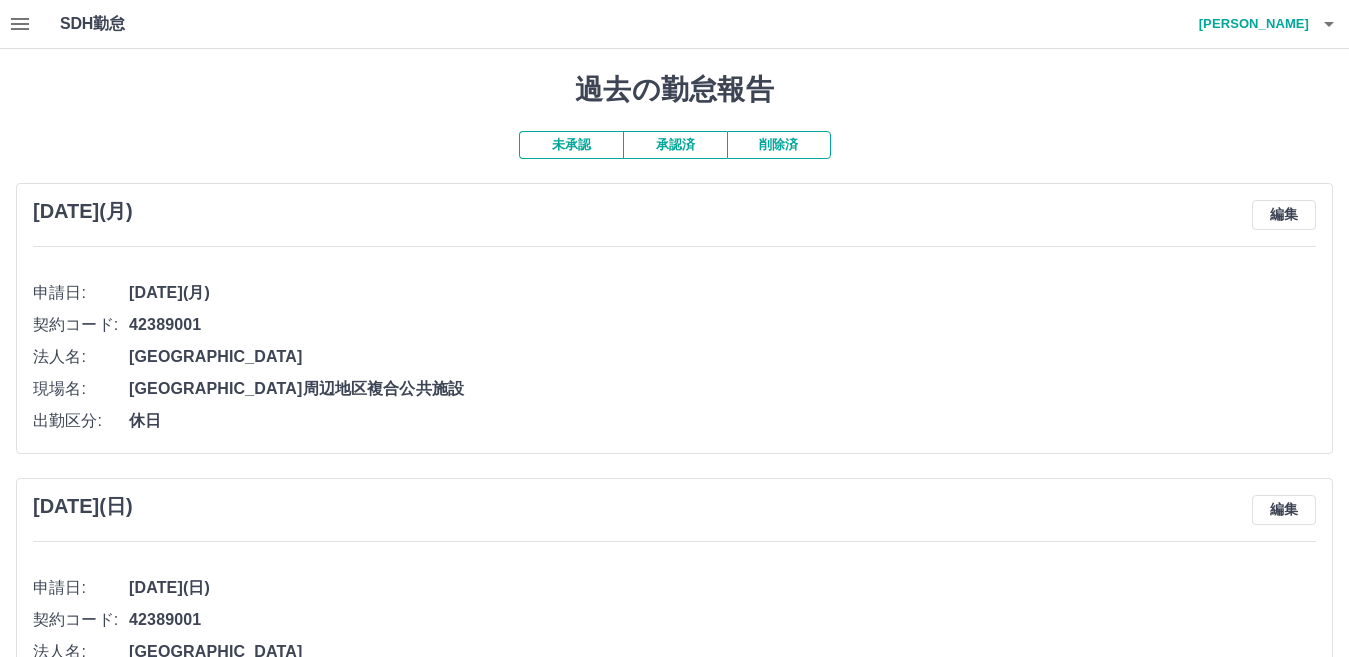 click on "承認済" at bounding box center (675, 145) 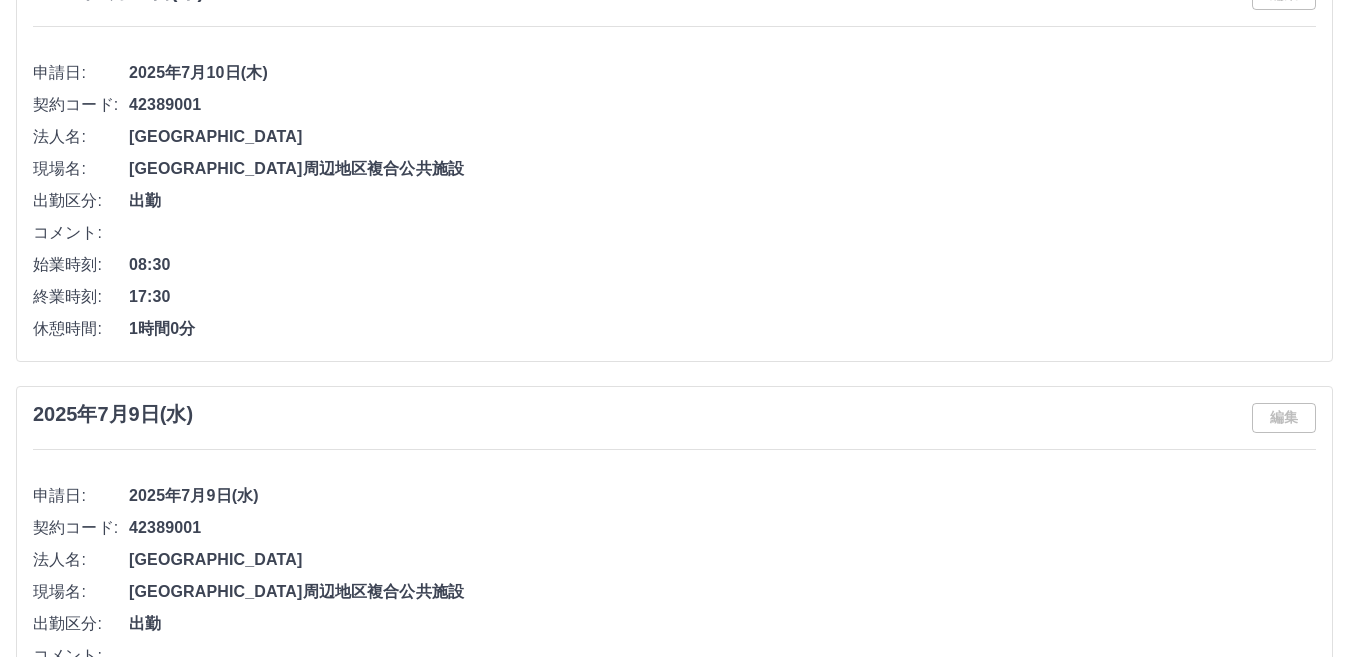 scroll, scrollTop: 60, scrollLeft: 0, axis: vertical 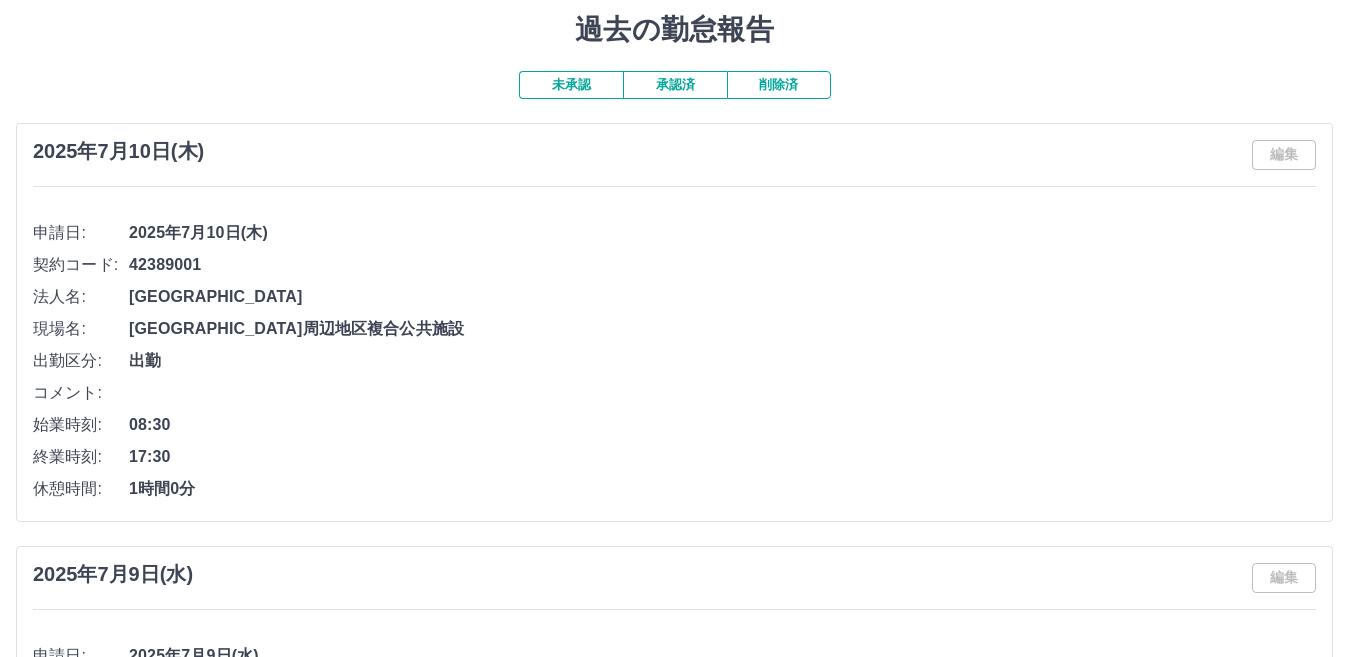 click on "未承認" at bounding box center (571, 85) 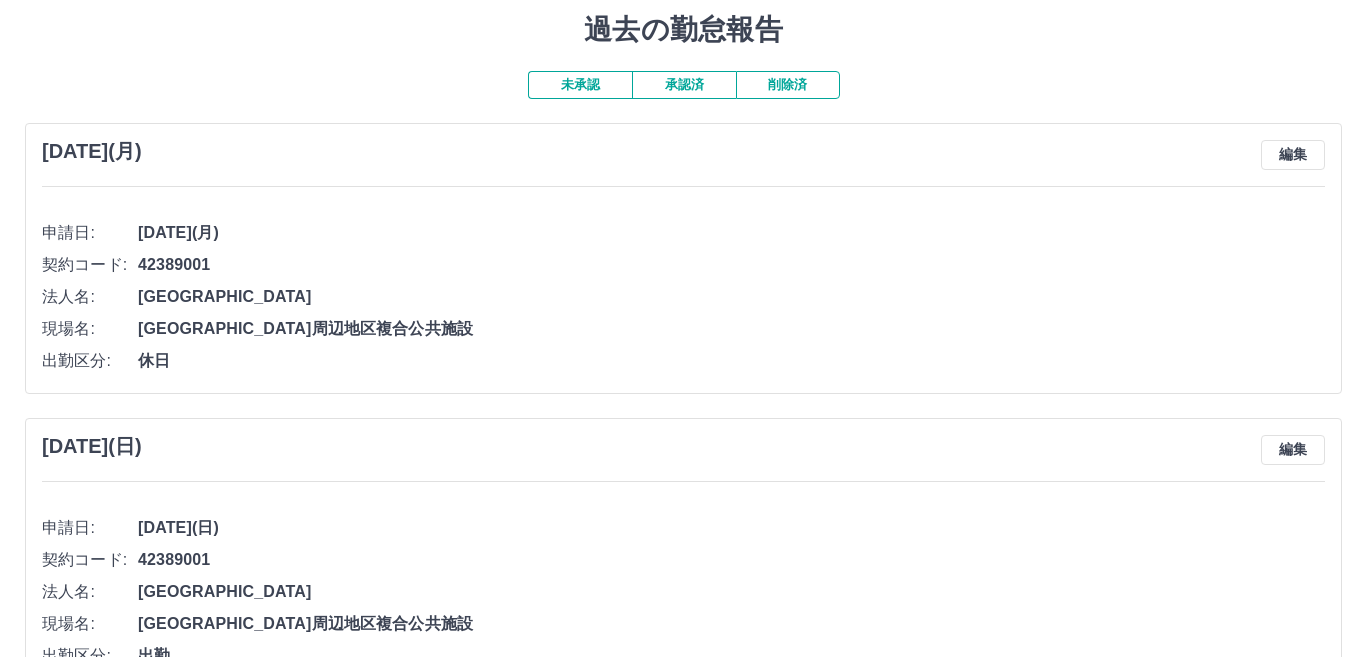 scroll, scrollTop: 0, scrollLeft: 0, axis: both 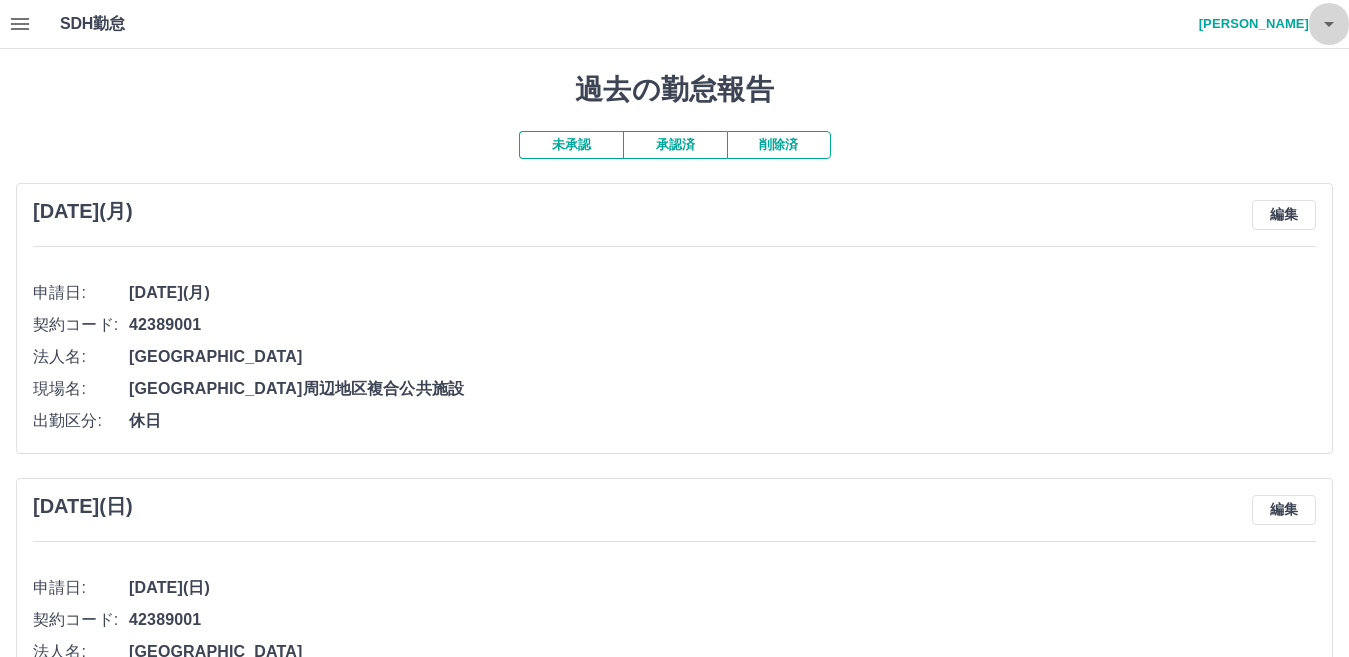 click 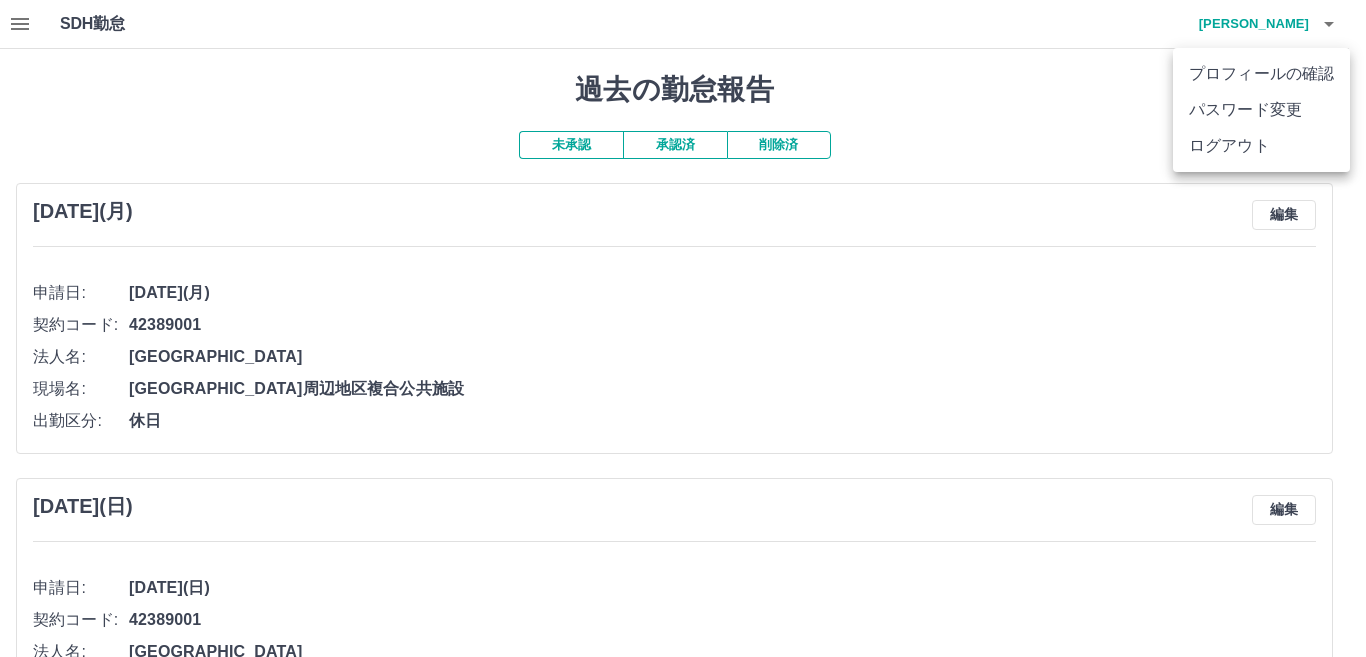 click on "ログアウト" at bounding box center [1261, 146] 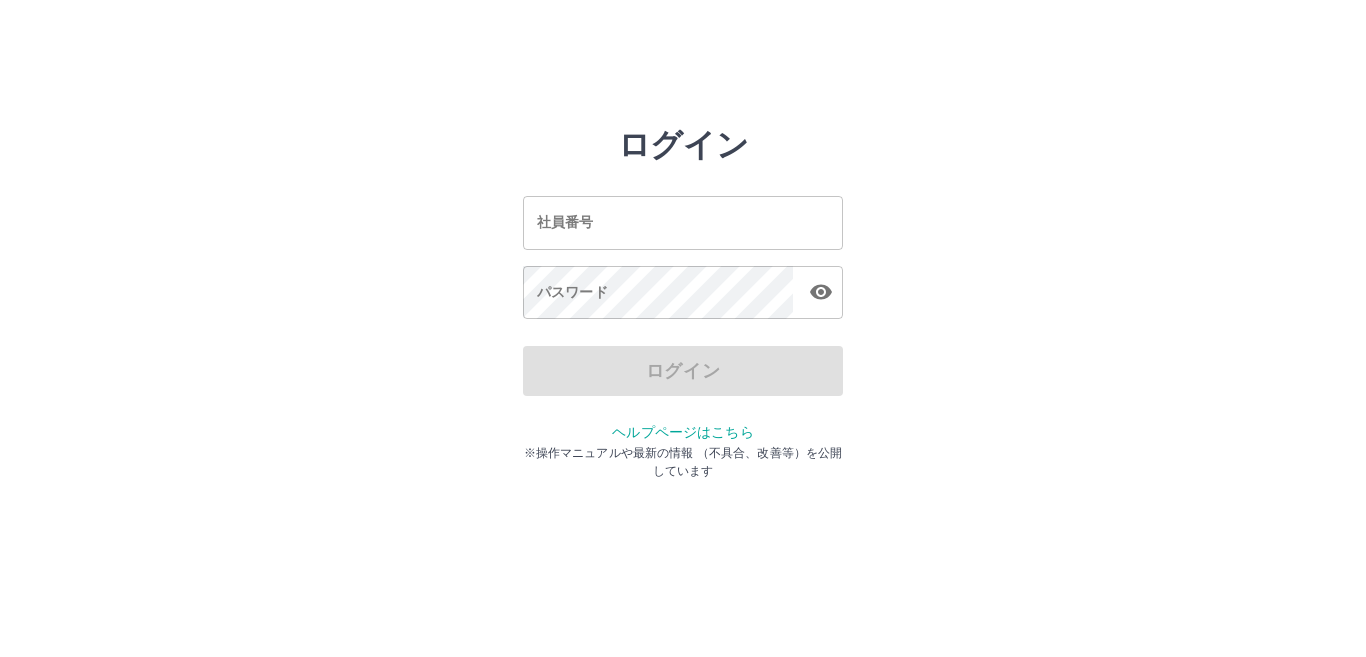 scroll, scrollTop: 0, scrollLeft: 0, axis: both 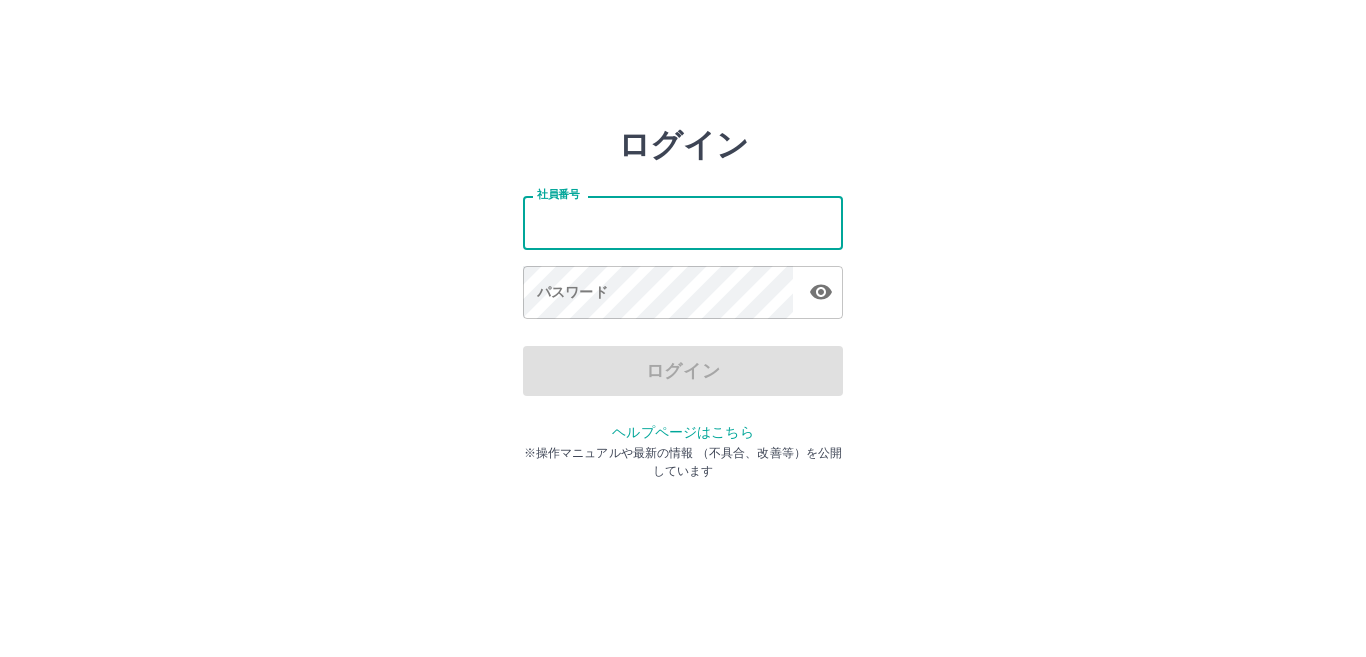 click on "社員番号" at bounding box center [683, 222] 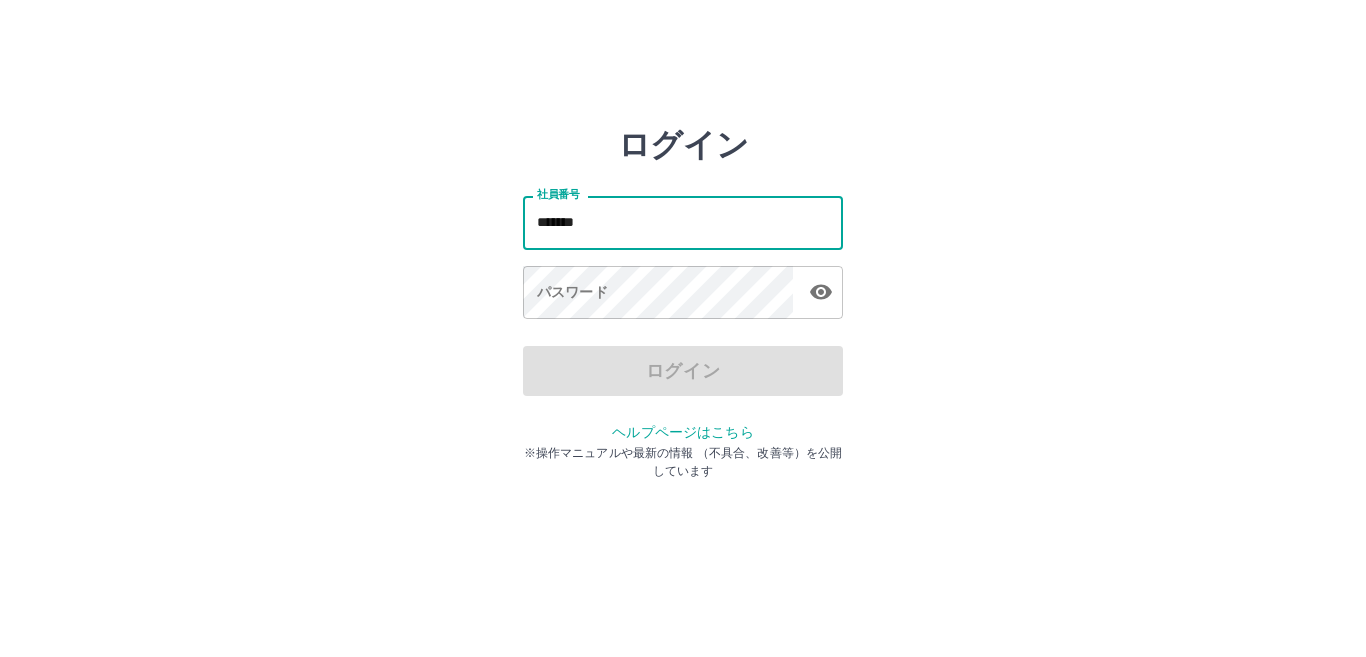 type on "*******" 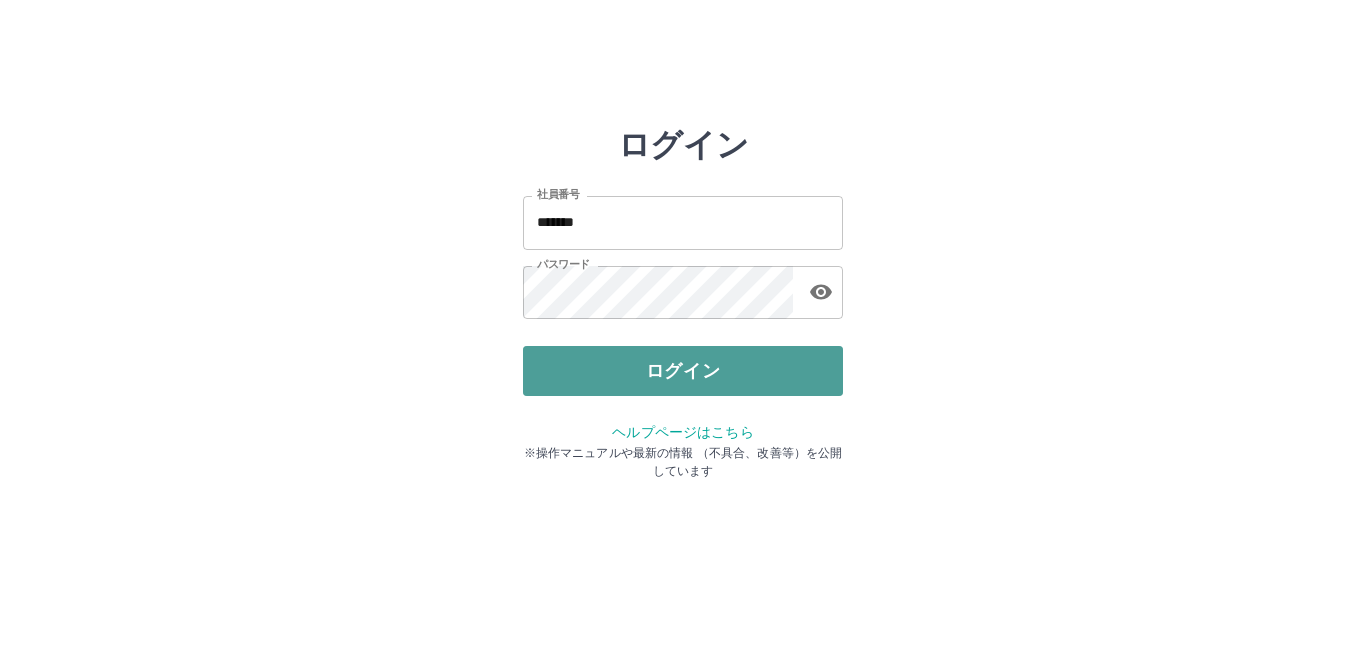 click on "ログイン" at bounding box center [683, 371] 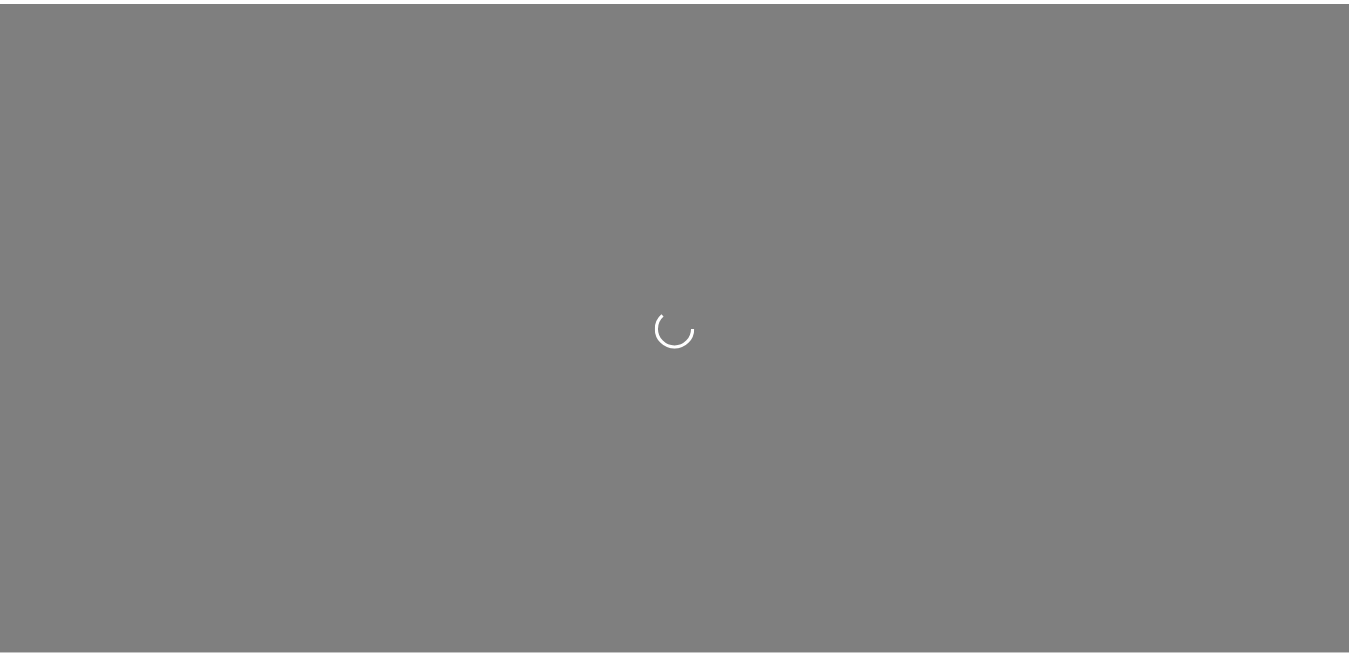 scroll, scrollTop: 0, scrollLeft: 0, axis: both 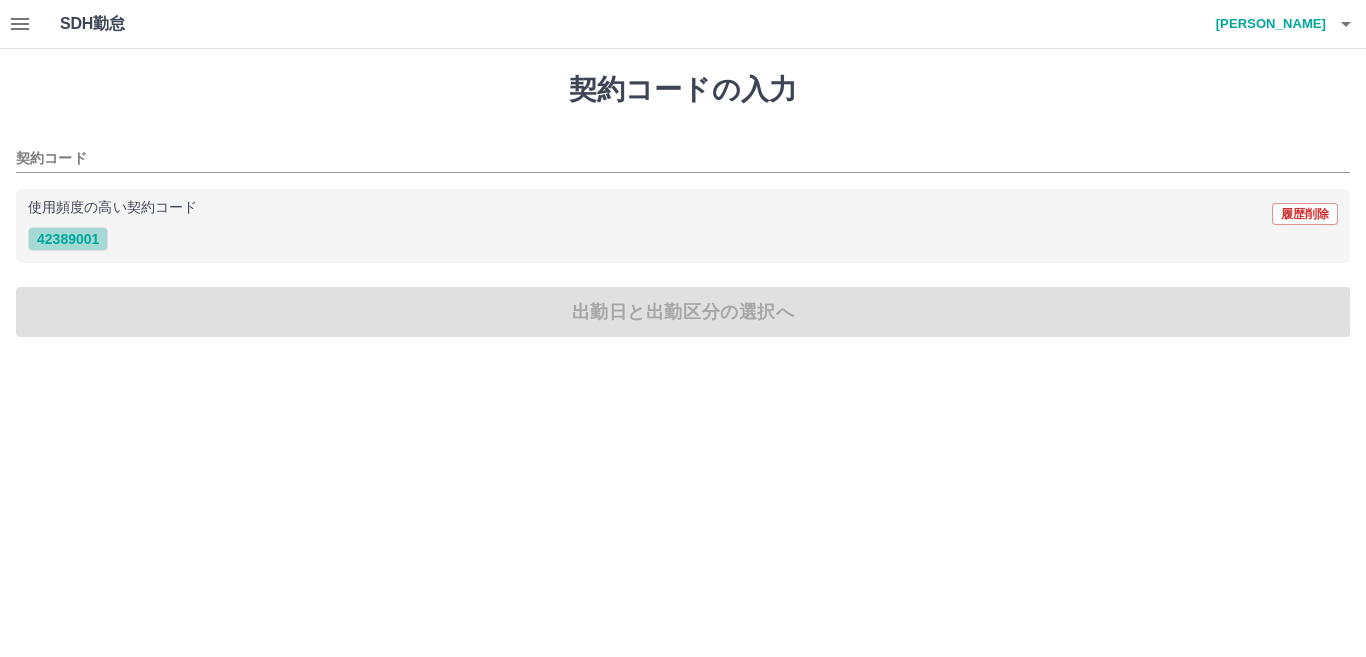click on "42389001" at bounding box center [68, 239] 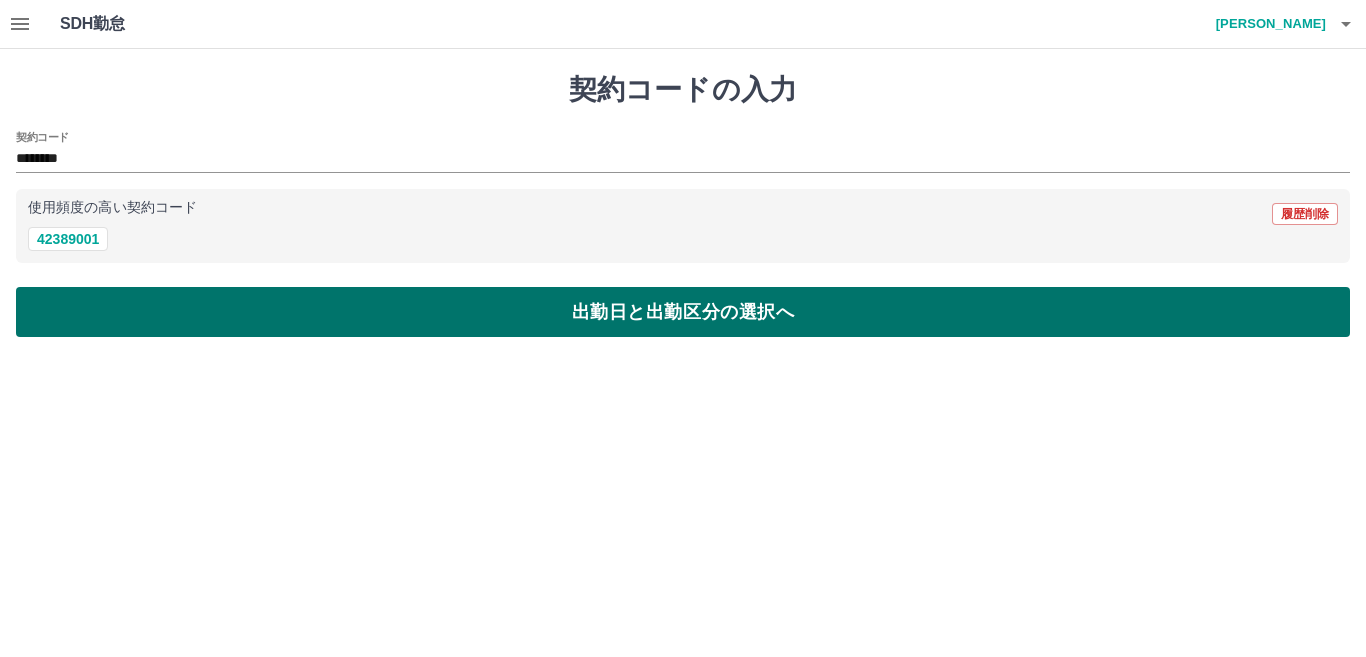 click on "出勤日と出勤区分の選択へ" at bounding box center (683, 312) 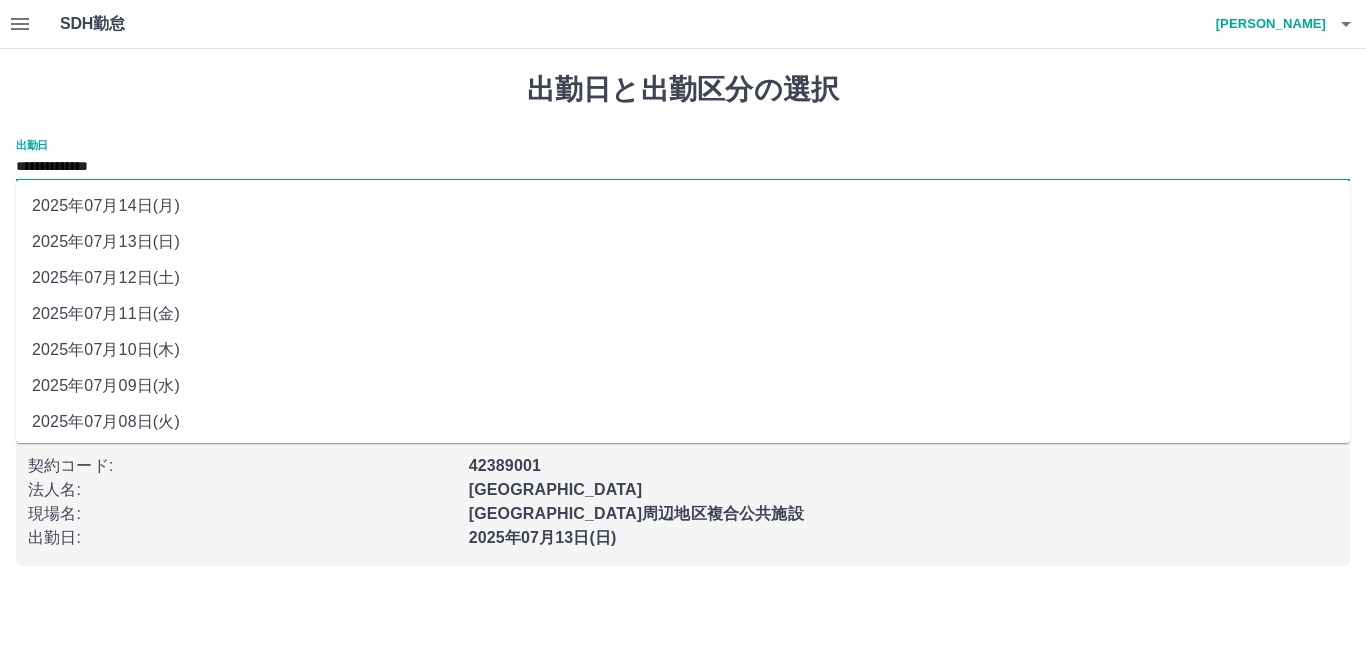 click on "**********" at bounding box center [683, 167] 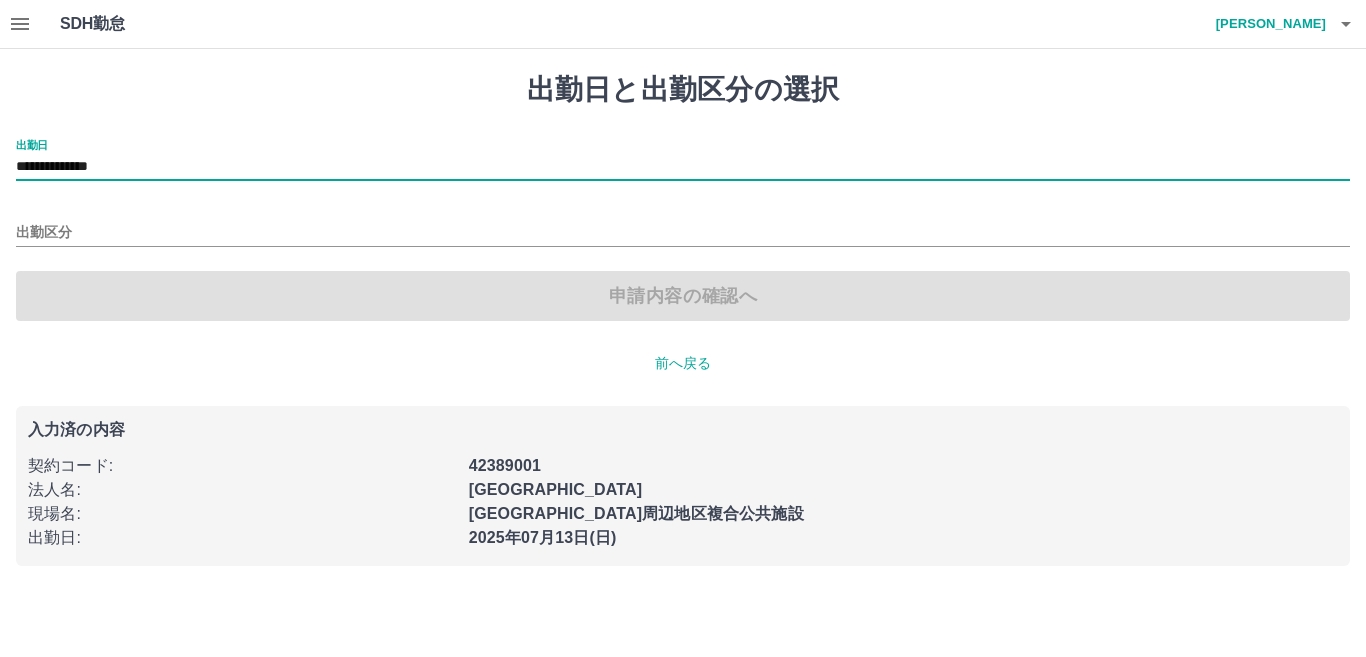type on "**********" 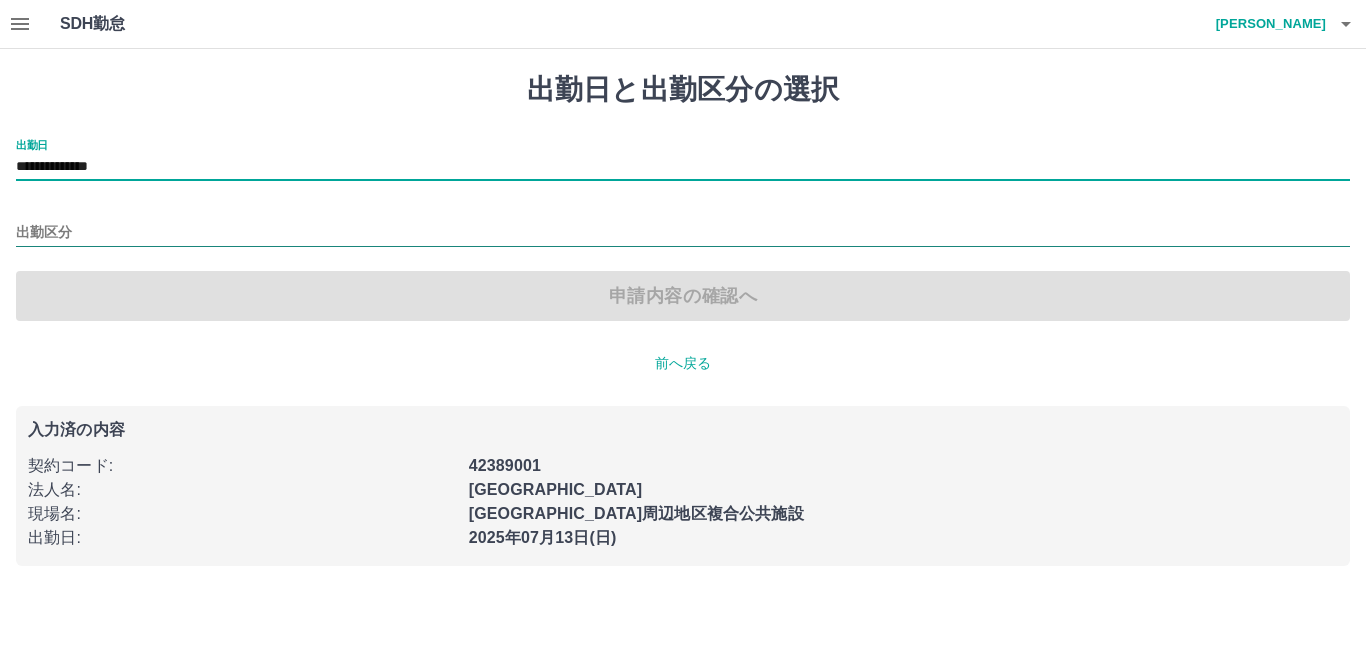 click on "出勤区分" at bounding box center [683, 233] 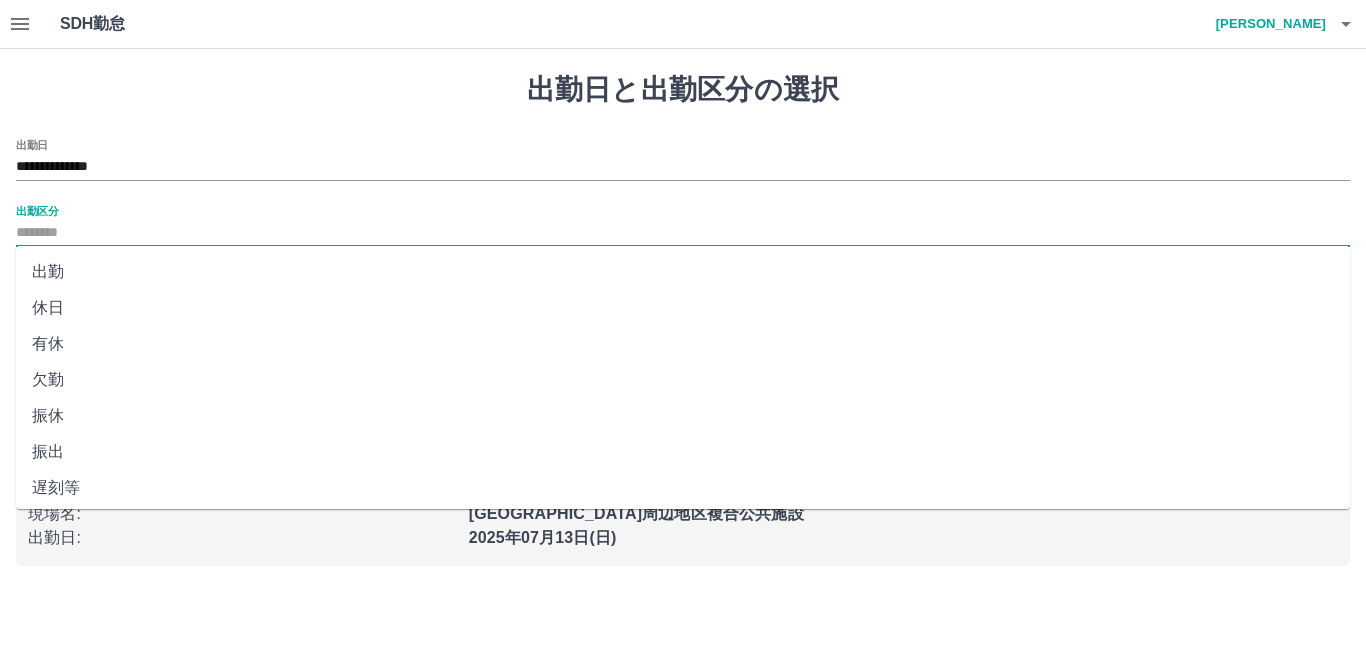 click on "出勤" at bounding box center [683, 272] 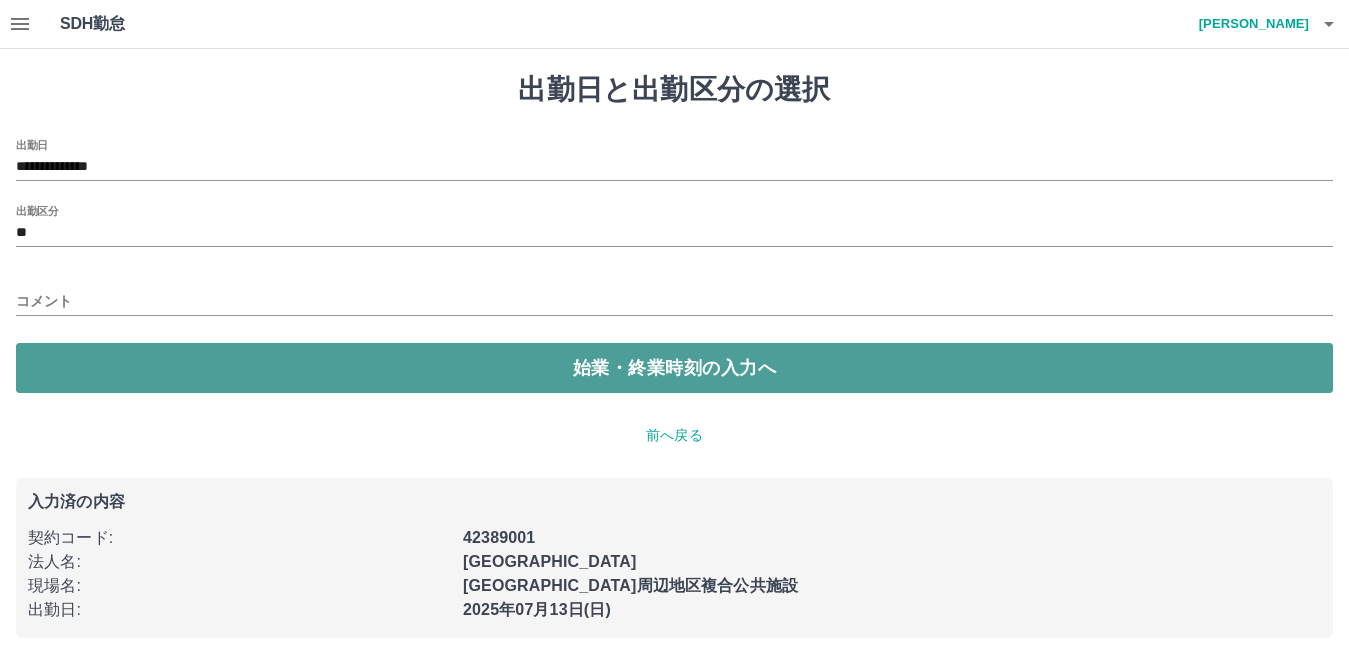 click on "始業・終業時刻の入力へ" at bounding box center [674, 368] 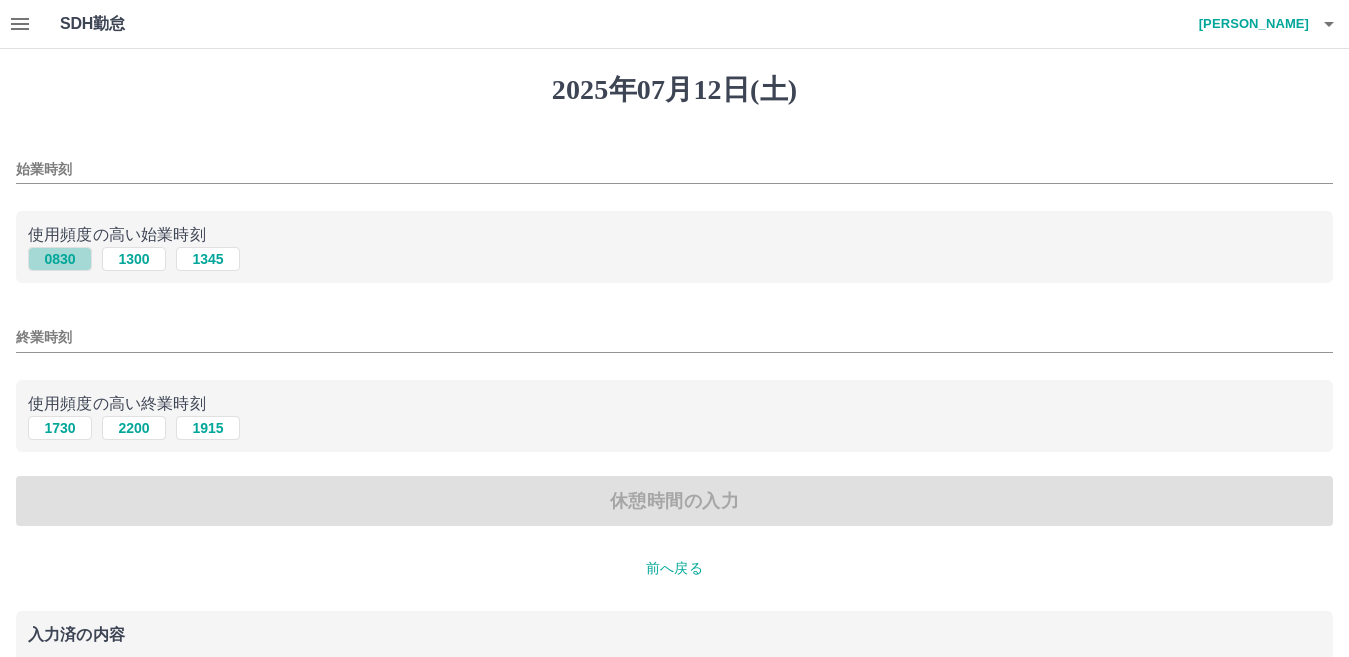 click on "0830" at bounding box center [60, 259] 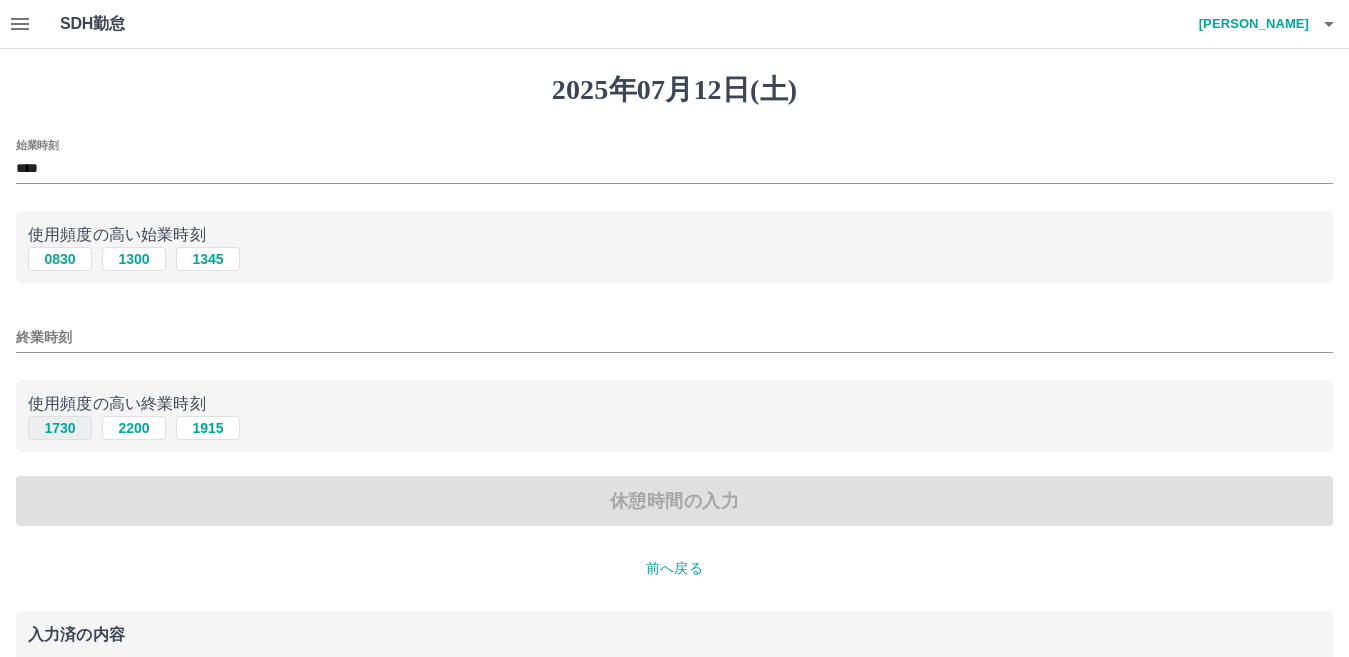 click on "1730" at bounding box center (60, 428) 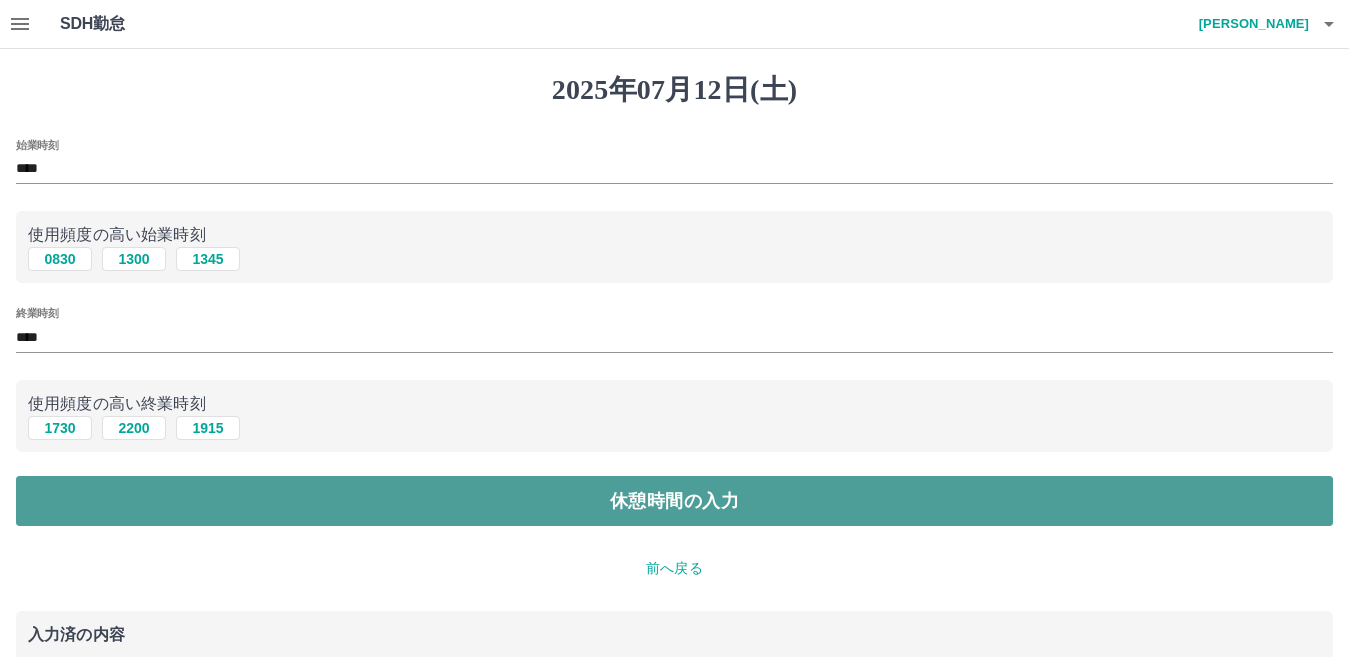 click on "休憩時間の入力" at bounding box center (674, 501) 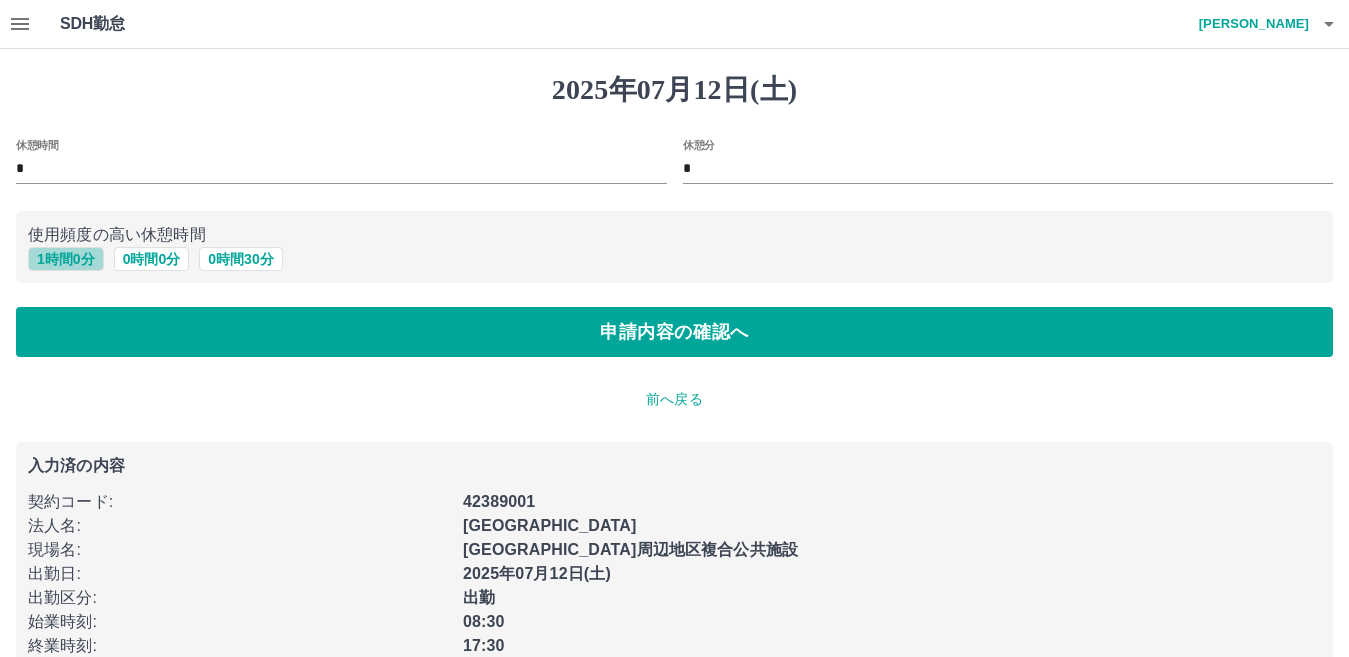 click on "1 時間 0 分" at bounding box center (66, 259) 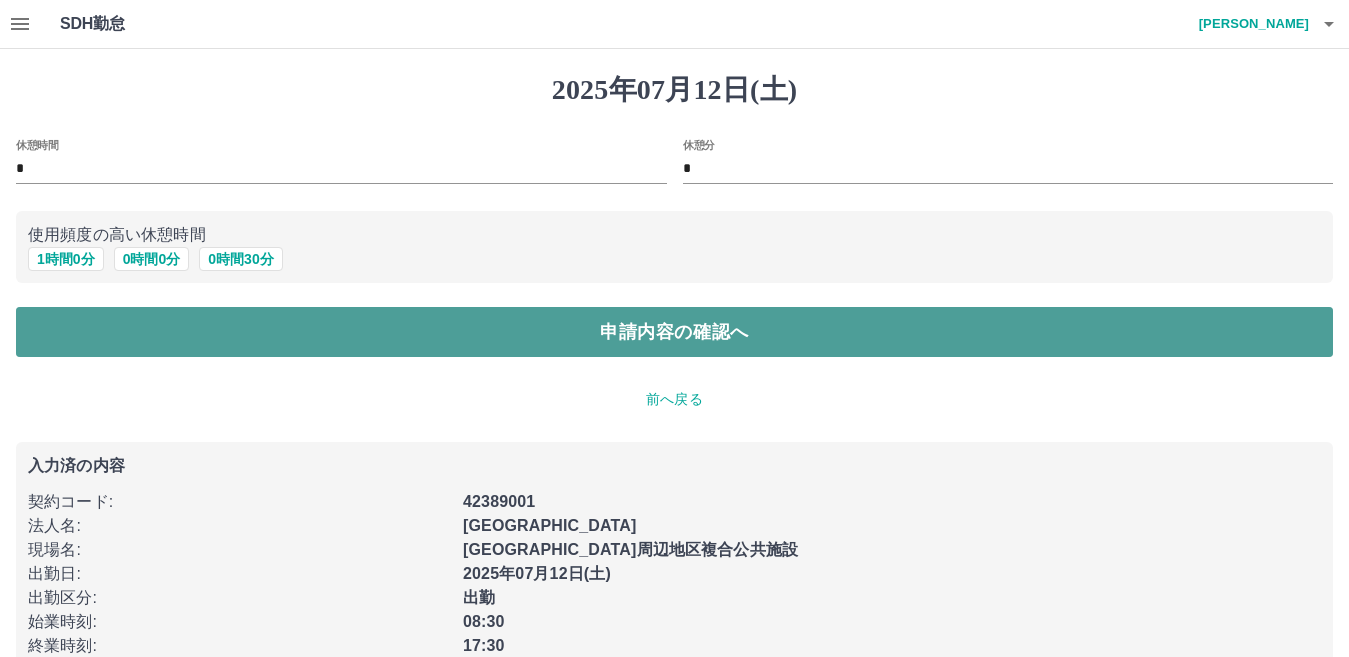 click on "申請内容の確認へ" at bounding box center (674, 332) 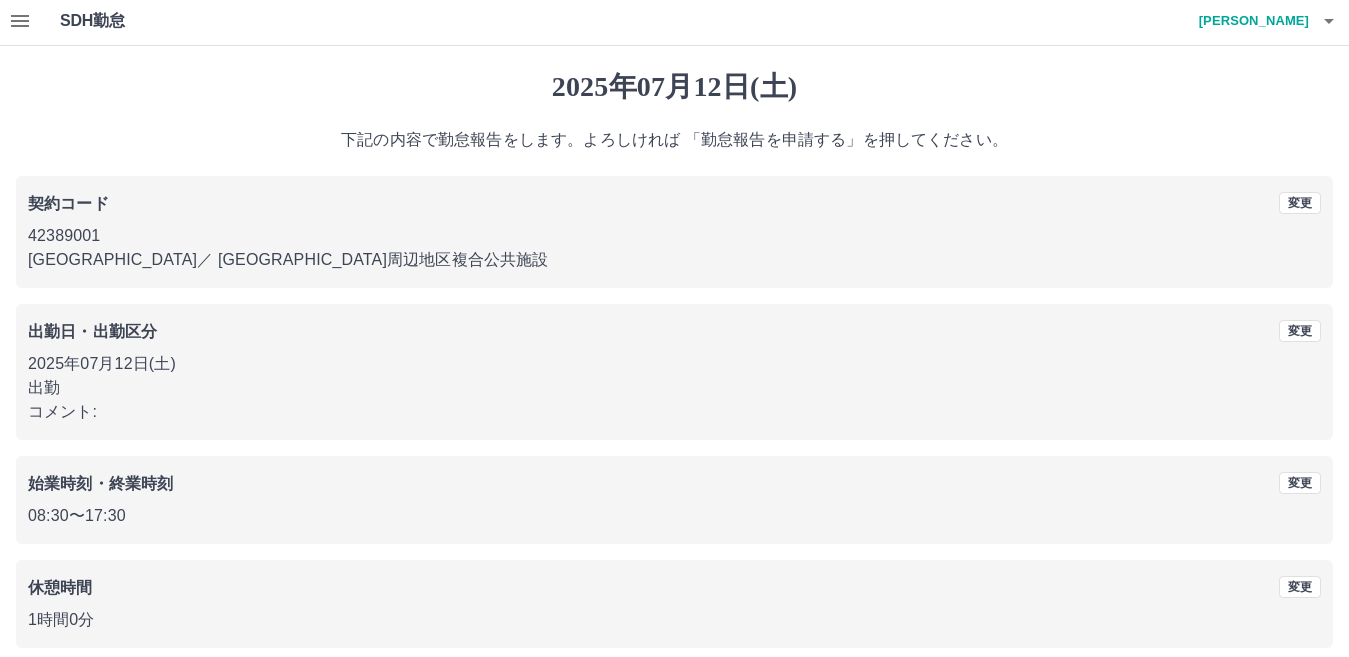 scroll, scrollTop: 91, scrollLeft: 0, axis: vertical 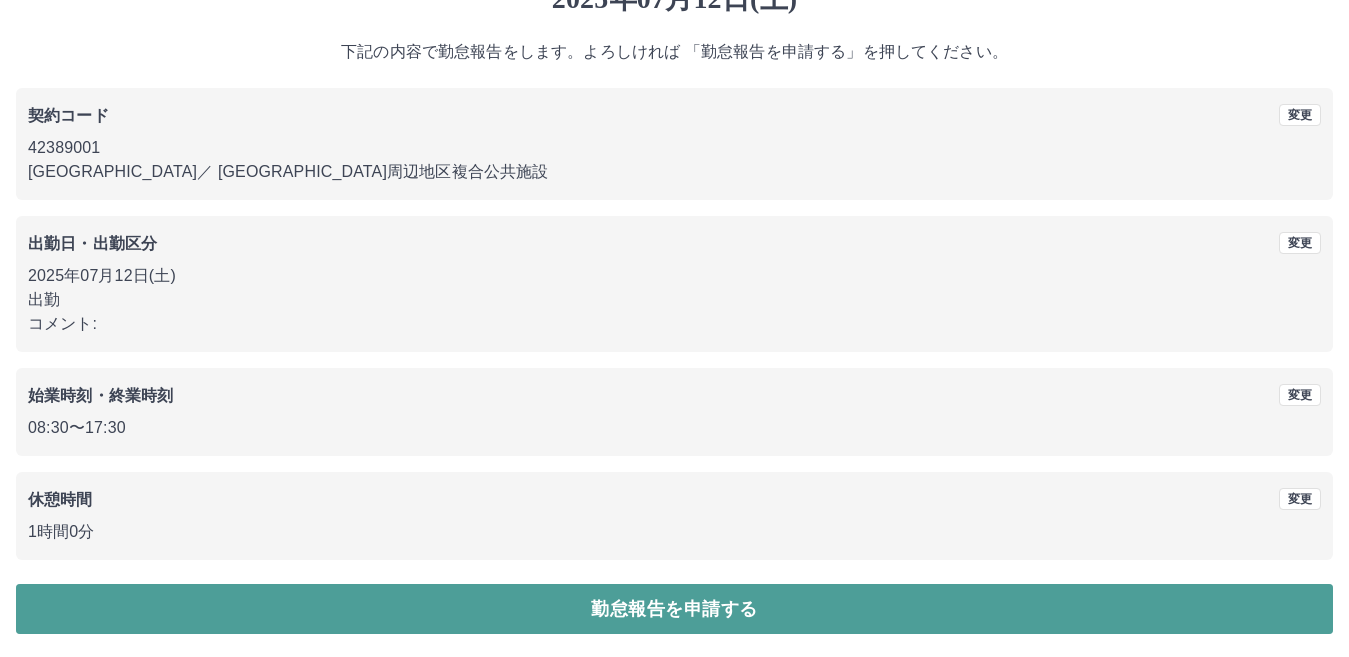 click on "勤怠報告を申請する" at bounding box center [674, 609] 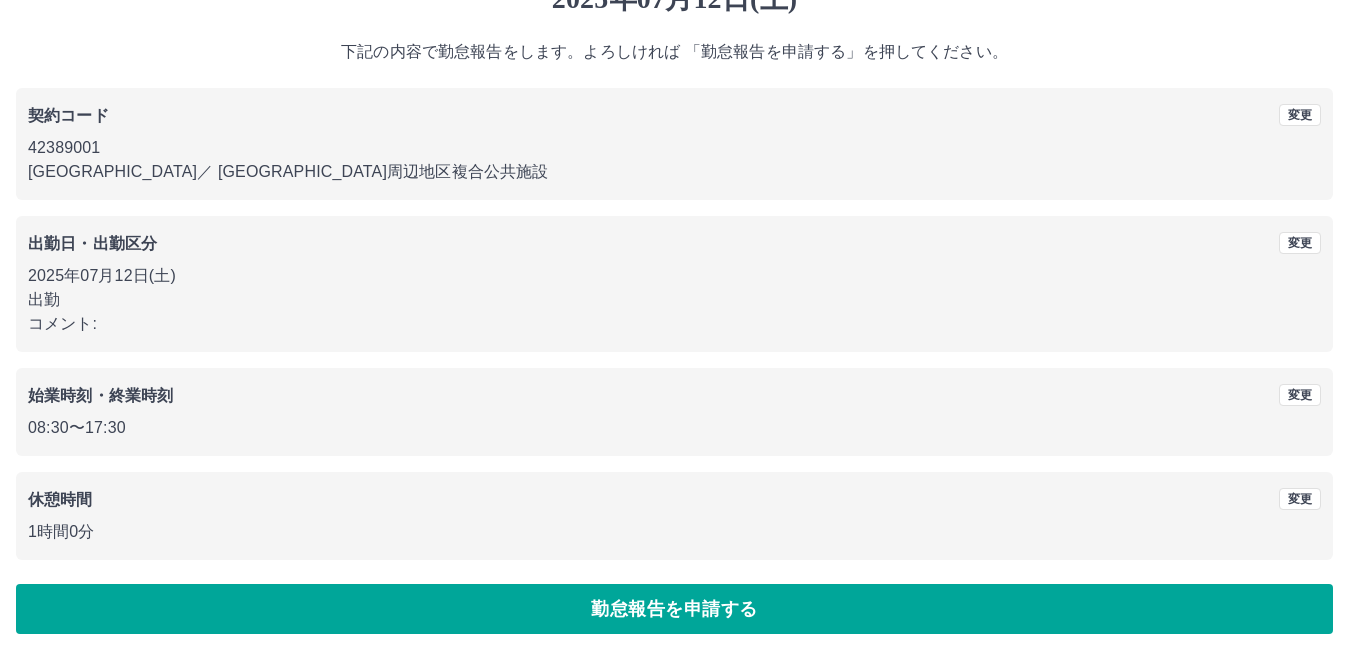 scroll, scrollTop: 0, scrollLeft: 0, axis: both 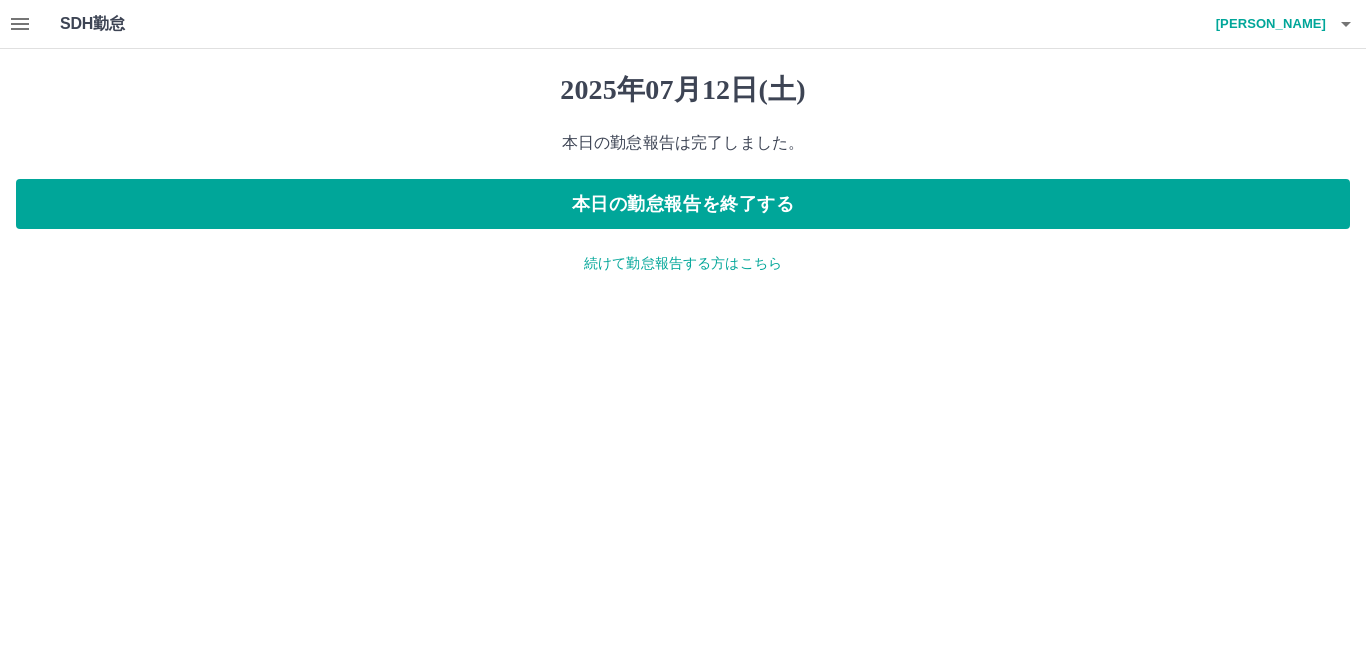 click on "続けて勤怠報告する方はこちら" at bounding box center (683, 263) 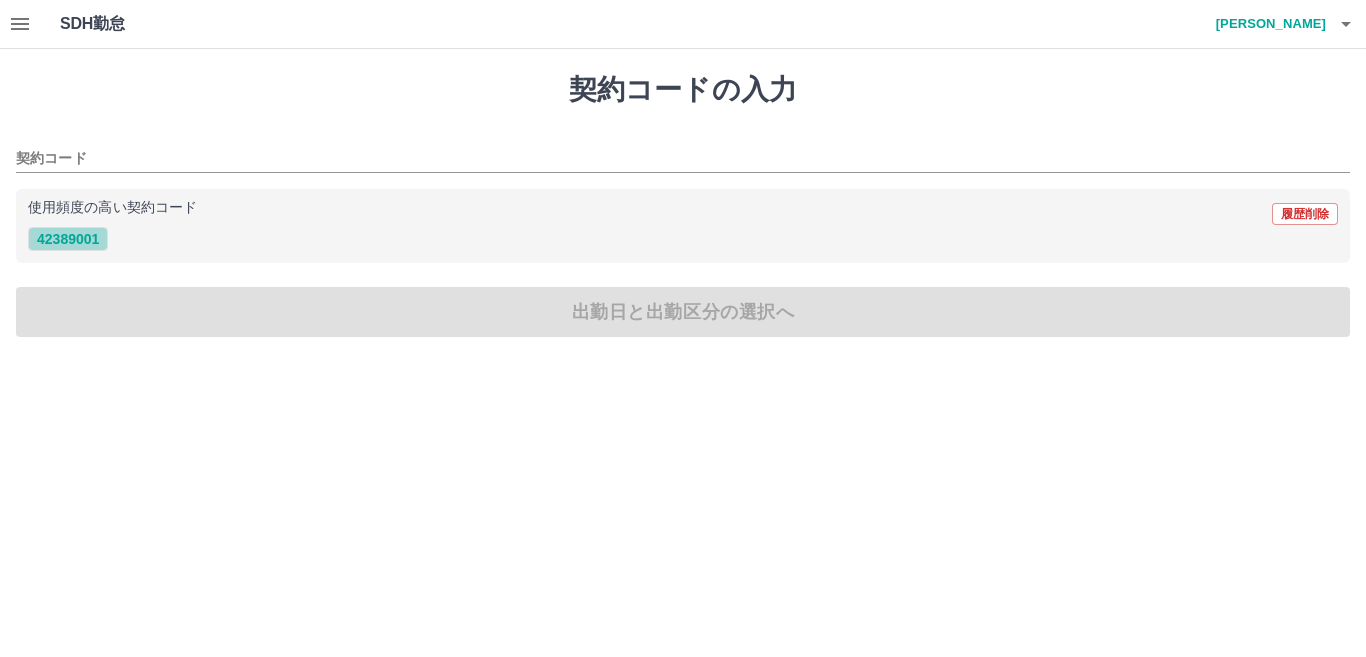 click on "42389001" at bounding box center (68, 239) 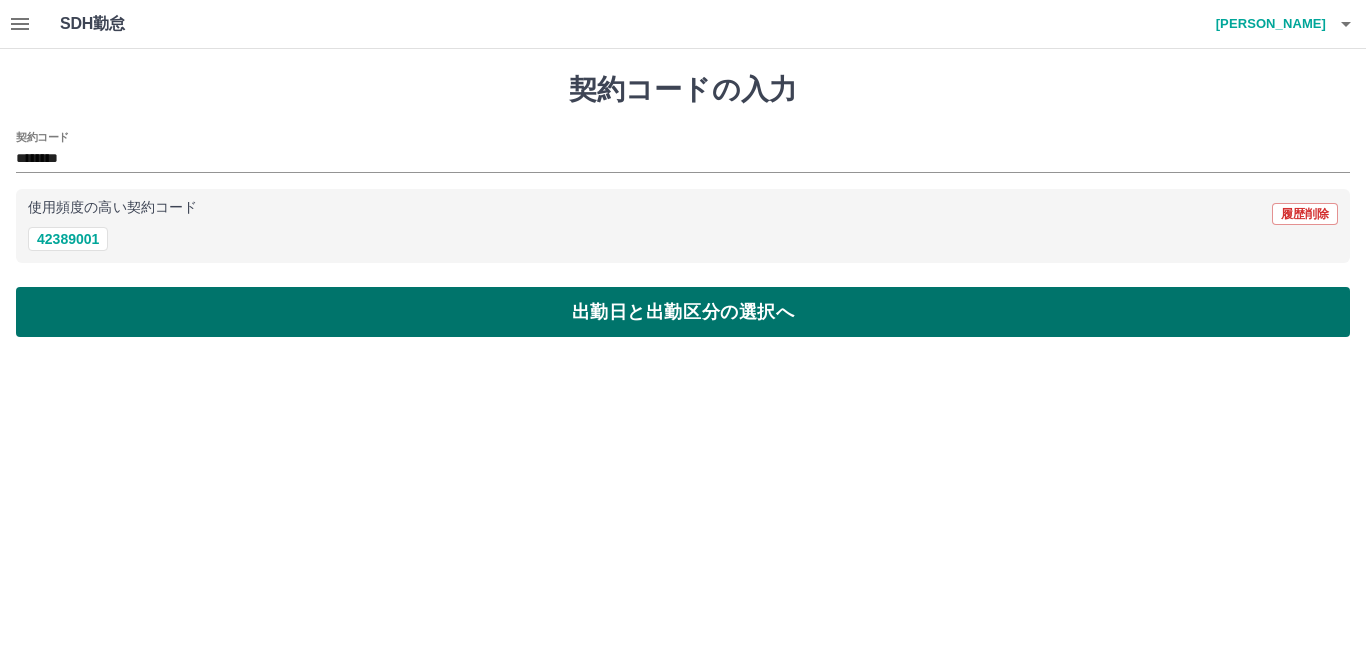 click on "出勤日と出勤区分の選択へ" at bounding box center [683, 312] 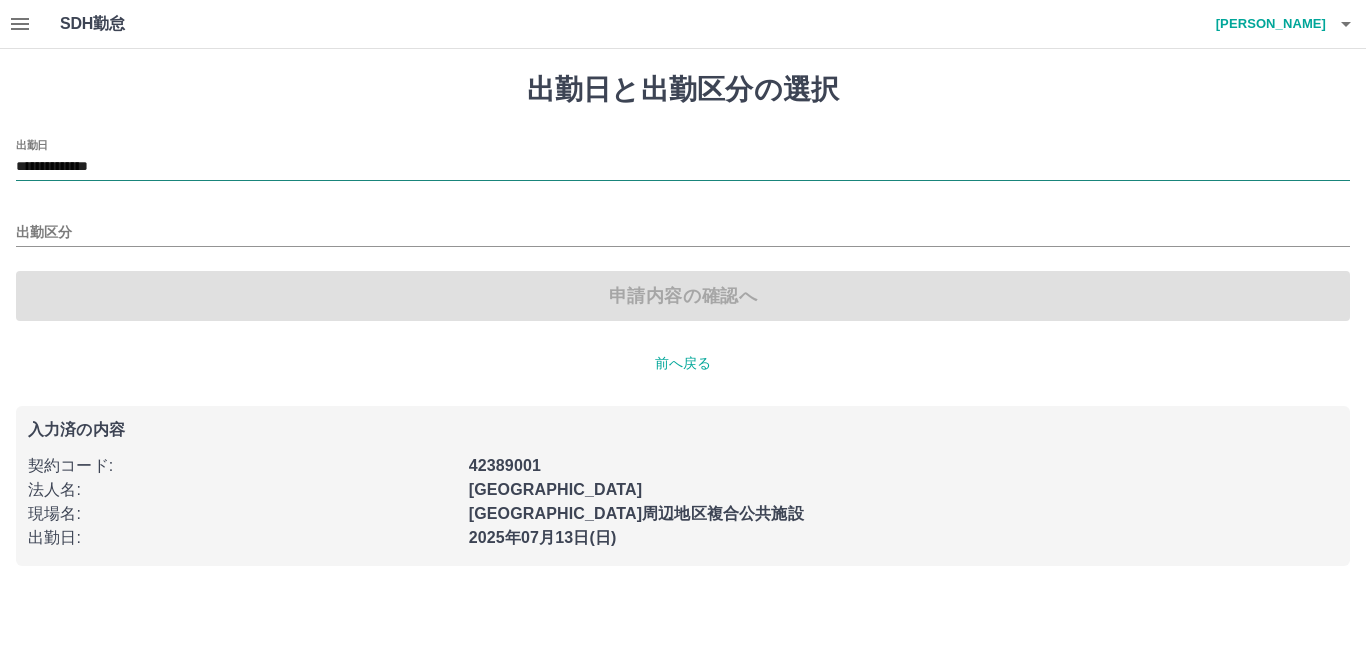 click on "**********" at bounding box center [683, 167] 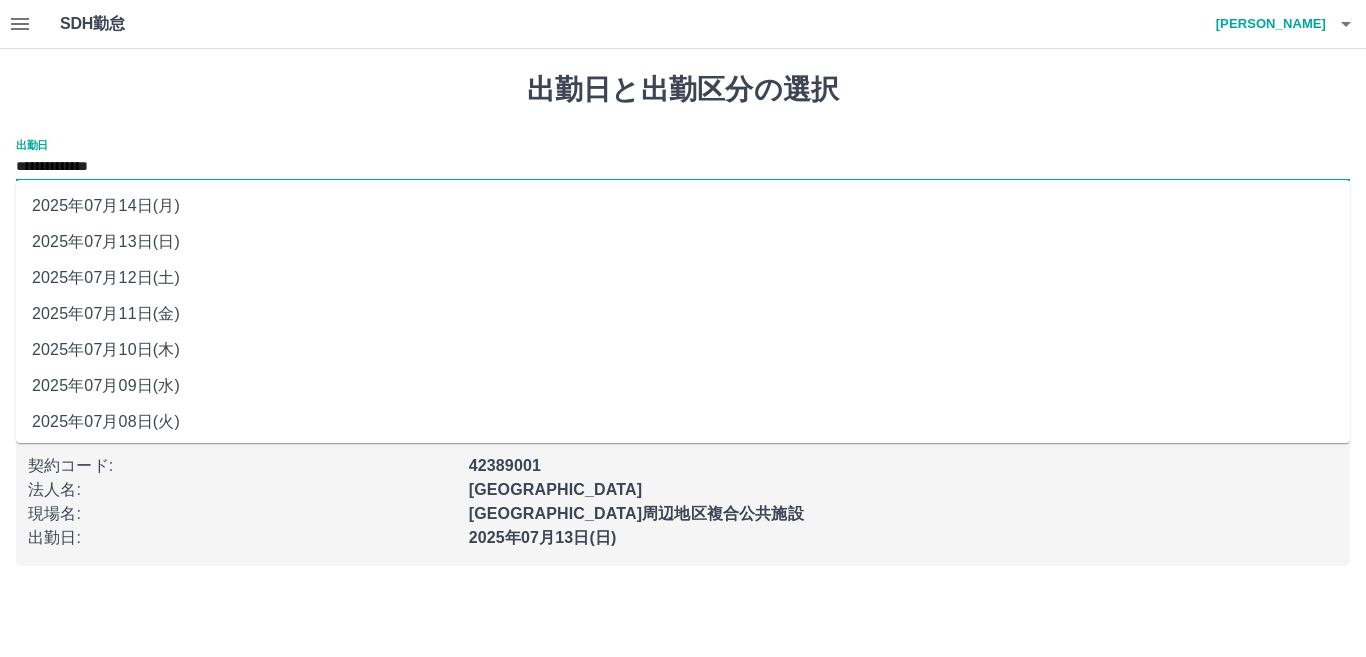 click on "2025年07月14日(月)" at bounding box center (683, 206) 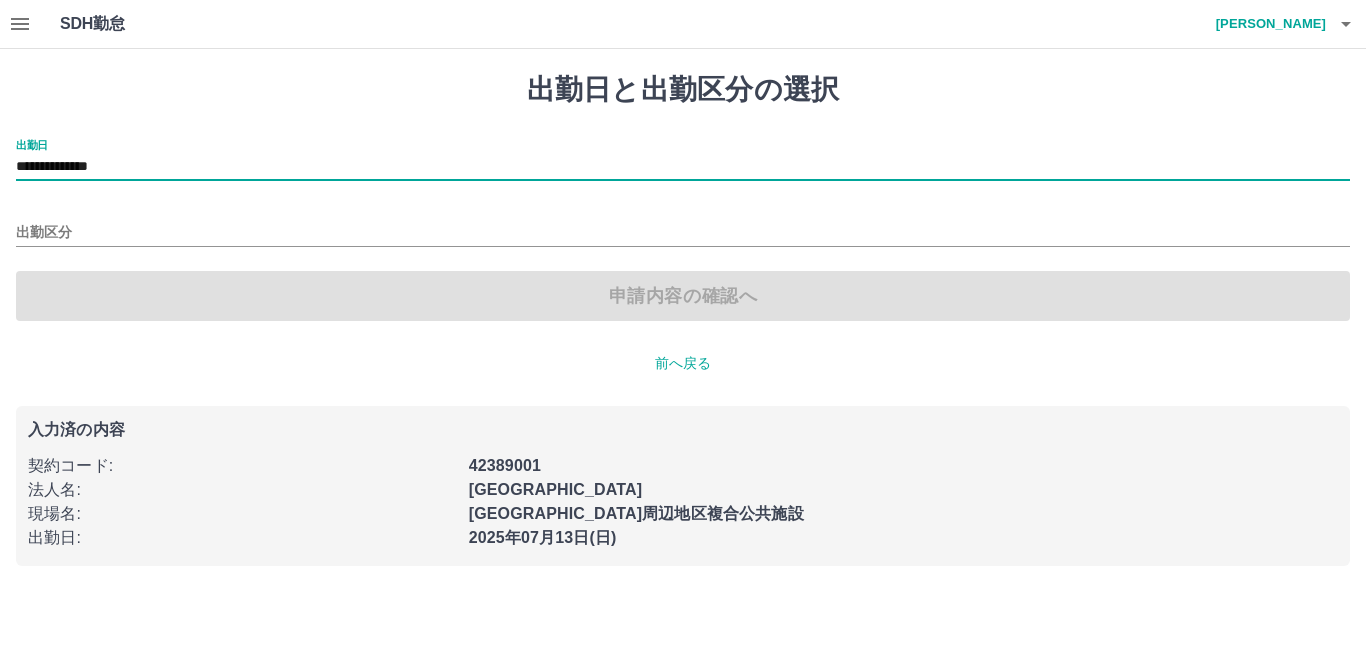 click on "申請内容の確認へ" at bounding box center (683, 296) 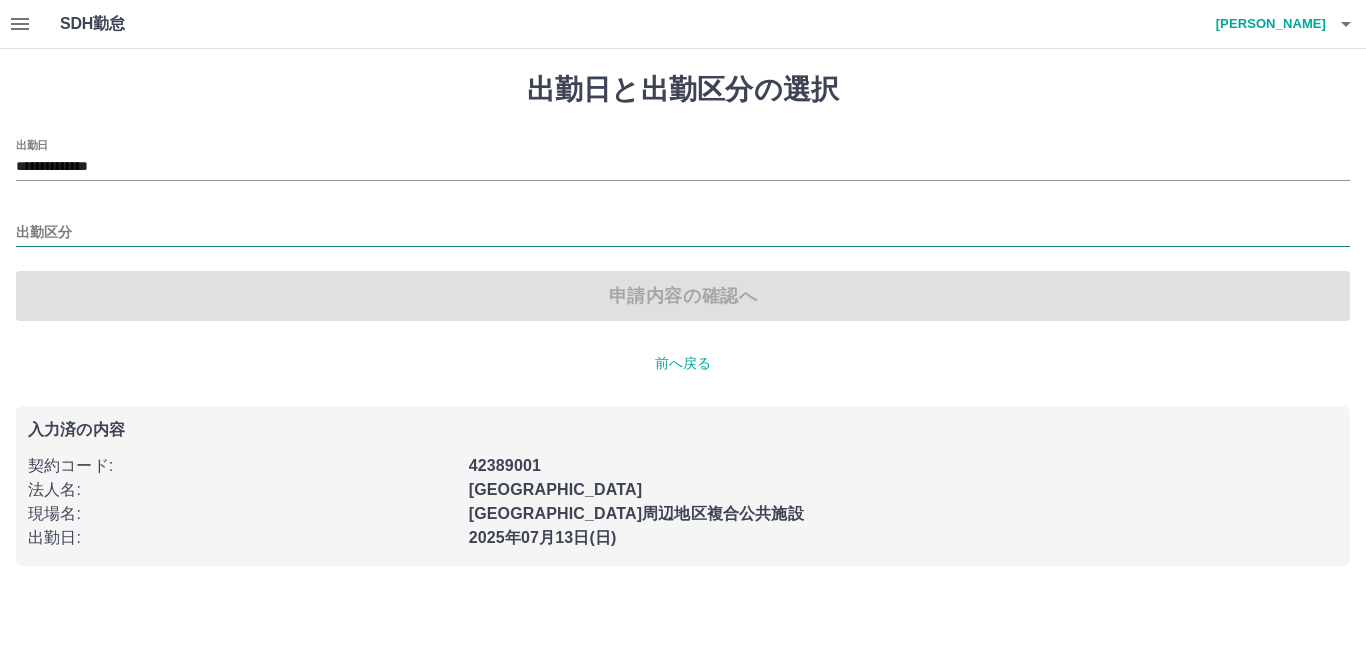 click on "出勤区分" at bounding box center (683, 233) 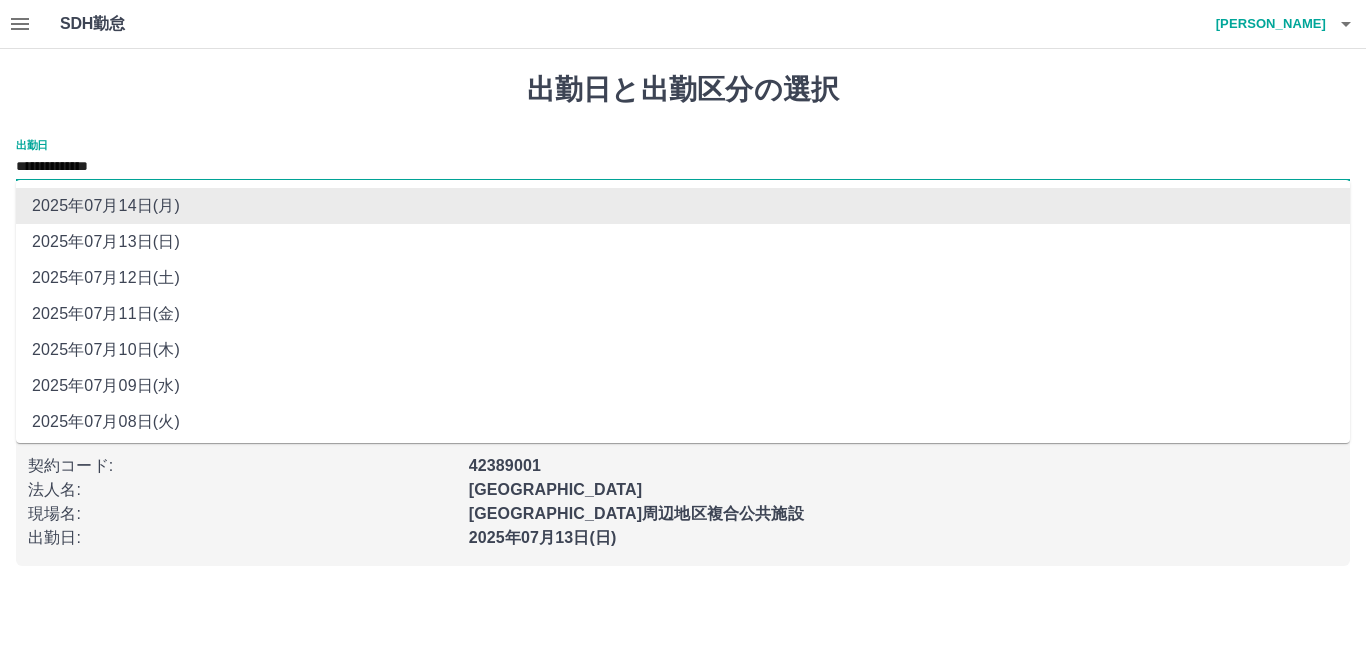 click on "**********" at bounding box center (683, 167) 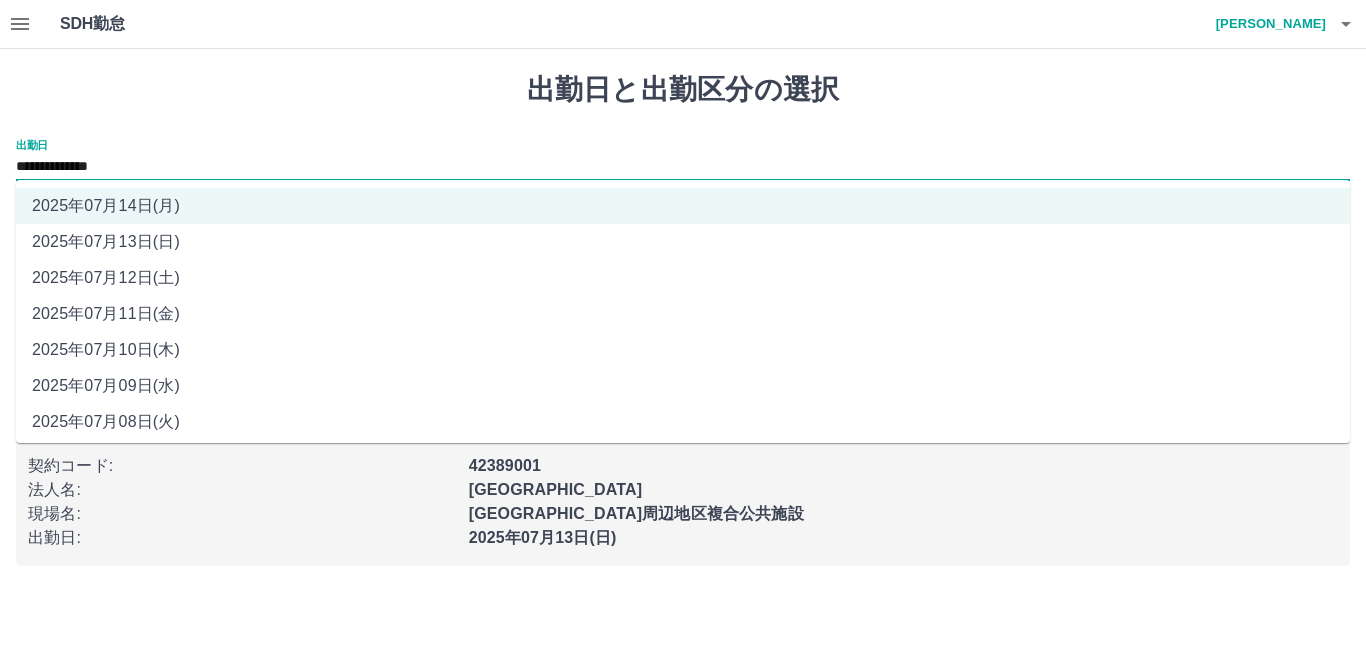 click on "2025年07月13日(日)" at bounding box center [683, 242] 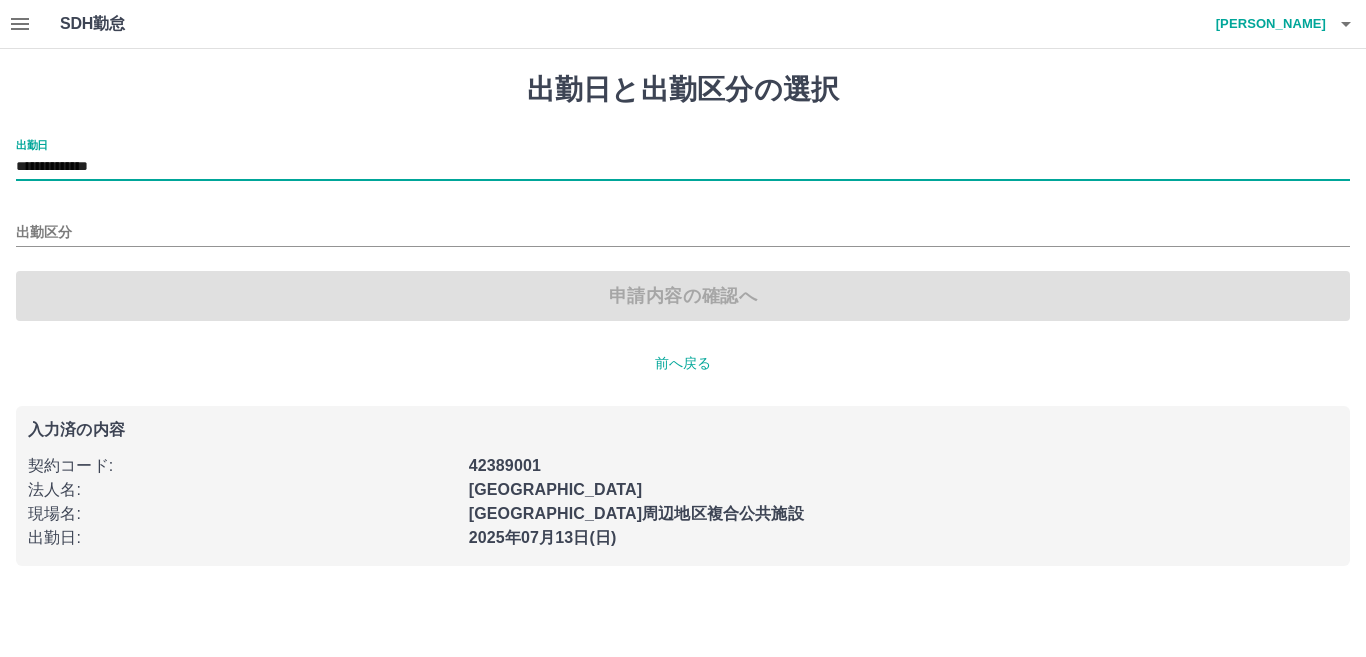type on "**********" 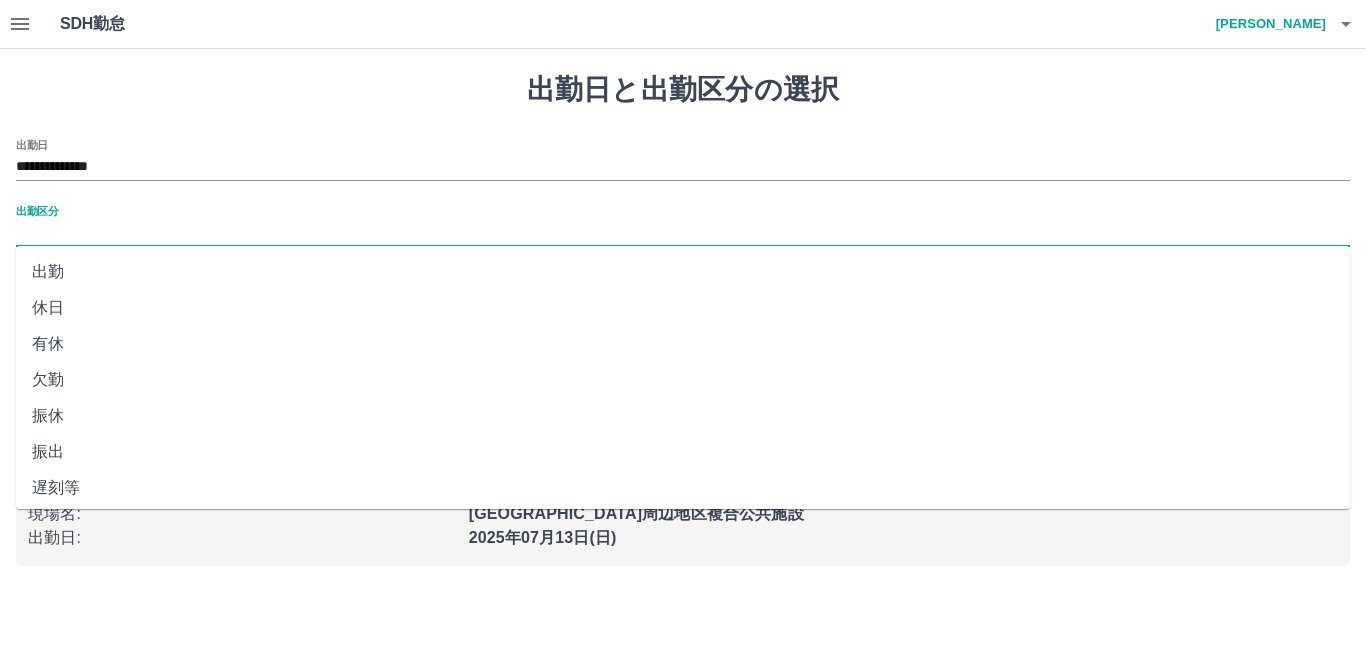 click on "出勤区分" at bounding box center [683, 233] 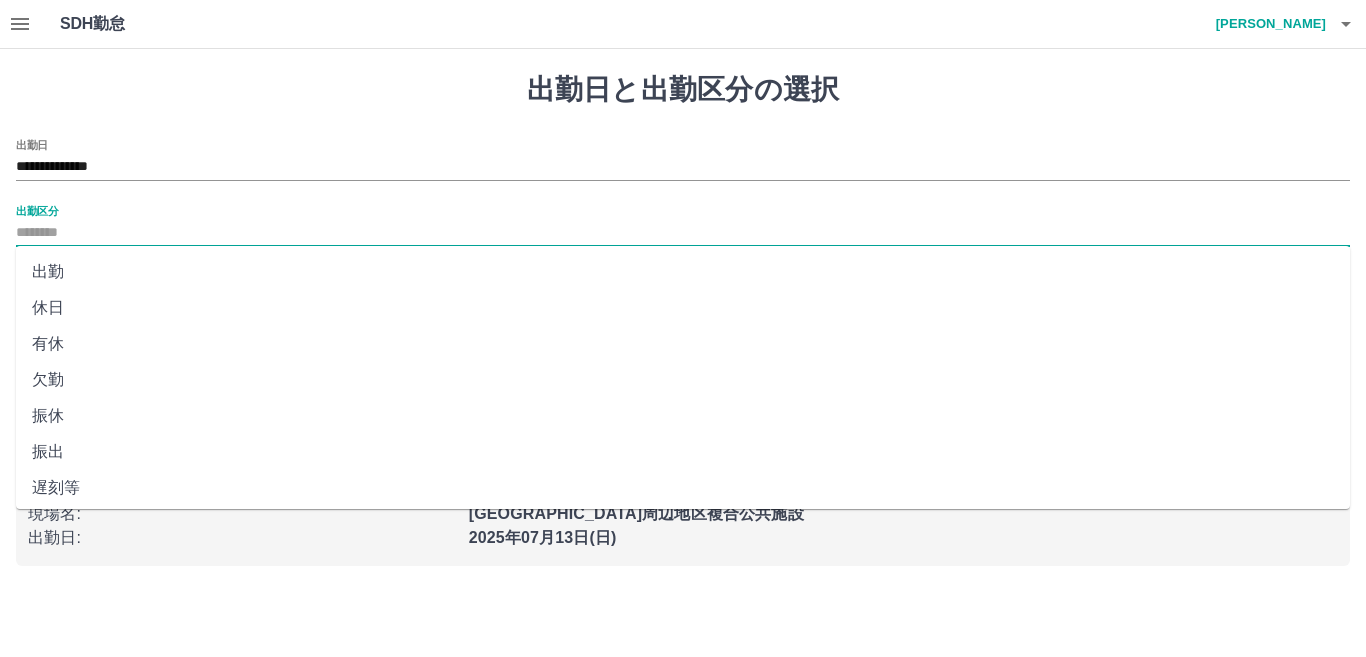 click on "出勤" at bounding box center [683, 272] 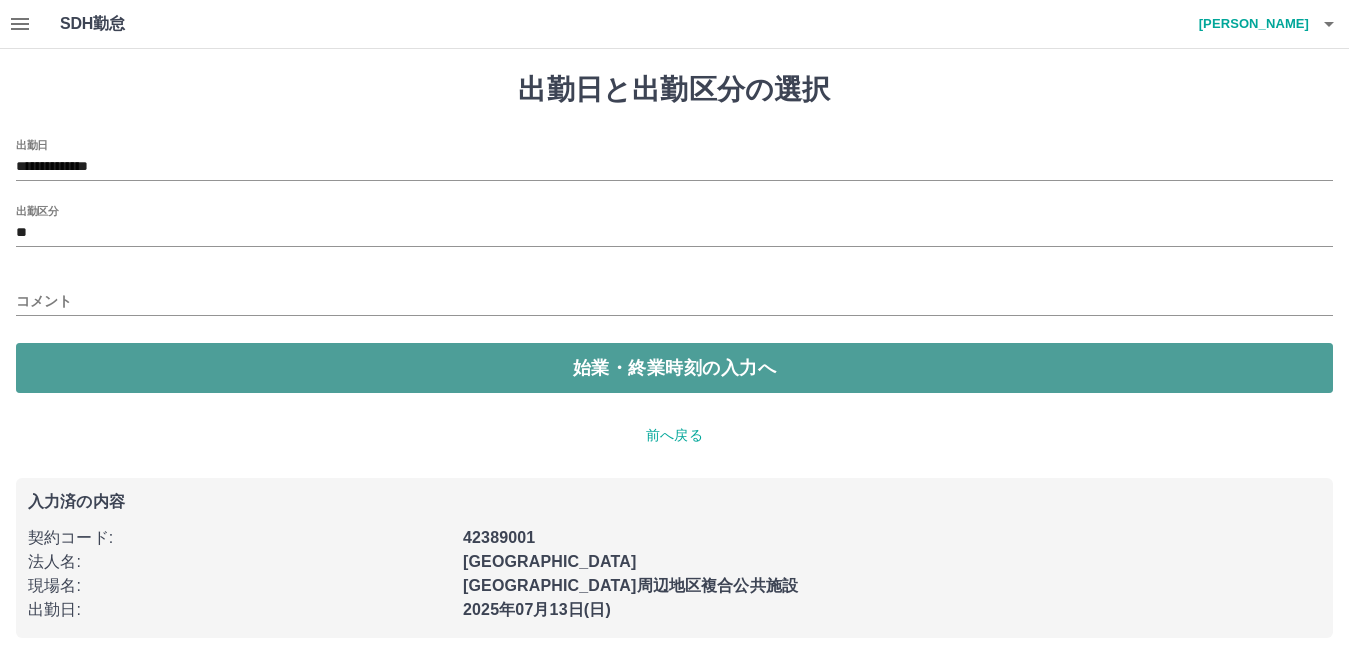 click on "始業・終業時刻の入力へ" at bounding box center [674, 368] 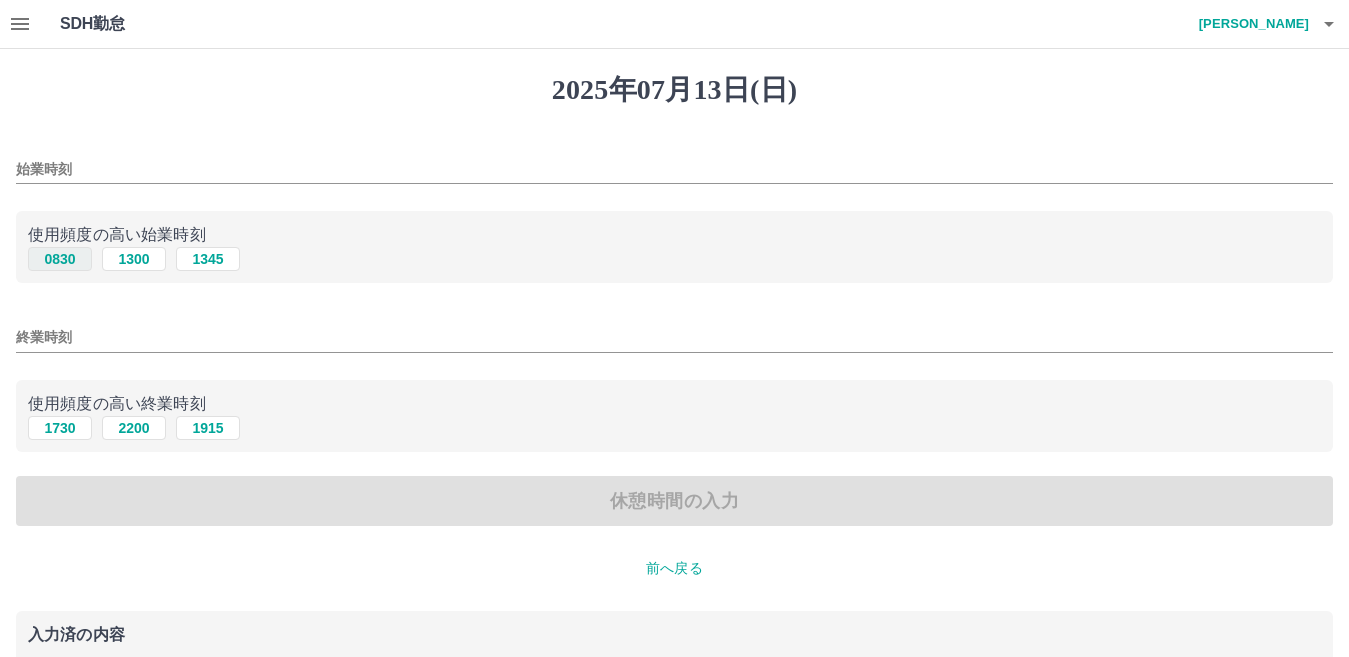 click on "0830" at bounding box center (60, 259) 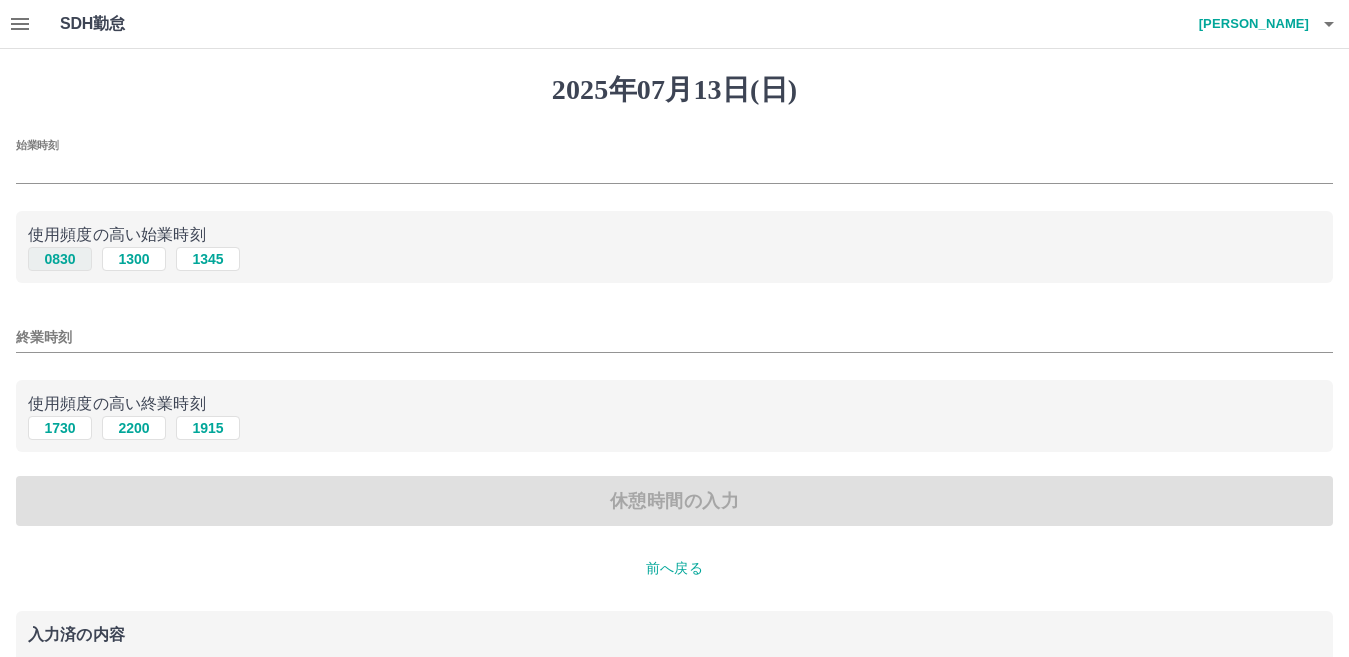 type on "****" 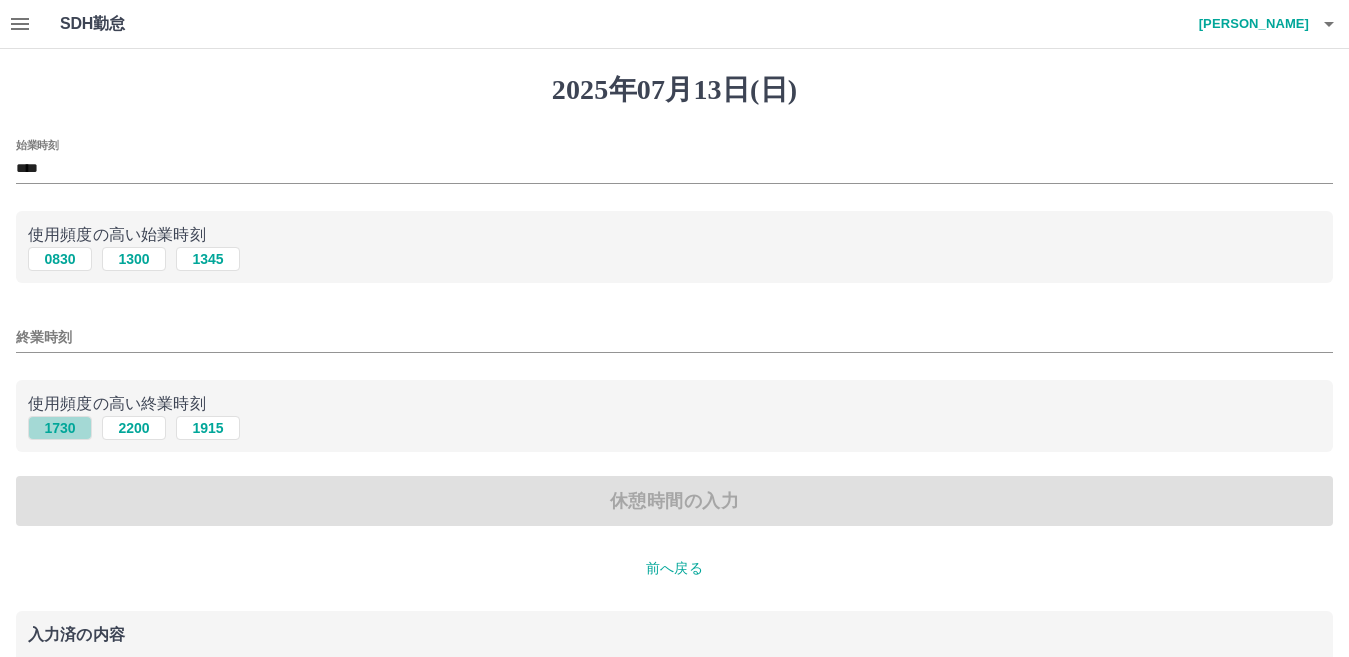 click on "1730" at bounding box center [60, 428] 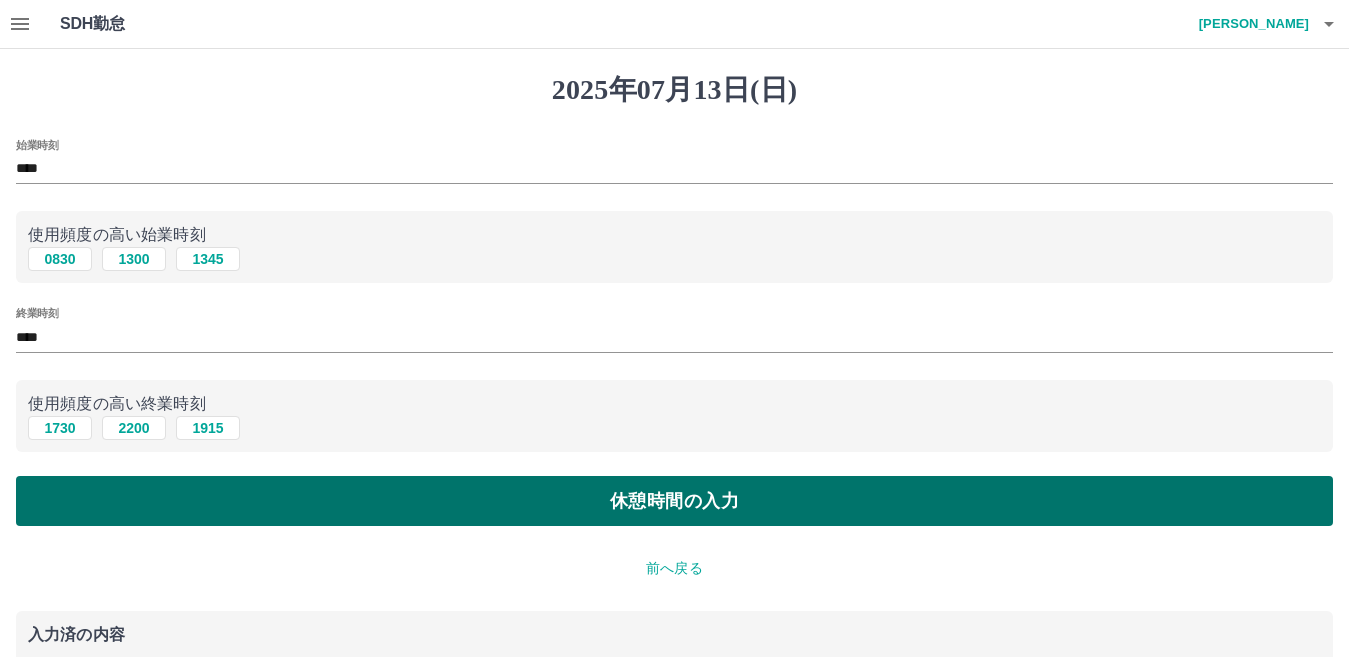 click on "休憩時間の入力" at bounding box center [674, 501] 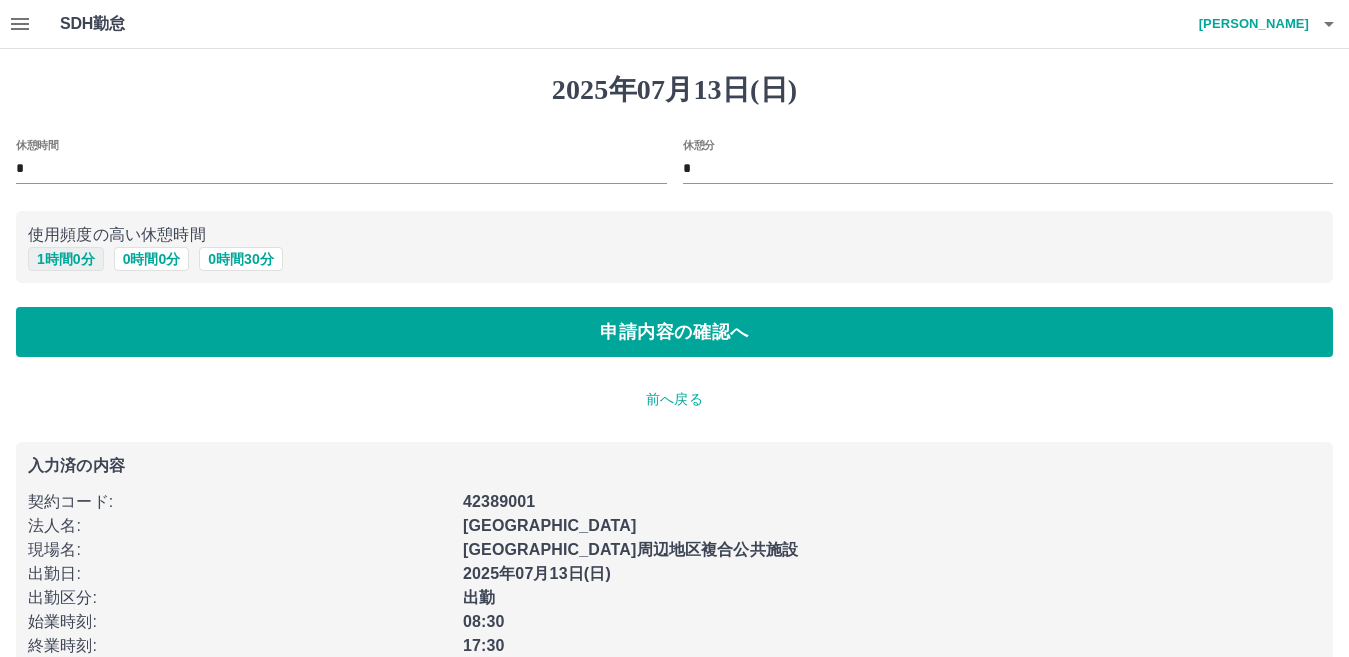 click on "1 時間 0 分" at bounding box center (66, 259) 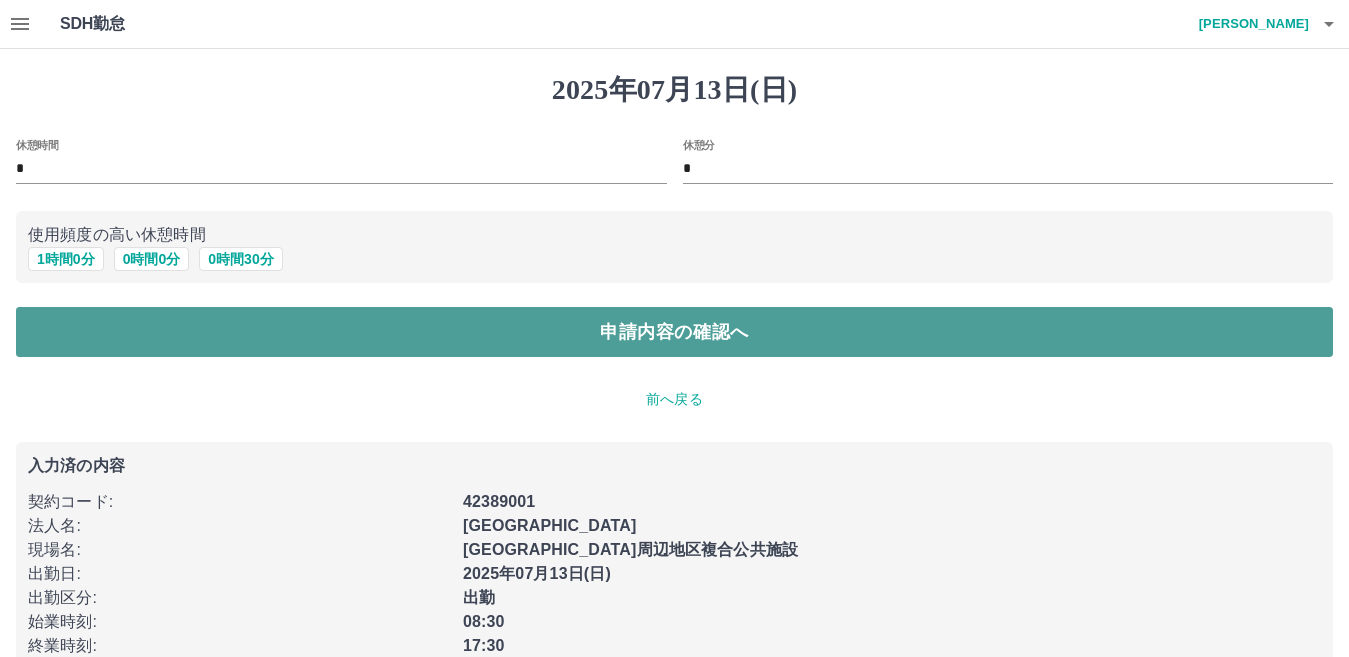 click on "申請内容の確認へ" at bounding box center (674, 332) 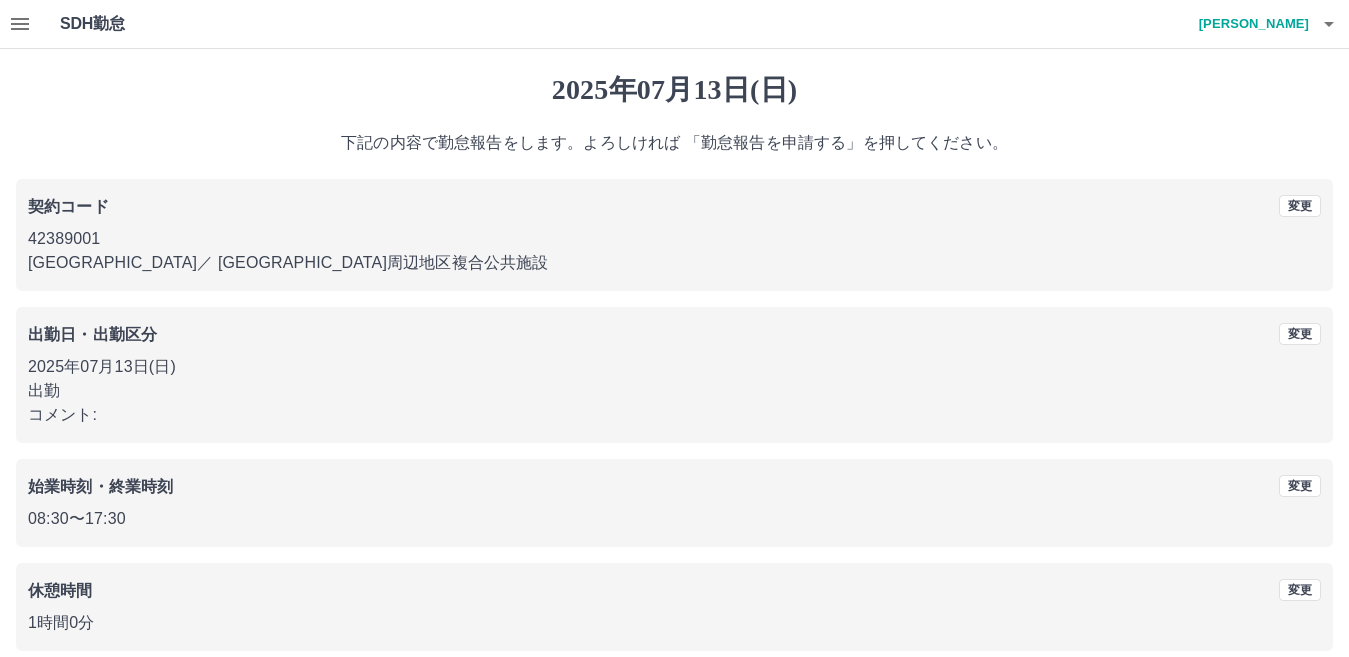 scroll, scrollTop: 91, scrollLeft: 0, axis: vertical 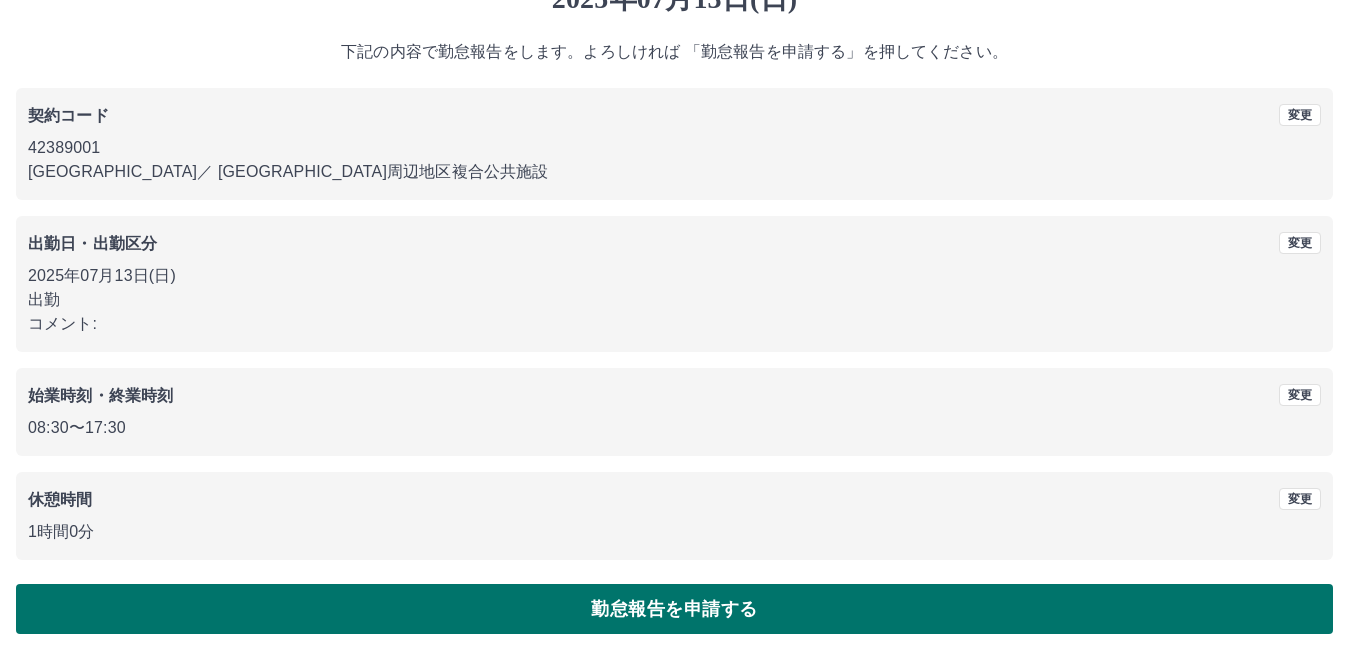 click on "勤怠報告を申請する" at bounding box center (674, 609) 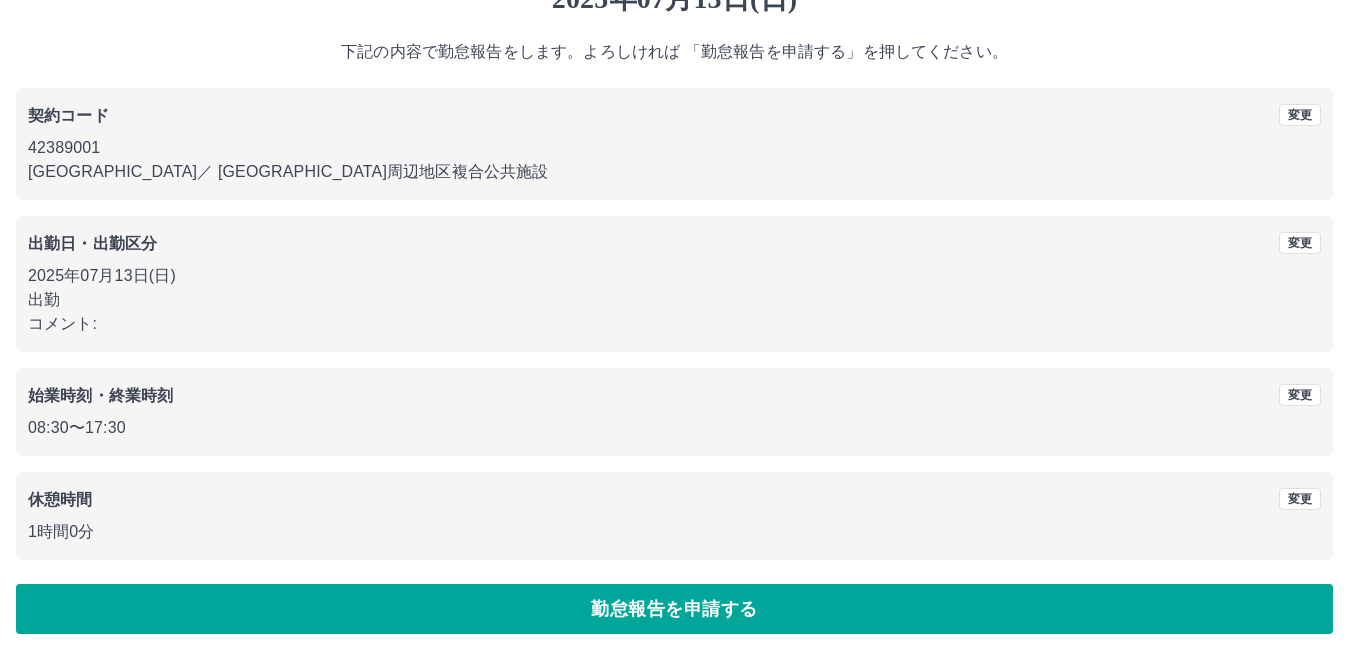 scroll, scrollTop: 0, scrollLeft: 0, axis: both 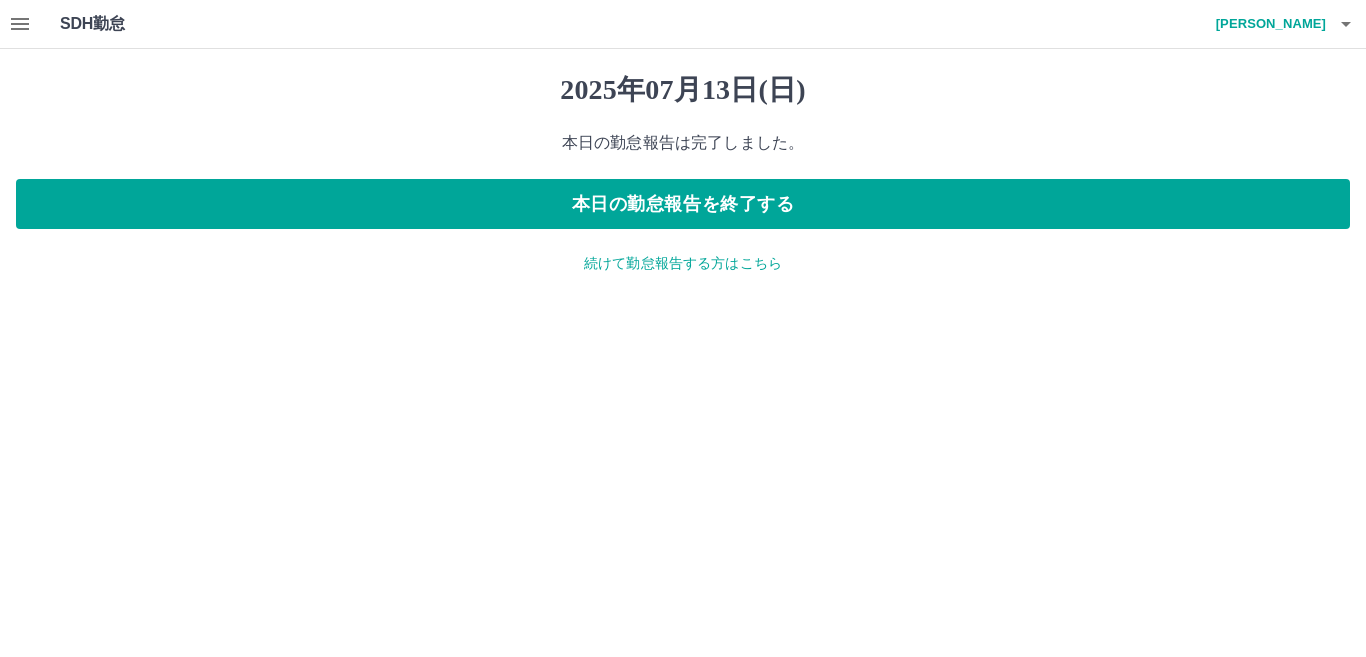 click on "続けて勤怠報告する方はこちら" at bounding box center (683, 263) 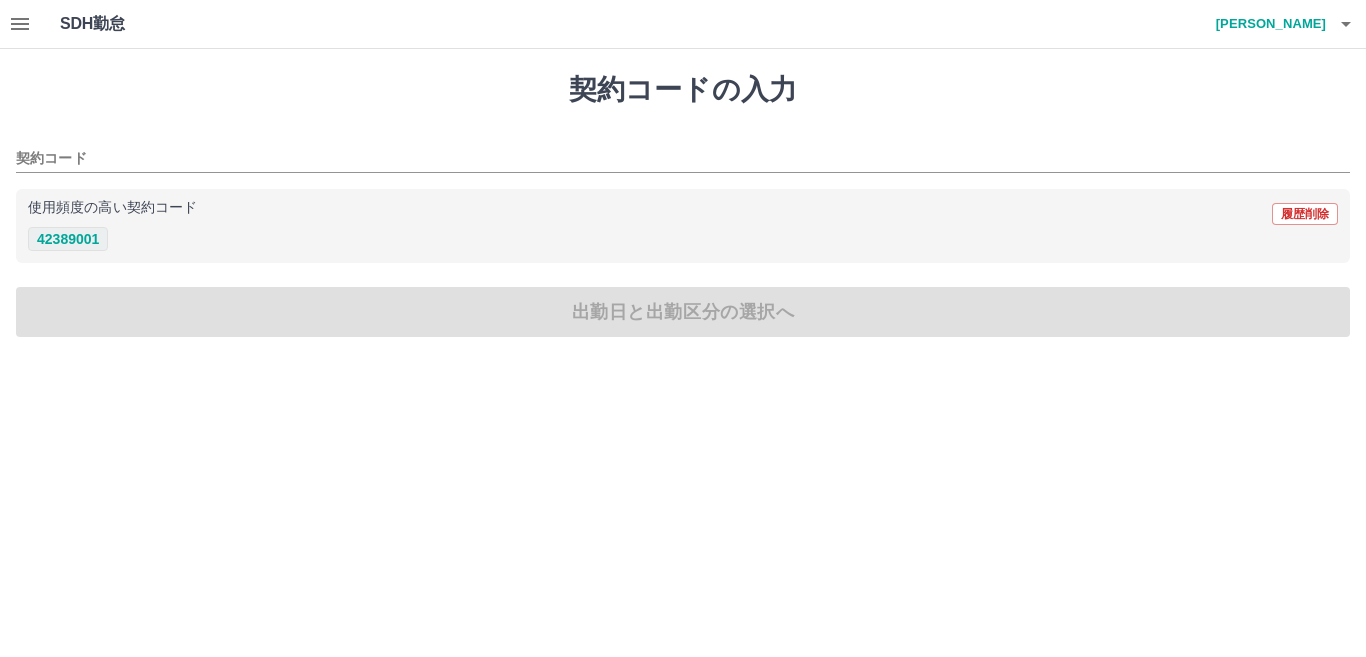 click on "42389001" at bounding box center [68, 239] 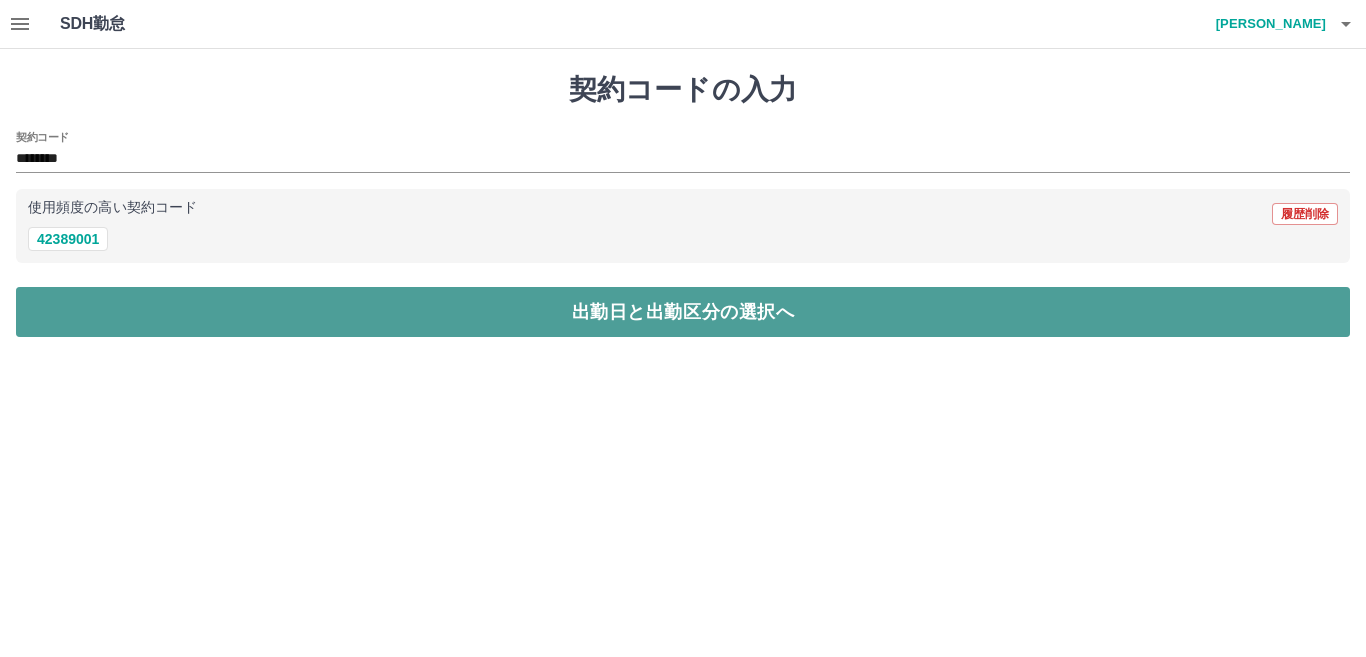 click on "出勤日と出勤区分の選択へ" at bounding box center [683, 312] 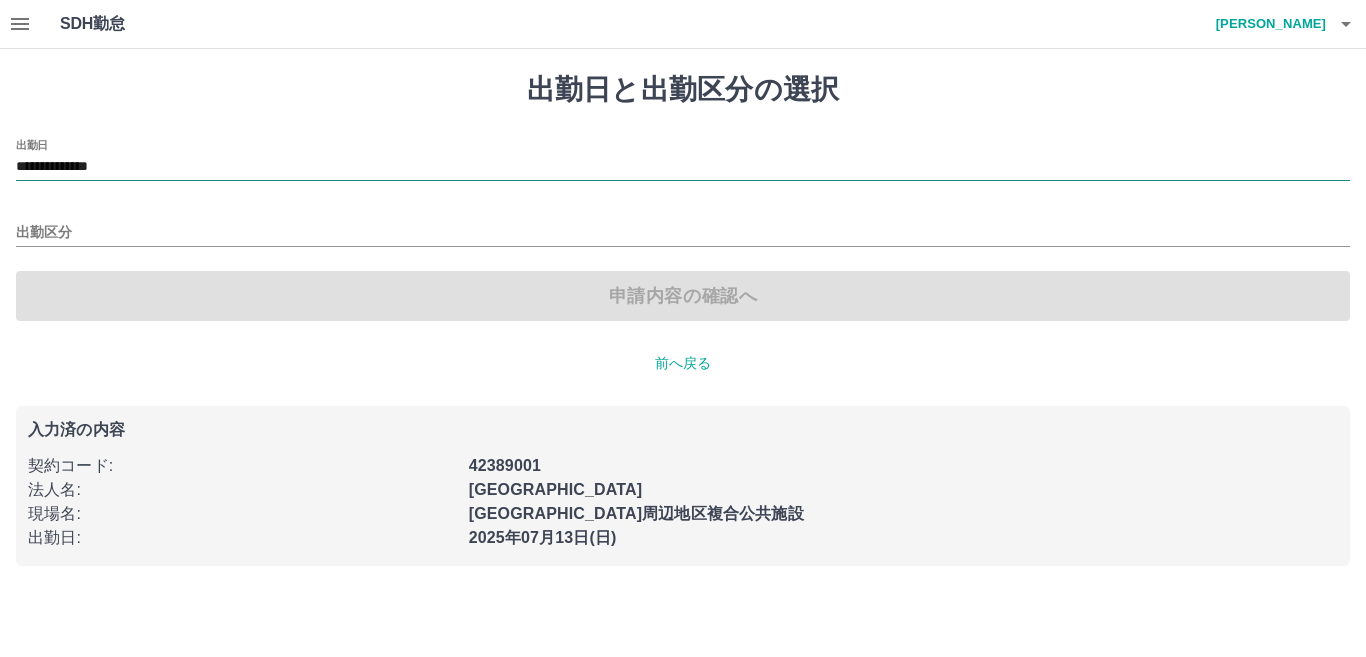 click on "**********" at bounding box center (683, 167) 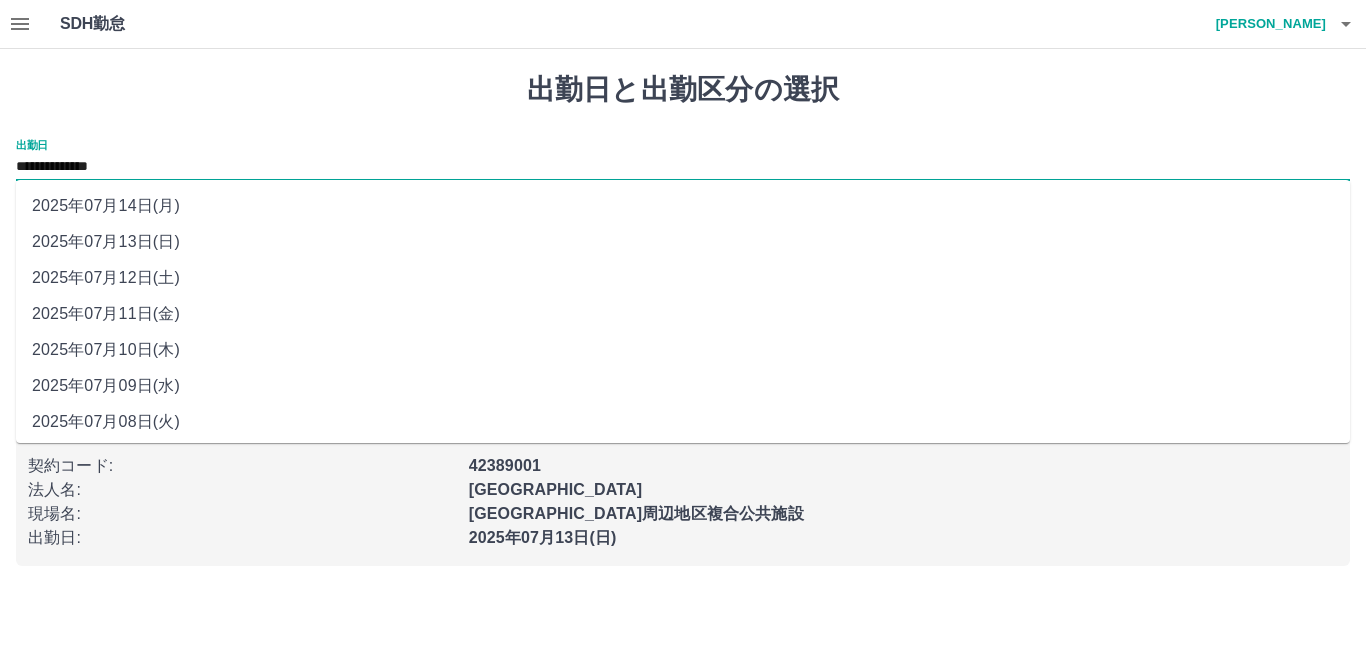 click on "2025年07月14日(月)" at bounding box center [683, 206] 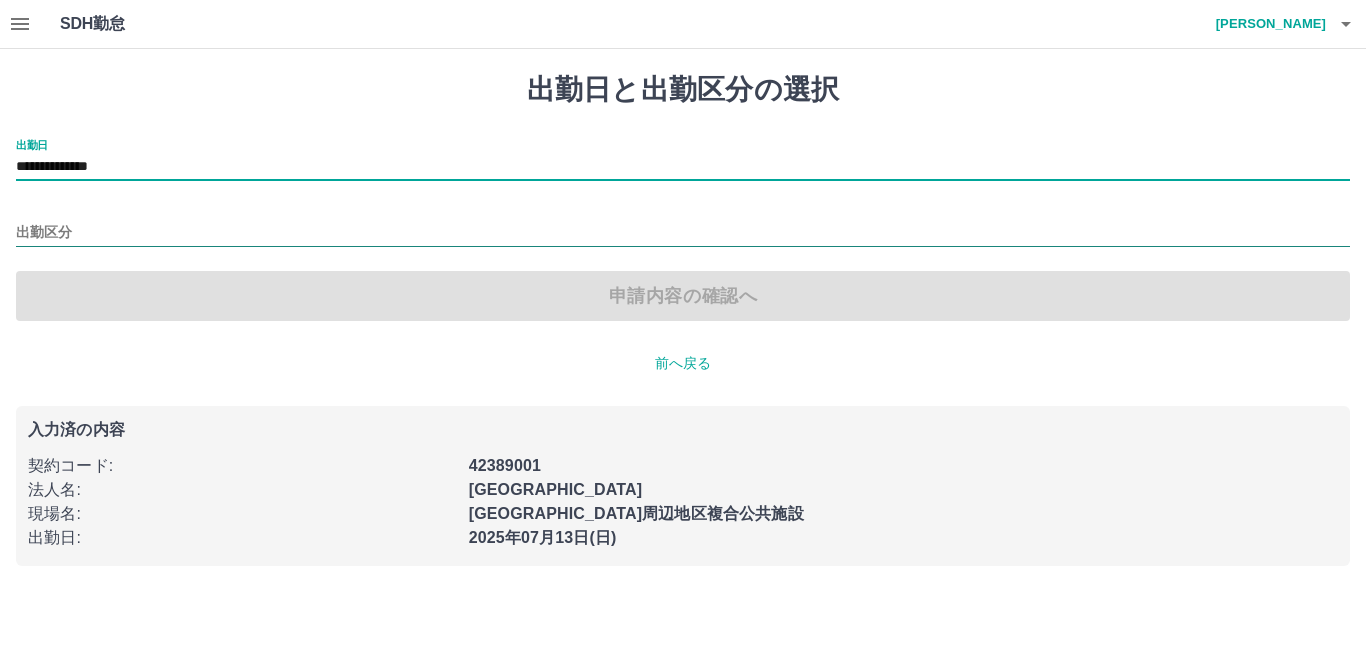 click on "出勤区分" at bounding box center (683, 233) 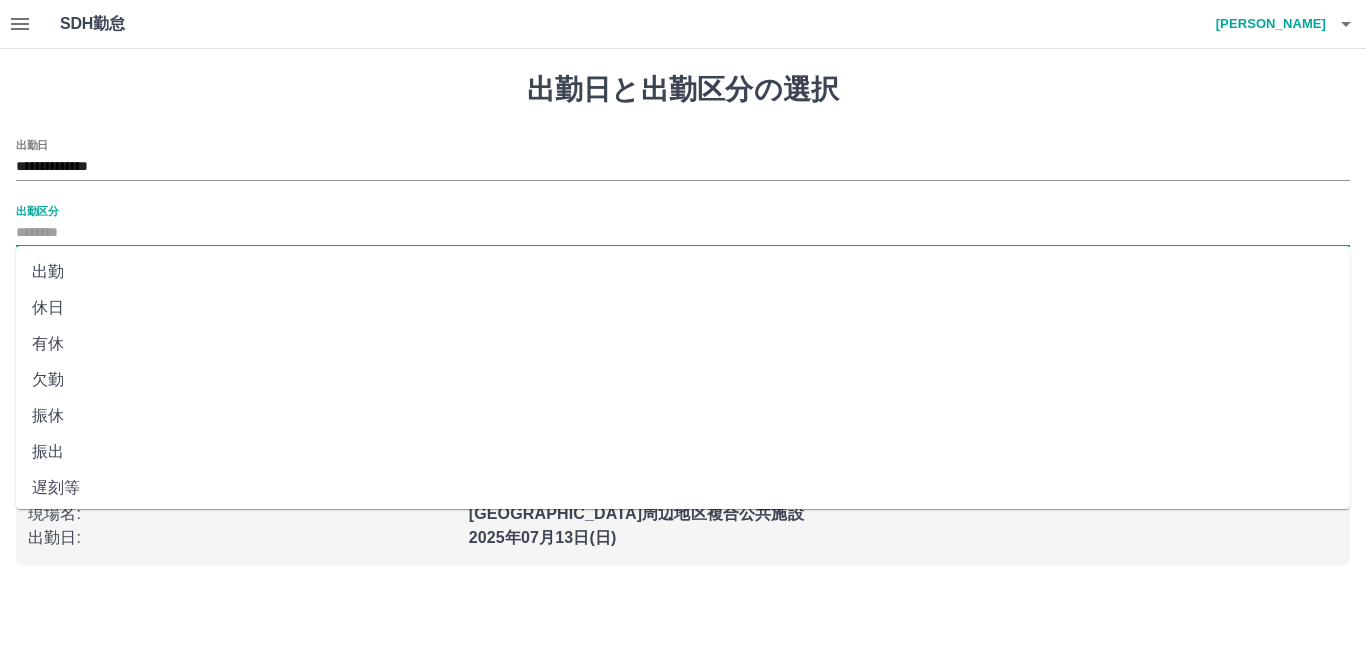 click on "休日" at bounding box center (683, 308) 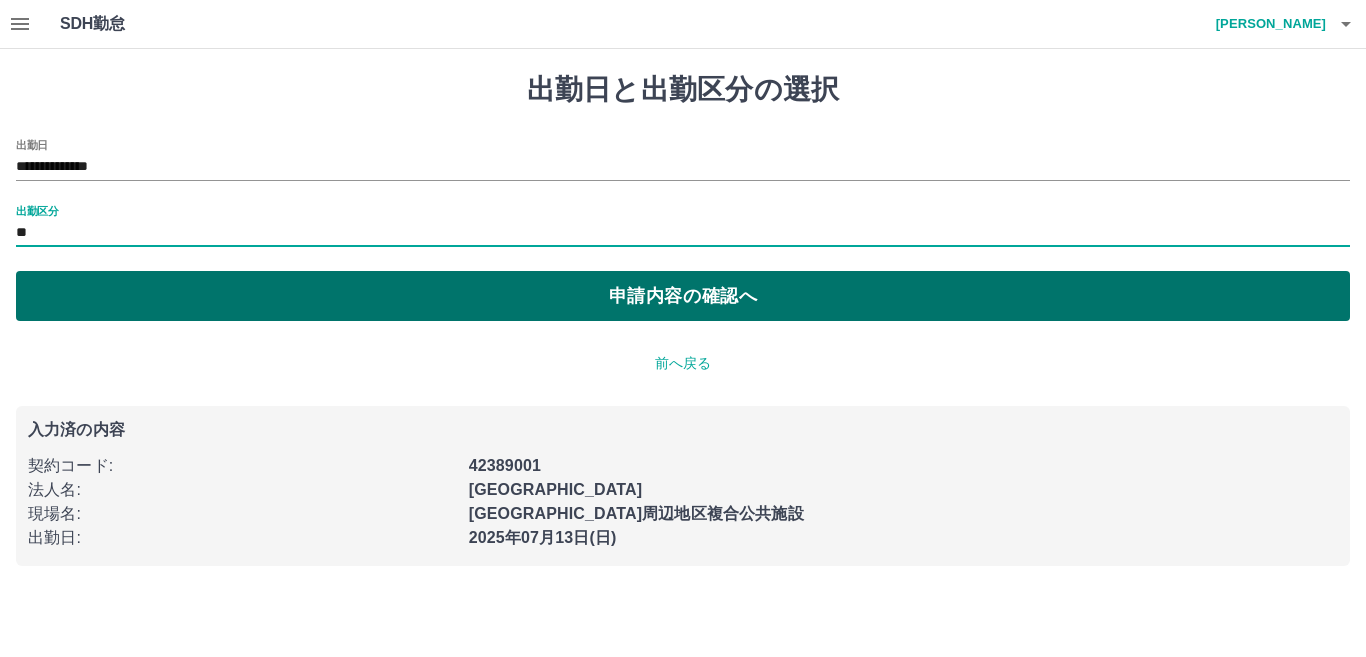 click on "申請内容の確認へ" at bounding box center (683, 296) 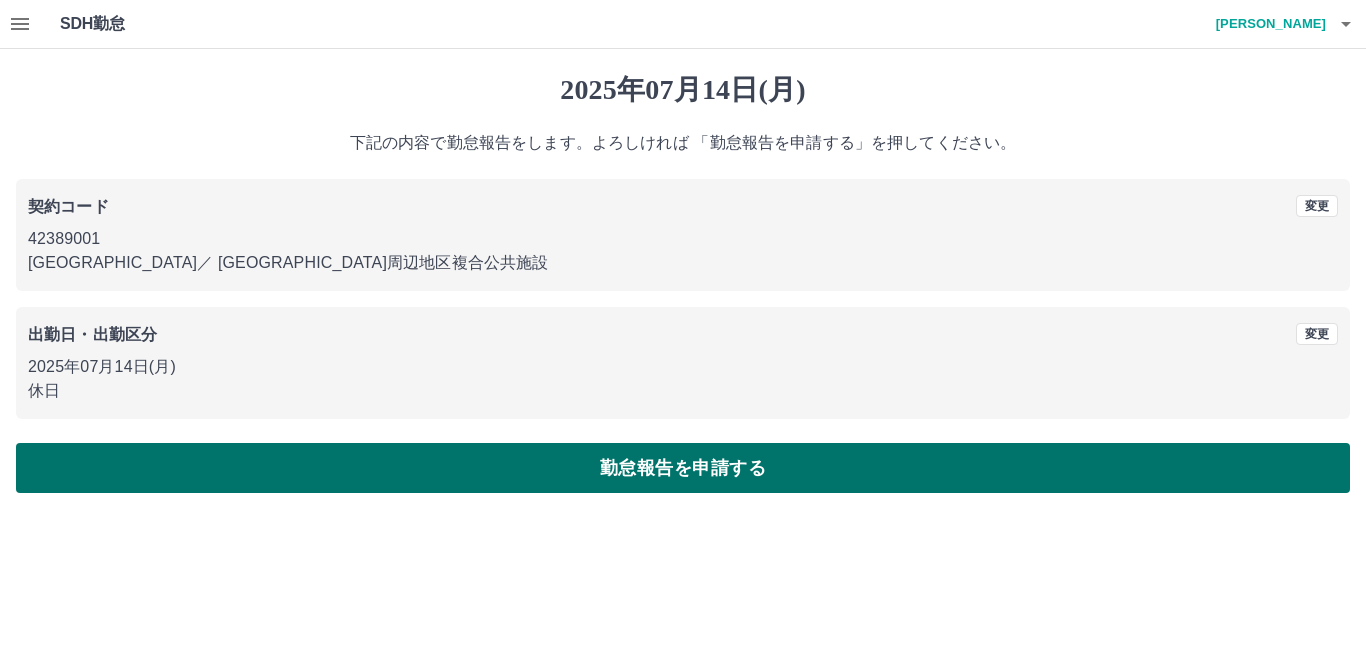 click on "勤怠報告を申請する" at bounding box center (683, 468) 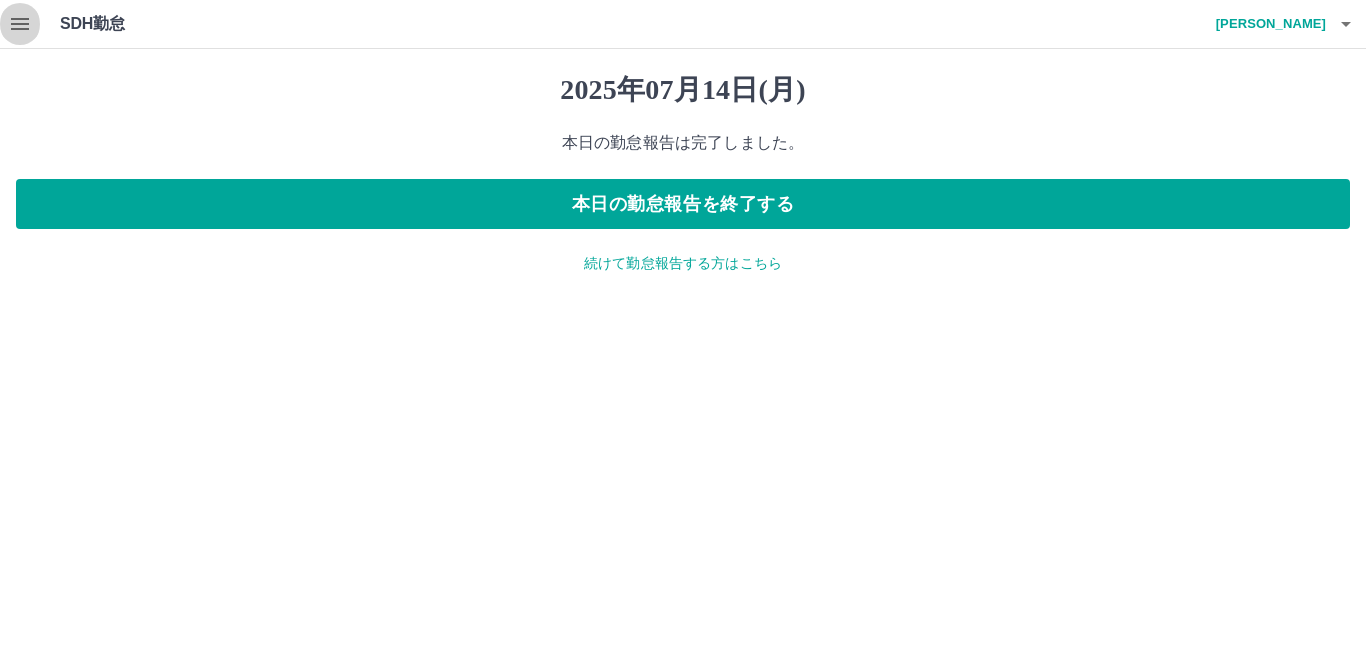 click 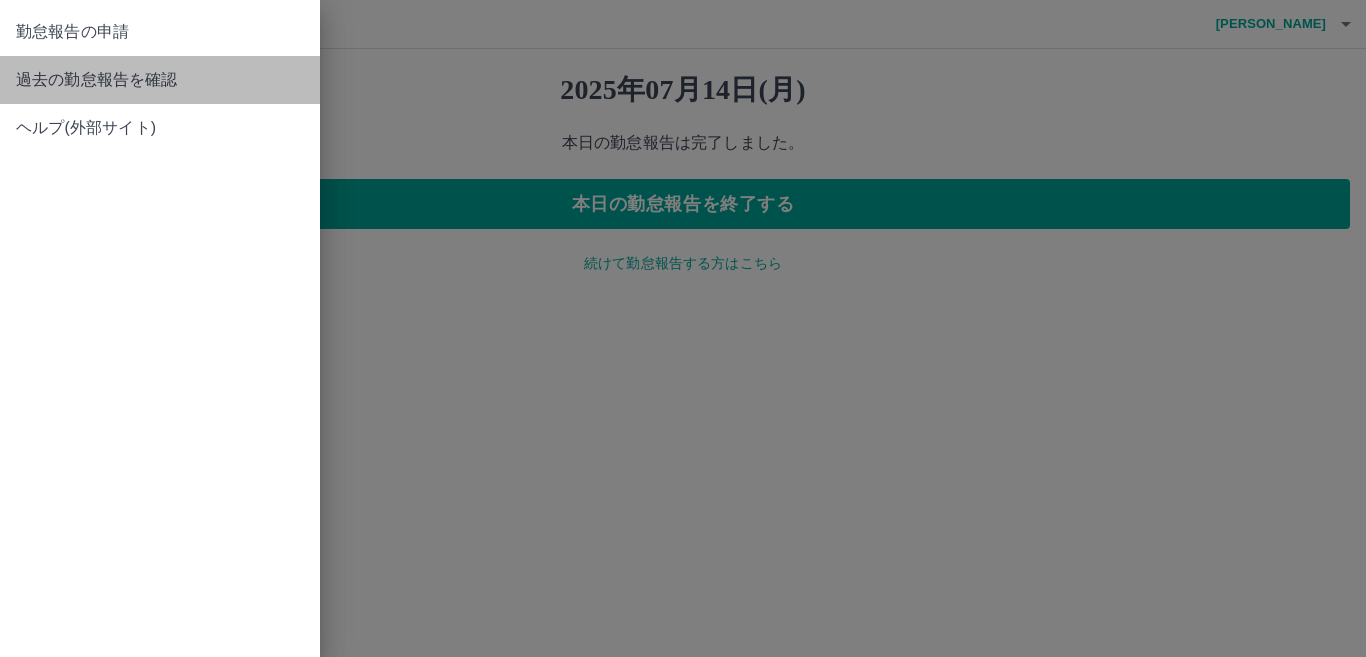click on "過去の勤怠報告を確認" at bounding box center (160, 80) 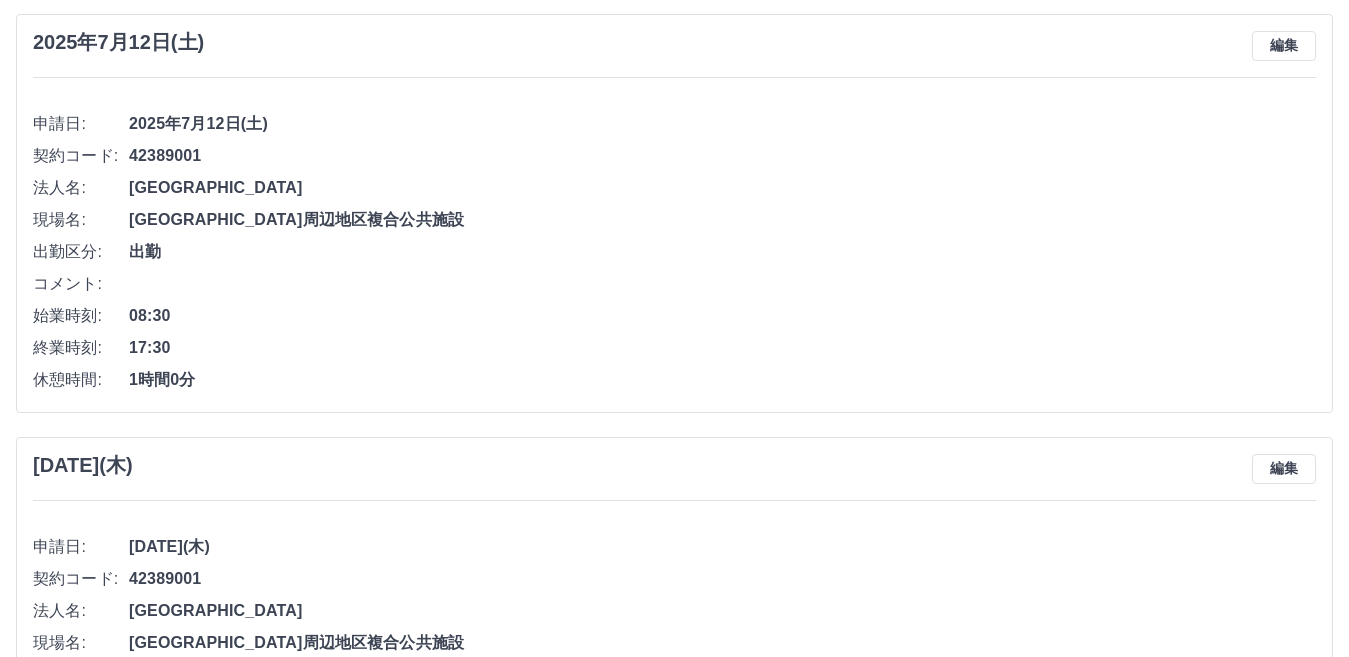 scroll, scrollTop: 990, scrollLeft: 0, axis: vertical 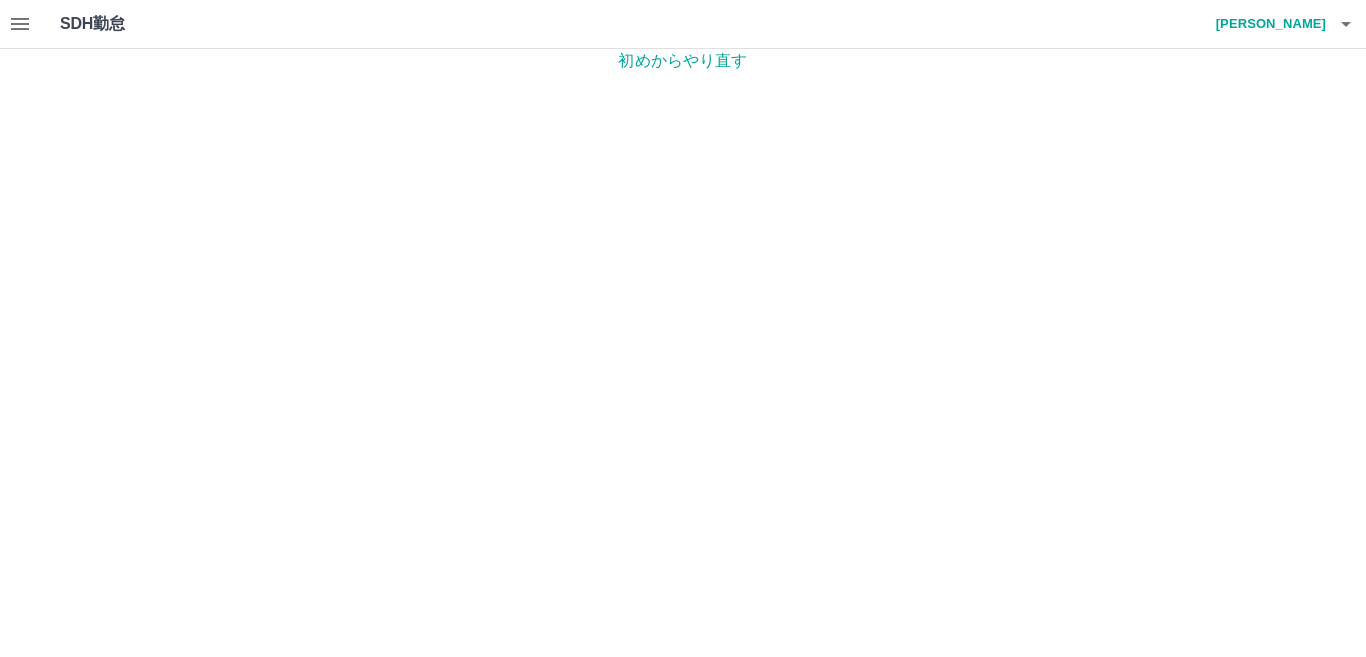 click 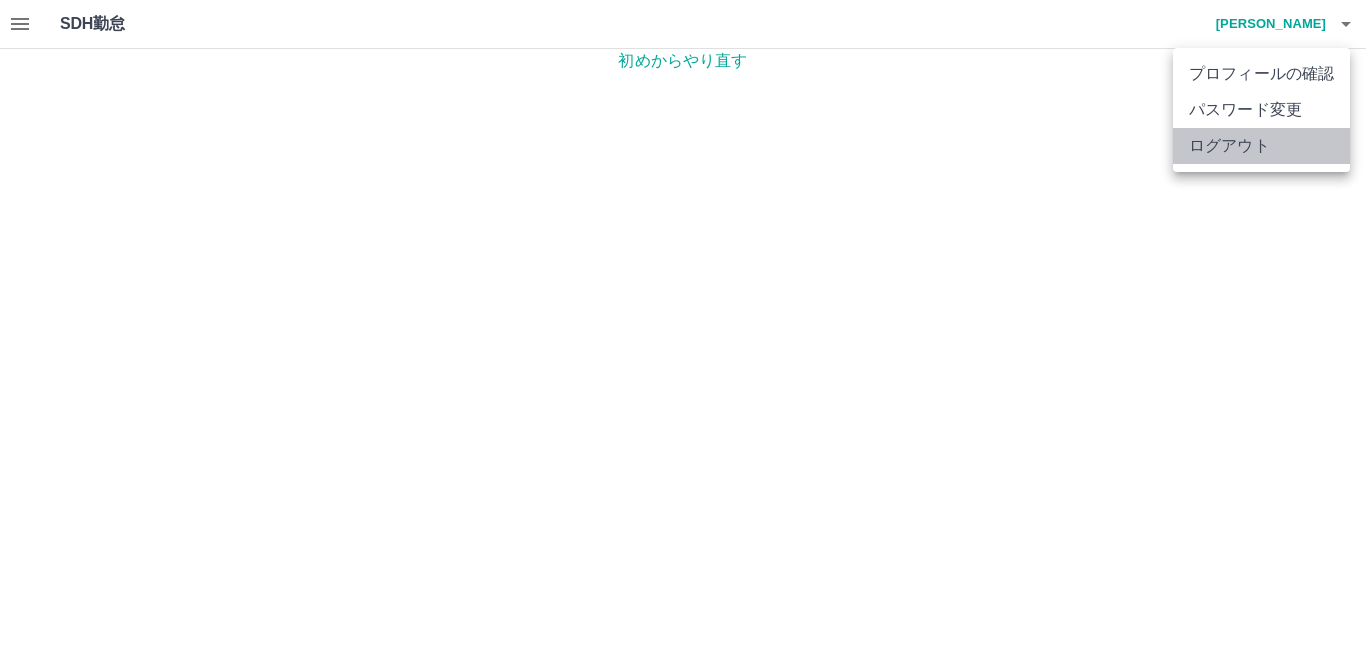 click on "ログアウト" at bounding box center (1261, 146) 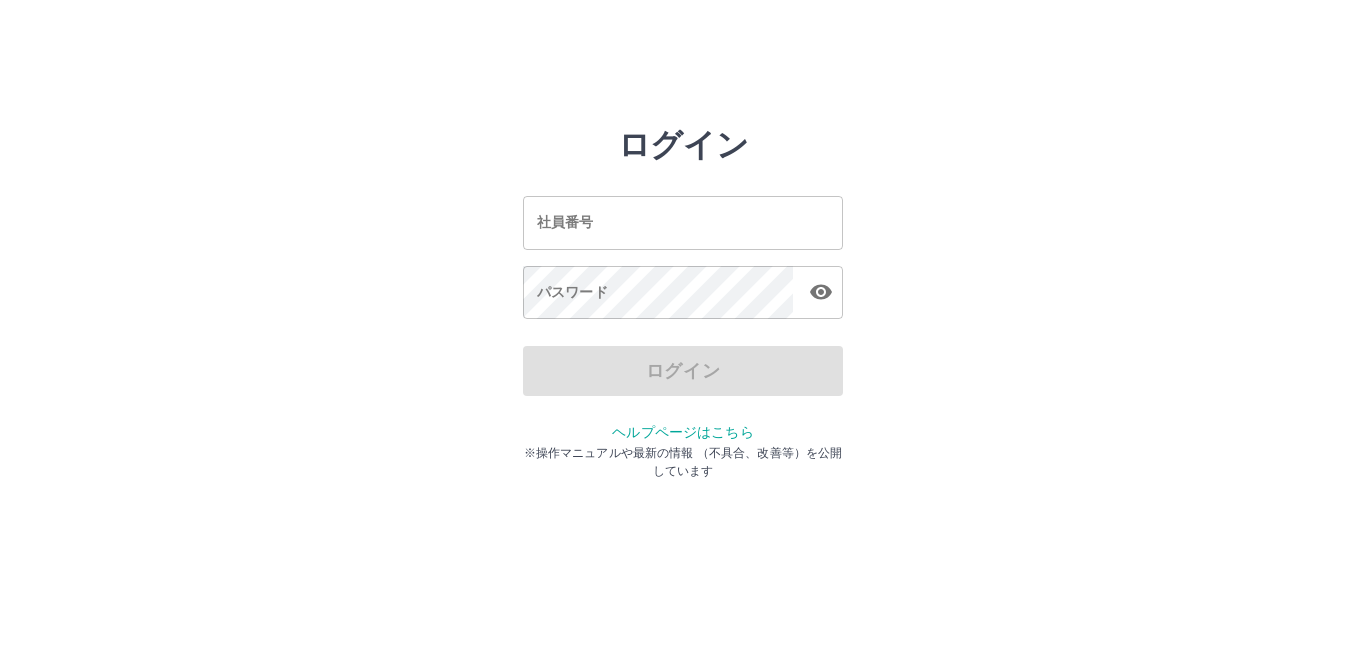scroll, scrollTop: 0, scrollLeft: 0, axis: both 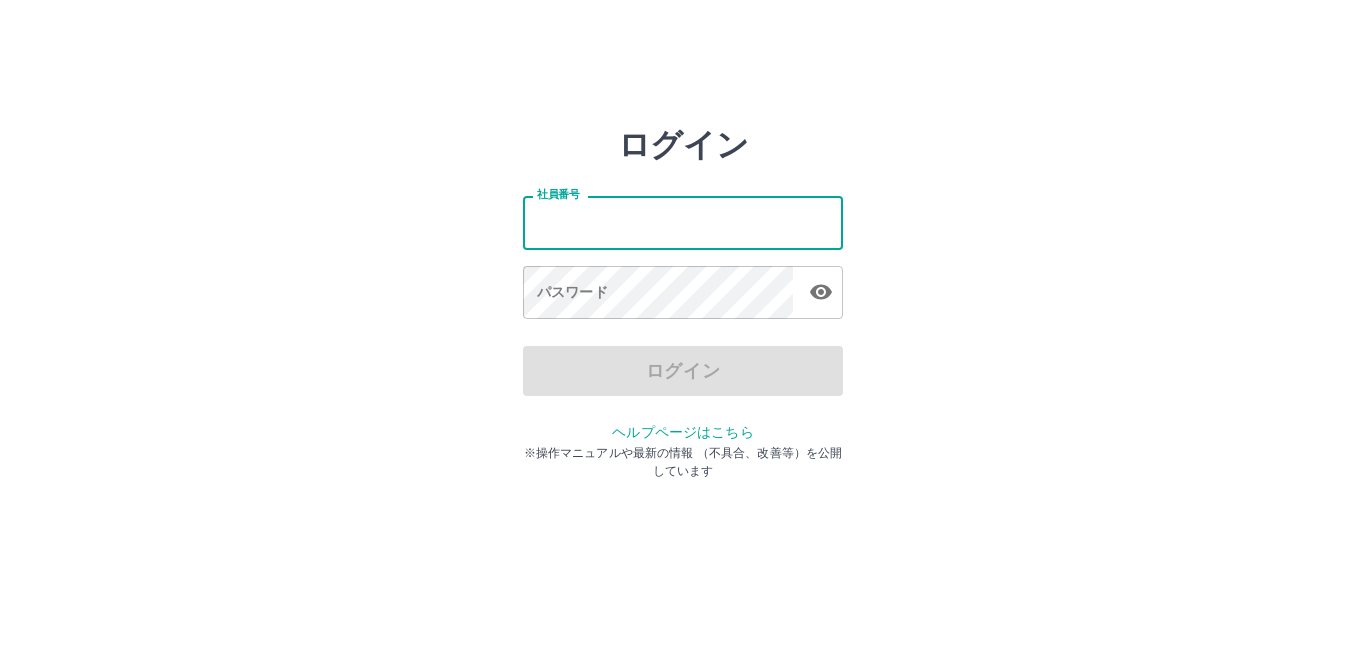 click on "社員番号" at bounding box center [683, 222] 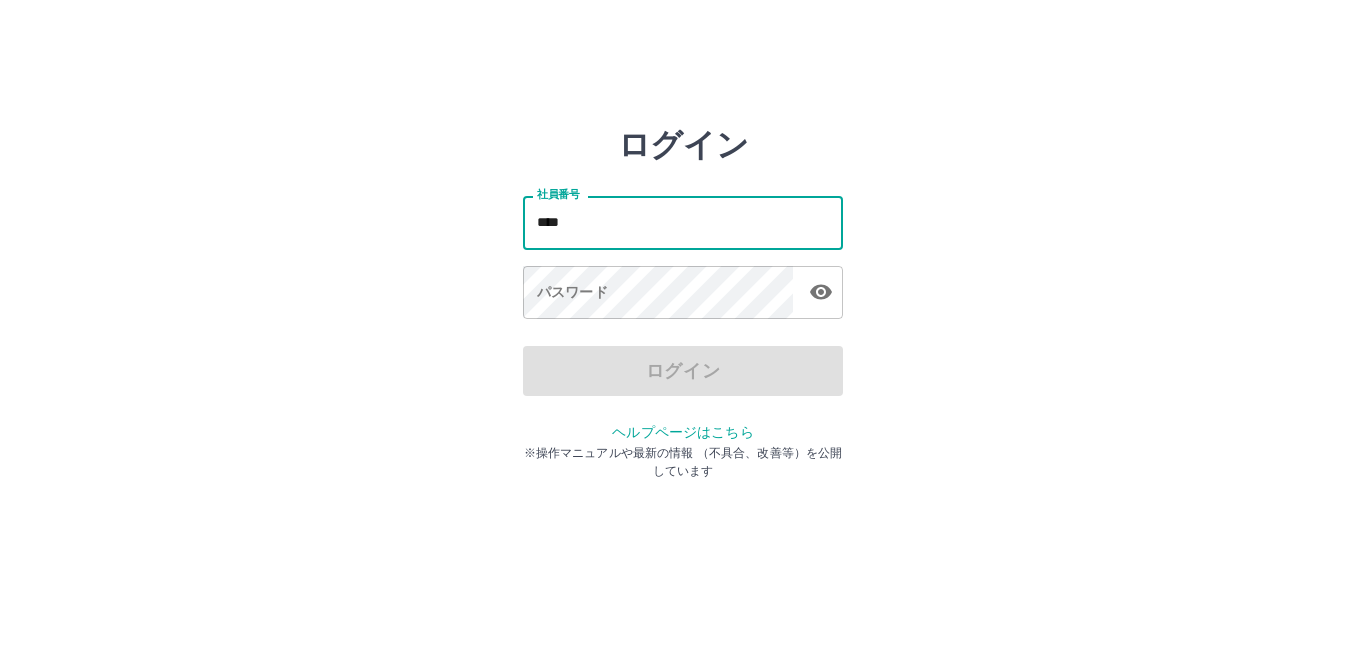 type on "*******" 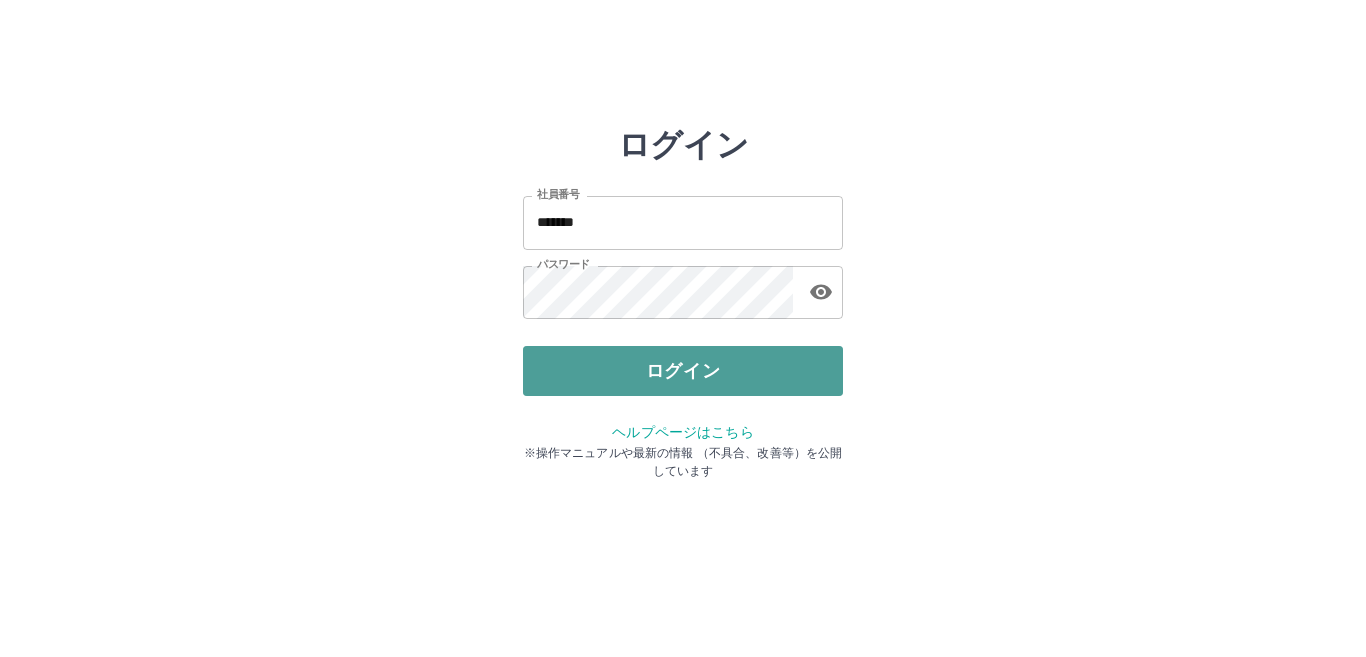 click on "ログイン" at bounding box center [683, 371] 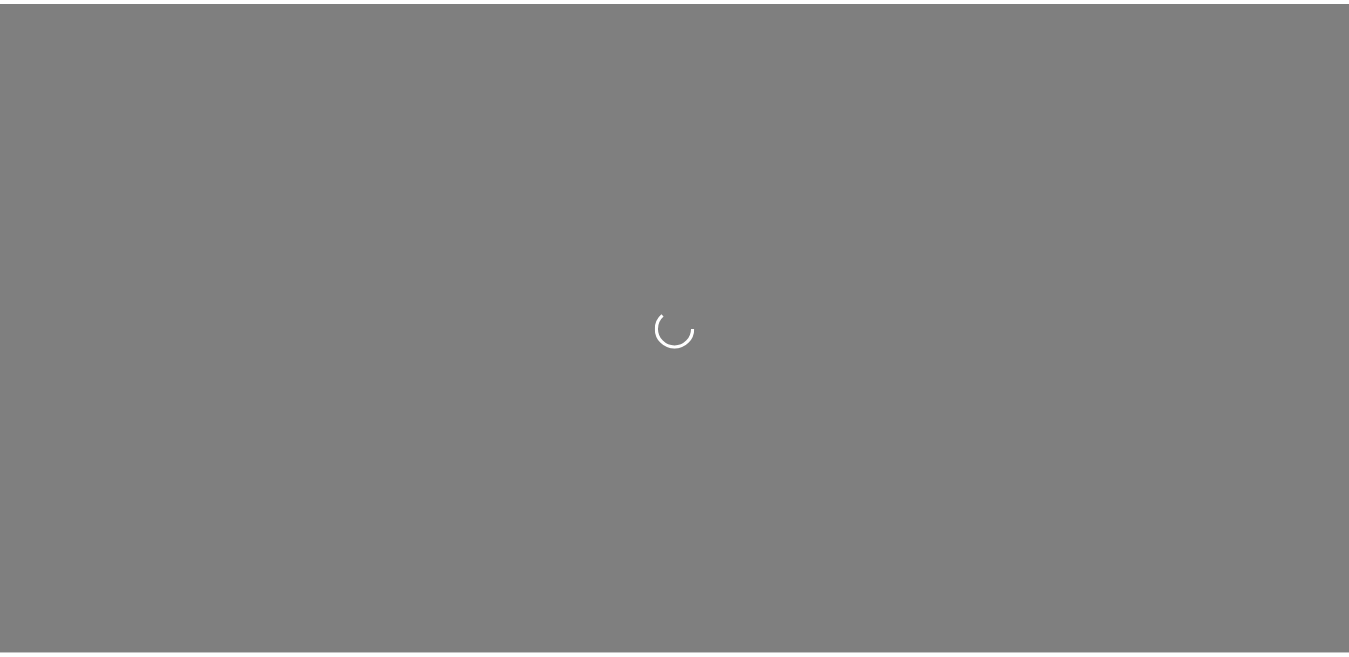 scroll, scrollTop: 0, scrollLeft: 0, axis: both 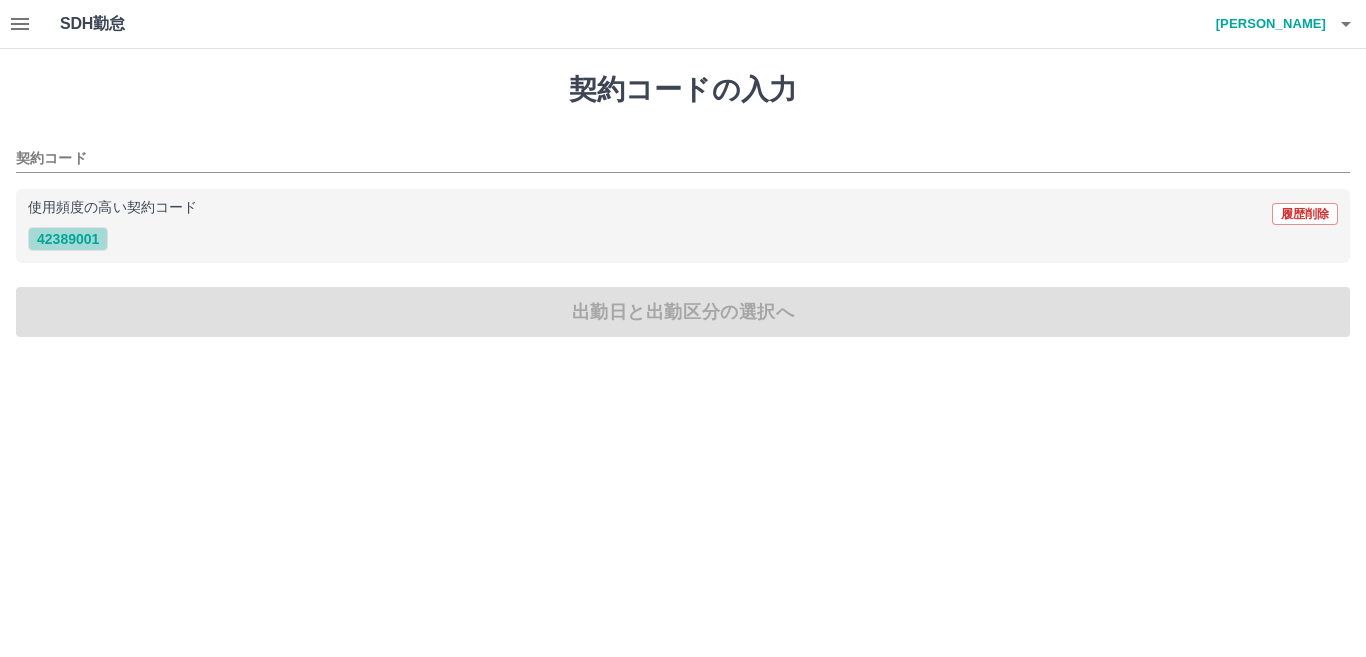 click on "42389001" at bounding box center (68, 239) 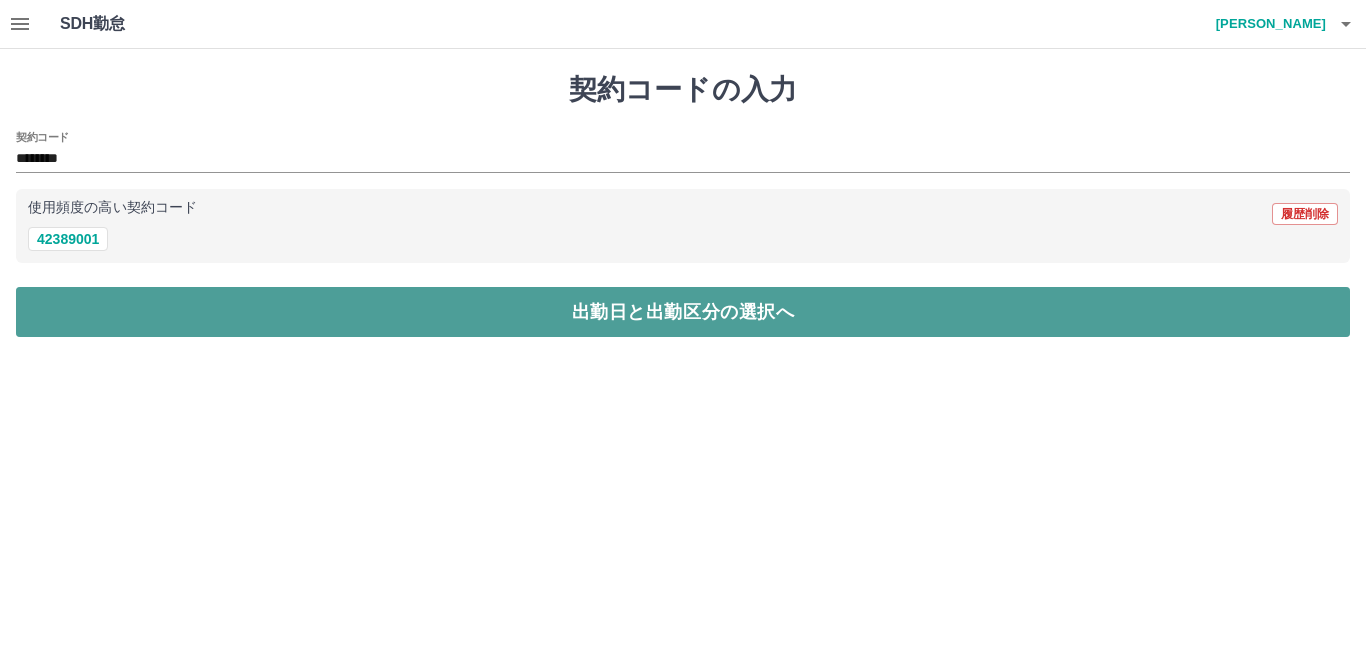click on "出勤日と出勤区分の選択へ" at bounding box center (683, 312) 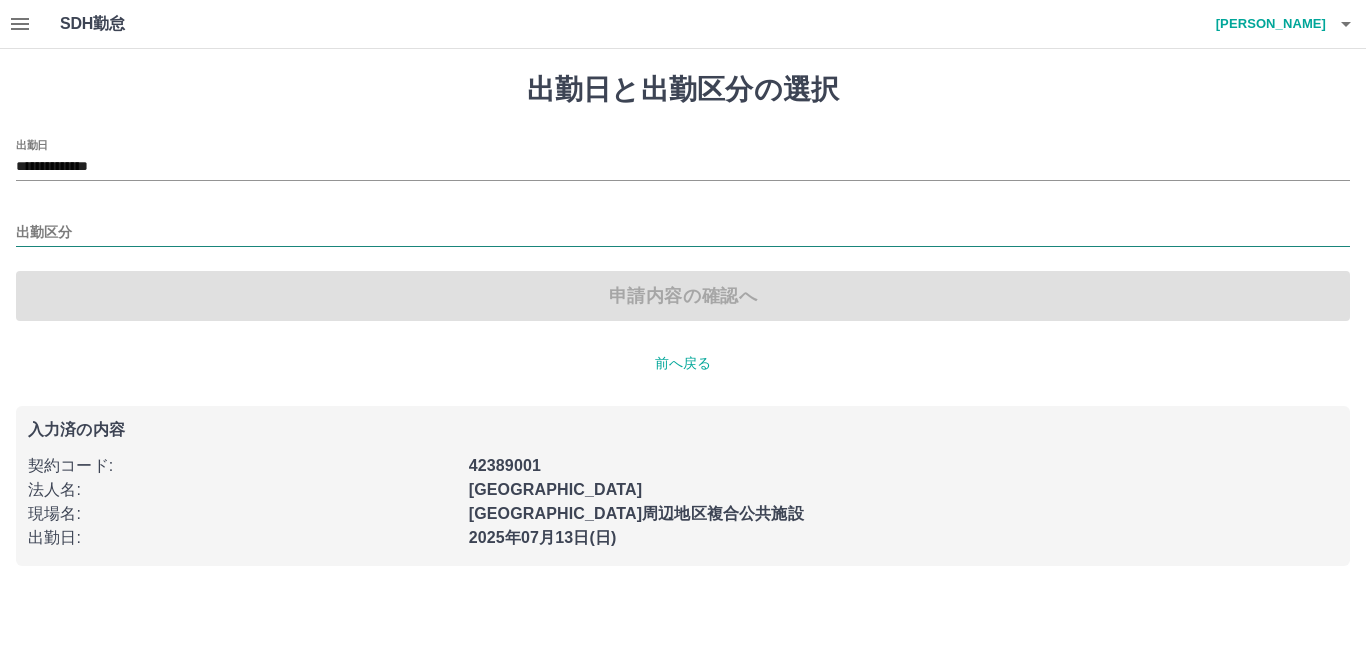 click on "出勤区分" at bounding box center (683, 233) 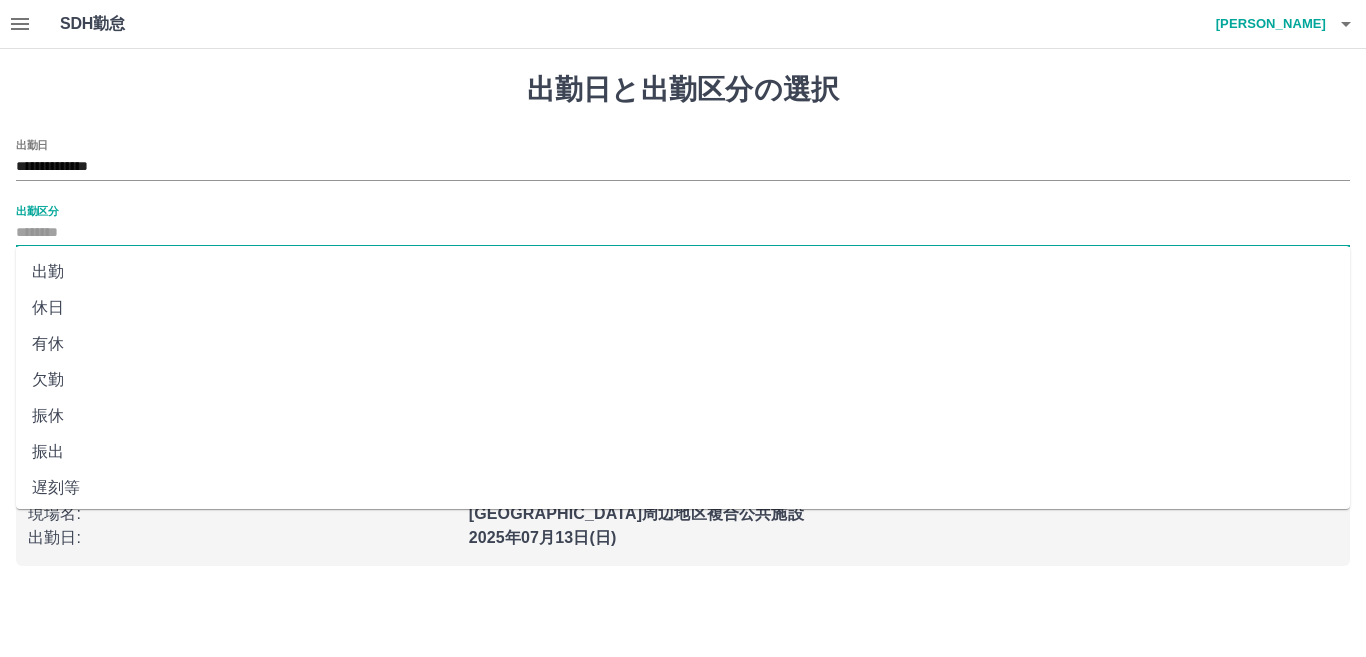 click on "出勤" at bounding box center [683, 272] 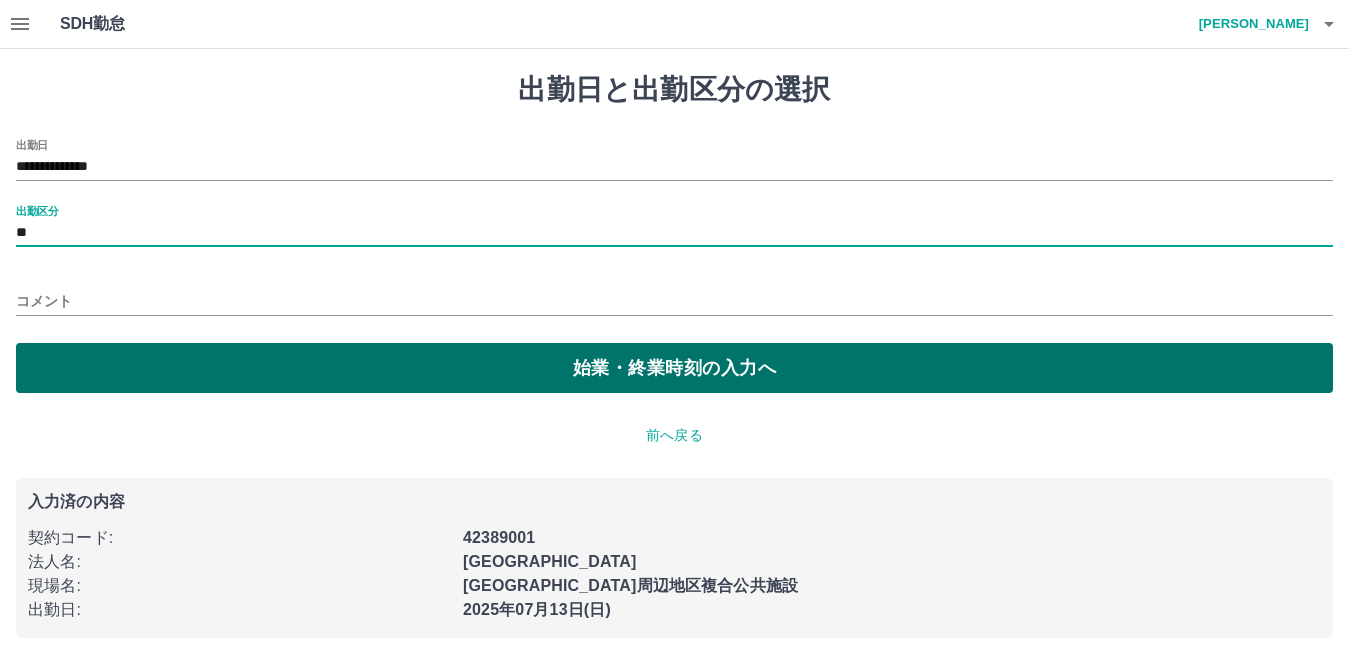 click on "始業・終業時刻の入力へ" at bounding box center [674, 368] 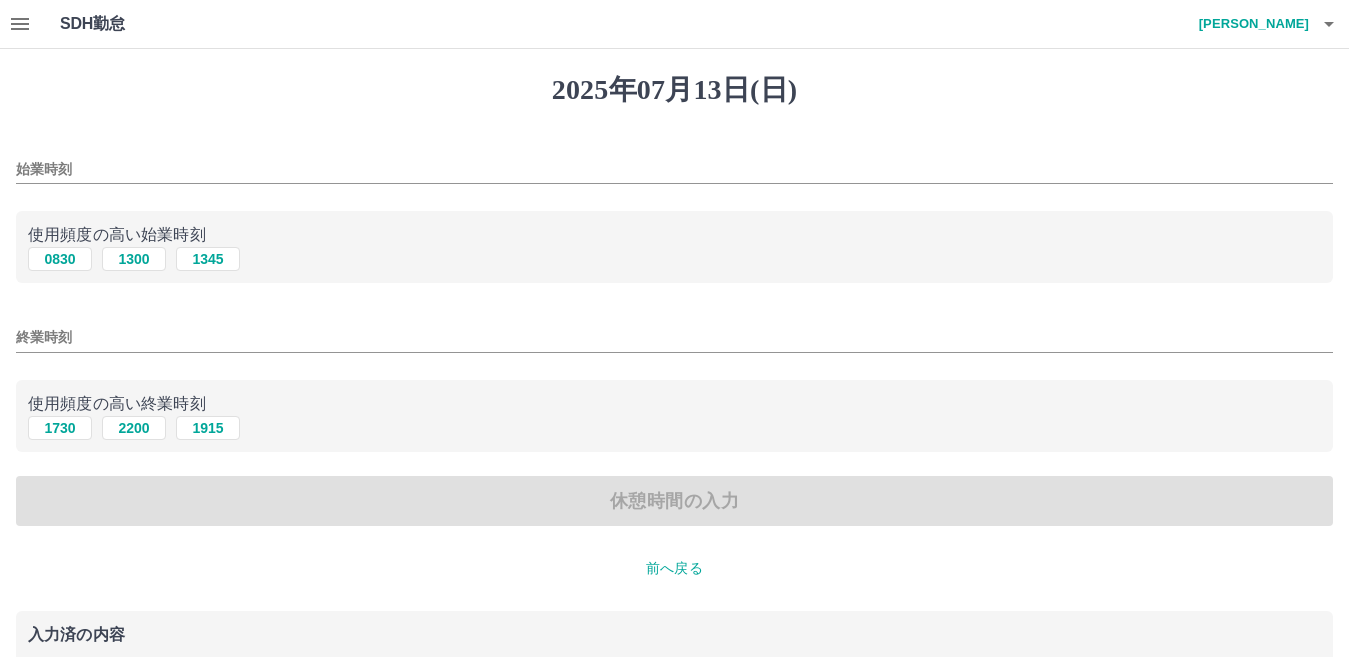 click on "始業時刻" at bounding box center [674, 169] 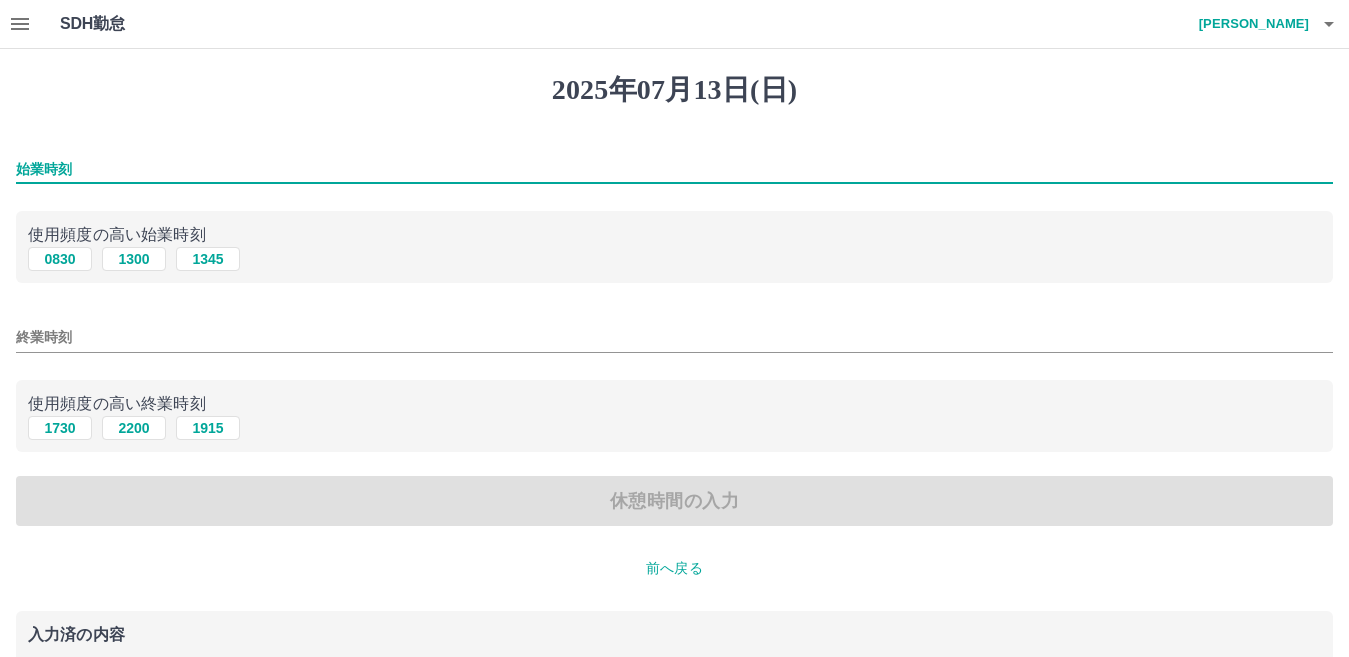 type on "****" 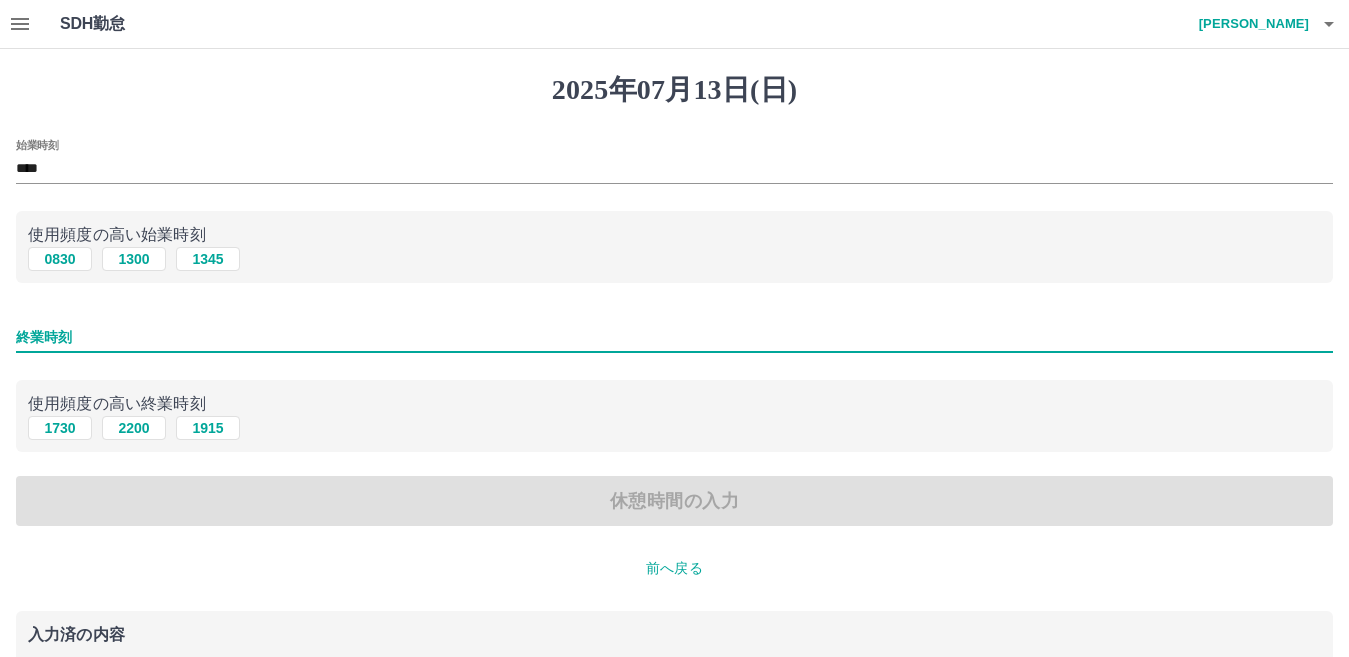 click on "終業時刻" at bounding box center [674, 337] 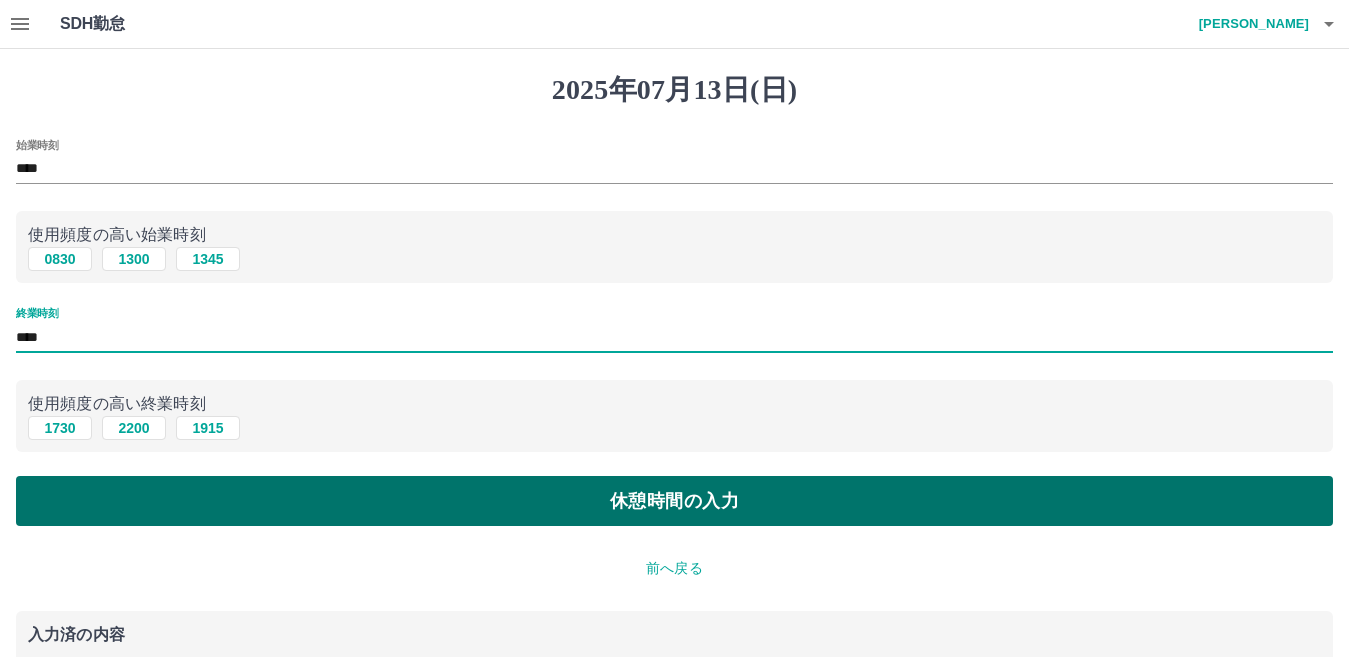 type on "****" 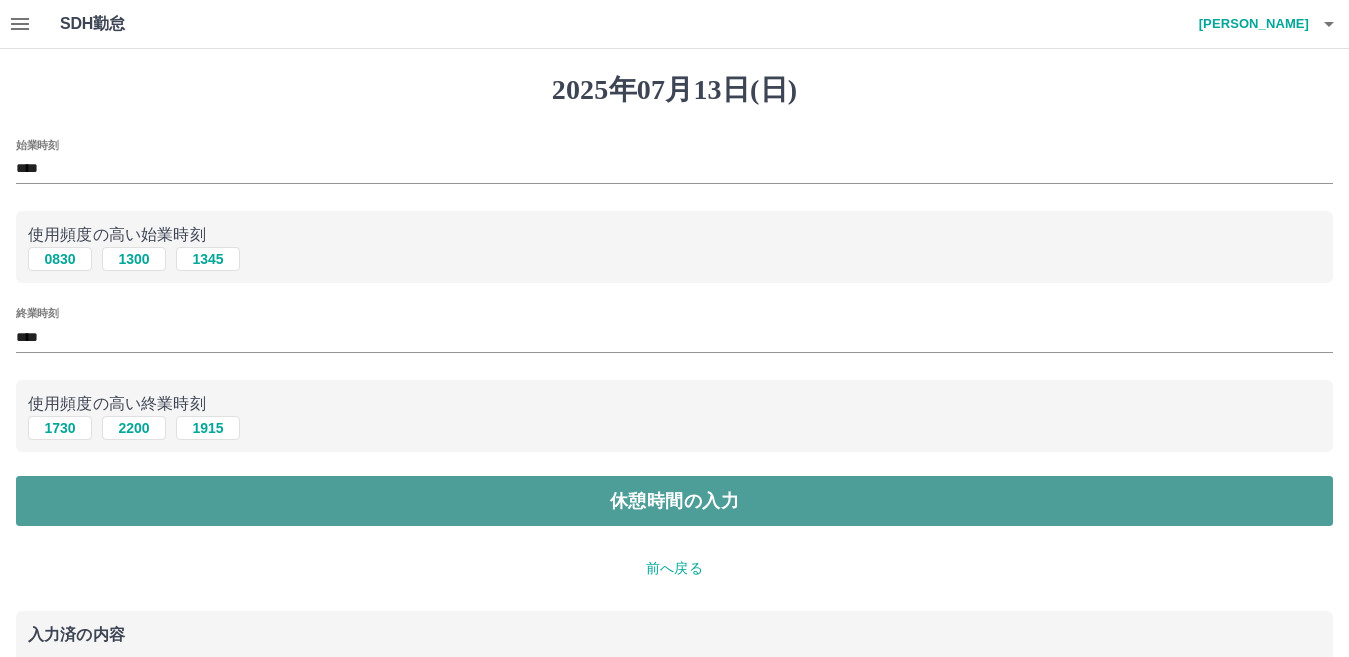 click on "休憩時間の入力" at bounding box center [674, 501] 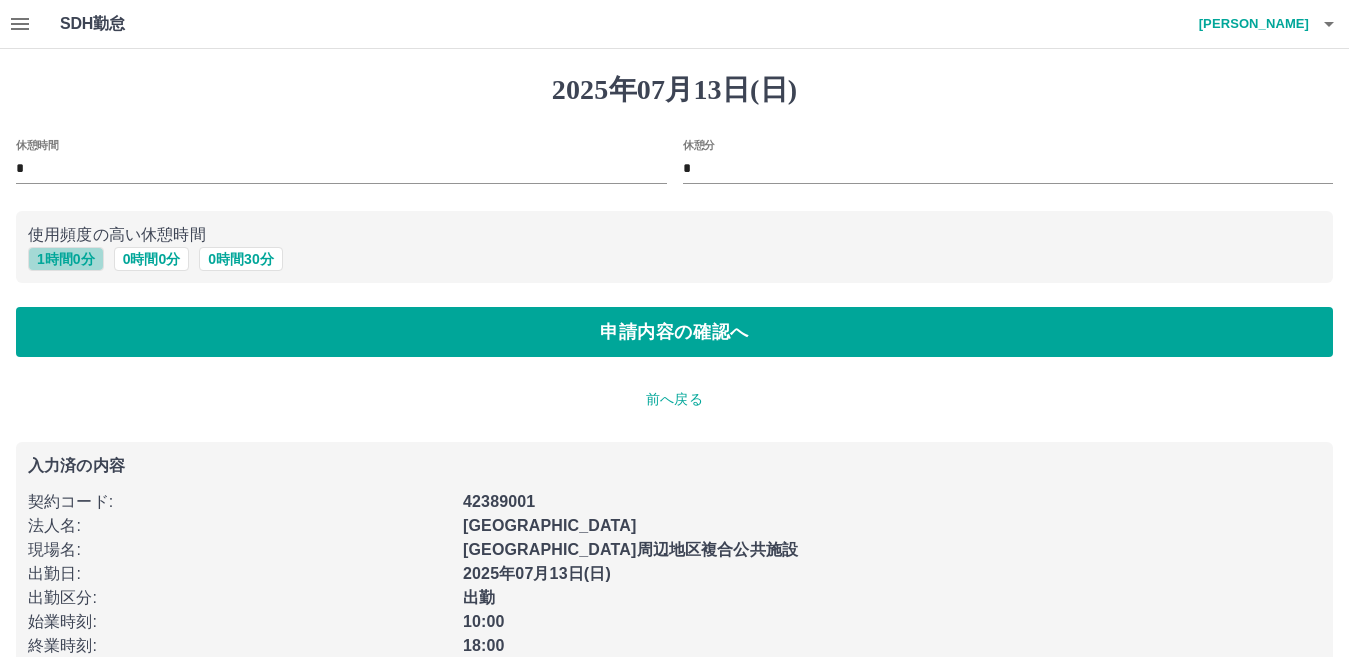 click on "1 時間 0 分" at bounding box center (66, 259) 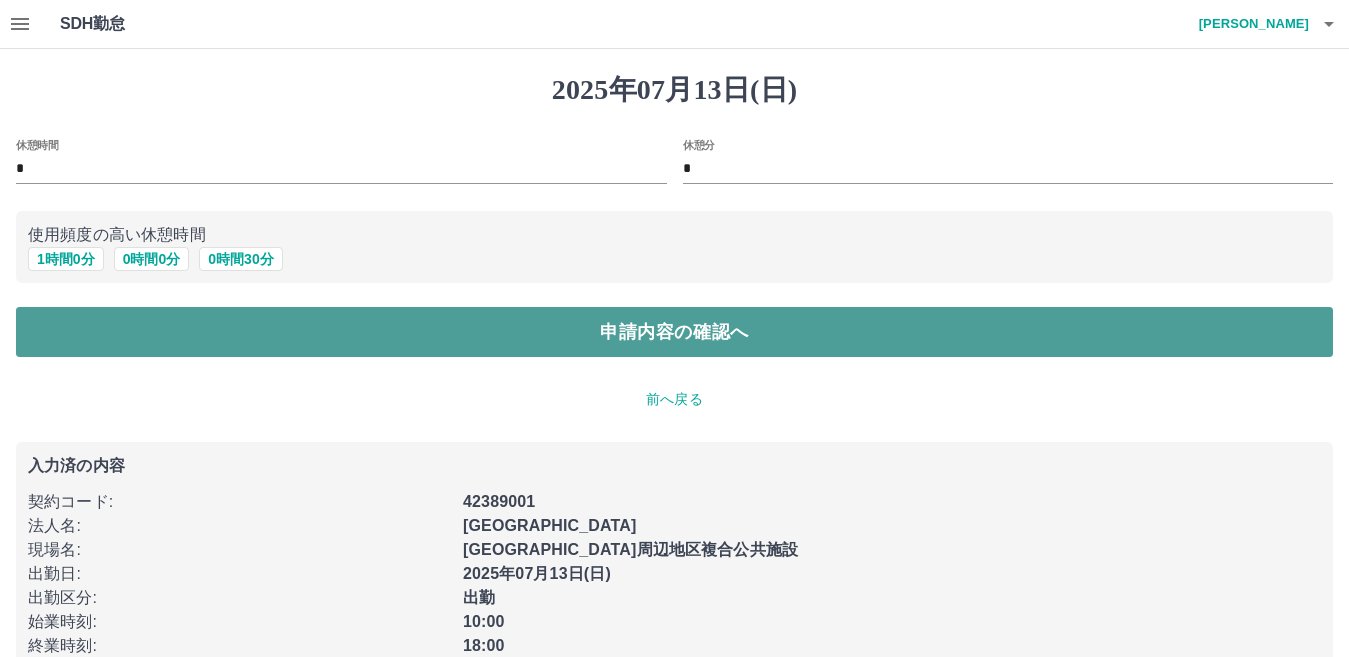 click on "申請内容の確認へ" at bounding box center (674, 332) 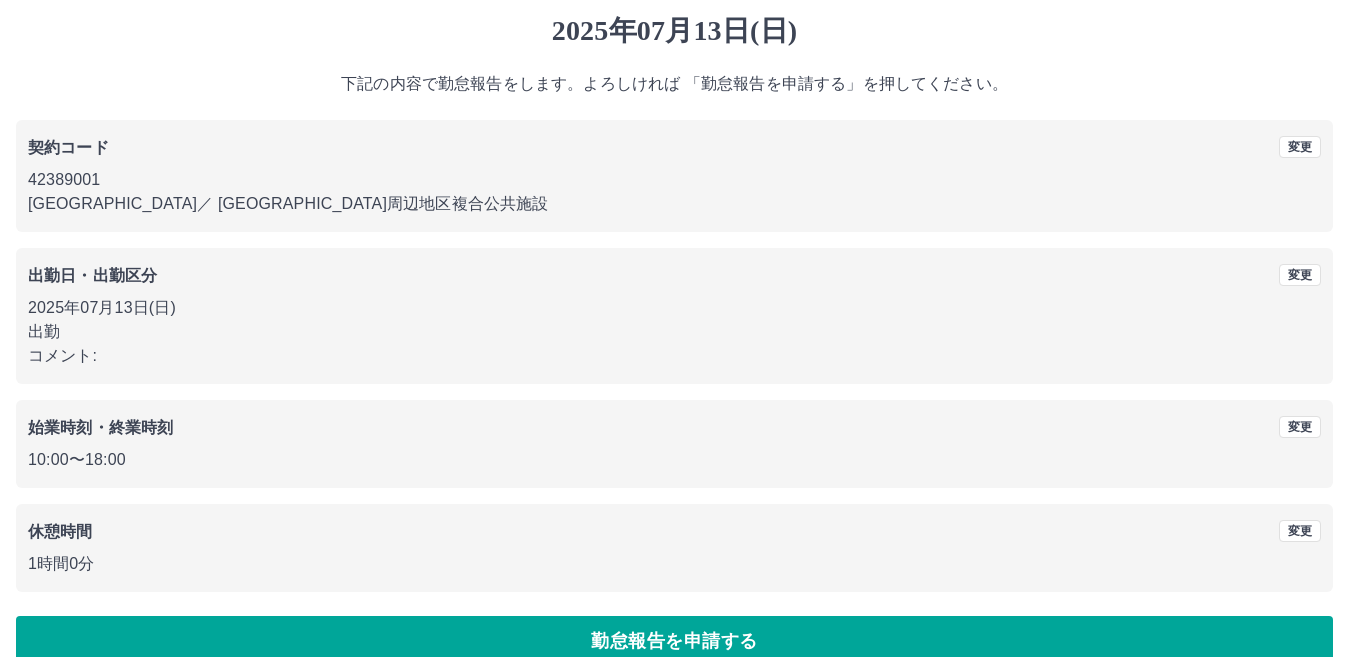 scroll, scrollTop: 91, scrollLeft: 0, axis: vertical 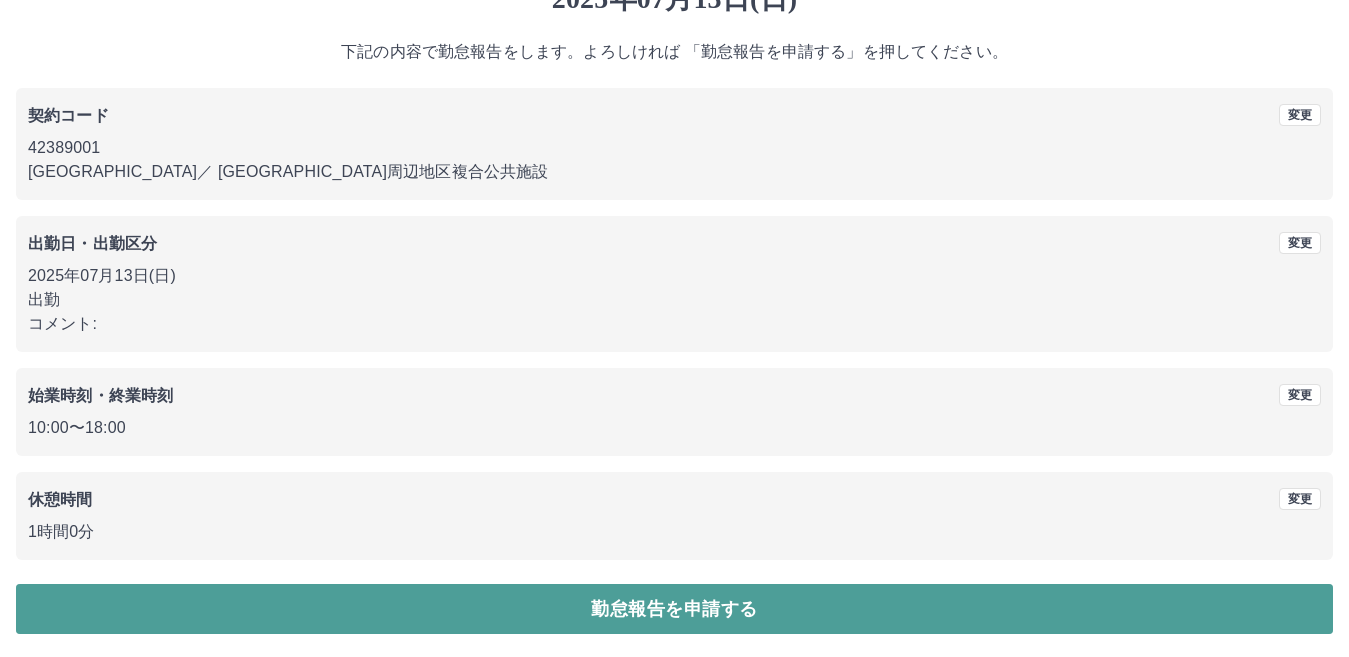 click on "勤怠報告を申請する" at bounding box center (674, 609) 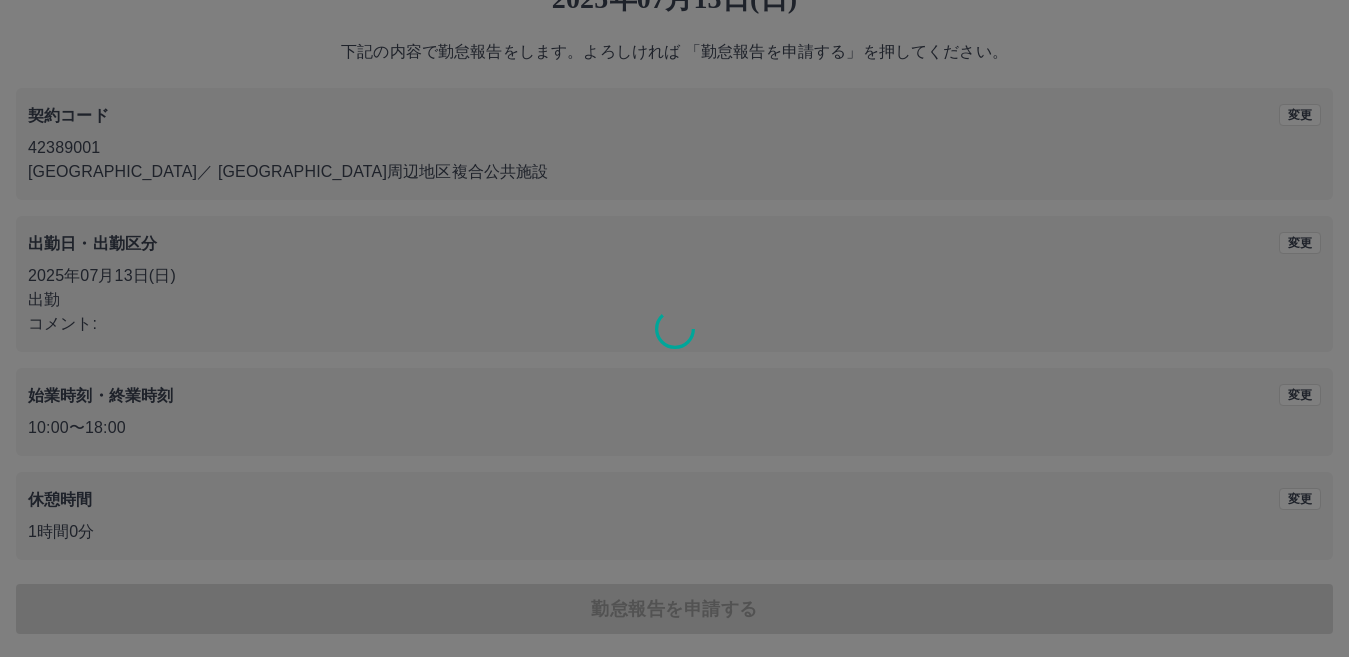 scroll, scrollTop: 0, scrollLeft: 0, axis: both 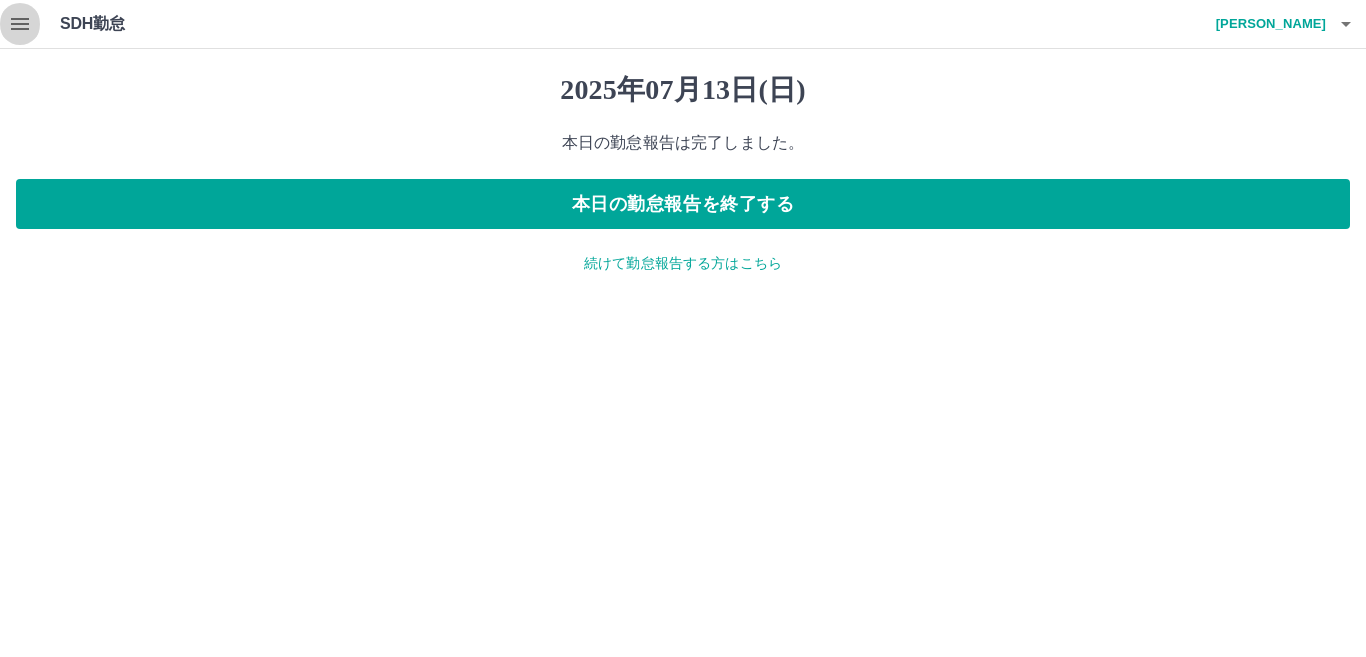 click 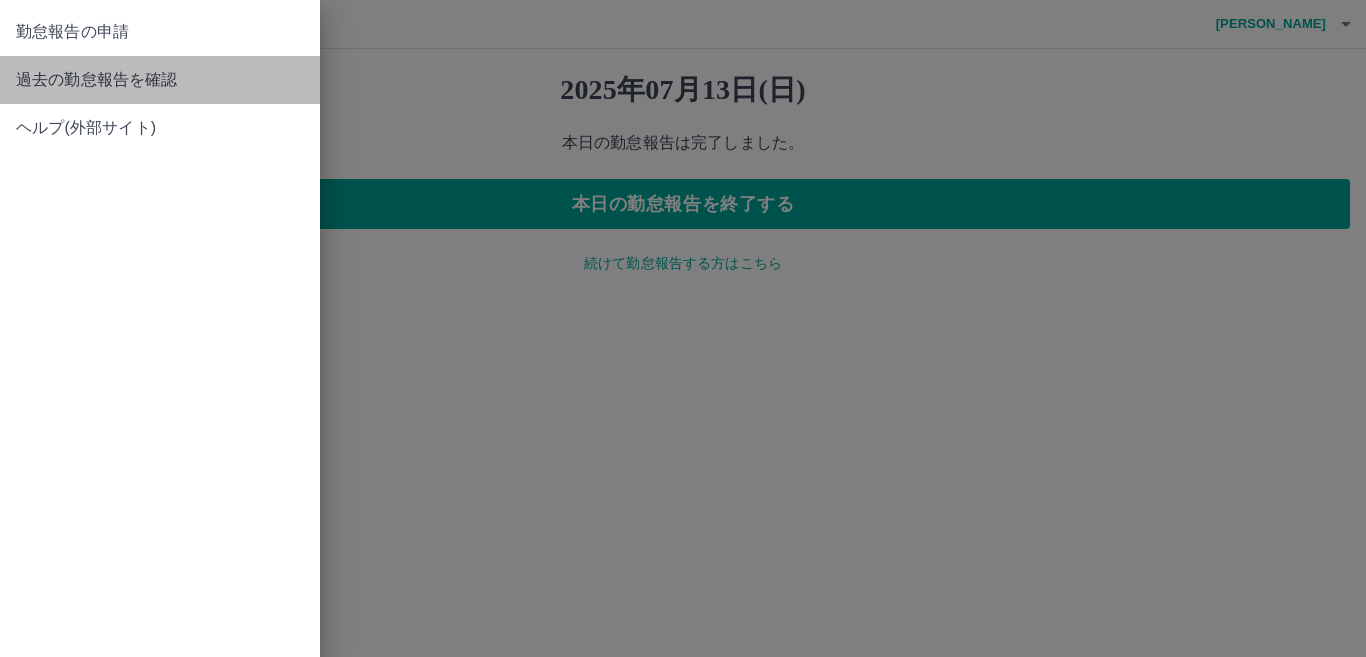 click on "過去の勤怠報告を確認" at bounding box center [160, 80] 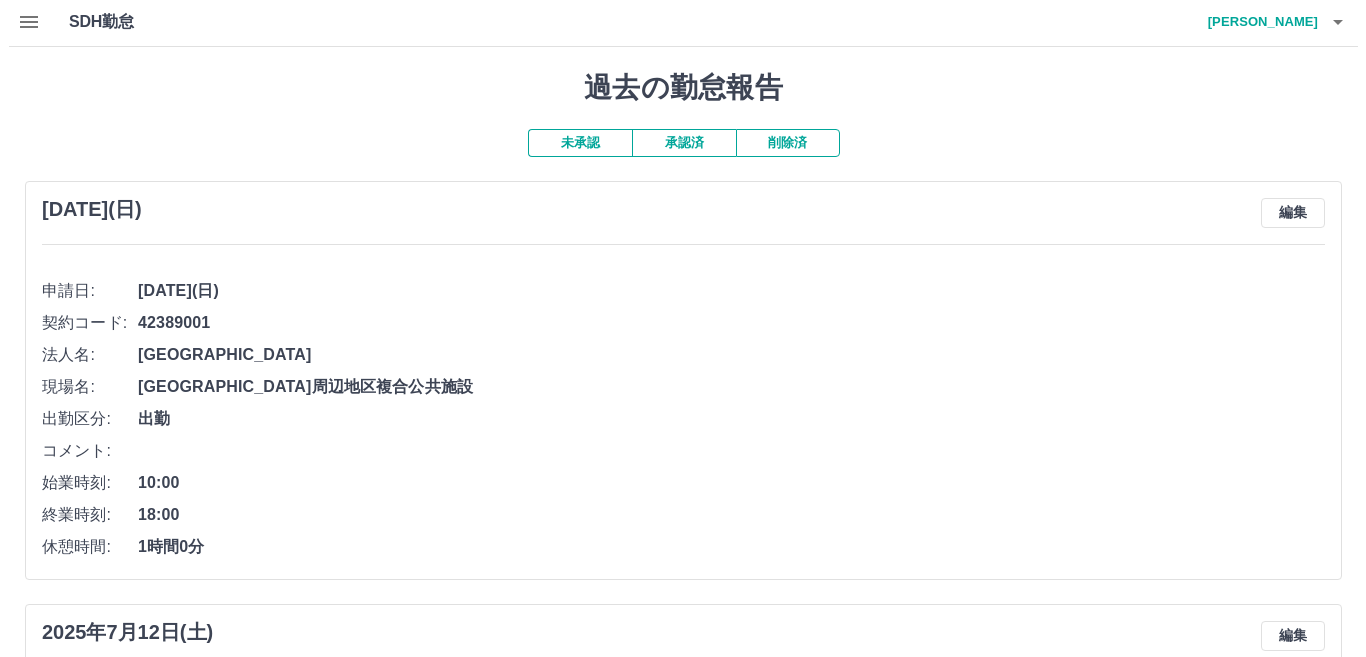 scroll, scrollTop: 0, scrollLeft: 0, axis: both 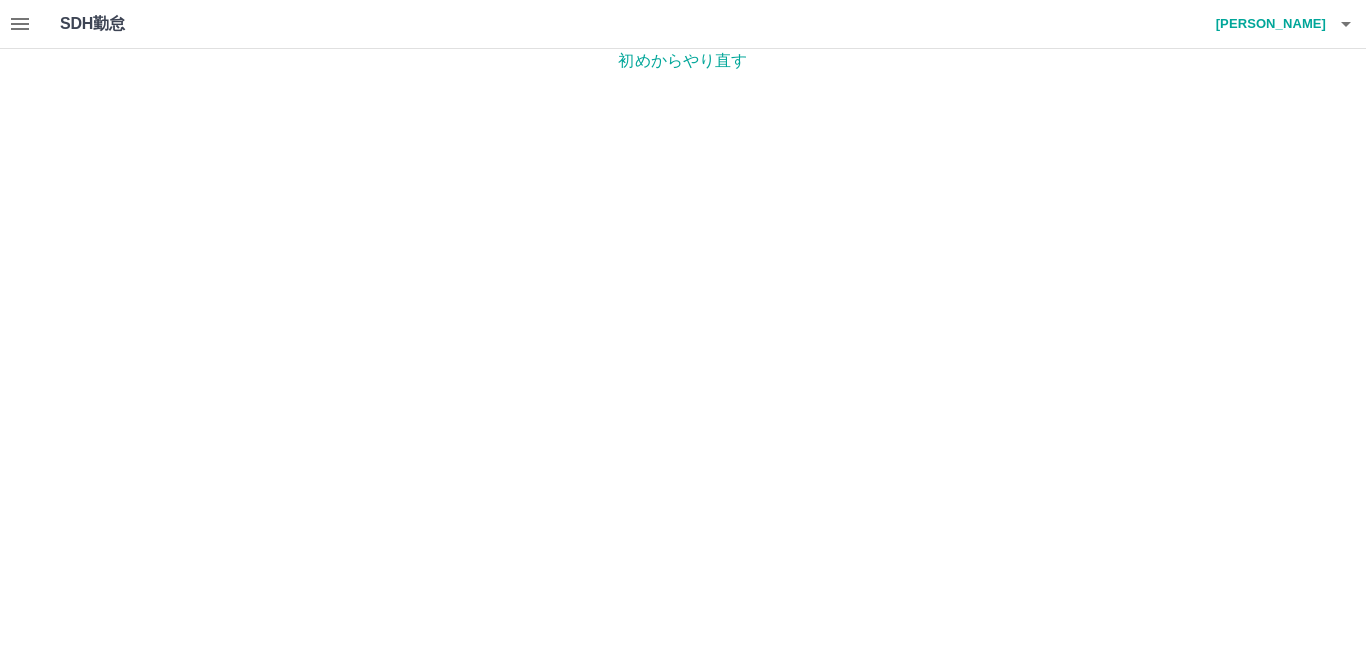 click 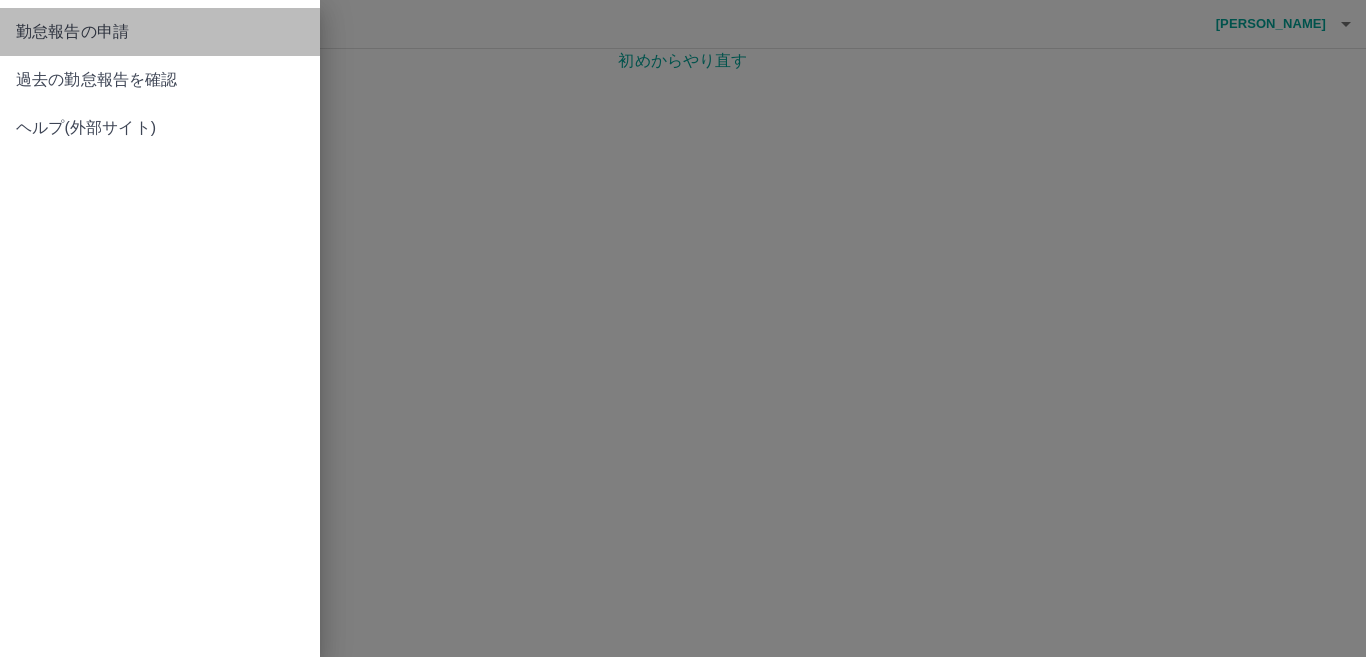 click on "勤怠報告の申請" at bounding box center [160, 32] 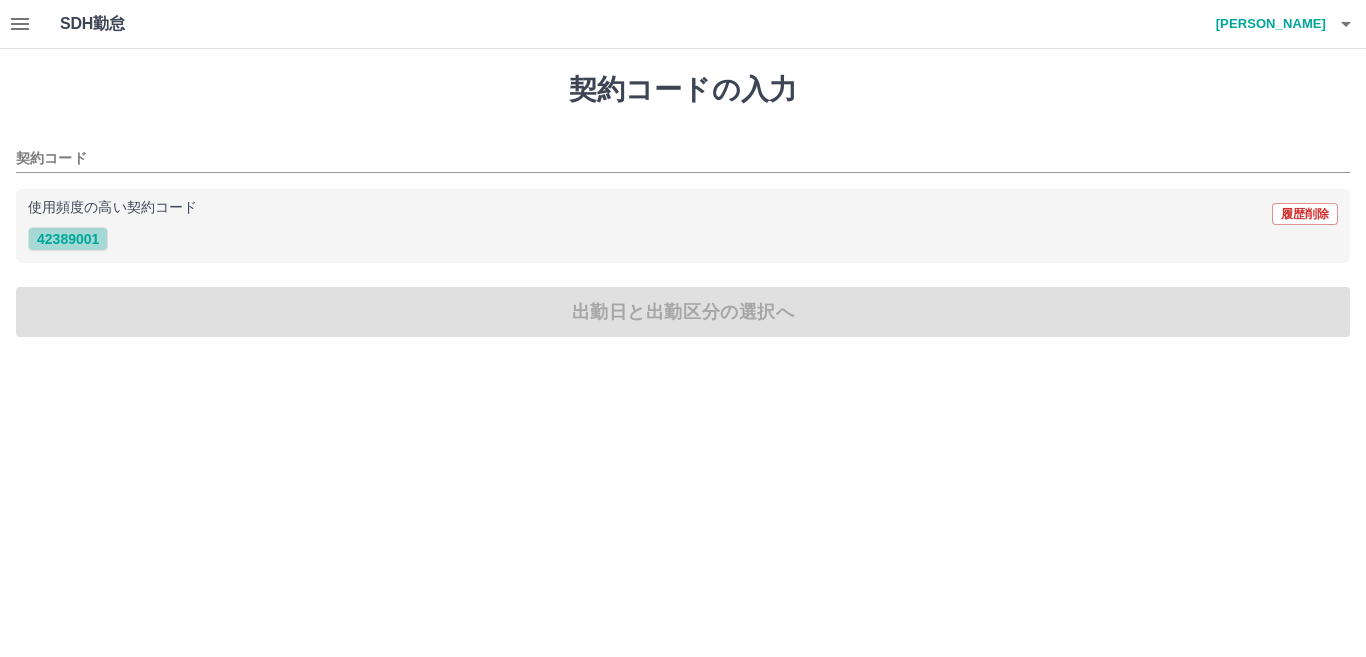 click on "42389001" at bounding box center (68, 239) 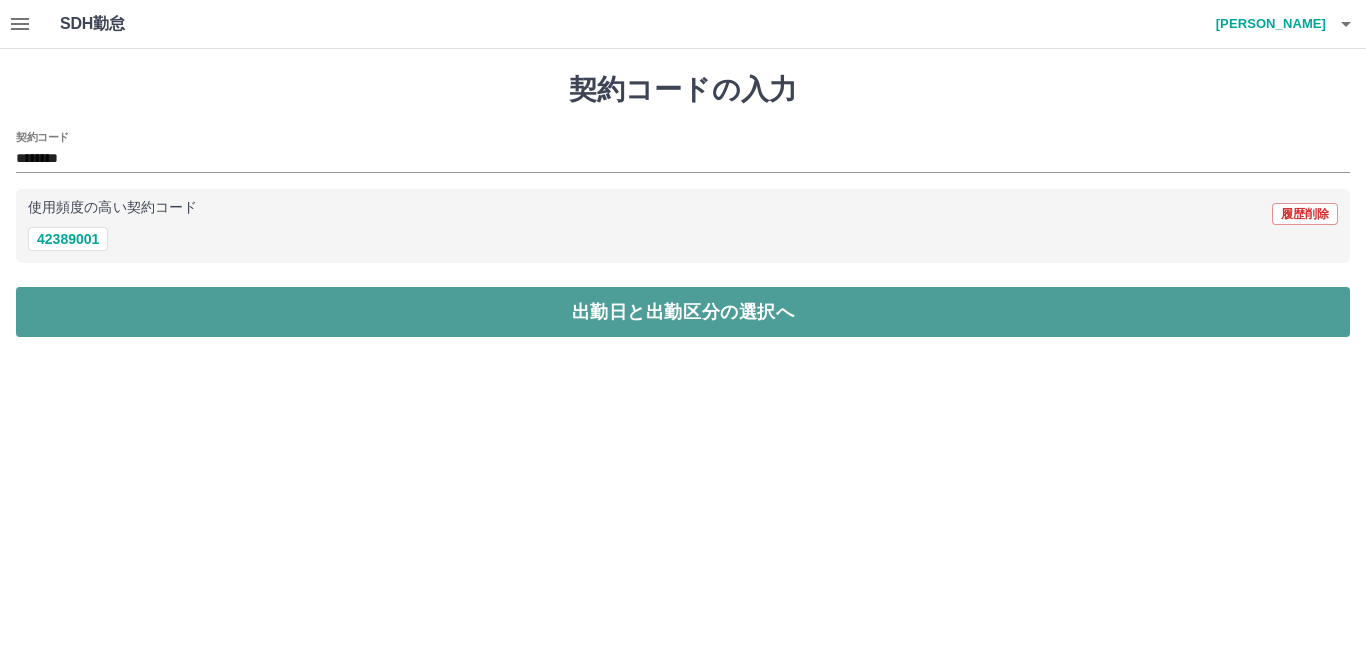 click on "出勤日と出勤区分の選択へ" at bounding box center [683, 312] 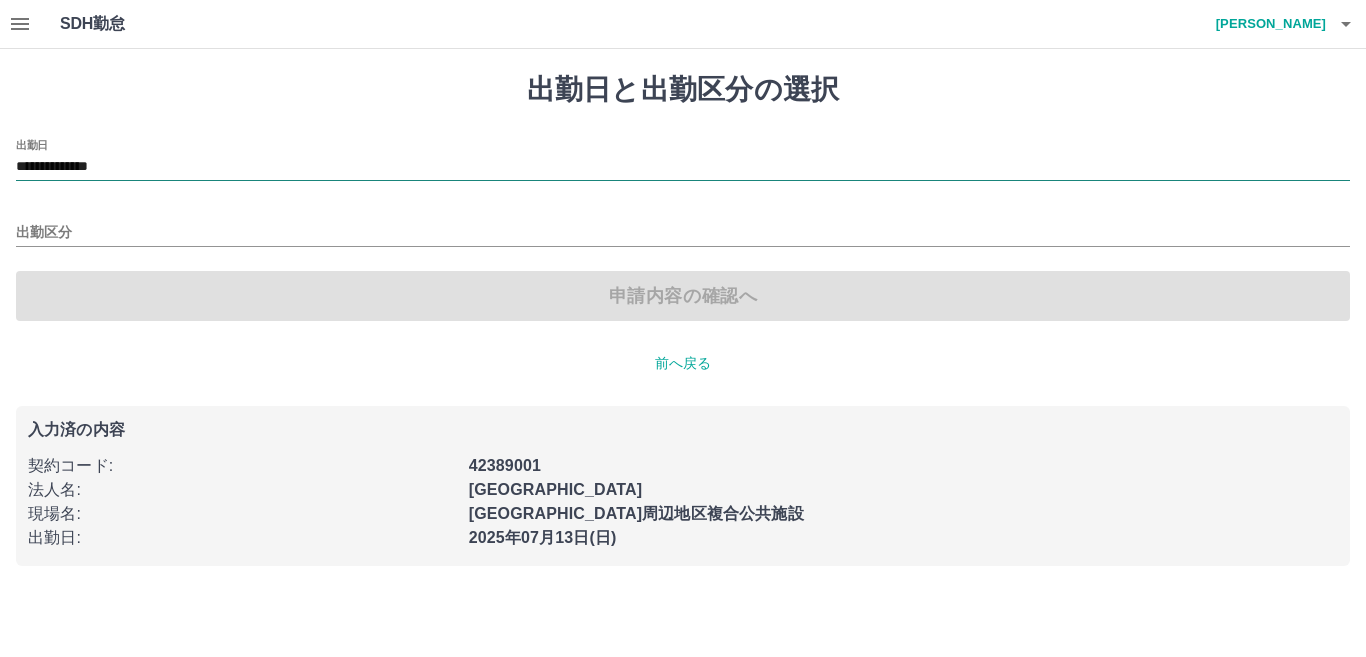 click on "**********" at bounding box center (683, 167) 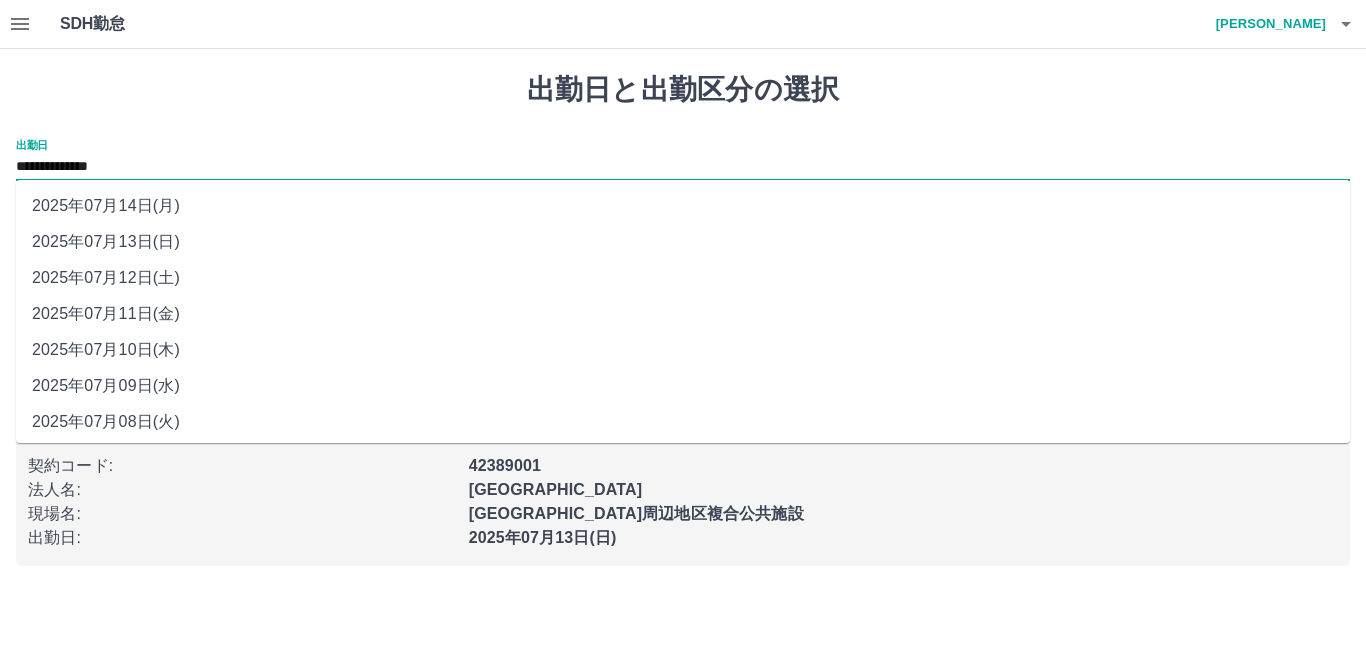 click on "2025年07月14日(月)" at bounding box center (683, 206) 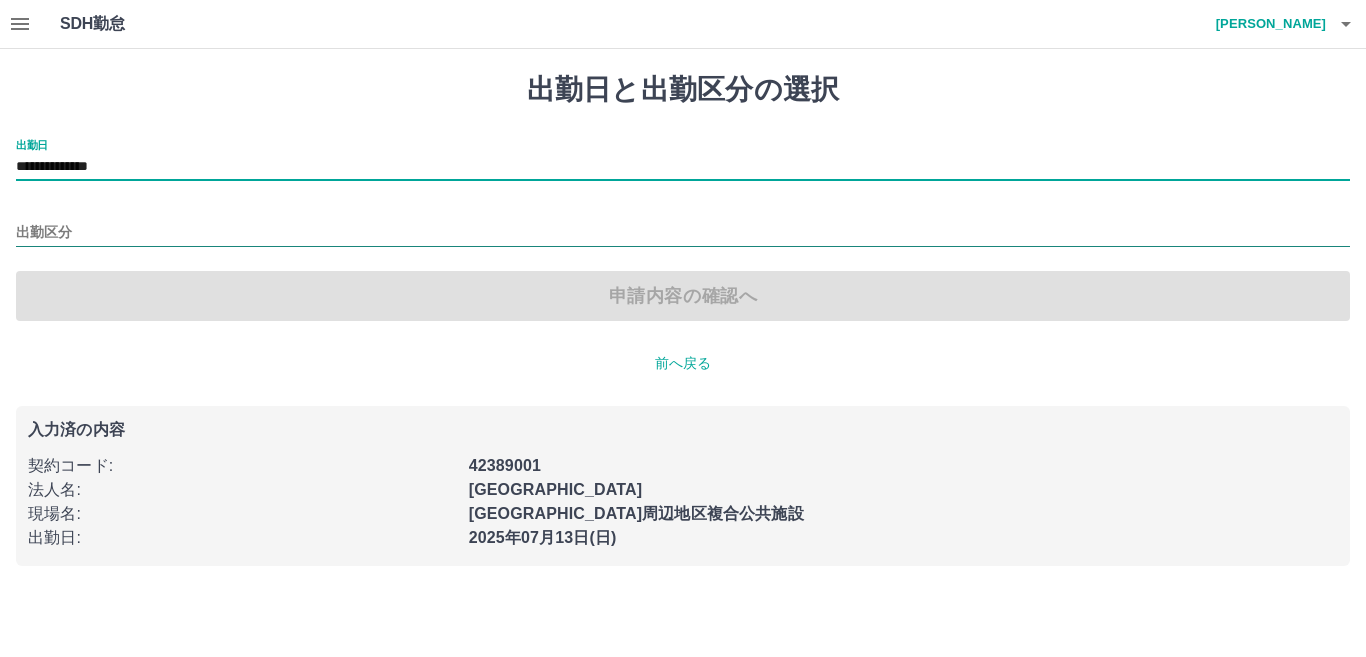 click on "出勤区分" at bounding box center (683, 233) 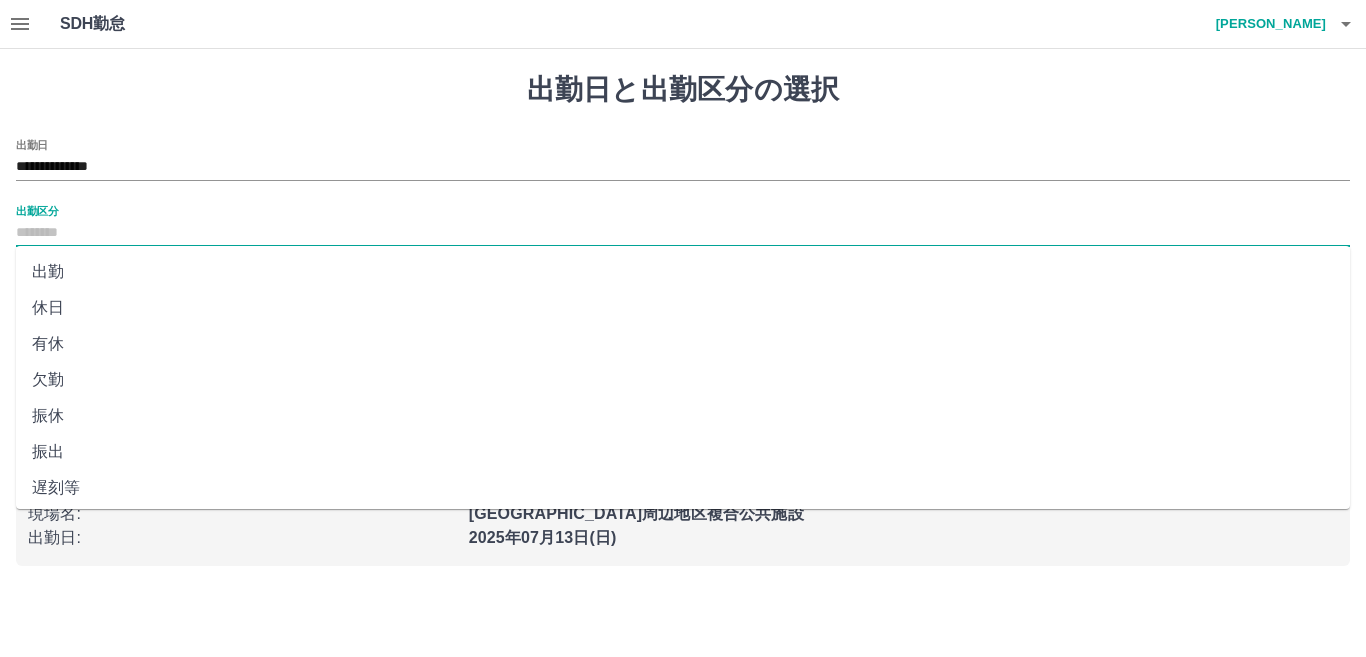 click on "休日" at bounding box center [683, 308] 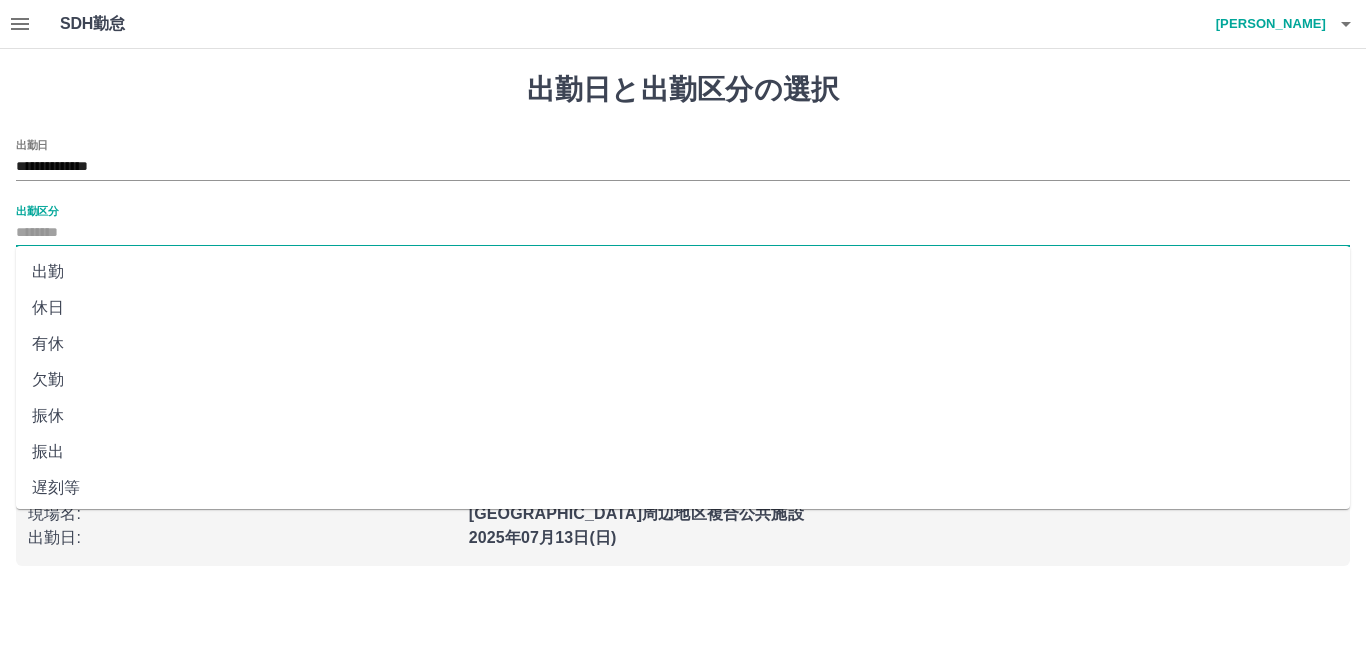 type on "**" 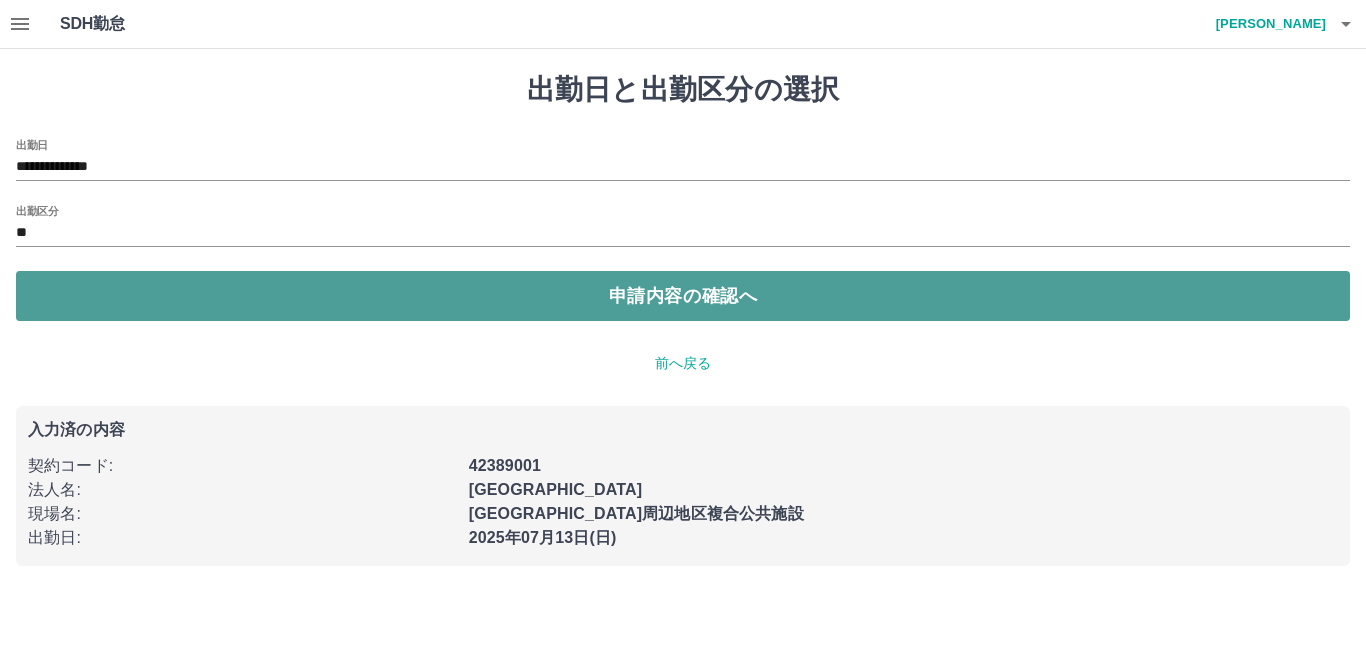 click on "申請内容の確認へ" at bounding box center (683, 296) 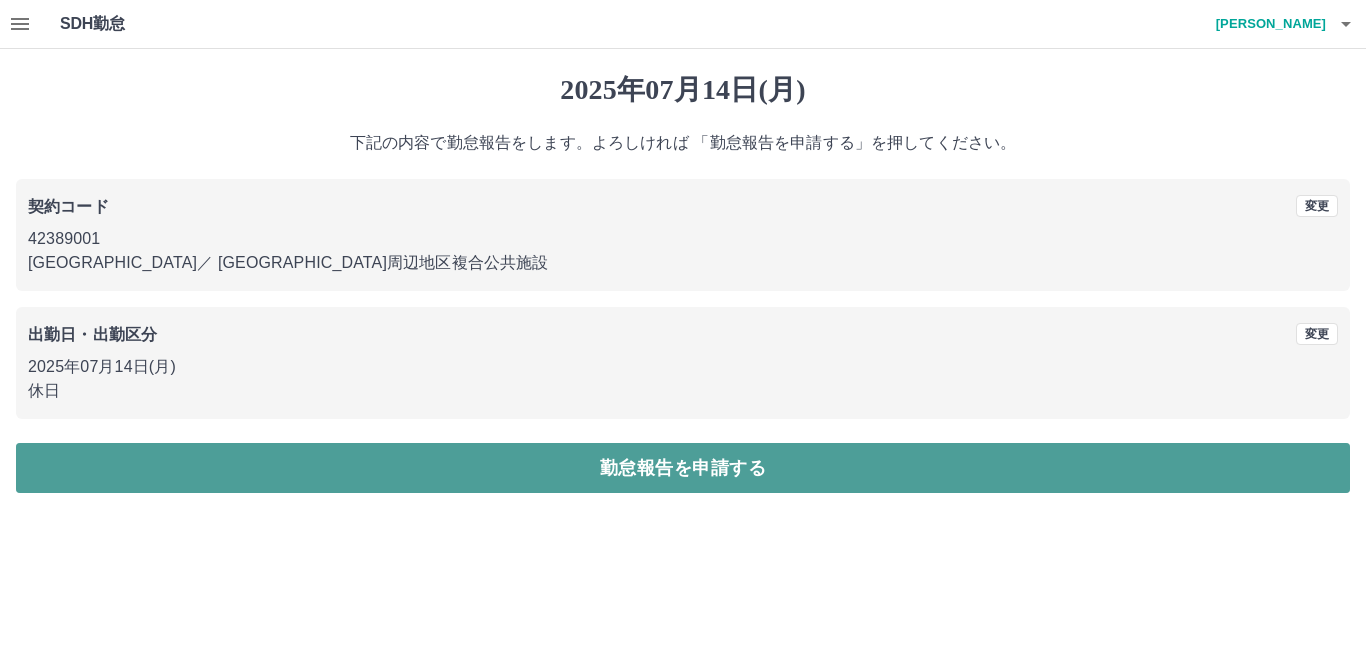 click on "勤怠報告を申請する" at bounding box center (683, 468) 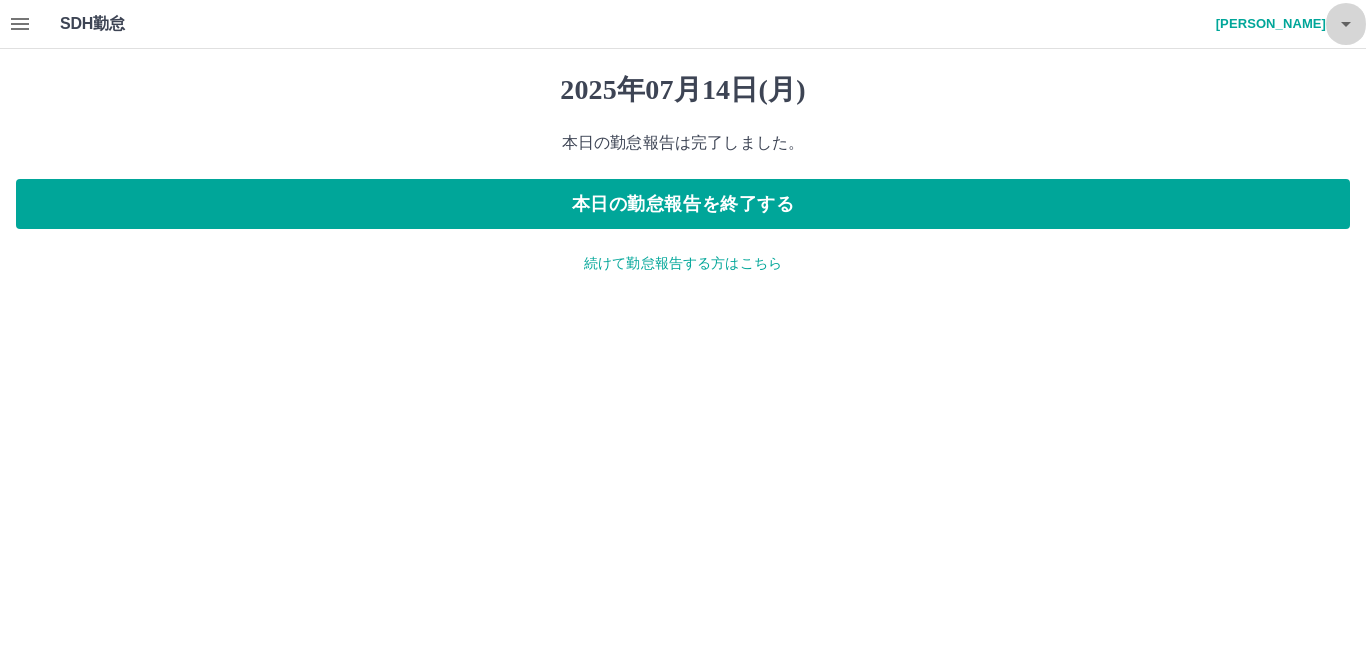 click 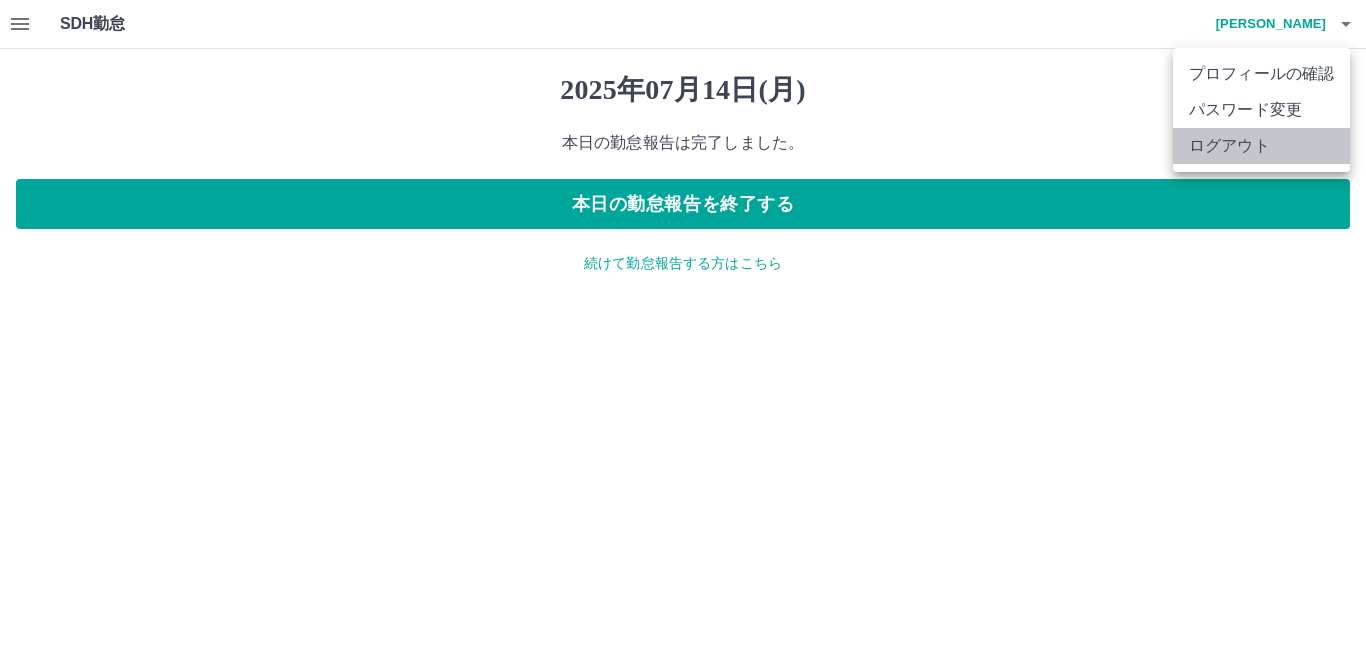 click on "ログアウト" at bounding box center [1261, 146] 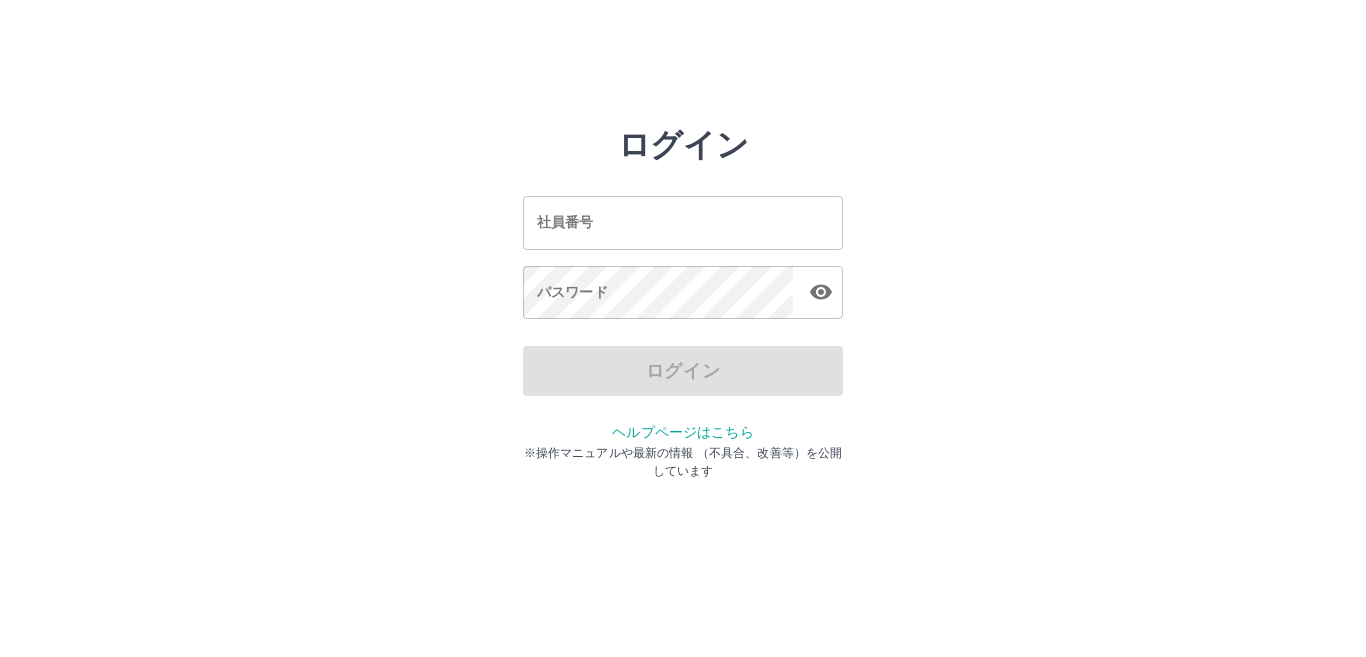 scroll, scrollTop: 0, scrollLeft: 0, axis: both 